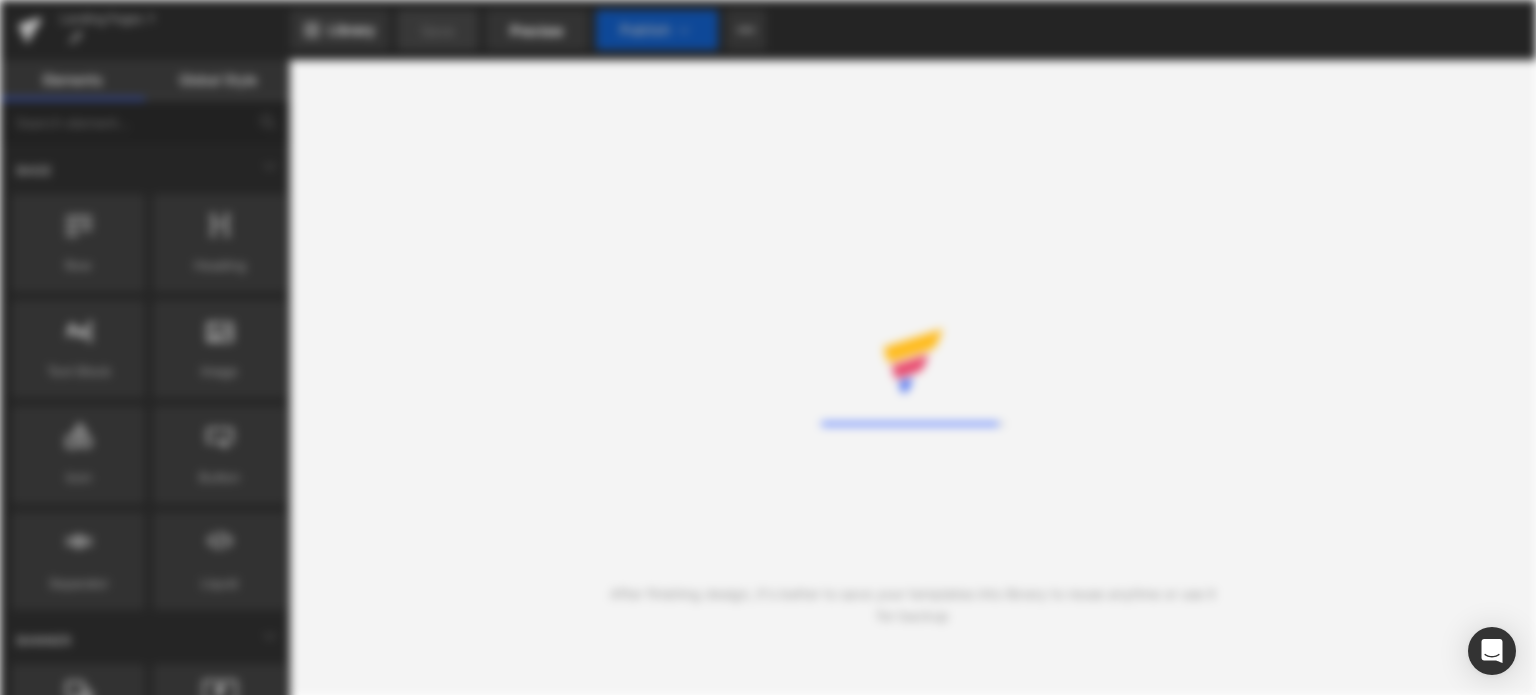 scroll, scrollTop: 0, scrollLeft: 0, axis: both 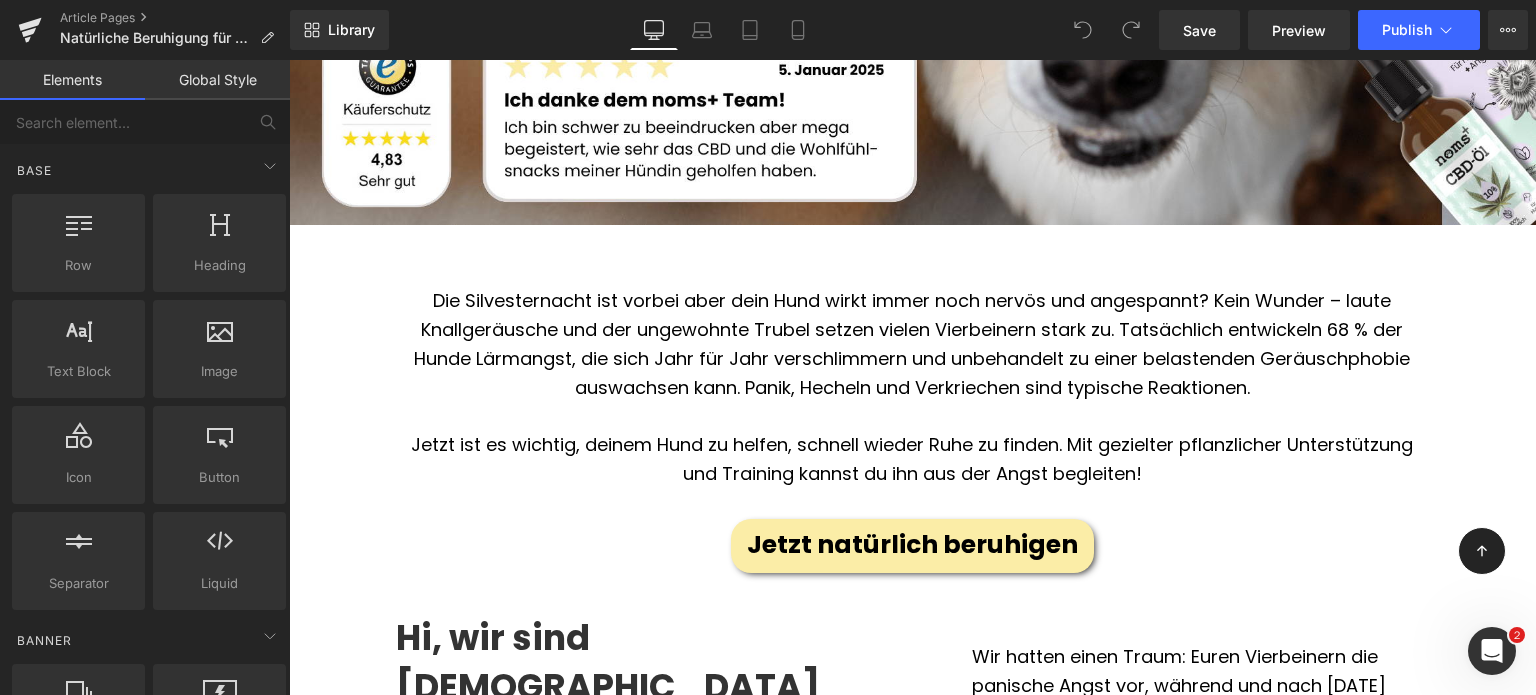 click on "Die Silvesternacht ist vorbei aber dein Hund wirkt immer noch nervös und angespannt? Kein Wunder – laute Knallgeräusche und der ungewohnte Trubel setzen vielen Vierbeinern stark zu. Tatsächlich entwickeln 68 % der Hunde Lärmangst, die sich Jahr für Jahr verschlimmern und unbehandelt zu einer belastenden Geräuschphobie auswachsen kann. Panik, Hecheln und Verkriechen sind typische Reaktionen." at bounding box center [912, 344] 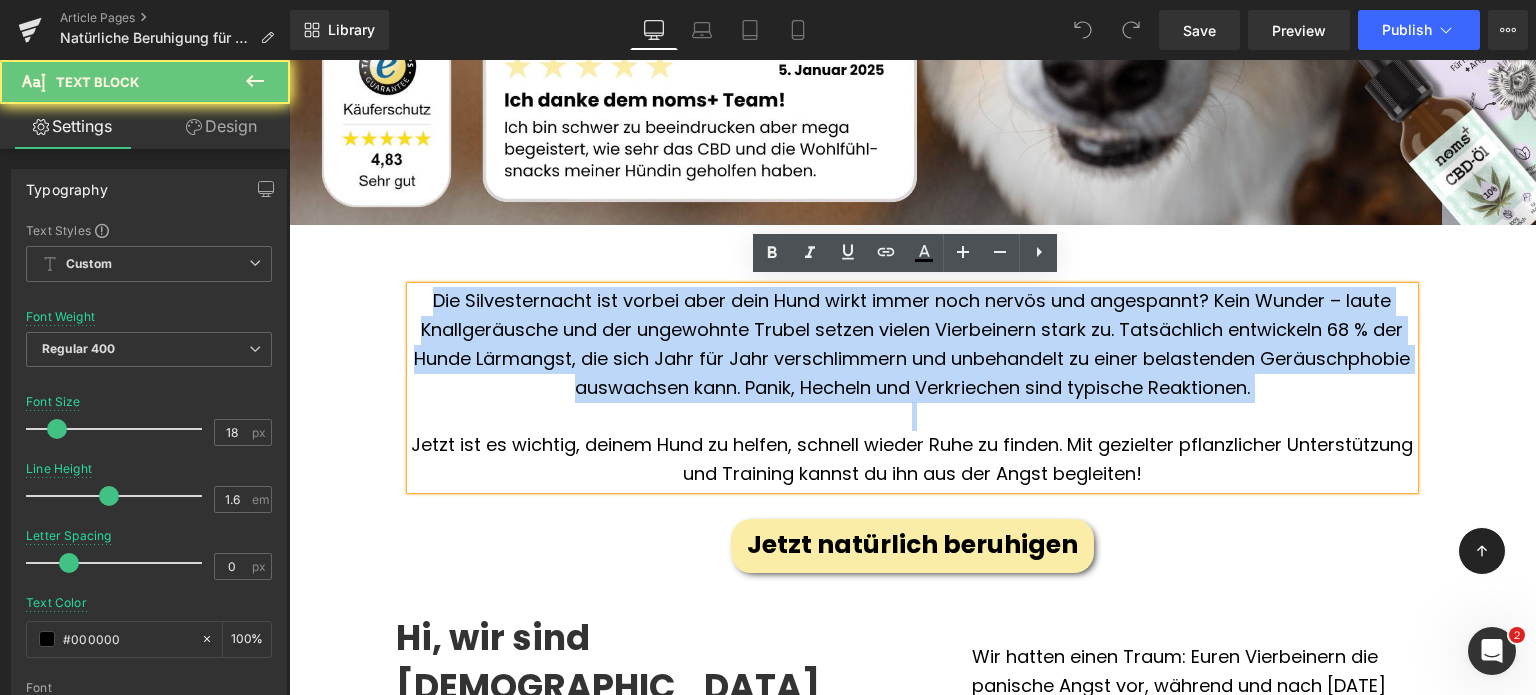 click on "Die Silvesternacht ist vorbei aber dein Hund wirkt immer noch nervös und angespannt? Kein Wunder – laute Knallgeräusche und der ungewohnte Trubel setzen vielen Vierbeinern stark zu. Tatsächlich entwickeln 68 % der Hunde Lärmangst, die sich Jahr für Jahr verschlimmern und unbehandelt zu einer belastenden Geräuschphobie auswachsen kann. Panik, Hecheln und Verkriechen sind typische Reaktionen." at bounding box center (912, 344) 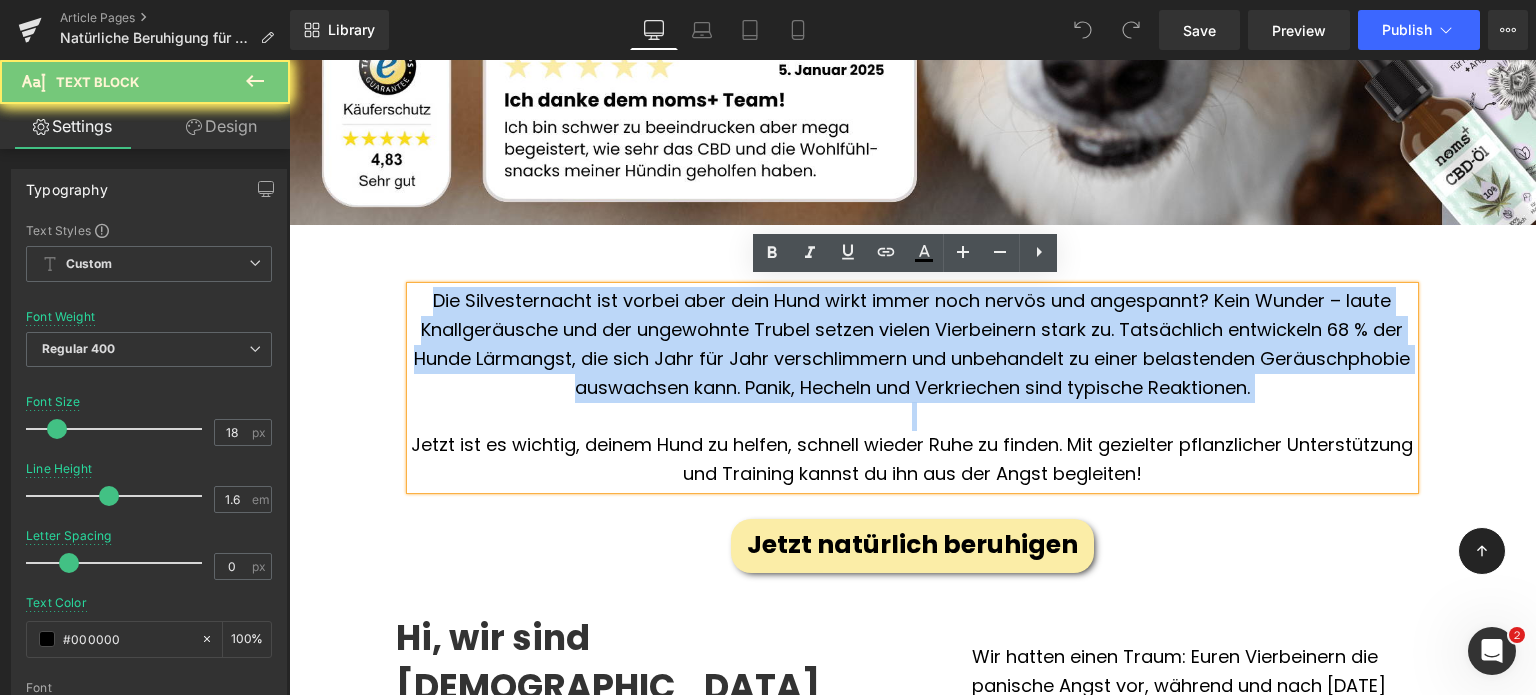 click on "Die Silvesternacht ist vorbei aber dein Hund wirkt immer noch nervös und angespannt? Kein Wunder – laute Knallgeräusche und der ungewohnte Trubel setzen vielen Vierbeinern stark zu. Tatsächlich entwickeln 68 % der Hunde Lärmangst, die sich Jahr für Jahr verschlimmern und unbehandelt zu einer belastenden Geräuschphobie auswachsen kann. Panik, Hecheln und Verkriechen sind typische Reaktionen." at bounding box center (912, 344) 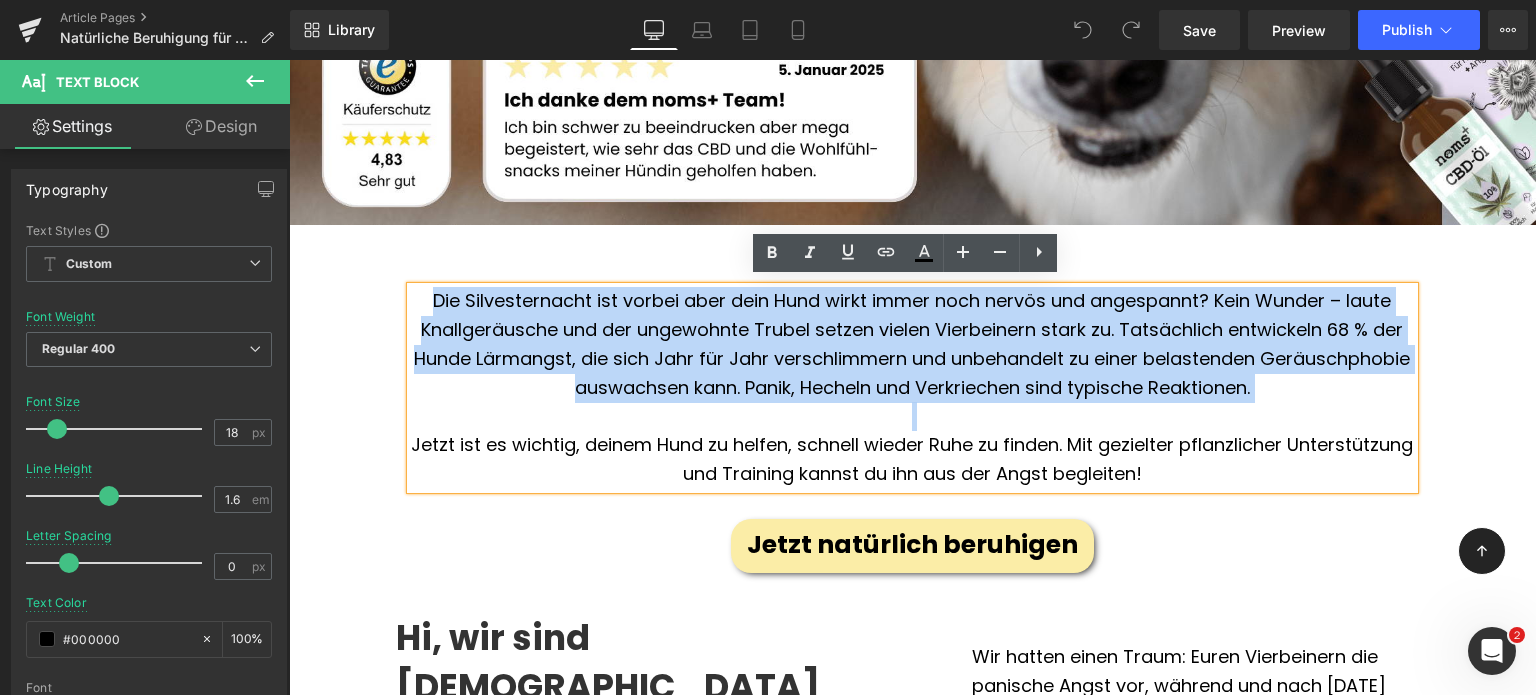 click at bounding box center (912, 416) 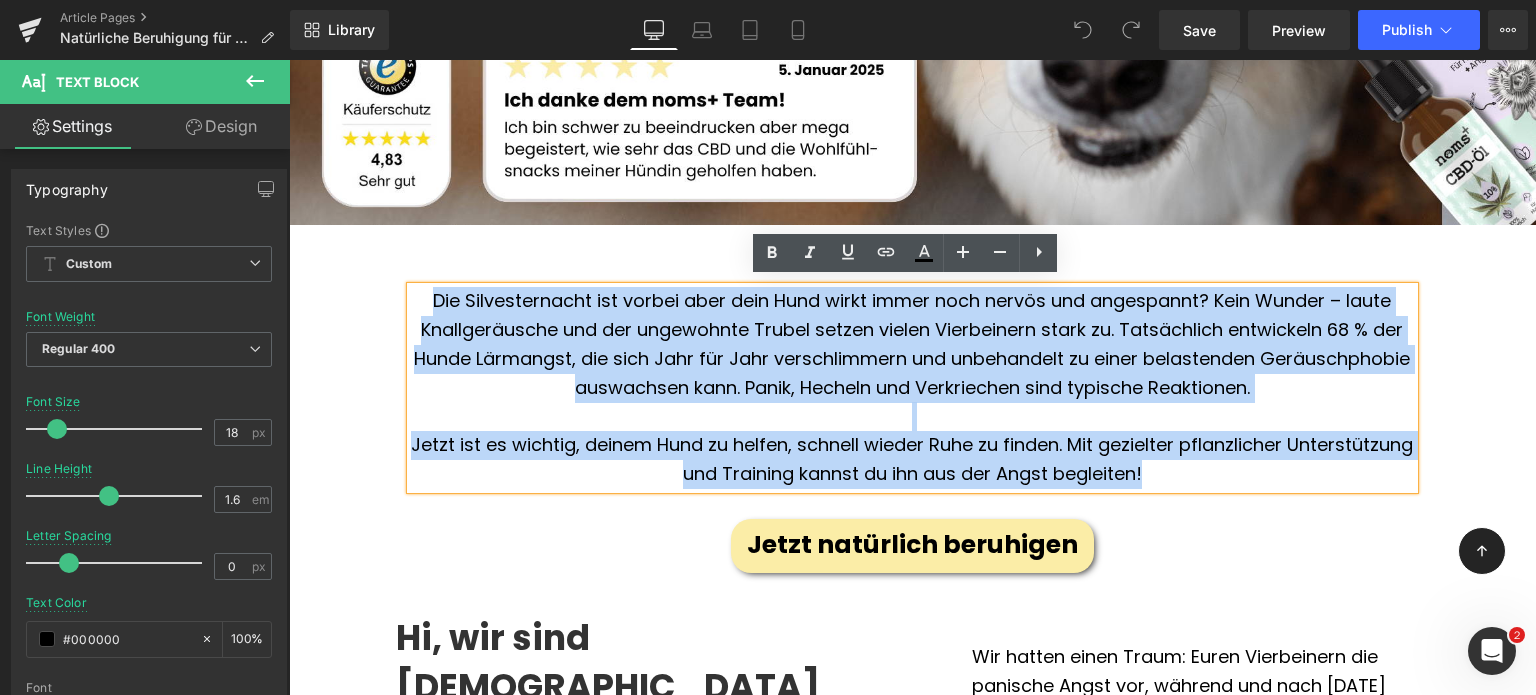 drag, startPoint x: 1218, startPoint y: 465, endPoint x: 352, endPoint y: 247, distance: 893.01733 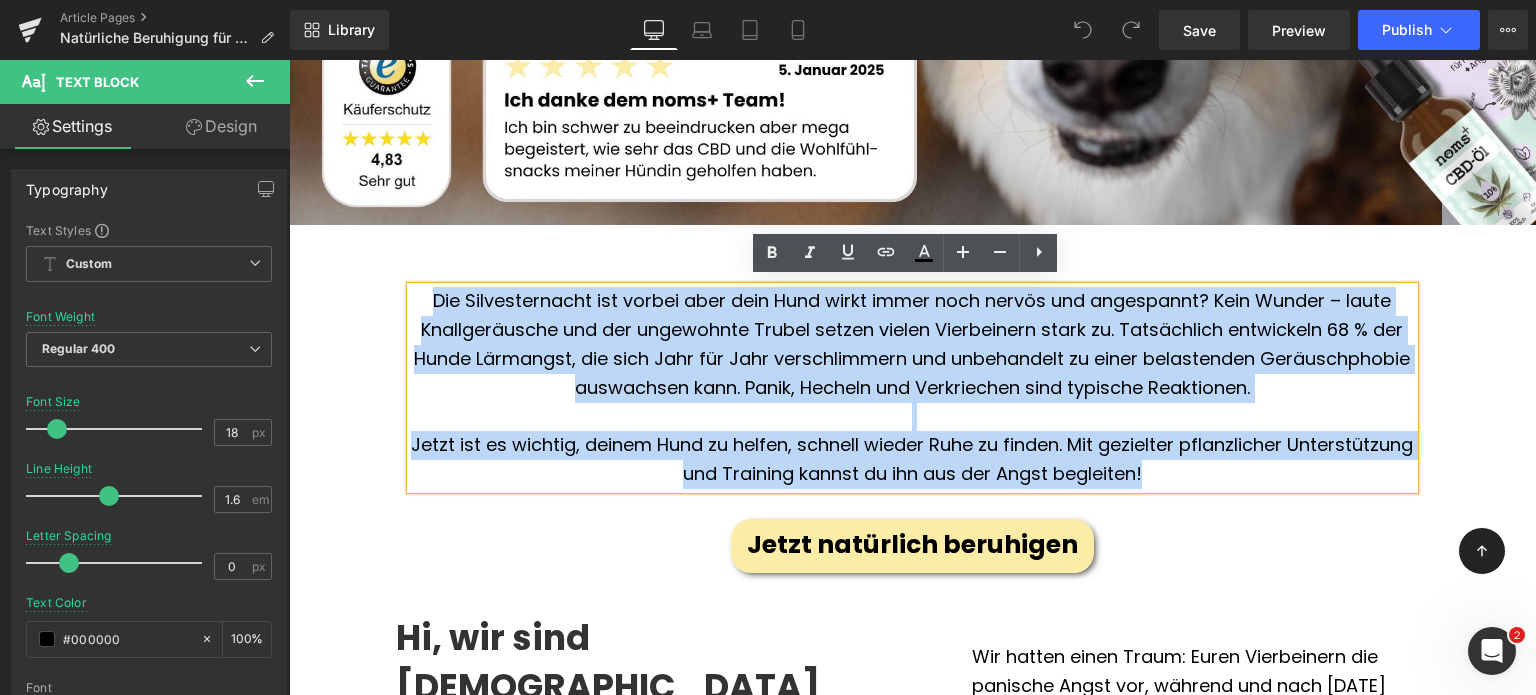copy on "Die Silvesternacht ist vorbei aber dein Hund wirkt immer noch nervös und angespannt? Kein Wunder – laute Knallgeräusche und der ungewohnte Trubel setzen vielen Vierbeinern stark zu. Tatsächlich entwickeln 68 % der Hunde Lärmangst, die sich Jahr für Jahr verschlimmern und unbehandelt zu einer belastenden Geräuschphobie auswachsen kann. Panik, Hecheln und Verkriechen sind typische Reaktionen. Jetzt ist es wichtig, deinem Hund zu helfen, schnell wieder Ruhe zu finden. Mit gezielter pflanzlicher Unterstützung und Training kannst du ihn aus der Angst begleiten!" 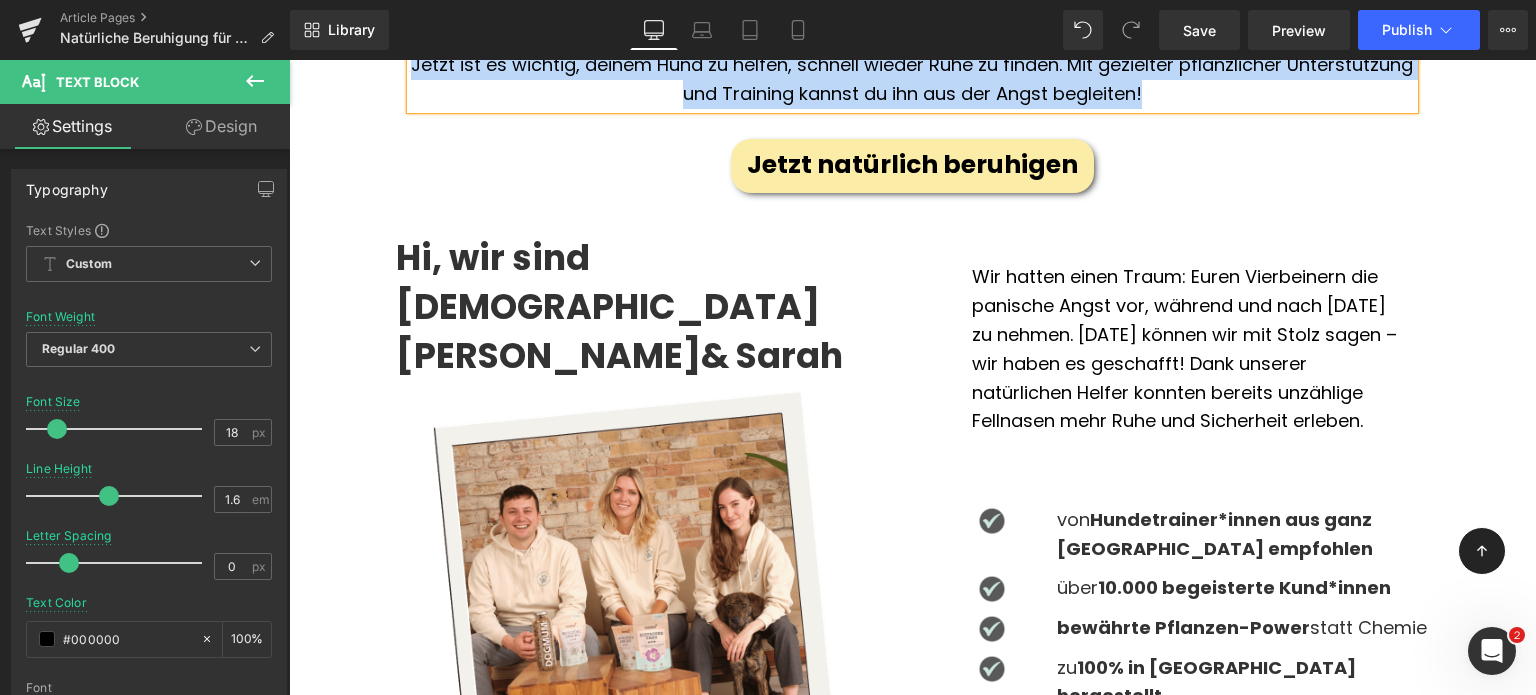 scroll, scrollTop: 1039, scrollLeft: 0, axis: vertical 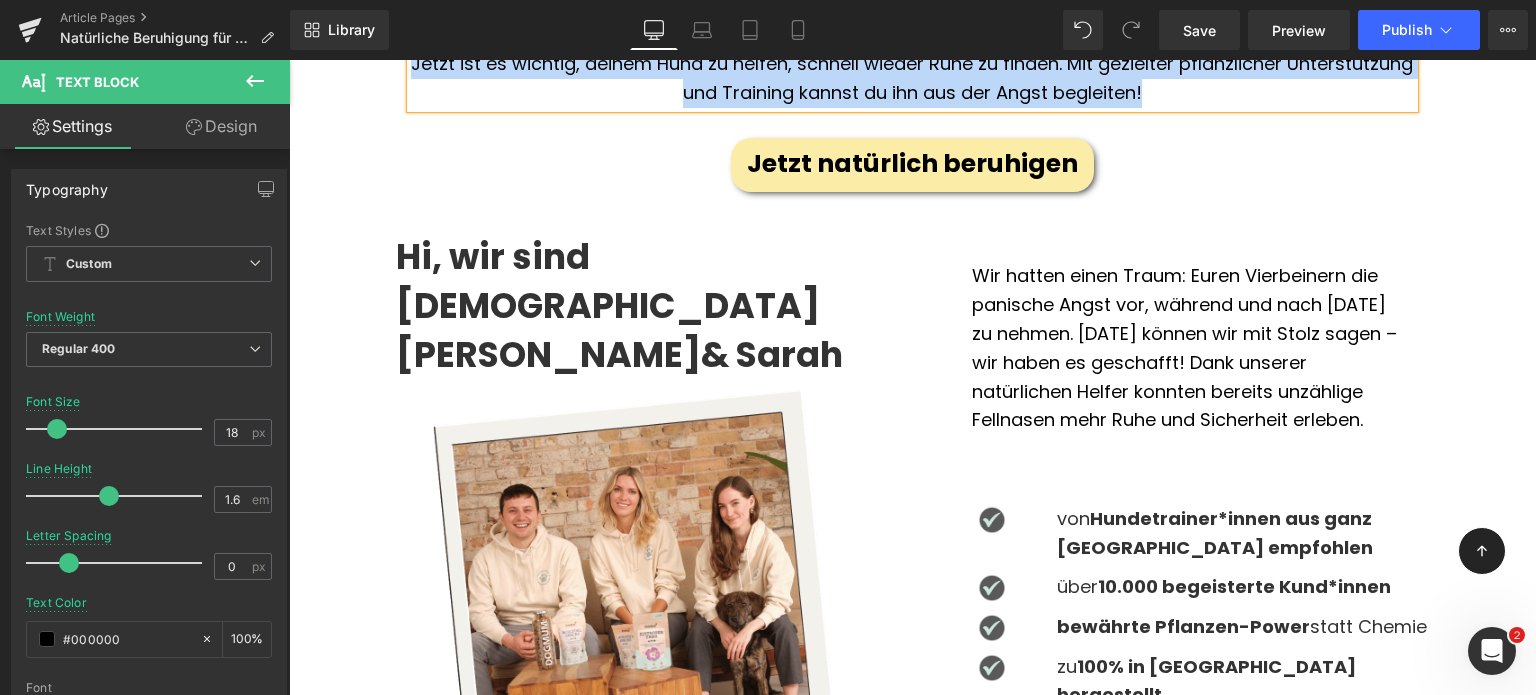 click on "Wir hatten einen Traum: Euren Vierbeinern die panische Angst vor, während und nach [DATE] zu nehmen. [DATE] können wir mit Stolz sagen – wir haben es geschafft! Dank unserer natürlichen Helfer konnten bereits unzählige Fellnasen mehr Ruhe und Sicherheit erleben." at bounding box center (1185, 348) 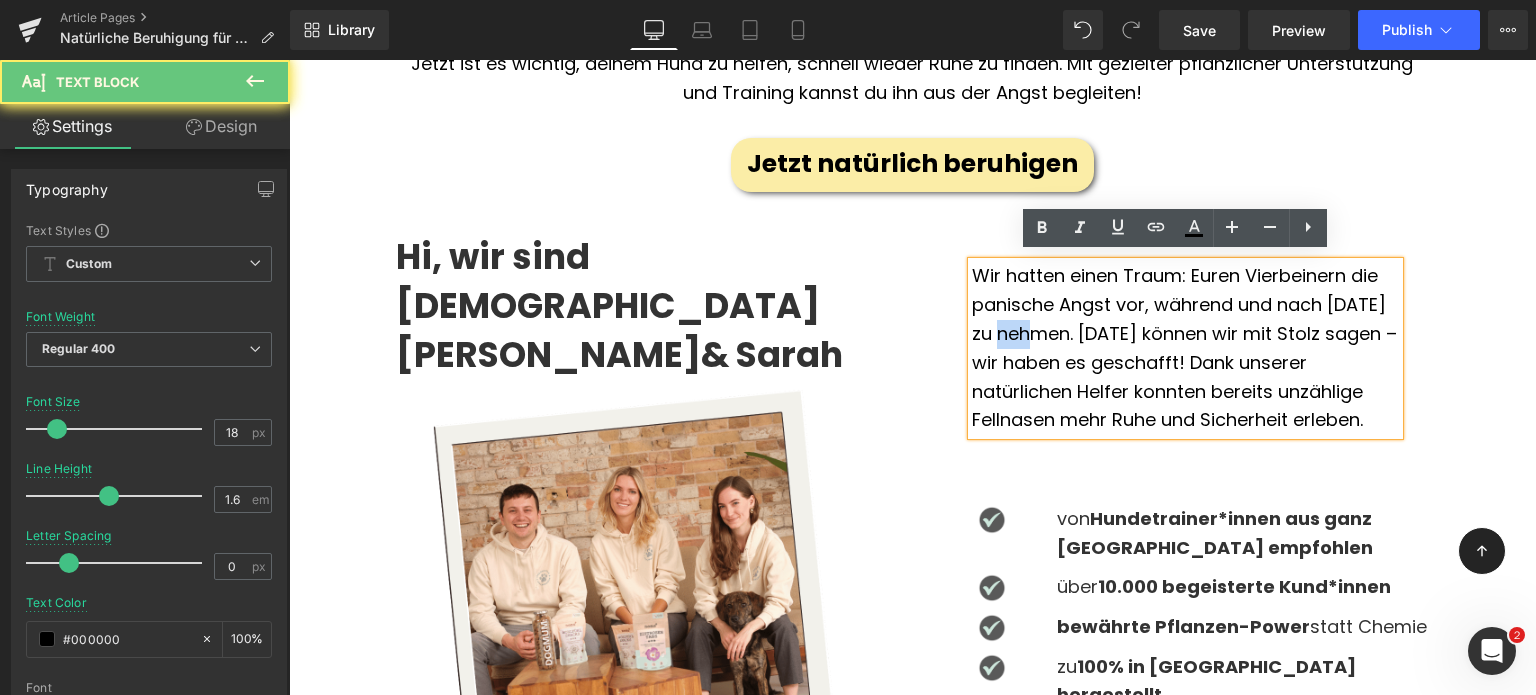 click on "Wir hatten einen Traum: Euren Vierbeinern die panische Angst vor, während und nach [DATE] zu nehmen. [DATE] können wir mit Stolz sagen – wir haben es geschafft! Dank unserer natürlichen Helfer konnten bereits unzählige Fellnasen mehr Ruhe und Sicherheit erleben." at bounding box center [1185, 348] 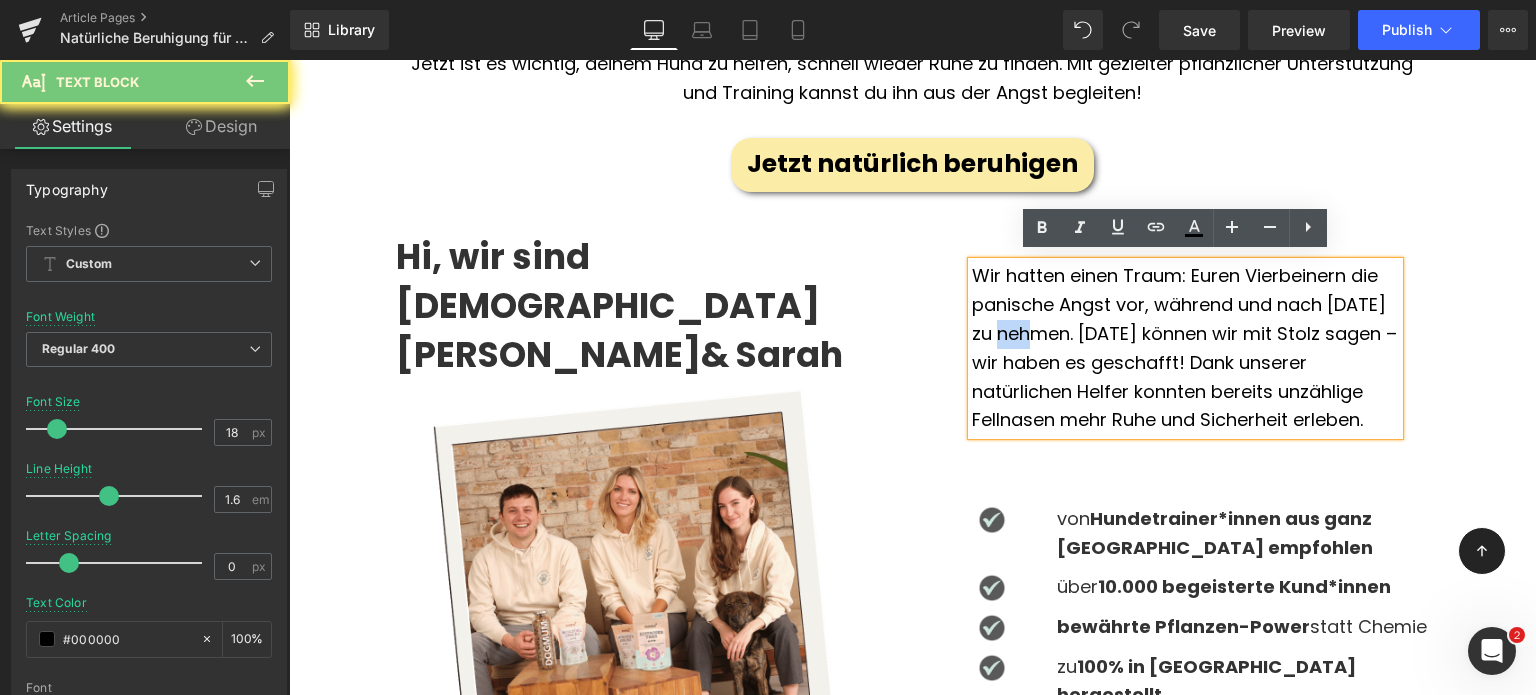 copy on "Wir hatten einen Traum: Euren Vierbeinern die panische Angst vor, während und nach [DATE] zu nehmen. [DATE] können wir mit Stolz sagen – wir haben es geschafft! Dank unserer natürlichen Helfer konnten bereits unzählige Fellnasen mehr Ruhe und Sicherheit erleben." 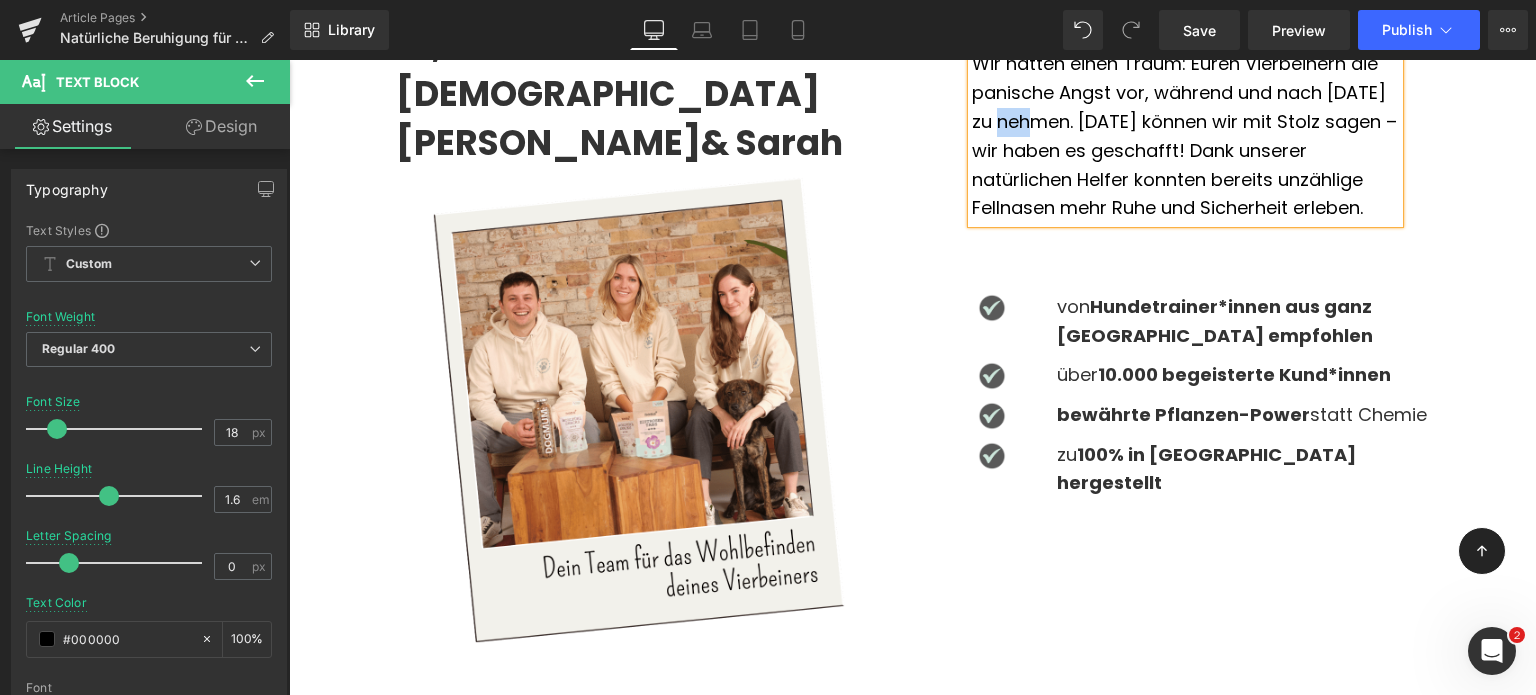 scroll, scrollTop: 1255, scrollLeft: 0, axis: vertical 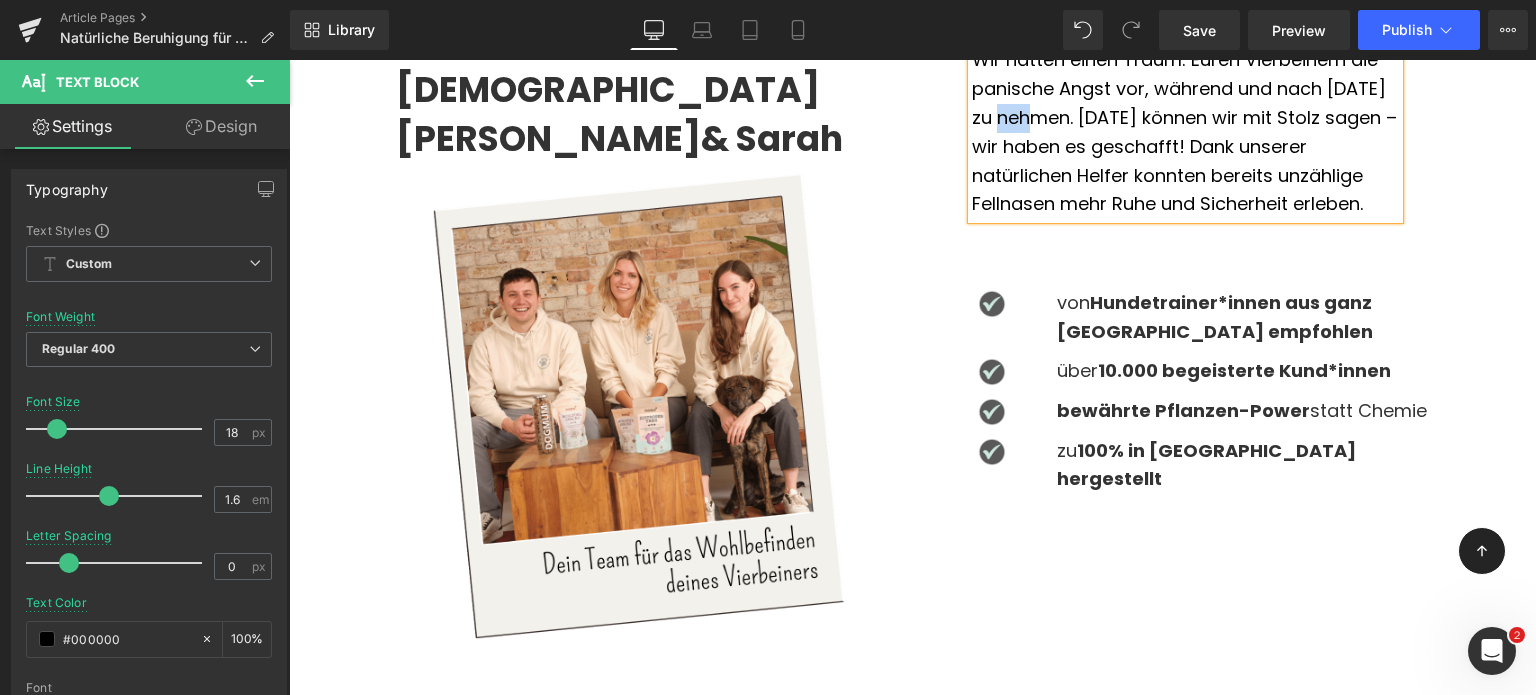 click at bounding box center (289, 60) 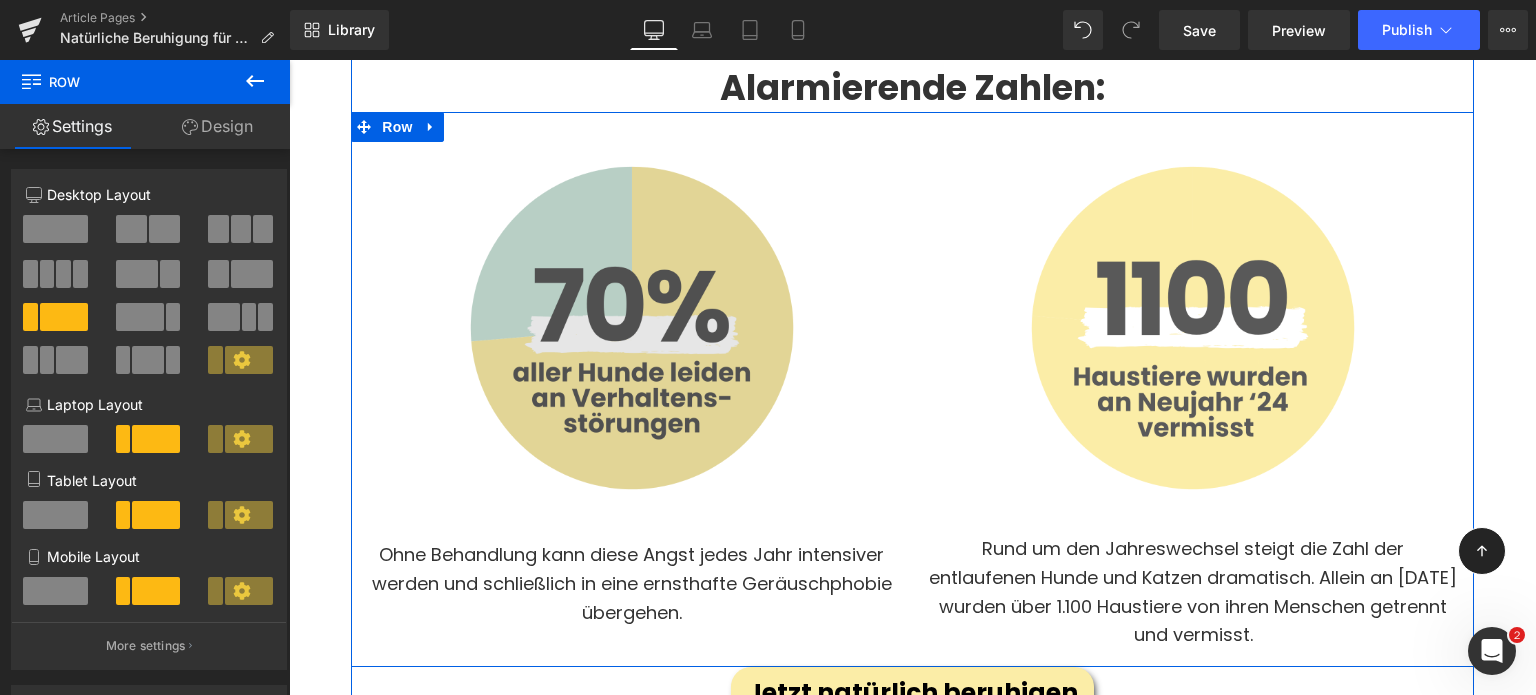 scroll, scrollTop: 2995, scrollLeft: 0, axis: vertical 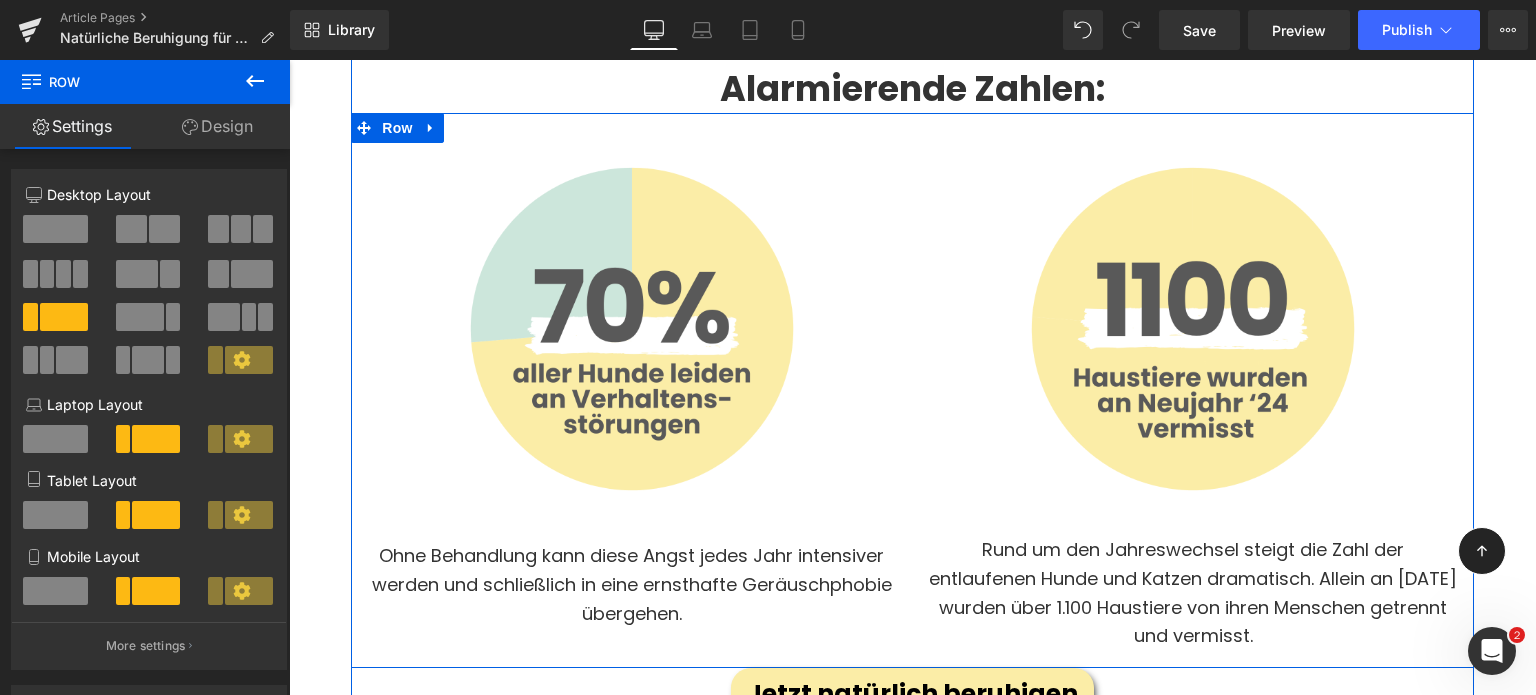 click on "Ohne Behandlung kann diese Angst jedes Jahr intensiver werden und schließlich in eine ernsthafte Geräuschphobie übergehen." at bounding box center (631, 586) 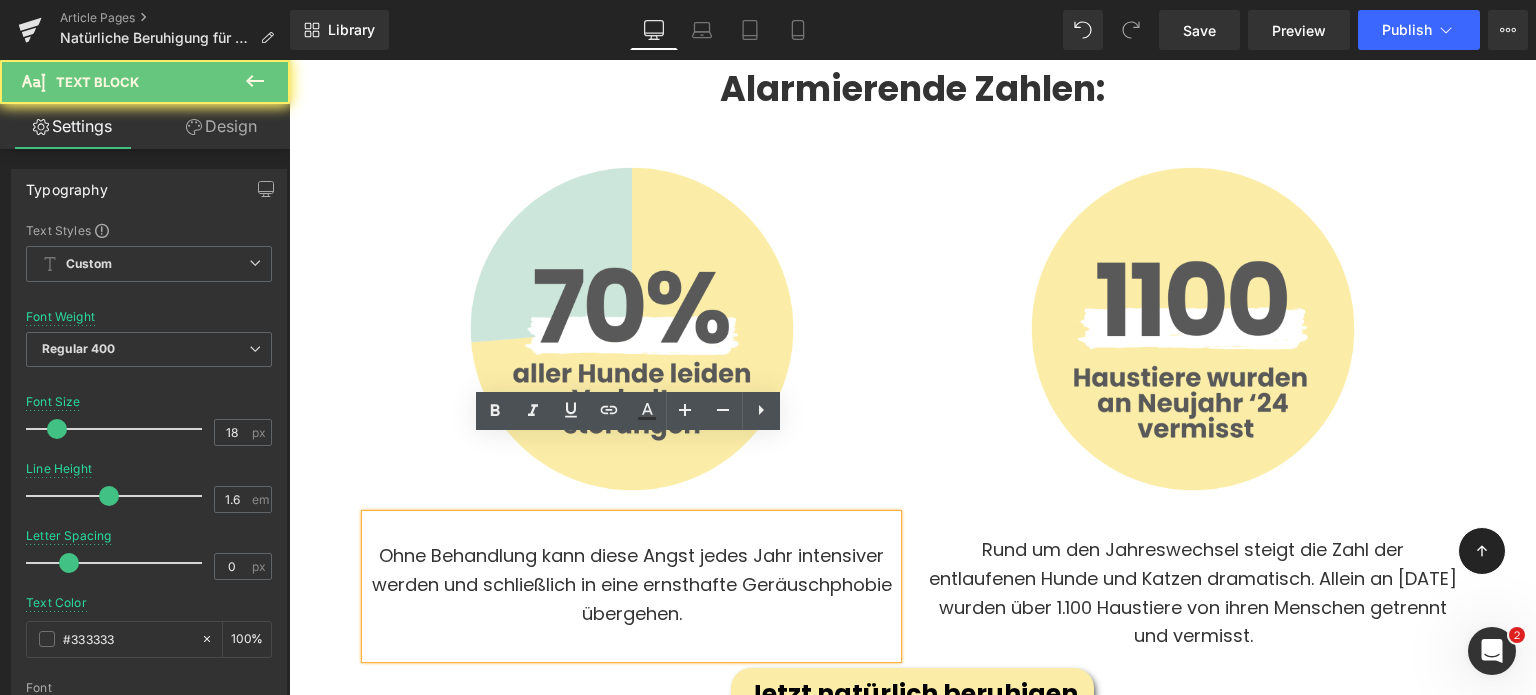 click on "Ohne Behandlung kann diese Angst jedes Jahr intensiver werden und schließlich in eine ernsthafte Geräuschphobie übergehen." at bounding box center (631, 586) 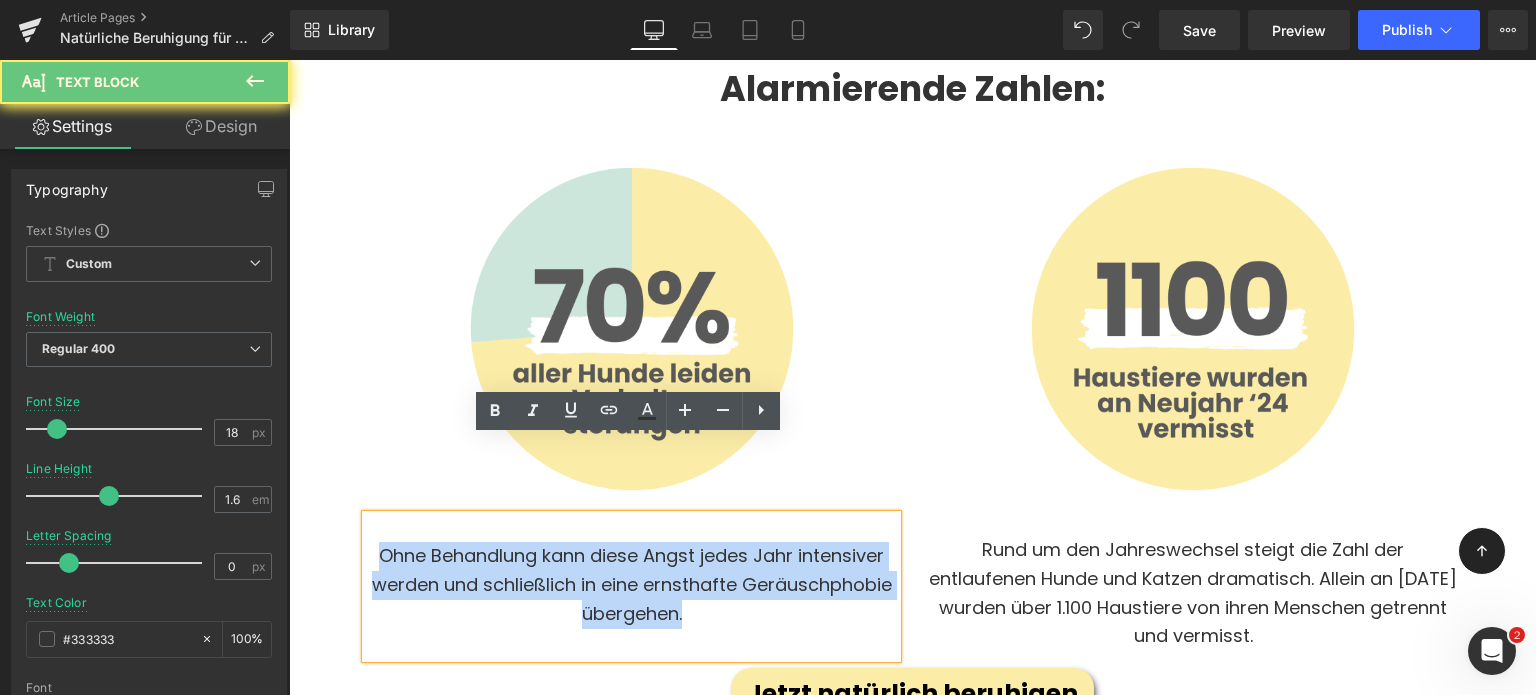 click on "Ohne Behandlung kann diese Angst jedes Jahr intensiver werden und schließlich in eine ernsthafte Geräuschphobie übergehen." at bounding box center (631, 586) 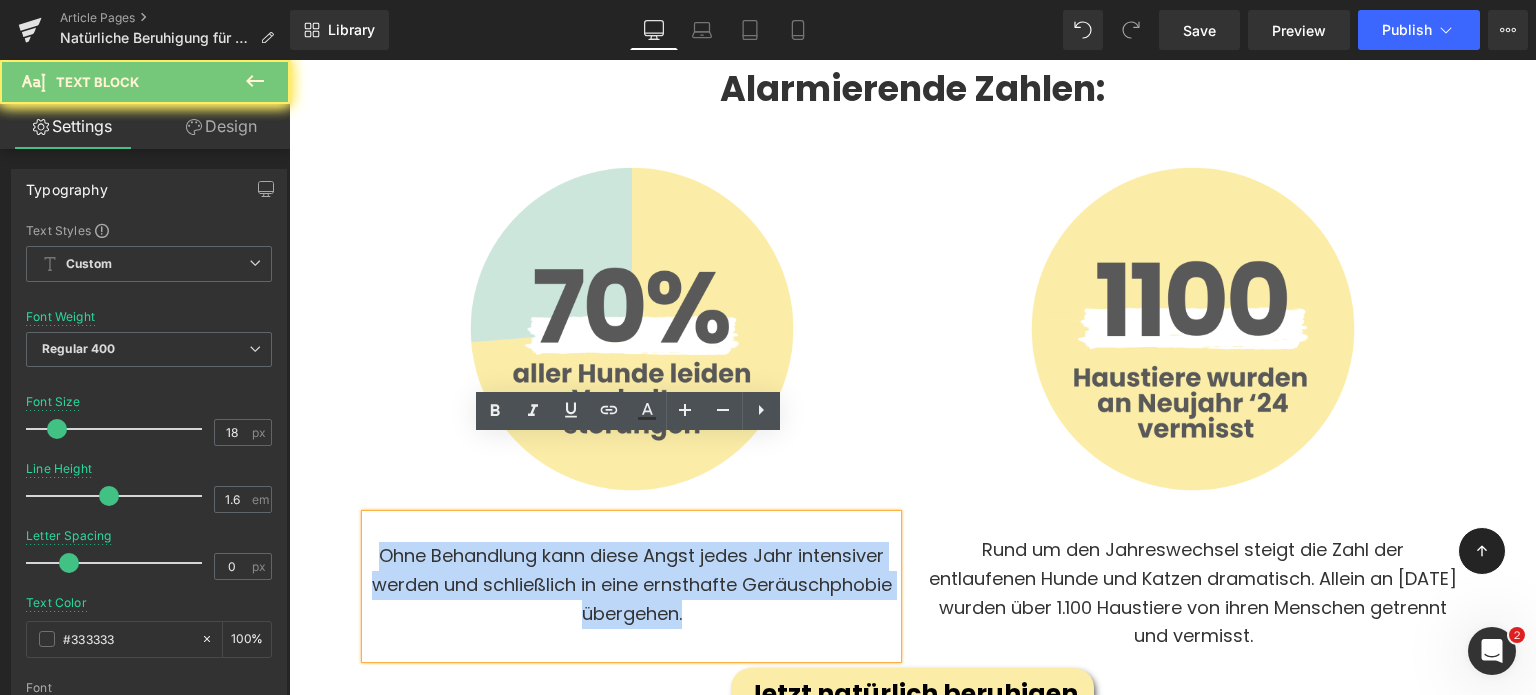 copy on "Ohne Behandlung kann diese Angst jedes Jahr intensiver werden und schließlich in eine ernsthafte Geräuschphobie übergehen." 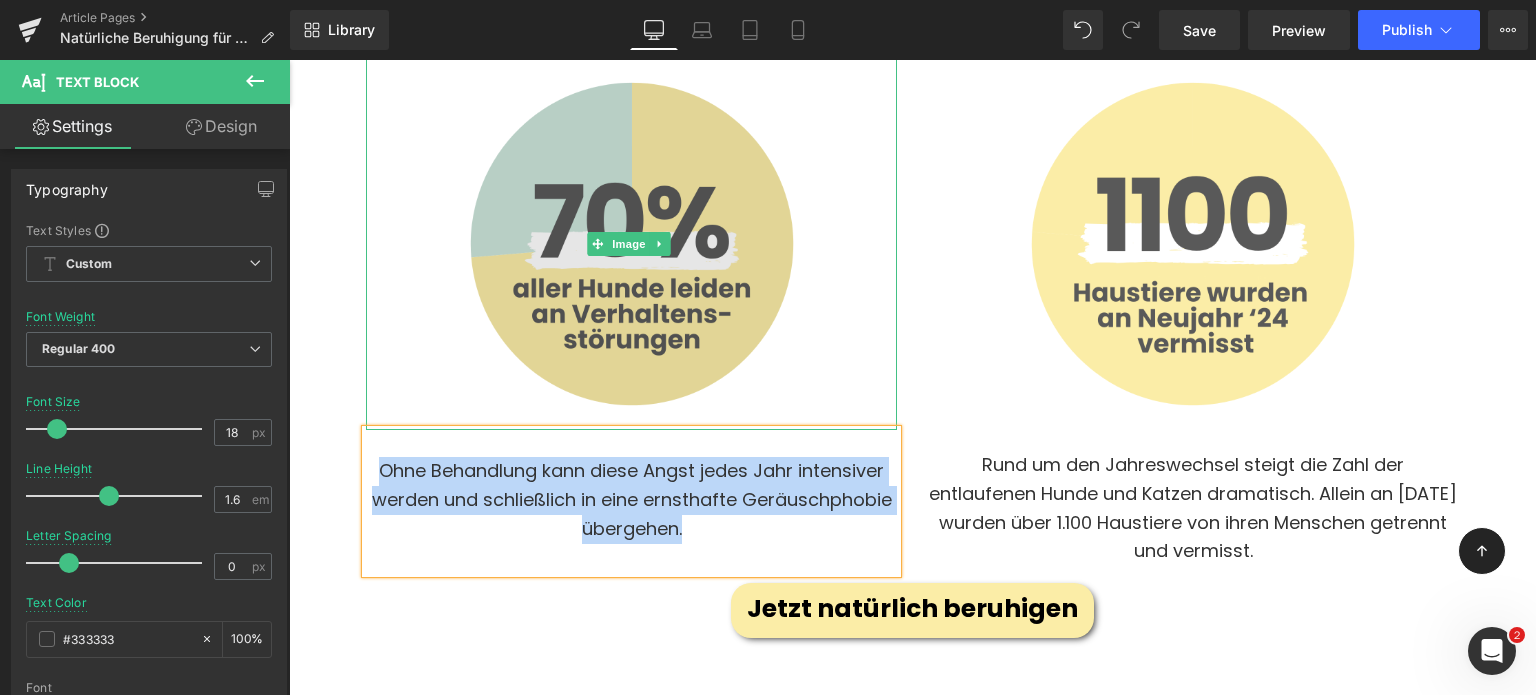 scroll, scrollTop: 3082, scrollLeft: 0, axis: vertical 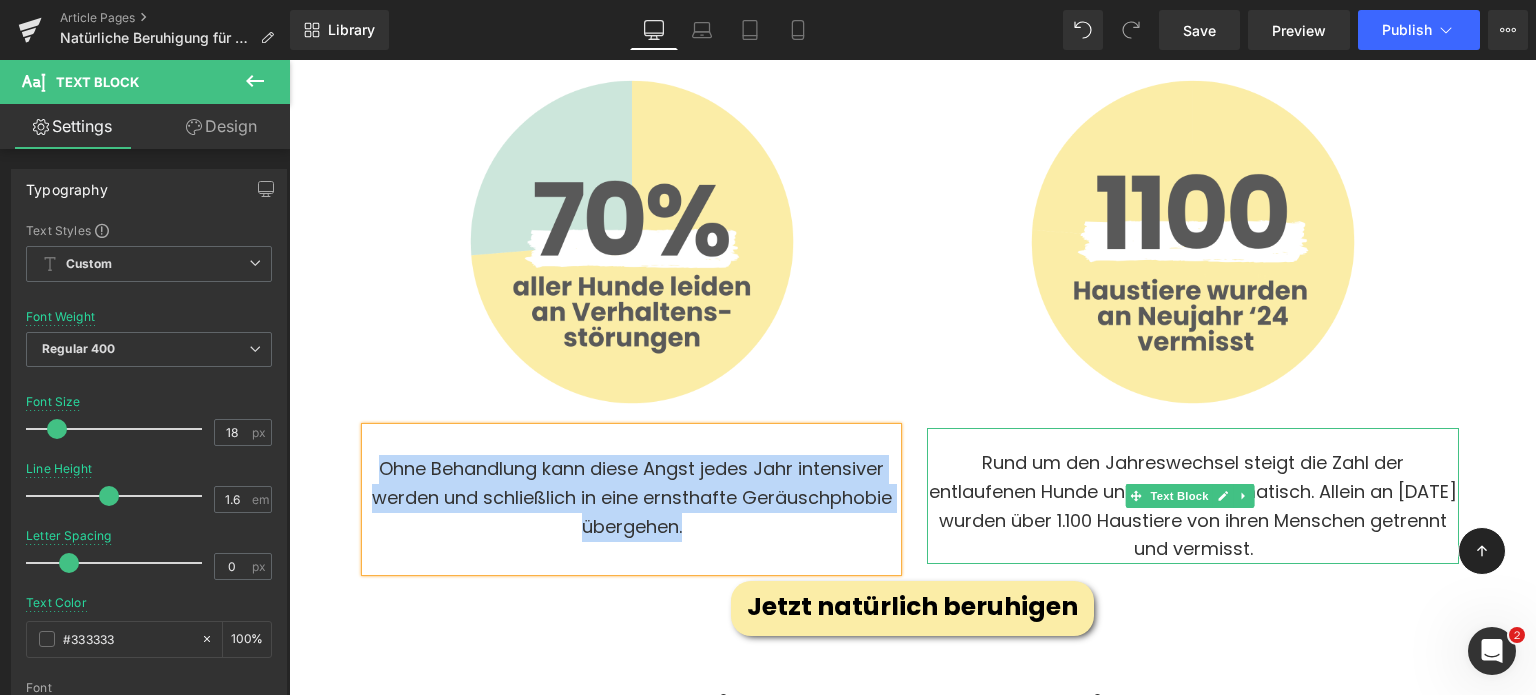click on "Rund um den Jahreswechsel steigt die Zahl der entlaufenen Hunde und Katzen dramatisch. Allein an [DATE] wurden über 1.100 Haustiere von ihren Menschen getrennt und vermisst." at bounding box center (1192, 496) 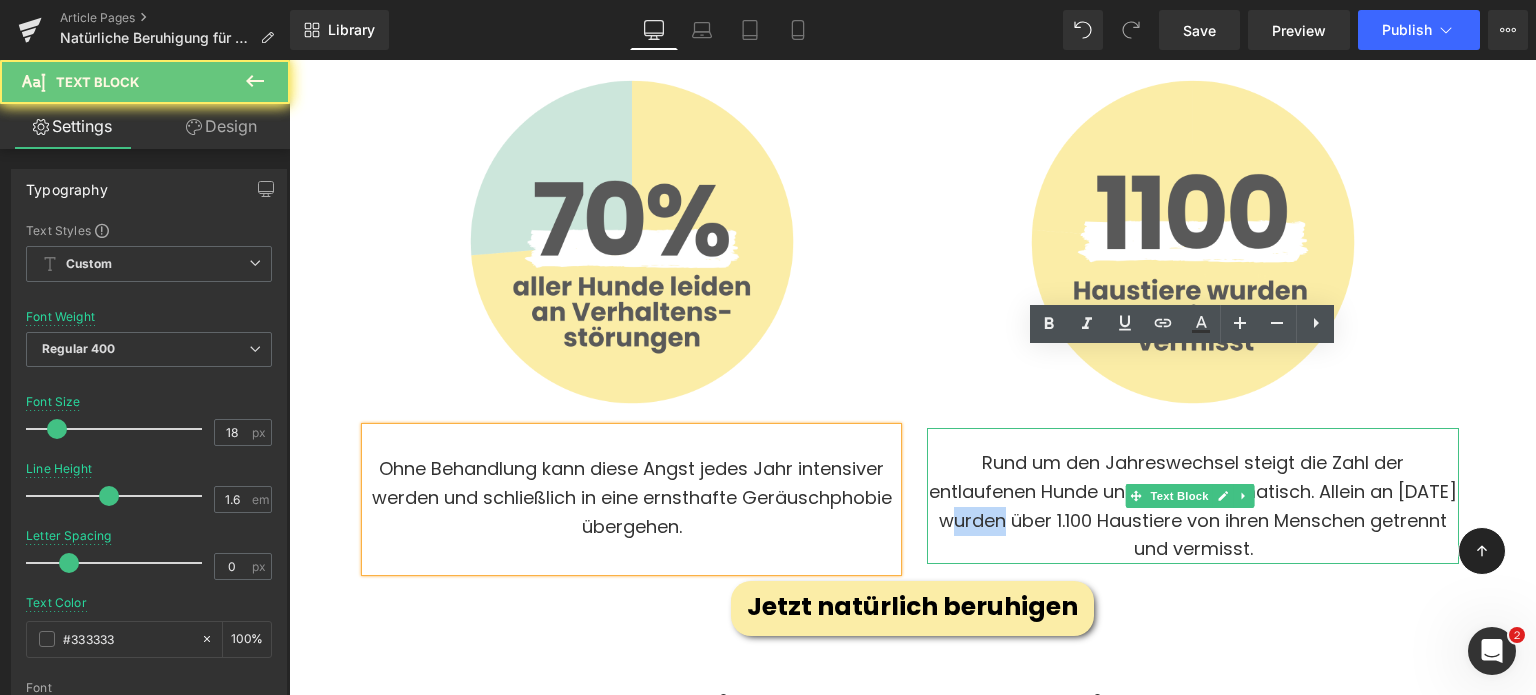 click on "Rund um den Jahreswechsel steigt die Zahl der entlaufenen Hunde und Katzen dramatisch. Allein an [DATE] wurden über 1.100 Haustiere von ihren Menschen getrennt und vermisst." at bounding box center (1192, 496) 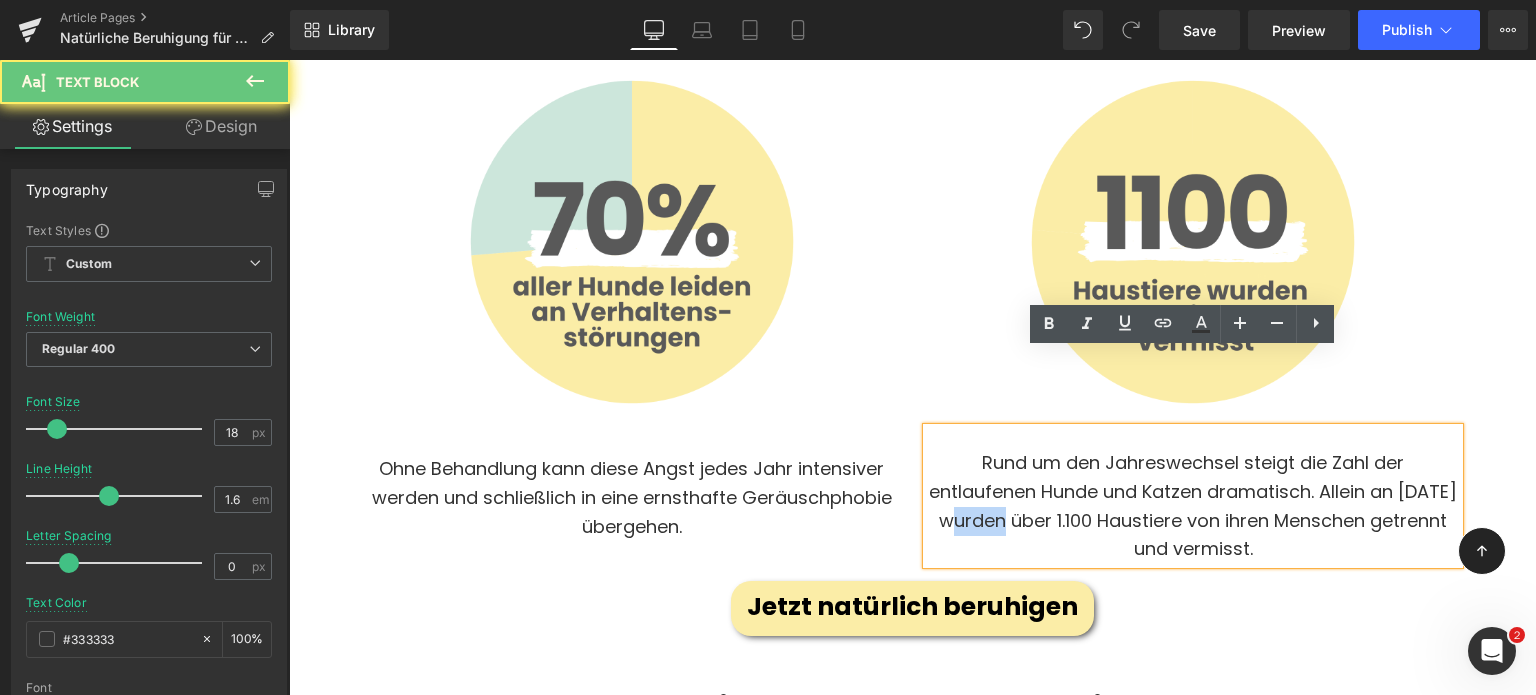 click on "Rund um den Jahreswechsel steigt die Zahl der entlaufenen Hunde und Katzen dramatisch. Allein an [DATE] wurden über 1.100 Haustiere von ihren Menschen getrennt und vermisst." at bounding box center (1192, 496) 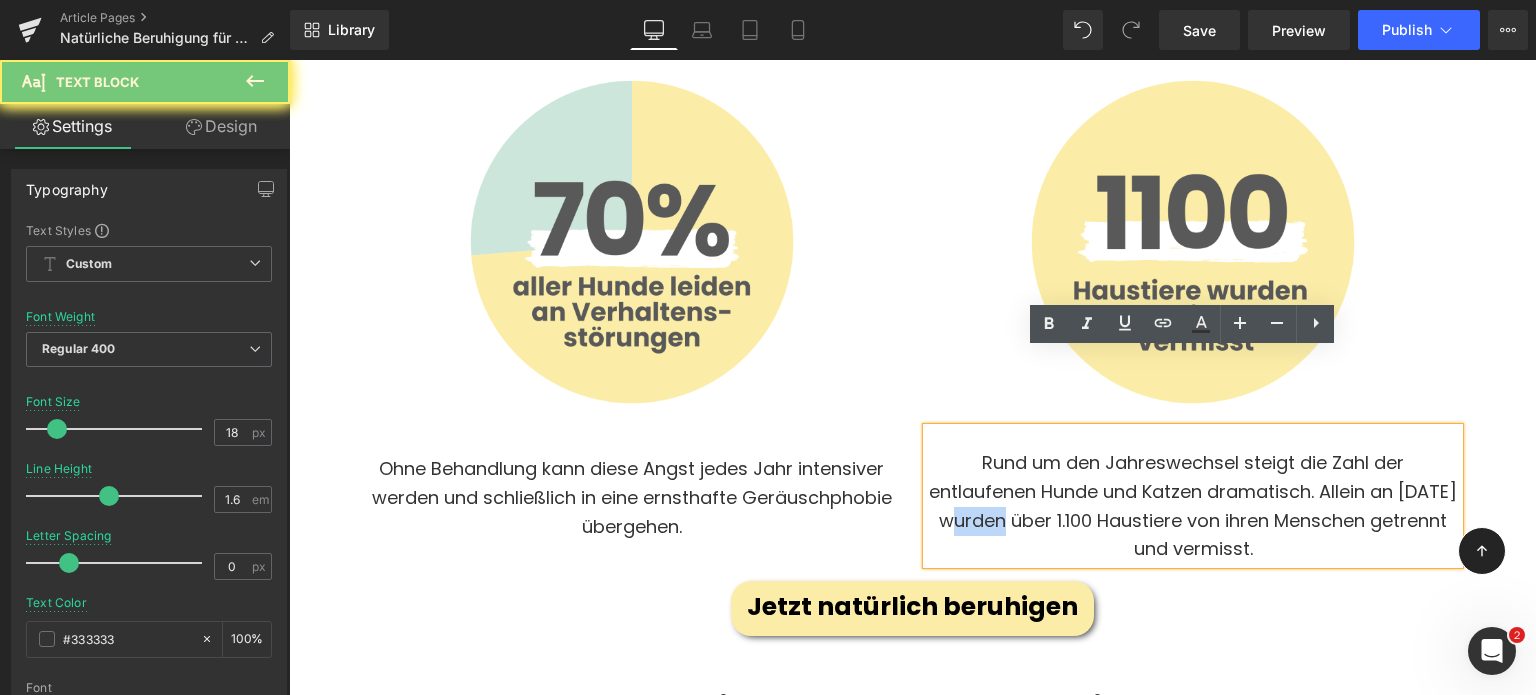 copy on "Rund um den Jahreswechsel steigt die Zahl der entlaufenen Hunde und Katzen dramatisch. Allein an [DATE] wurden über 1.100 Haustiere von ihren Menschen getrennt und vermisst." 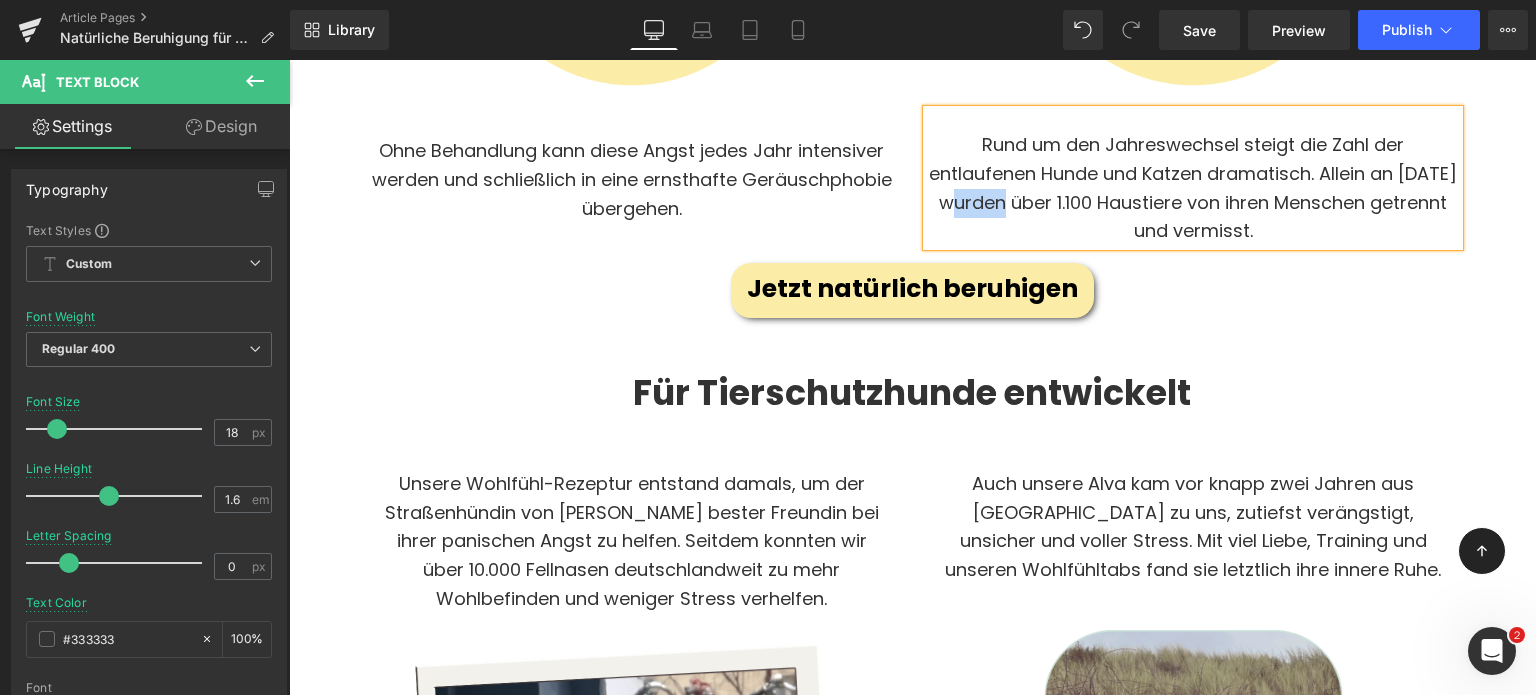 scroll, scrollTop: 3404, scrollLeft: 0, axis: vertical 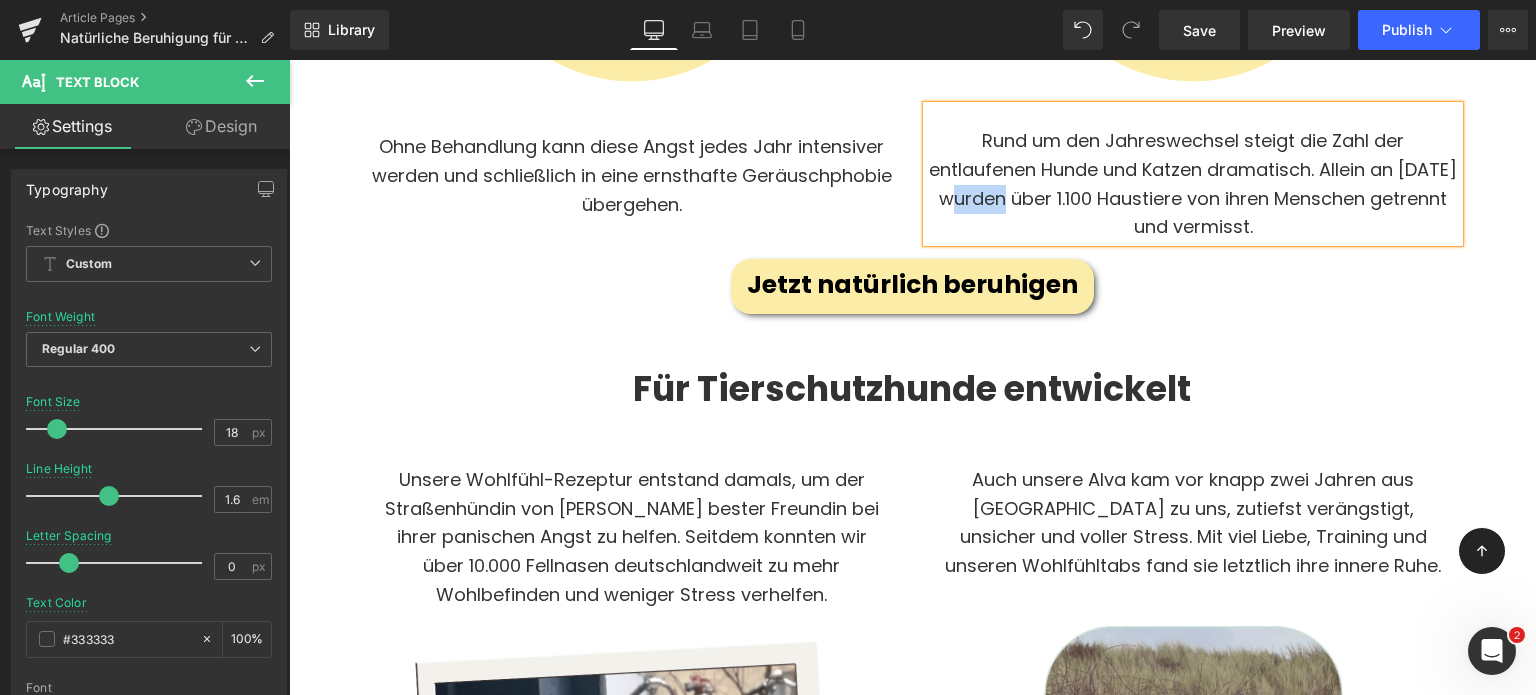 click on "Unsere Wohlfühl-Rezeptur entstand damals, um der Straßenhündin von [PERSON_NAME] bester Freundin bei ihrer panischen Angst zu helfen. Seitdem konnten wir über 10.000 Fellnasen deutschlandweit zu mehr Wohlbefinden und weniger Stress verhelfen." at bounding box center (631, 538) 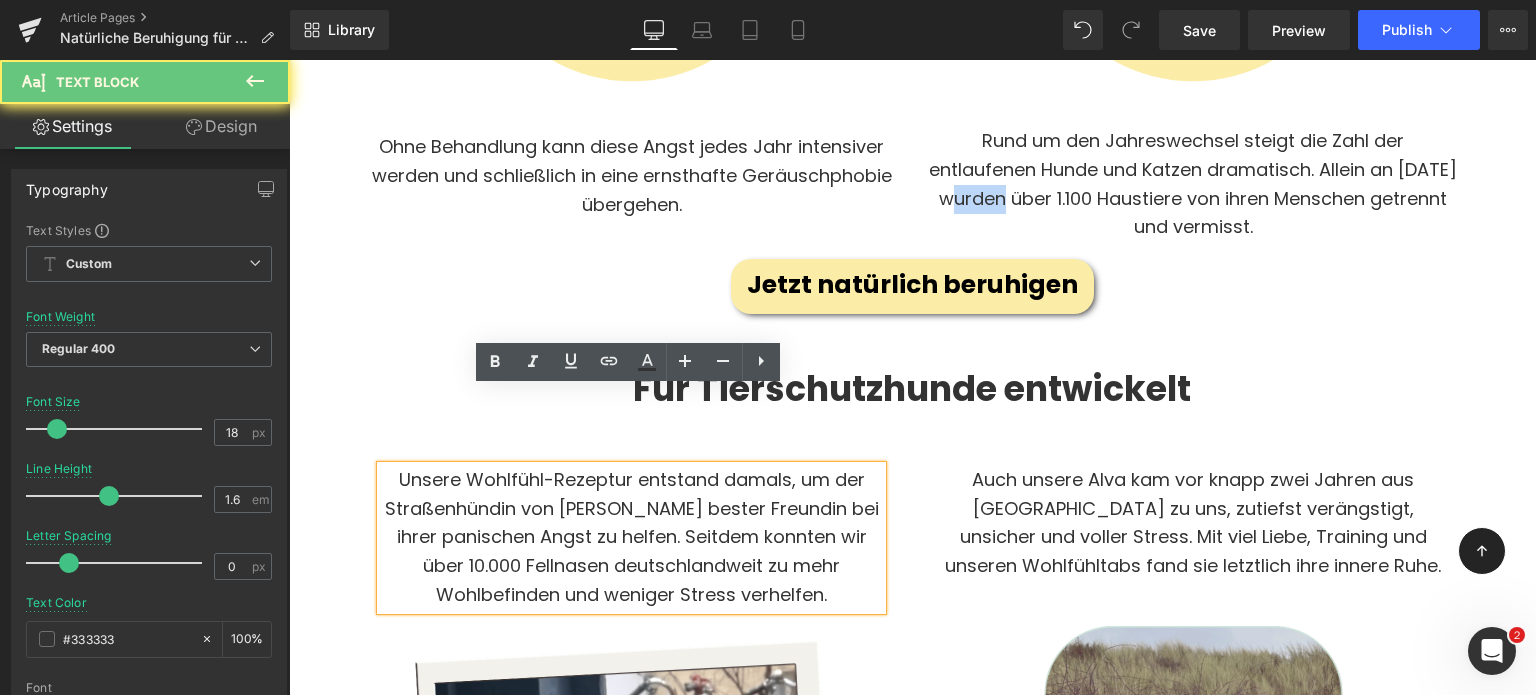 click on "Unsere Wohlfühl-Rezeptur entstand damals, um der Straßenhündin von [PERSON_NAME] bester Freundin bei ihrer panischen Angst zu helfen. Seitdem konnten wir über 10.000 Fellnasen deutschlandweit zu mehr Wohlbefinden und weniger Stress verhelfen." at bounding box center [631, 538] 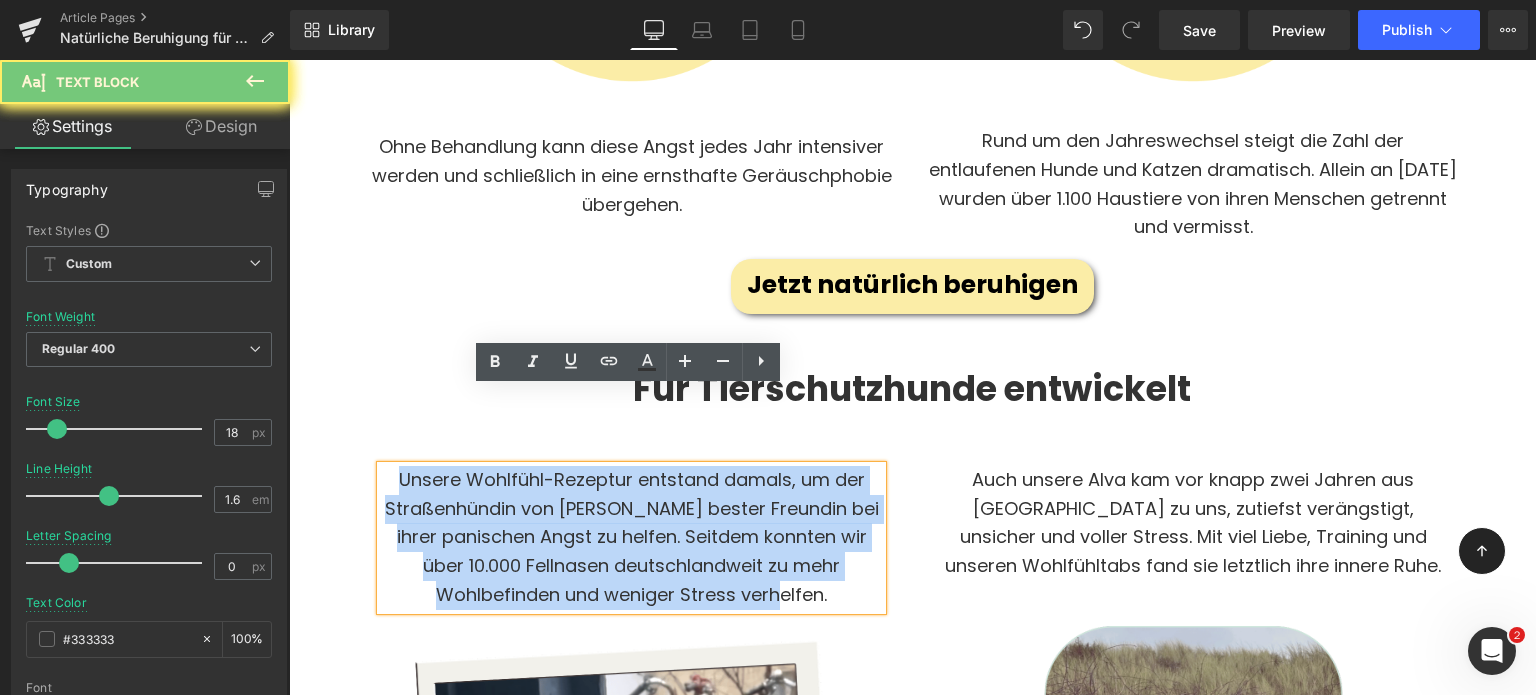click on "Unsere Wohlfühl-Rezeptur entstand damals, um der Straßenhündin von [PERSON_NAME] bester Freundin bei ihrer panischen Angst zu helfen. Seitdem konnten wir über 10.000 Fellnasen deutschlandweit zu mehr Wohlbefinden und weniger Stress verhelfen." at bounding box center (631, 538) 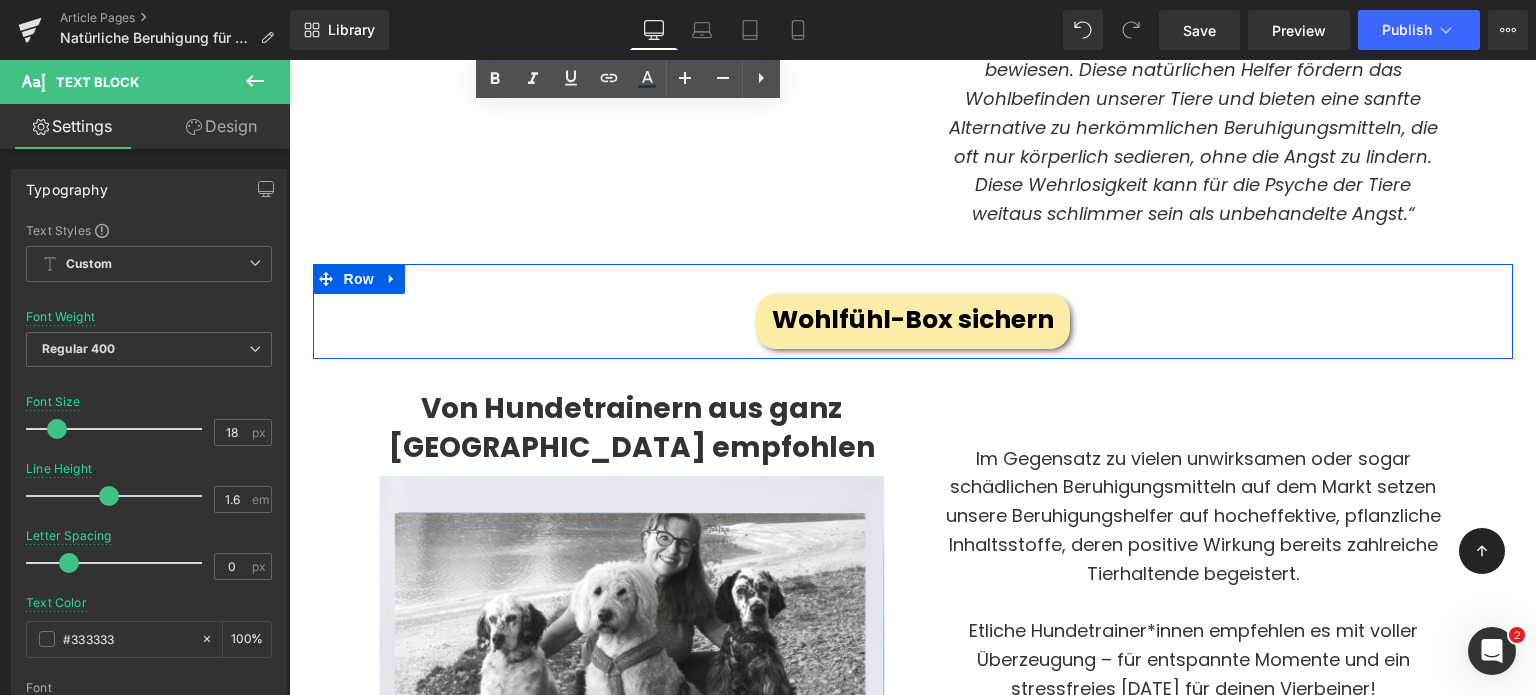 scroll, scrollTop: 4584, scrollLeft: 0, axis: vertical 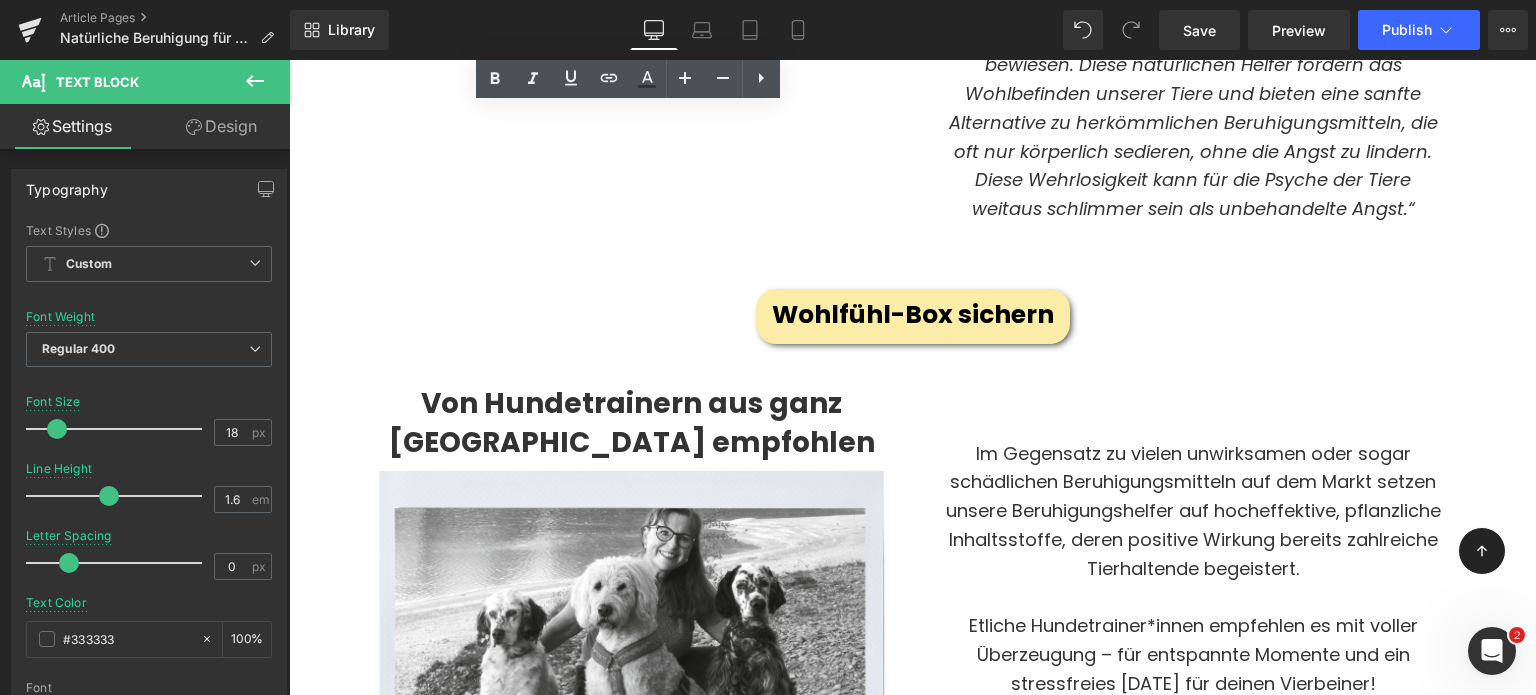 click on "Im Gegensatz zu vielen unwirksamen oder sogar schädlichen Beruhigungsmitteln auf dem Markt setzen unsere Beruhigungshelfer auf hocheffektive, pflanzliche Inhaltsstoffe, deren positive Wirkung bereits zahlreiche Tierhaltende begeistert." at bounding box center [1193, 511] 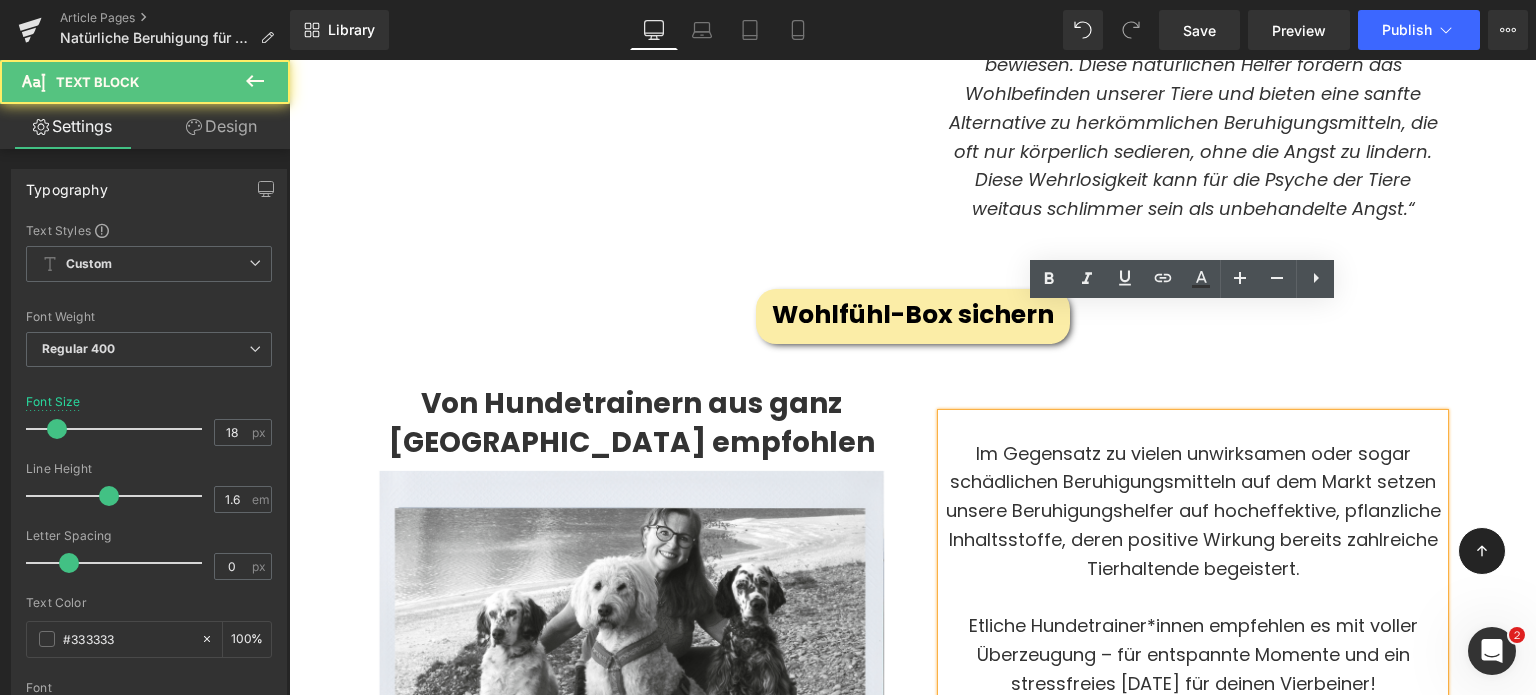 click on "Im Gegensatz zu vielen unwirksamen oder sogar schädlichen Beruhigungsmitteln auf dem Markt setzen unsere Beruhigungshelfer auf hocheffektive, pflanzliche Inhaltsstoffe, deren positive Wirkung bereits zahlreiche Tierhaltende begeistert." at bounding box center [1193, 511] 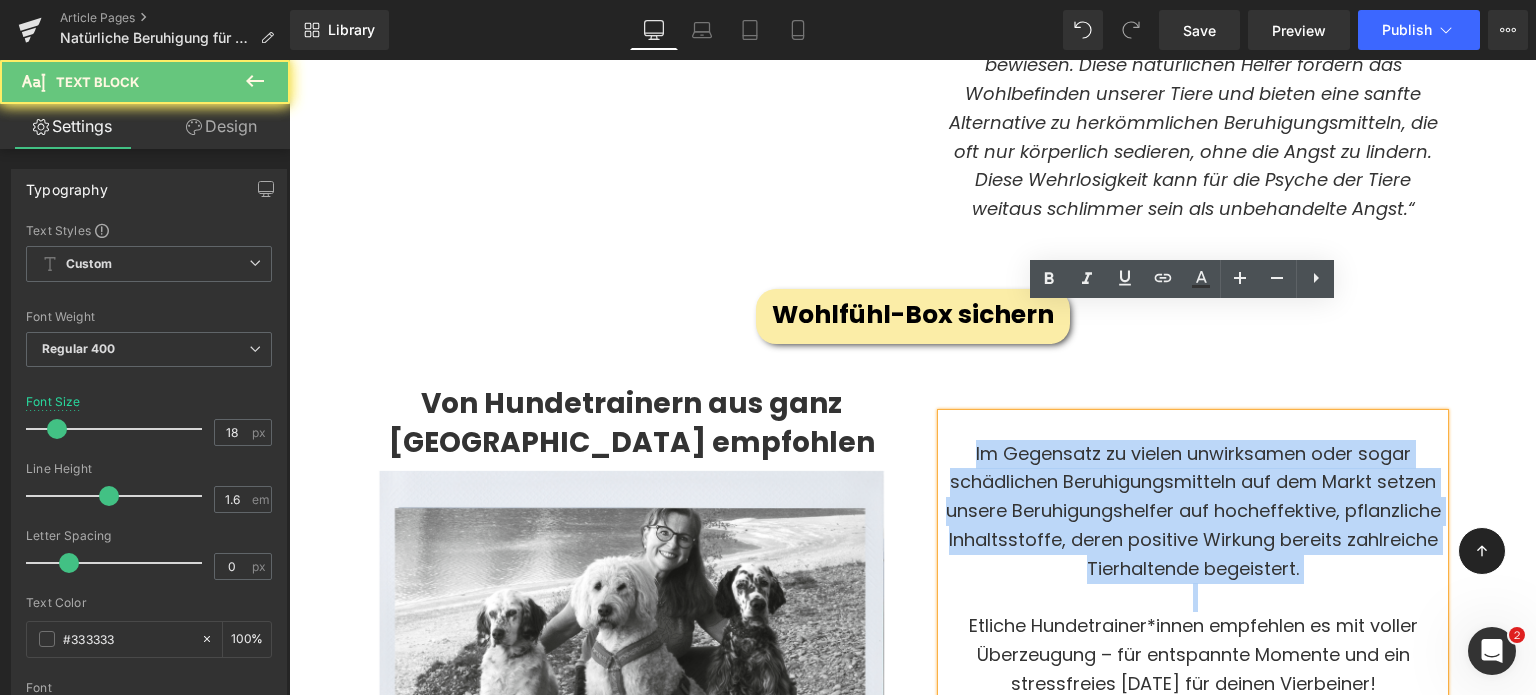 click on "Im Gegensatz zu vielen unwirksamen oder sogar schädlichen Beruhigungsmitteln auf dem Markt setzen unsere Beruhigungshelfer auf hocheffektive, pflanzliche Inhaltsstoffe, deren positive Wirkung bereits zahlreiche Tierhaltende begeistert." at bounding box center [1193, 511] 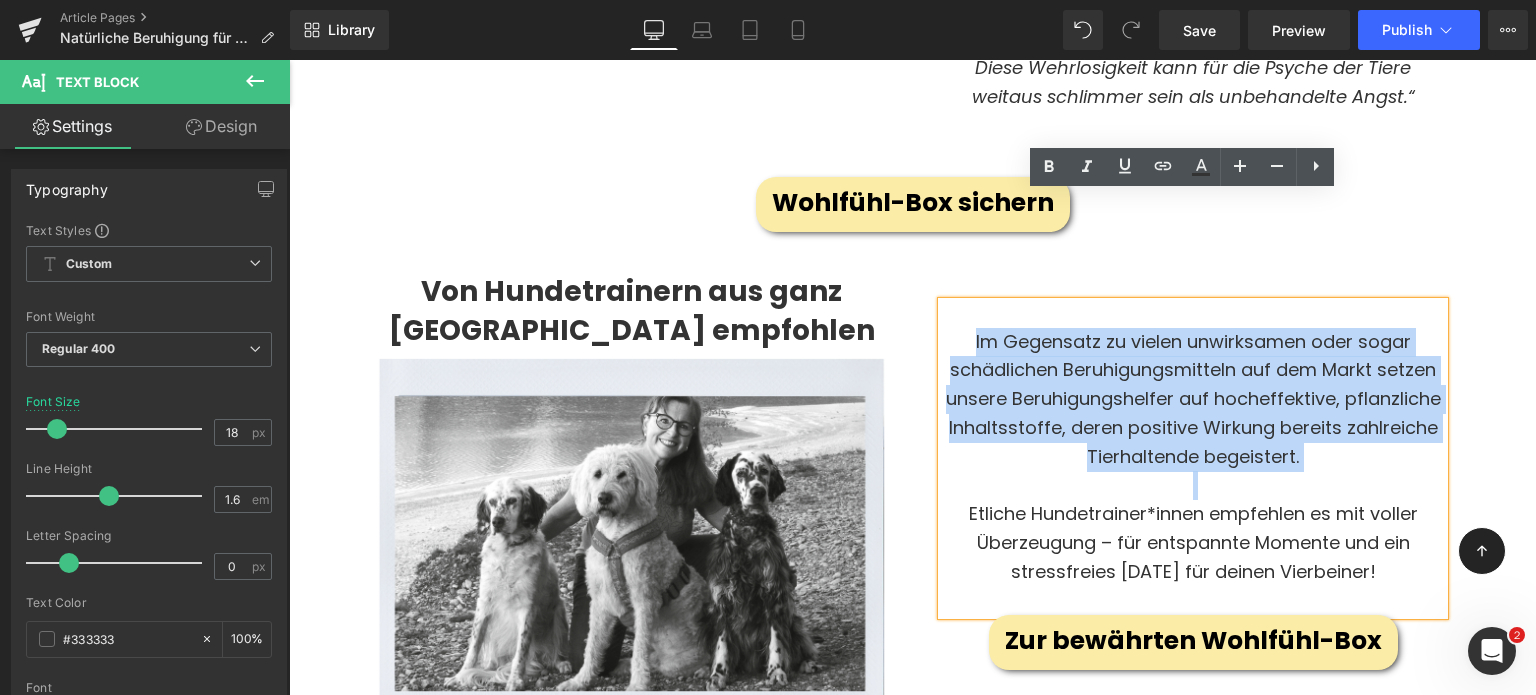 scroll, scrollTop: 4720, scrollLeft: 0, axis: vertical 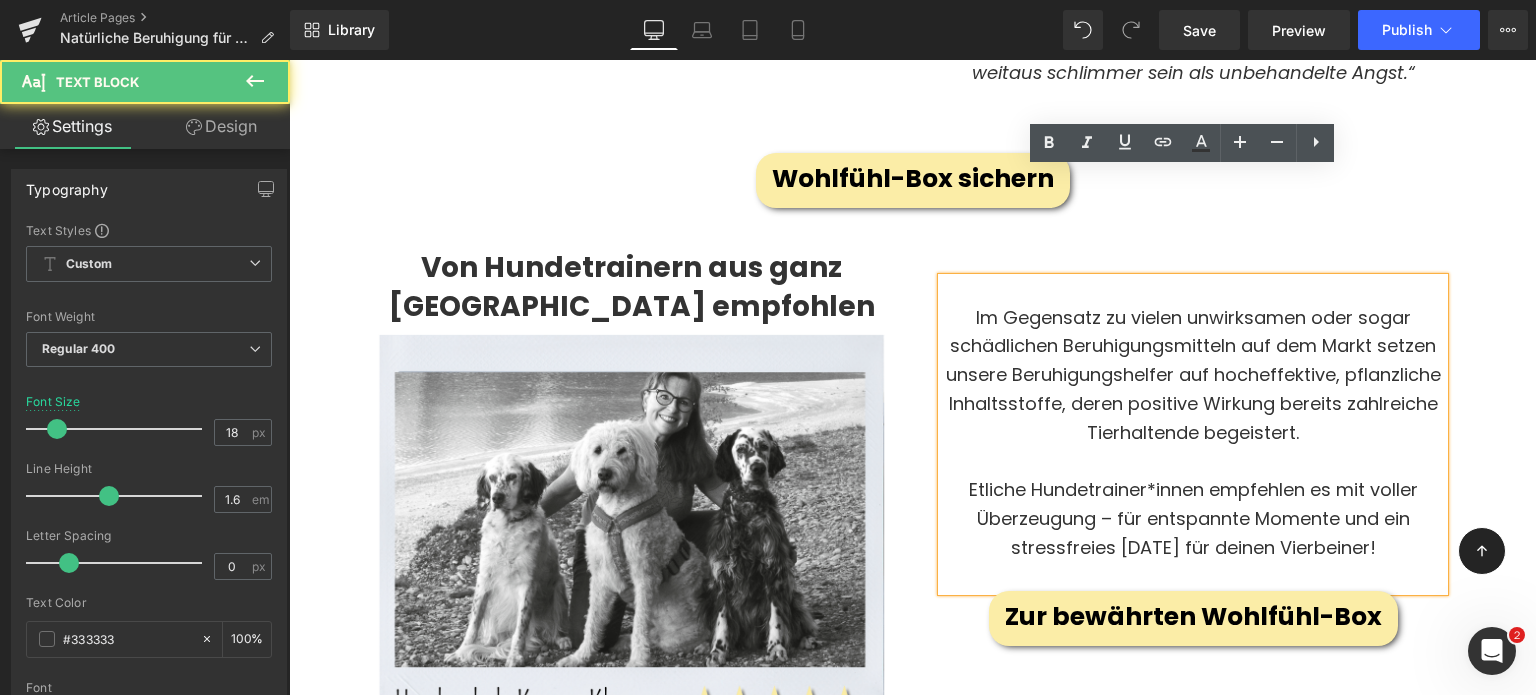 click on "Etliche Hundetrainer*innen empfehlen es mit voller Überzeugung – für entspannte Momente und ein stressfreies [DATE] für deinen Vierbeiner!" at bounding box center (1192, 519) 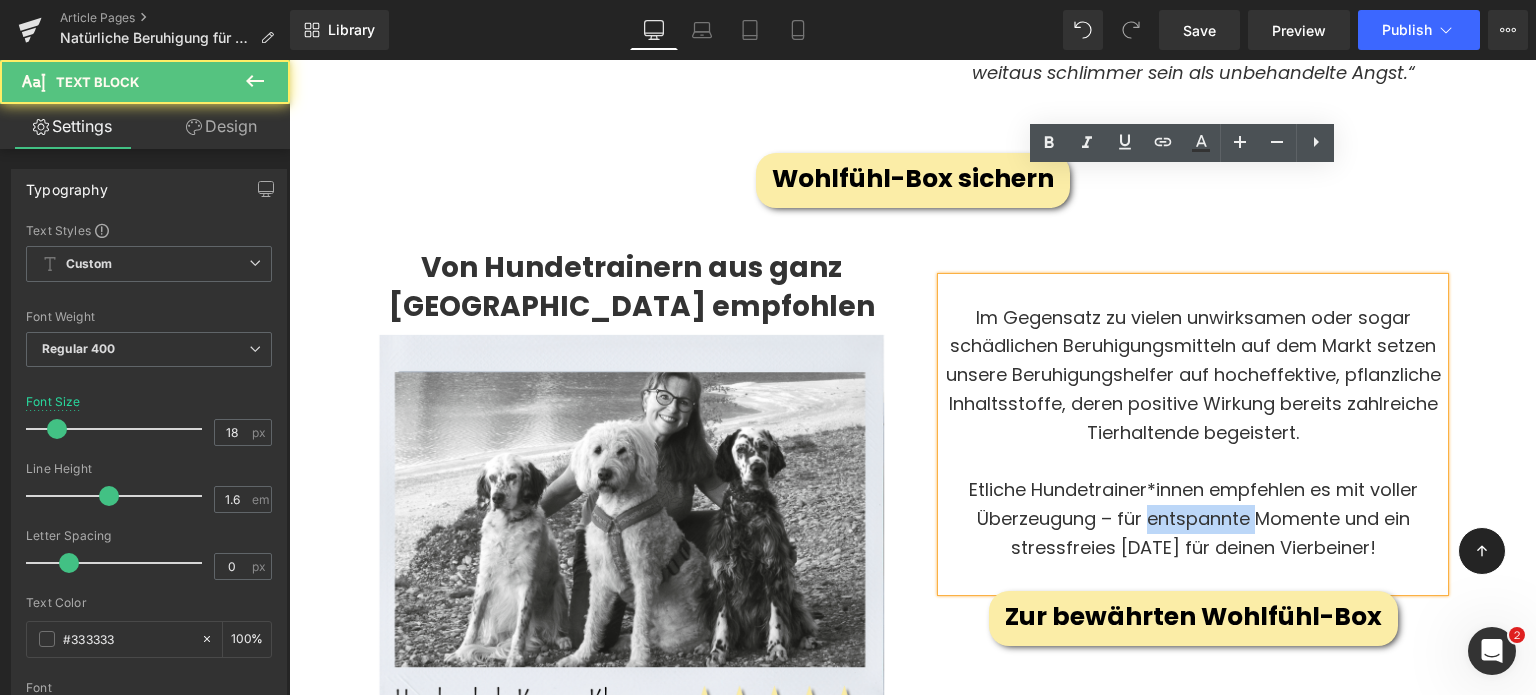 click on "Etliche Hundetrainer*innen empfehlen es mit voller Überzeugung – für entspannte Momente und ein stressfreies [DATE] für deinen Vierbeiner!" at bounding box center [1192, 519] 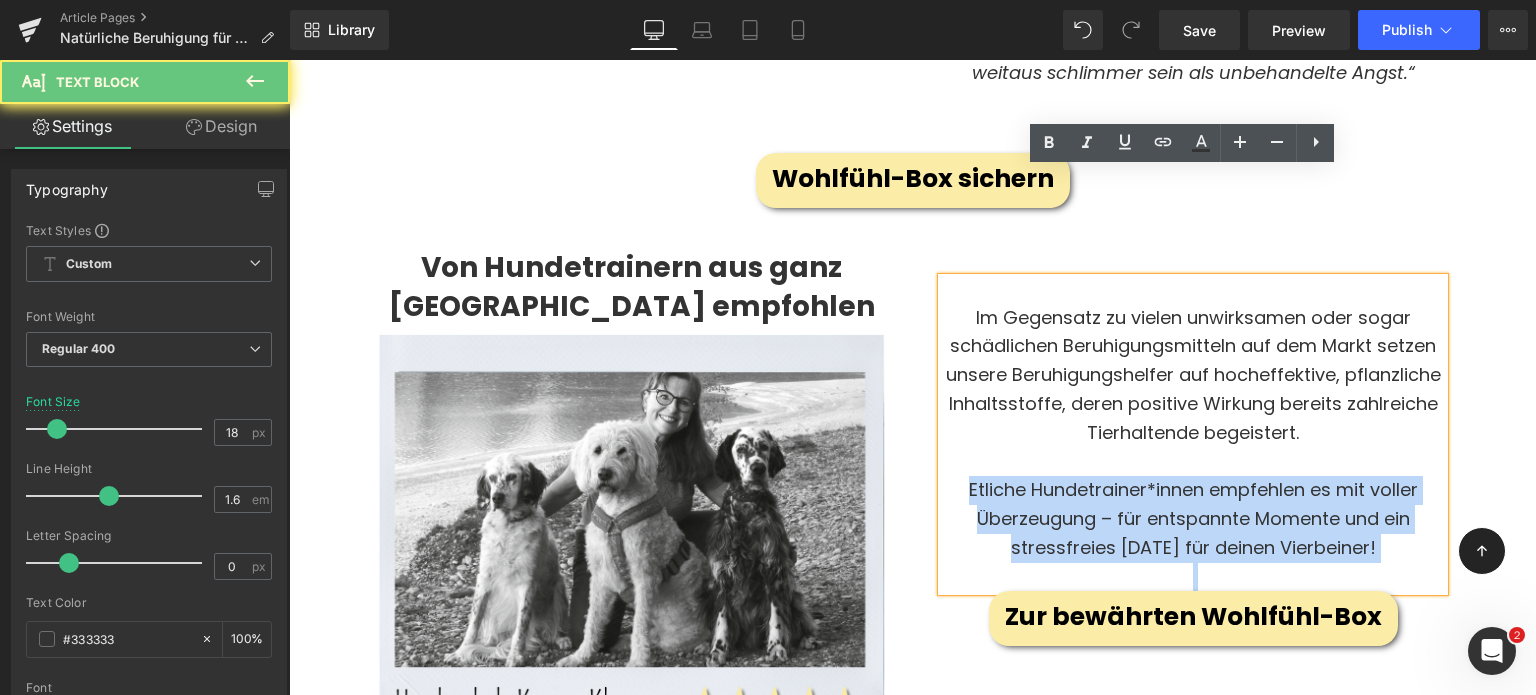 click on "Etliche Hundetrainer*innen empfehlen es mit voller Überzeugung – für entspannte Momente und ein stressfreies [DATE] für deinen Vierbeiner!" at bounding box center (1192, 519) 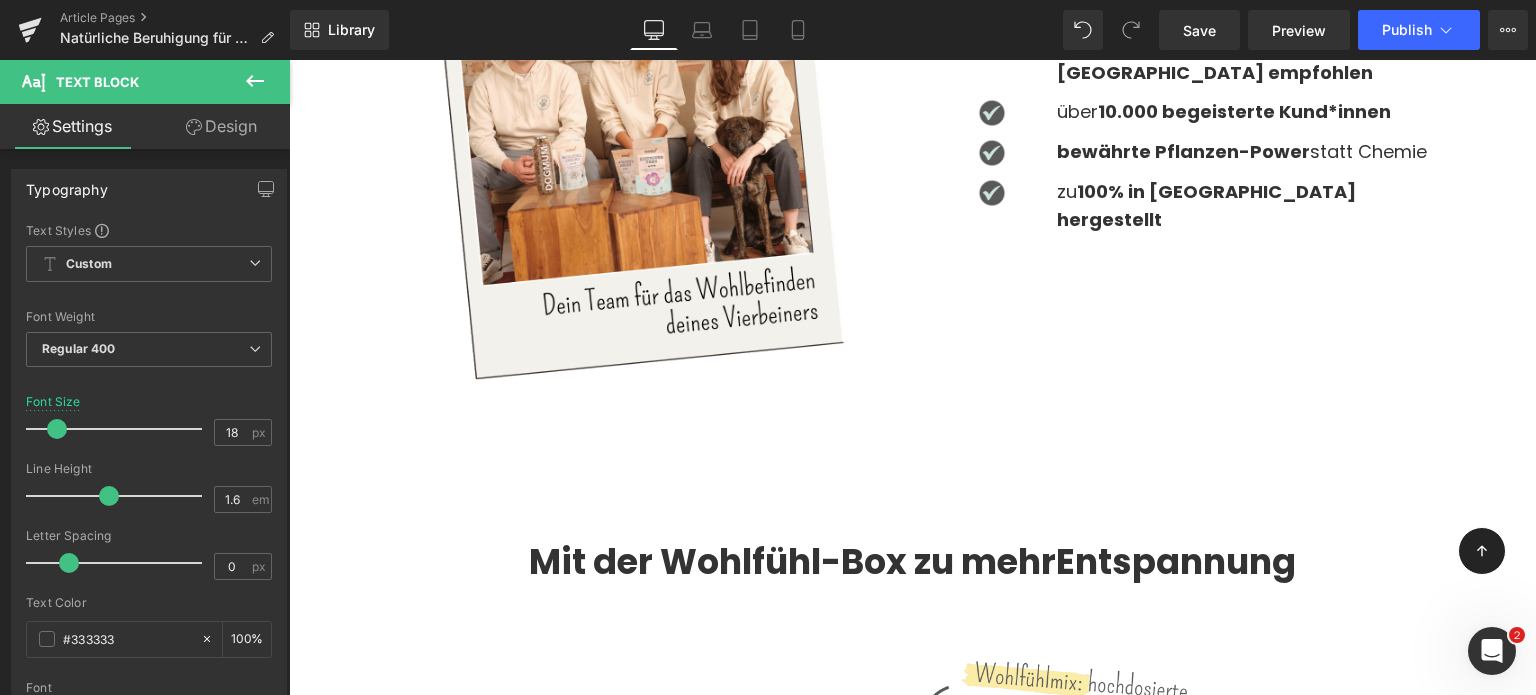 scroll, scrollTop: 1510, scrollLeft: 0, axis: vertical 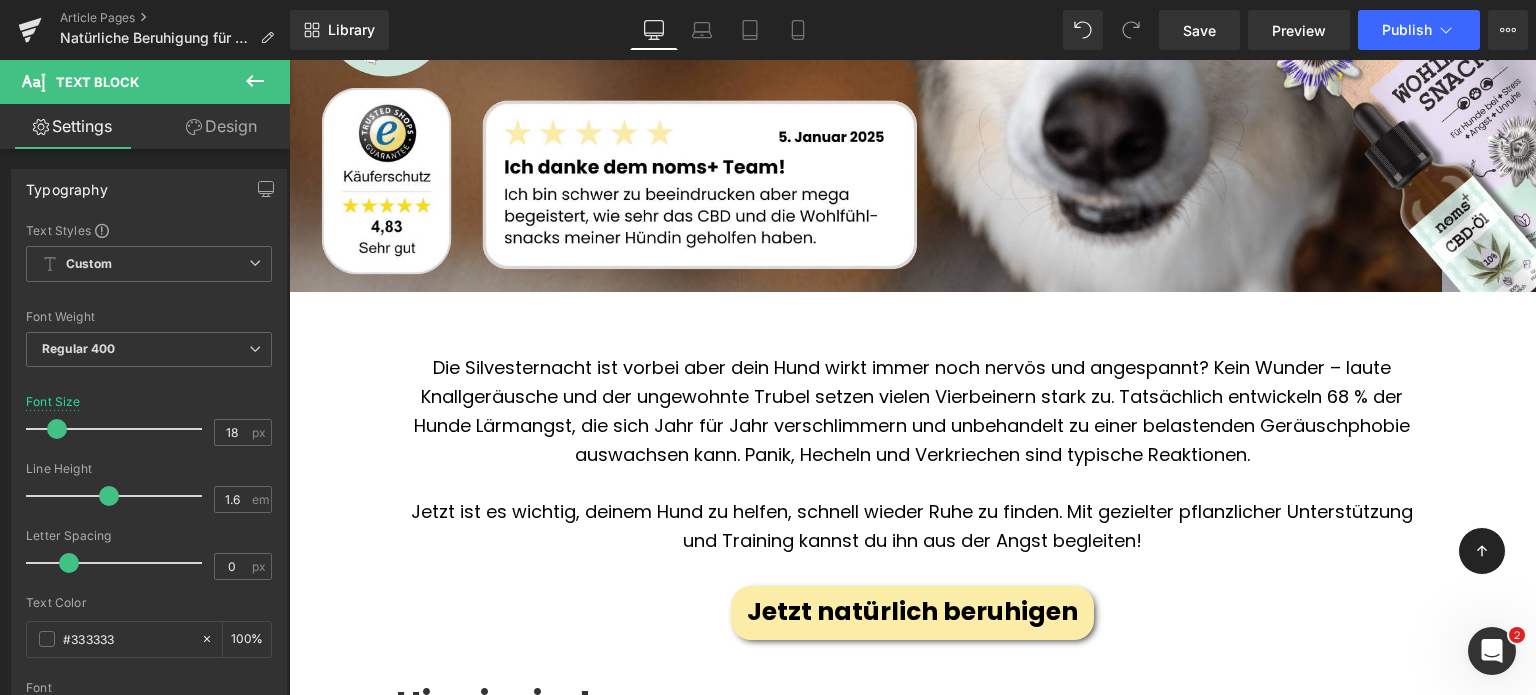 click on "Die Silvesternacht ist vorbei aber dein Hund wirkt immer noch nervös und angespannt? Kein Wunder – laute Knallgeräusche und der ungewohnte Trubel setzen vielen Vierbeinern stark zu. Tatsächlich entwickeln 68 % der Hunde Lärmangst, die sich Jahr für Jahr verschlimmern und unbehandelt zu einer belastenden Geräuschphobie auswachsen kann. Panik, Hecheln und Verkriechen sind typische Reaktionen." at bounding box center [912, 411] 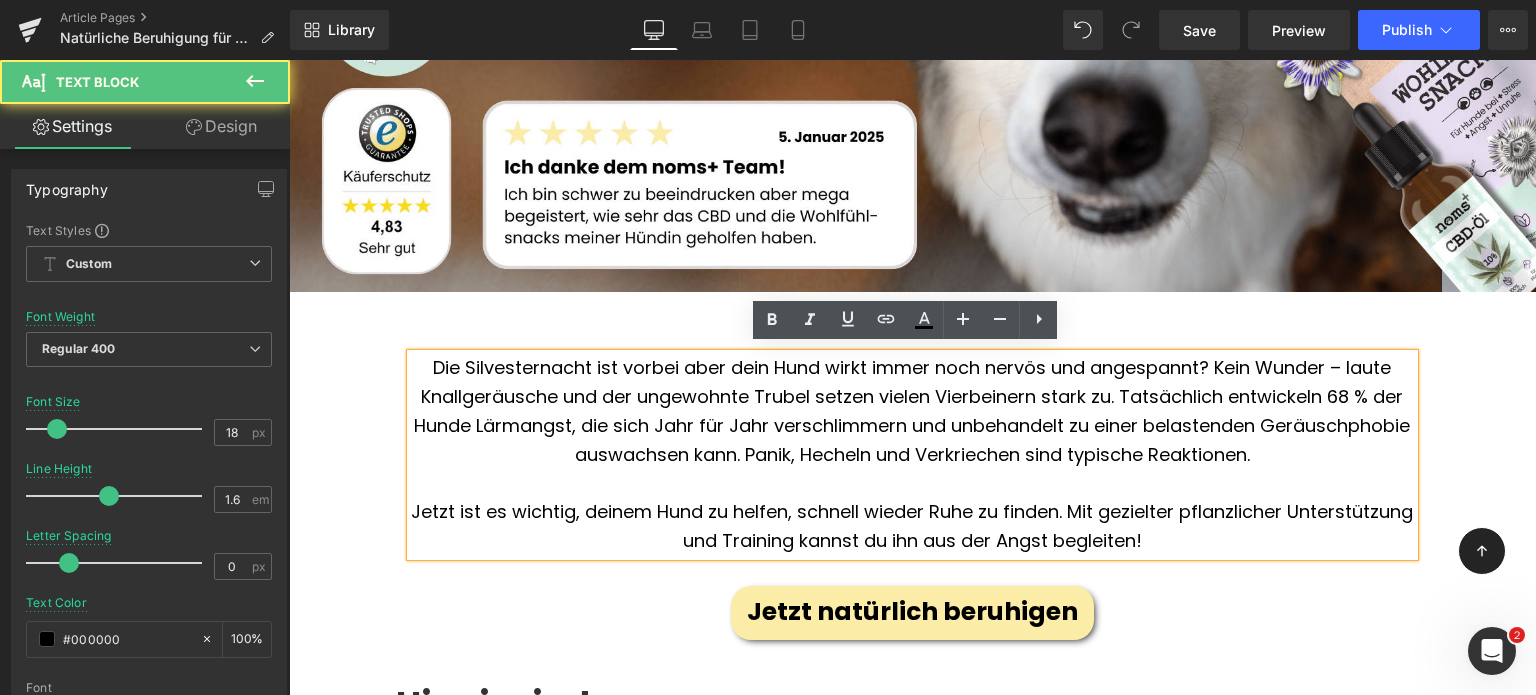 click on "Die Silvesternacht ist vorbei aber dein Hund wirkt immer noch nervös und angespannt? Kein Wunder – laute Knallgeräusche und der ungewohnte Trubel setzen vielen Vierbeinern stark zu. Tatsächlich entwickeln 68 % der Hunde Lärmangst, die sich Jahr für Jahr verschlimmern und unbehandelt zu einer belastenden Geräuschphobie auswachsen kann. Panik, Hecheln und Verkriechen sind typische Reaktionen." at bounding box center [912, 411] 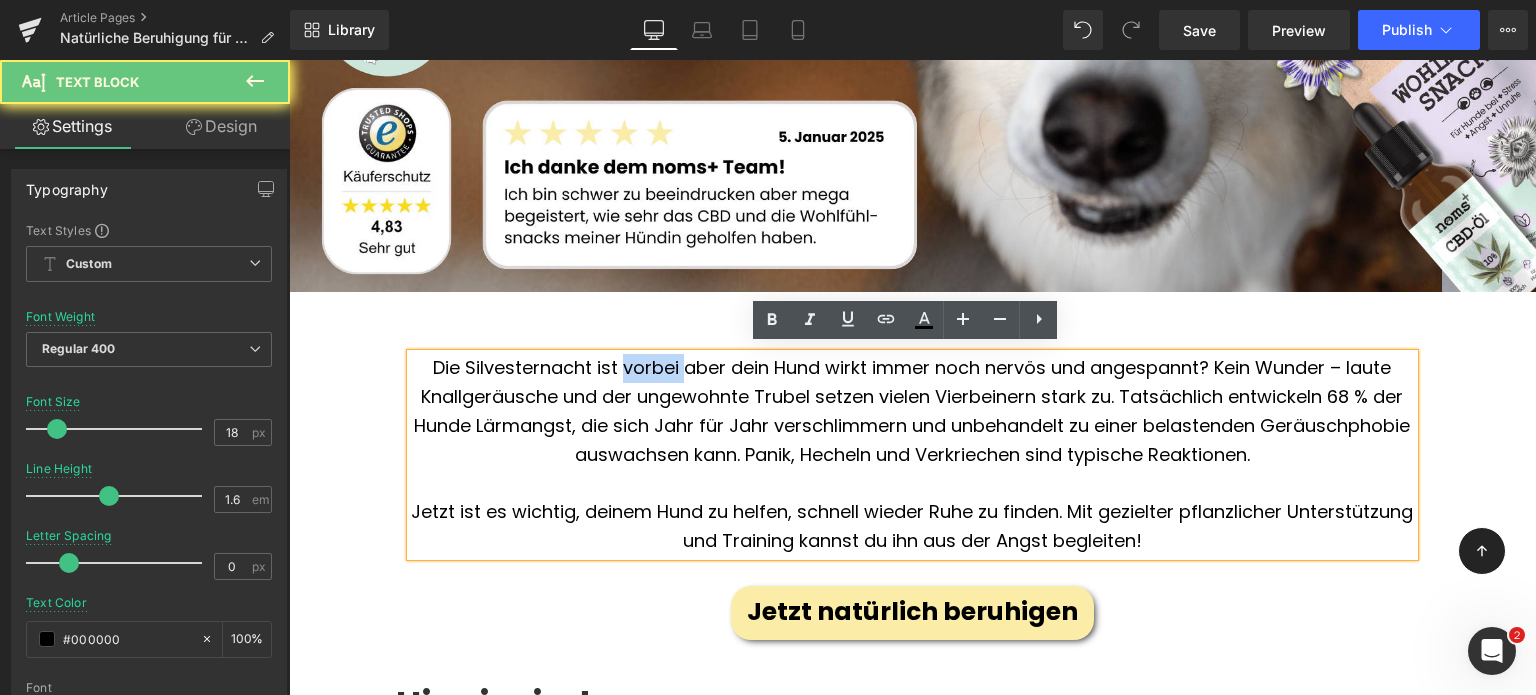 click on "Die Silvesternacht ist vorbei aber dein Hund wirkt immer noch nervös und angespannt? Kein Wunder – laute Knallgeräusche und der ungewohnte Trubel setzen vielen Vierbeinern stark zu. Tatsächlich entwickeln 68 % der Hunde Lärmangst, die sich Jahr für Jahr verschlimmern und unbehandelt zu einer belastenden Geräuschphobie auswachsen kann. Panik, Hecheln und Verkriechen sind typische Reaktionen." at bounding box center (912, 411) 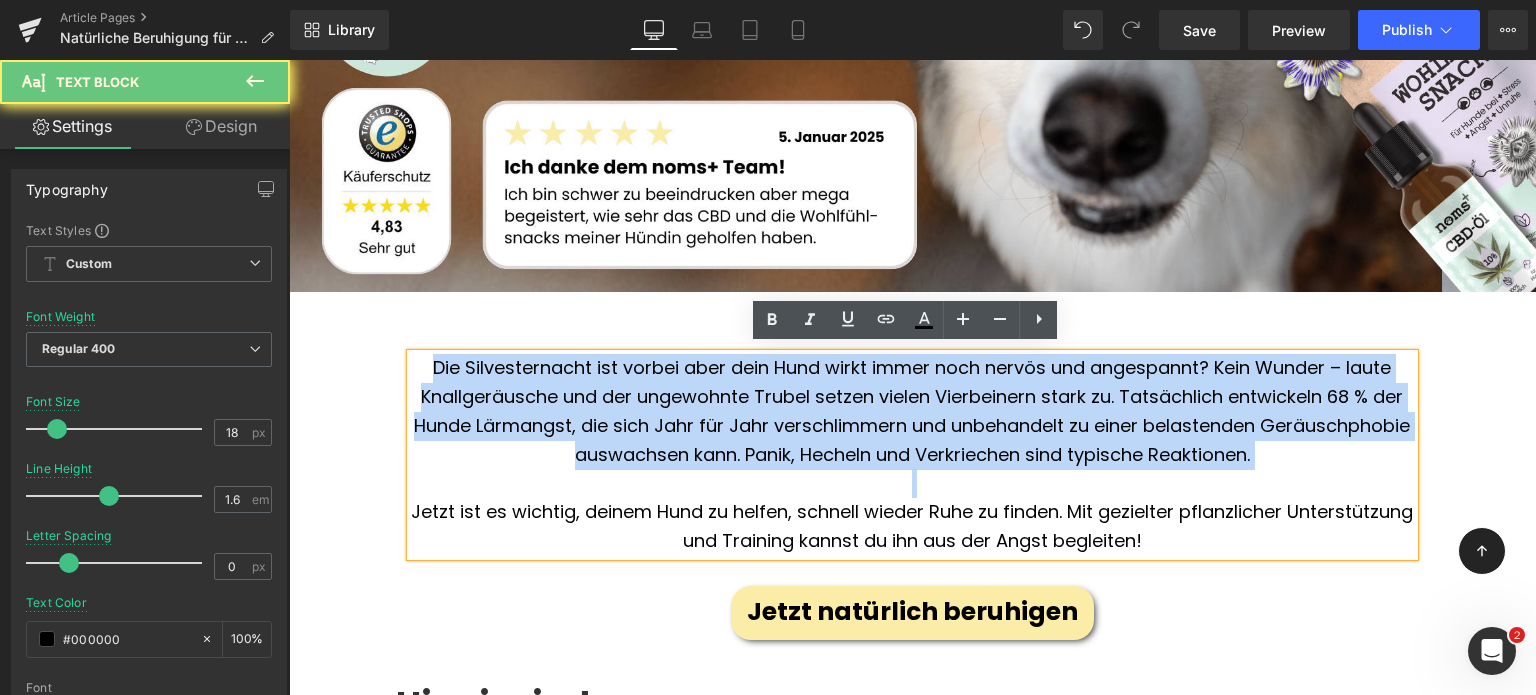 click on "Die Silvesternacht ist vorbei aber dein Hund wirkt immer noch nervös und angespannt? Kein Wunder – laute Knallgeräusche und der ungewohnte Trubel setzen vielen Vierbeinern stark zu. Tatsächlich entwickeln 68 % der Hunde Lärmangst, die sich Jahr für Jahr verschlimmern und unbehandelt zu einer belastenden Geräuschphobie auswachsen kann. Panik, Hecheln und Verkriechen sind typische Reaktionen." at bounding box center (912, 411) 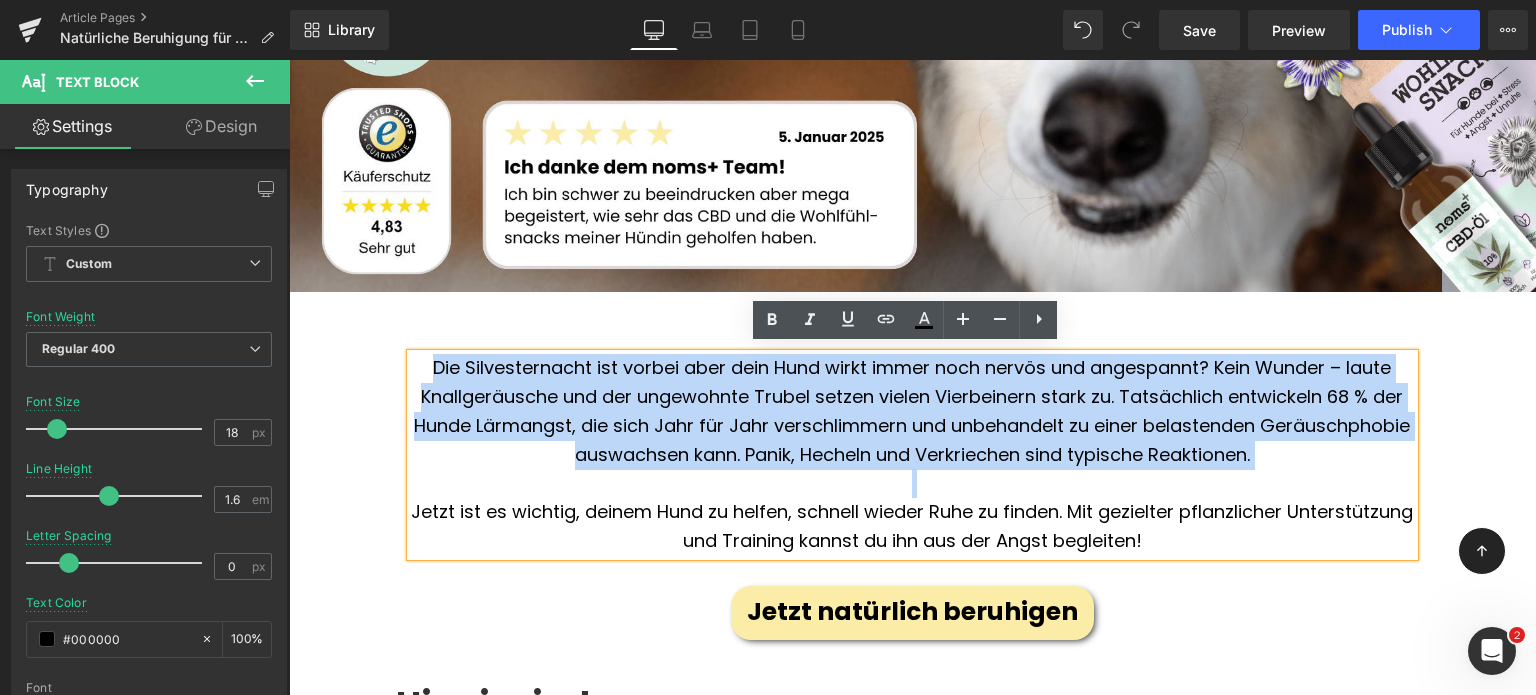 click on "Die Silvesternacht ist vorbei aber dein Hund wirkt immer noch nervös und angespannt? Kein Wunder – laute Knallgeräusche und der ungewohnte Trubel setzen vielen Vierbeinern stark zu. Tatsächlich entwickeln 68 % der Hunde Lärmangst, die sich Jahr für Jahr verschlimmern und unbehandelt zu einer belastenden Geräuschphobie auswachsen kann. Panik, Hecheln und Verkriechen sind typische Reaktionen." at bounding box center [912, 411] 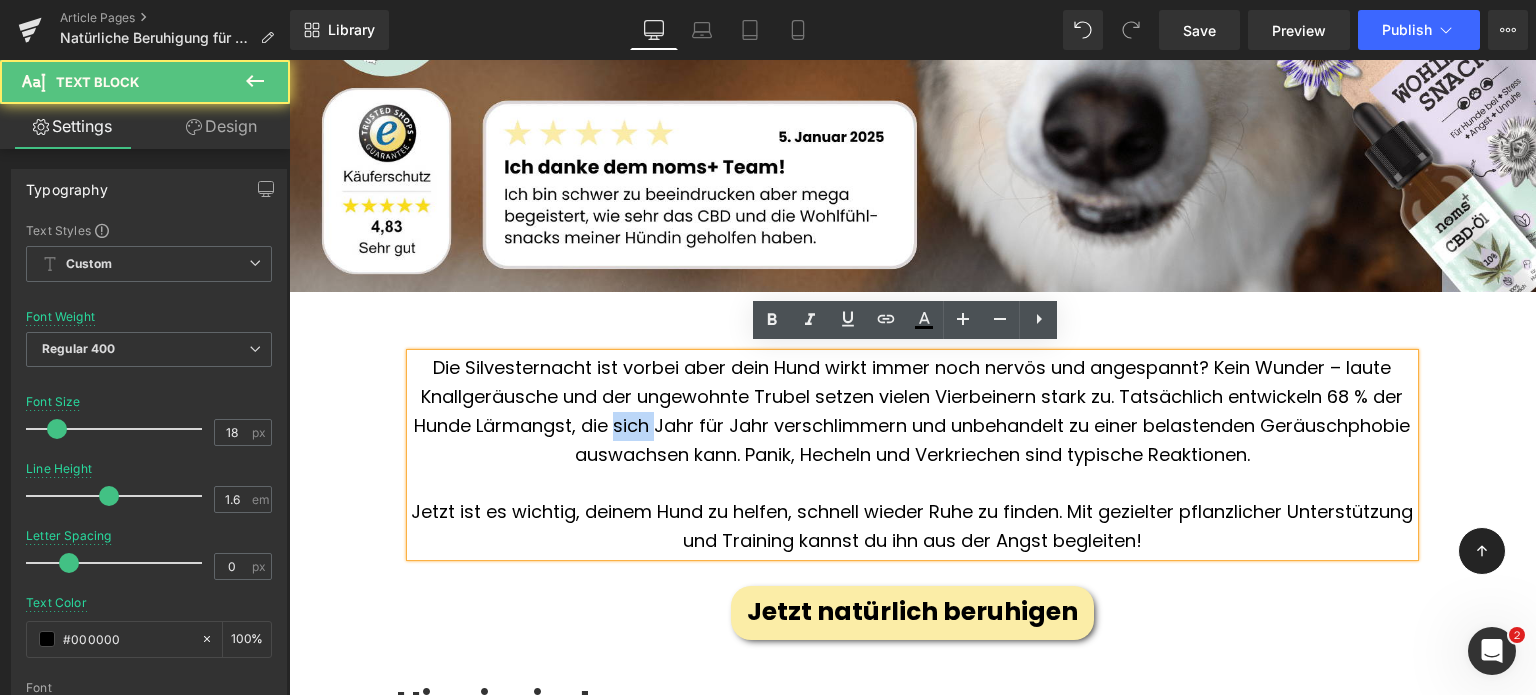 click on "Die Silvesternacht ist vorbei aber dein Hund wirkt immer noch nervös und angespannt? Kein Wunder – laute Knallgeräusche und der ungewohnte Trubel setzen vielen Vierbeinern stark zu. Tatsächlich entwickeln 68 % der Hunde Lärmangst, die sich Jahr für Jahr verschlimmern und unbehandelt zu einer belastenden Geräuschphobie auswachsen kann. Panik, Hecheln und Verkriechen sind typische Reaktionen." at bounding box center (912, 411) 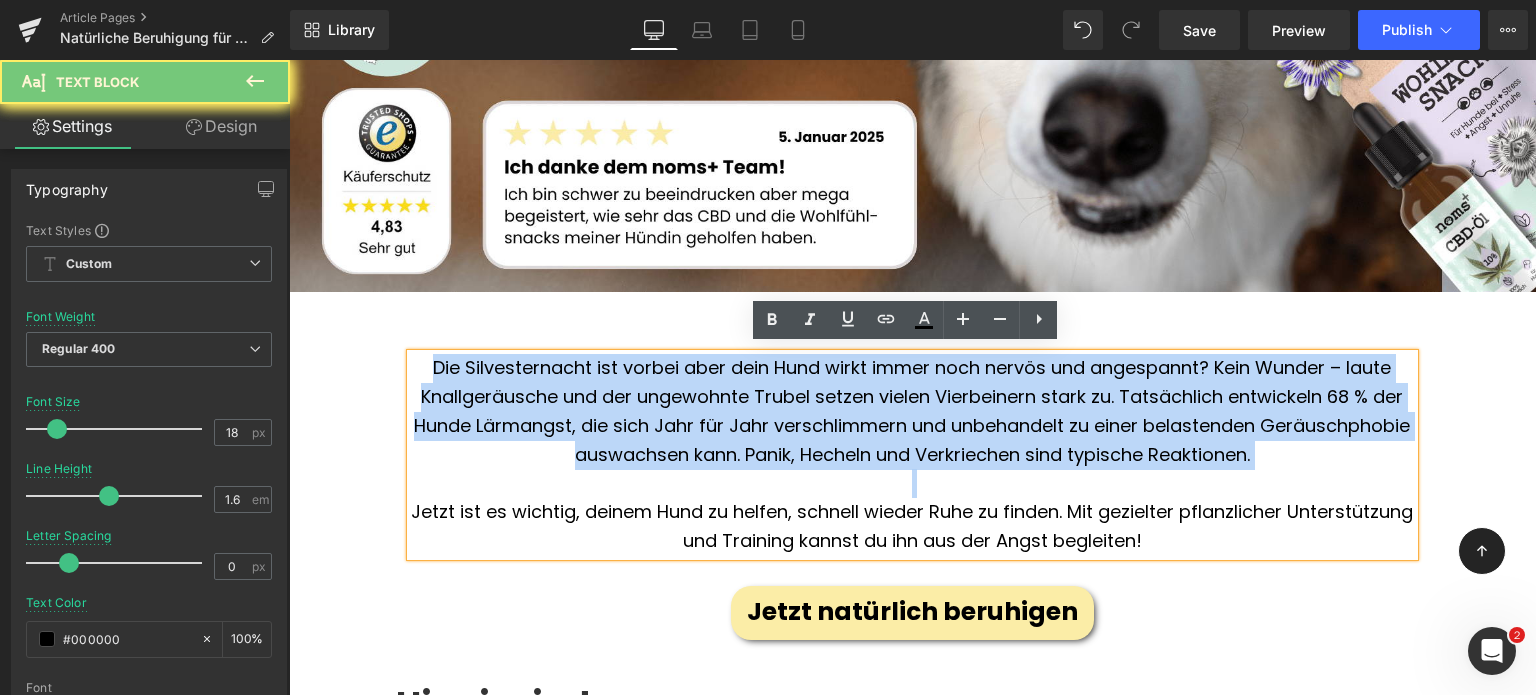 click on "Die Silvesternacht ist vorbei aber dein Hund wirkt immer noch nervös und angespannt? Kein Wunder – laute Knallgeräusche und der ungewohnte Trubel setzen vielen Vierbeinern stark zu. Tatsächlich entwickeln 68 % der Hunde Lärmangst, die sich Jahr für Jahr verschlimmern und unbehandelt zu einer belastenden Geräuschphobie auswachsen kann. Panik, Hecheln und Verkriechen sind typische Reaktionen." at bounding box center (912, 411) 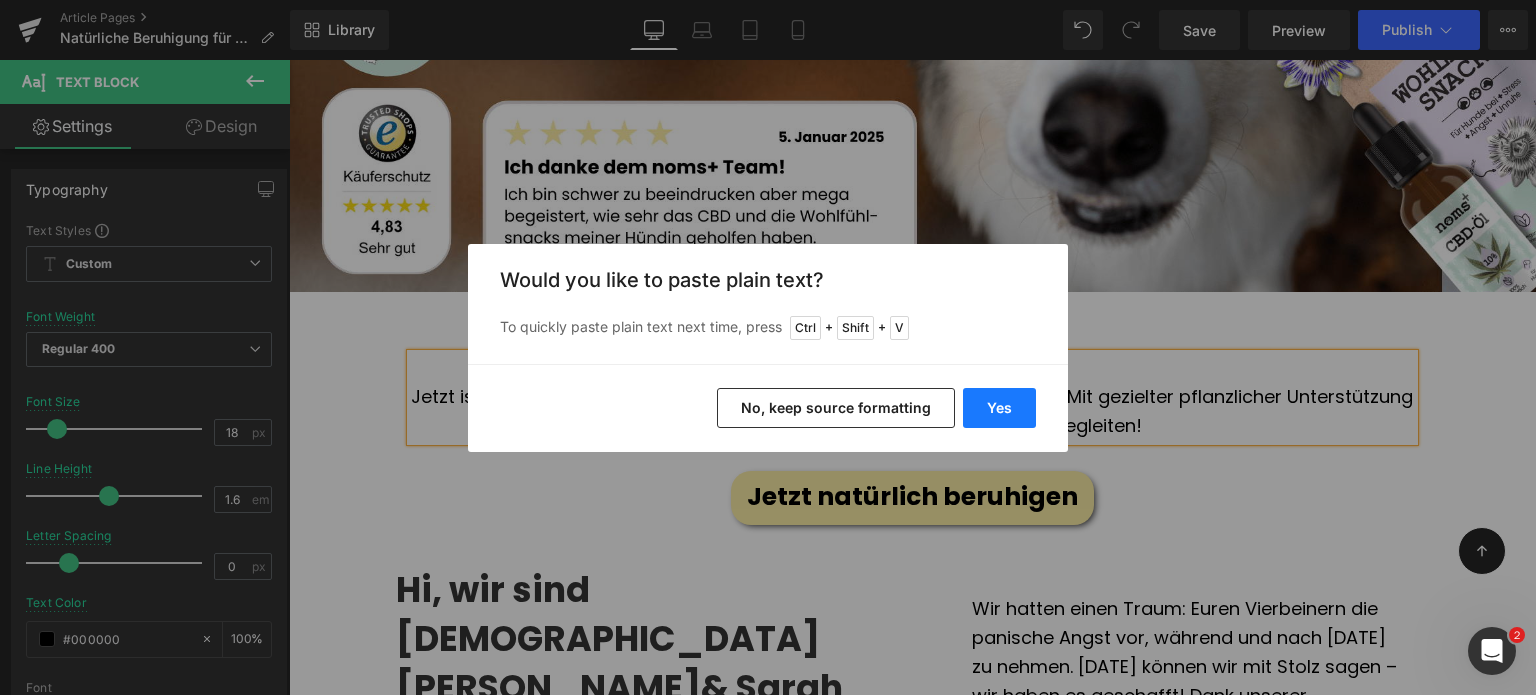 click on "Yes" at bounding box center [999, 408] 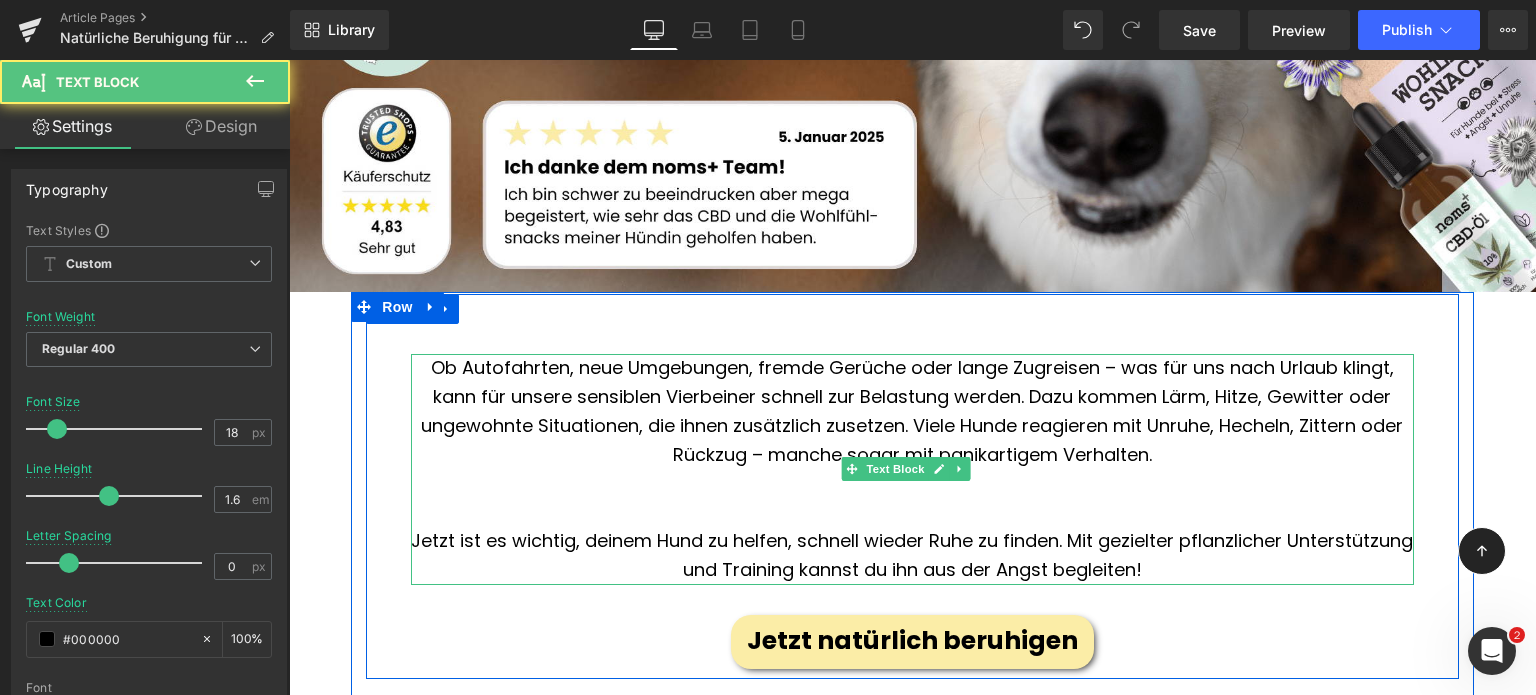 click on "Ob Autofahrten, neue Umgebungen, fremde Gerüche oder lange Zugreisen – was für uns nach Urlaub klingt, kann für unsere sensiblen Vierbeiner schnell zur Belastung werden. Dazu kommen Lärm, Hitze, Gewitter oder ungewohnte Situationen, die ihnen zusätzlich zusetzen. Viele Hunde reagieren mit Unruhe, Hecheln, Zittern oder Rückzug – manche sogar mit panikartigem Verhalten." at bounding box center [912, 411] 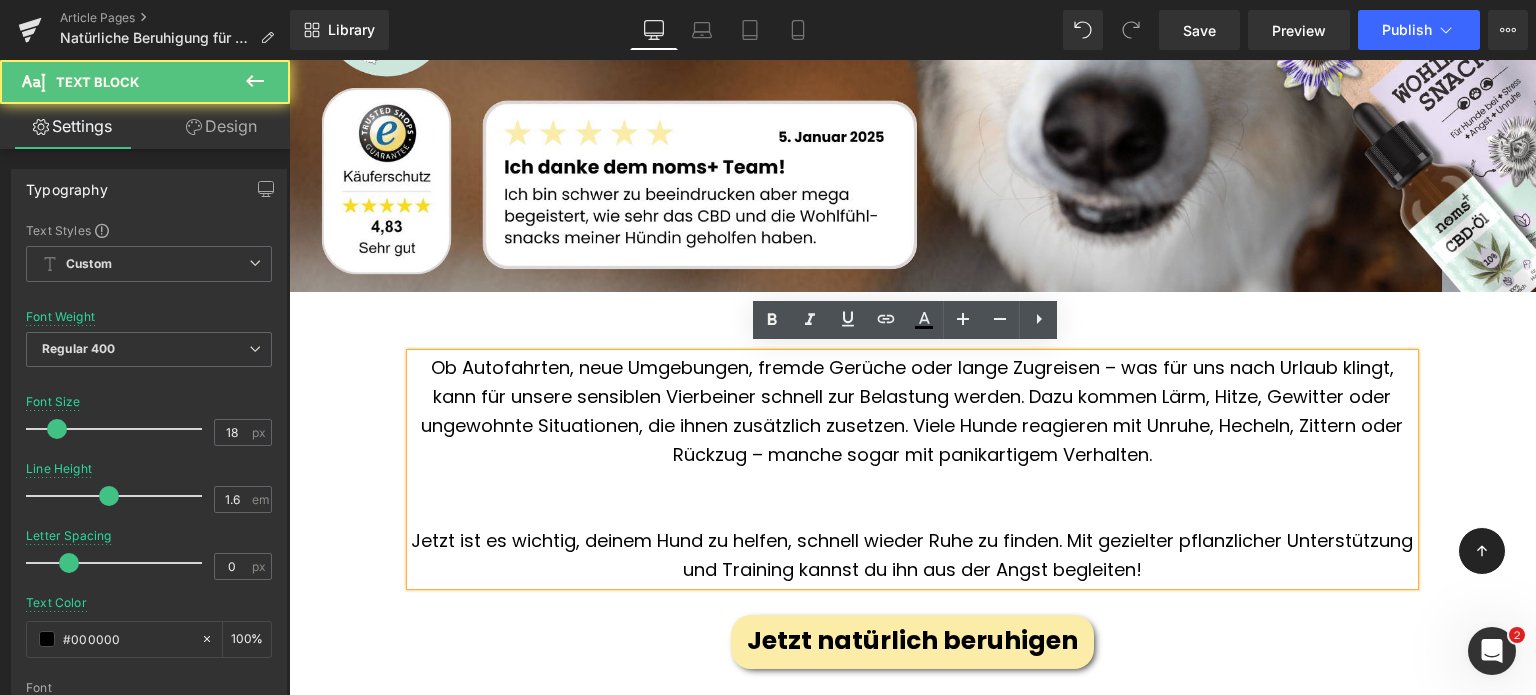 click on "Ob Autofahrten, neue Umgebungen, fremde Gerüche oder lange Zugreisen – was für uns nach Urlaub klingt, kann für unsere sensiblen Vierbeiner schnell zur Belastung werden. Dazu kommen Lärm, Hitze, Gewitter oder ungewohnte Situationen, die ihnen zusätzlich zusetzen. Viele Hunde reagieren mit Unruhe, Hecheln, Zittern oder Rückzug – manche sogar mit panikartigem Verhalten." at bounding box center [912, 411] 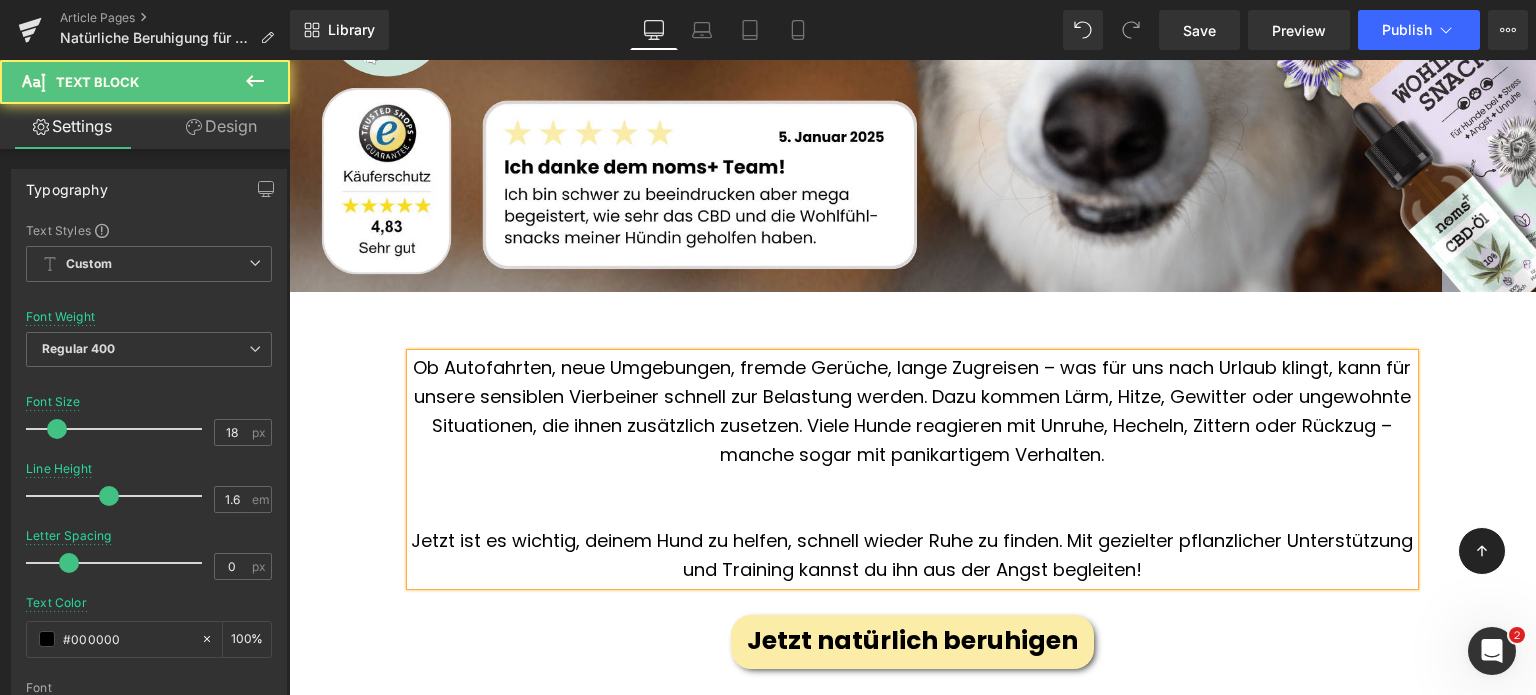 click on "Ob Autofahrten, neue Umgebungen, fremde Gerüche, lange Zugreisen – was für uns nach Urlaub klingt, kann für unsere sensiblen Vierbeiner schnell zur Belastung werden. Dazu kommen Lärm, Hitze, Gewitter oder ungewohnte Situationen, die ihnen zusätzlich zusetzen. Viele Hunde reagieren mit Unruhe, Hecheln, Zittern oder Rückzug – manche sogar mit panikartigem Verhalten." at bounding box center [912, 411] 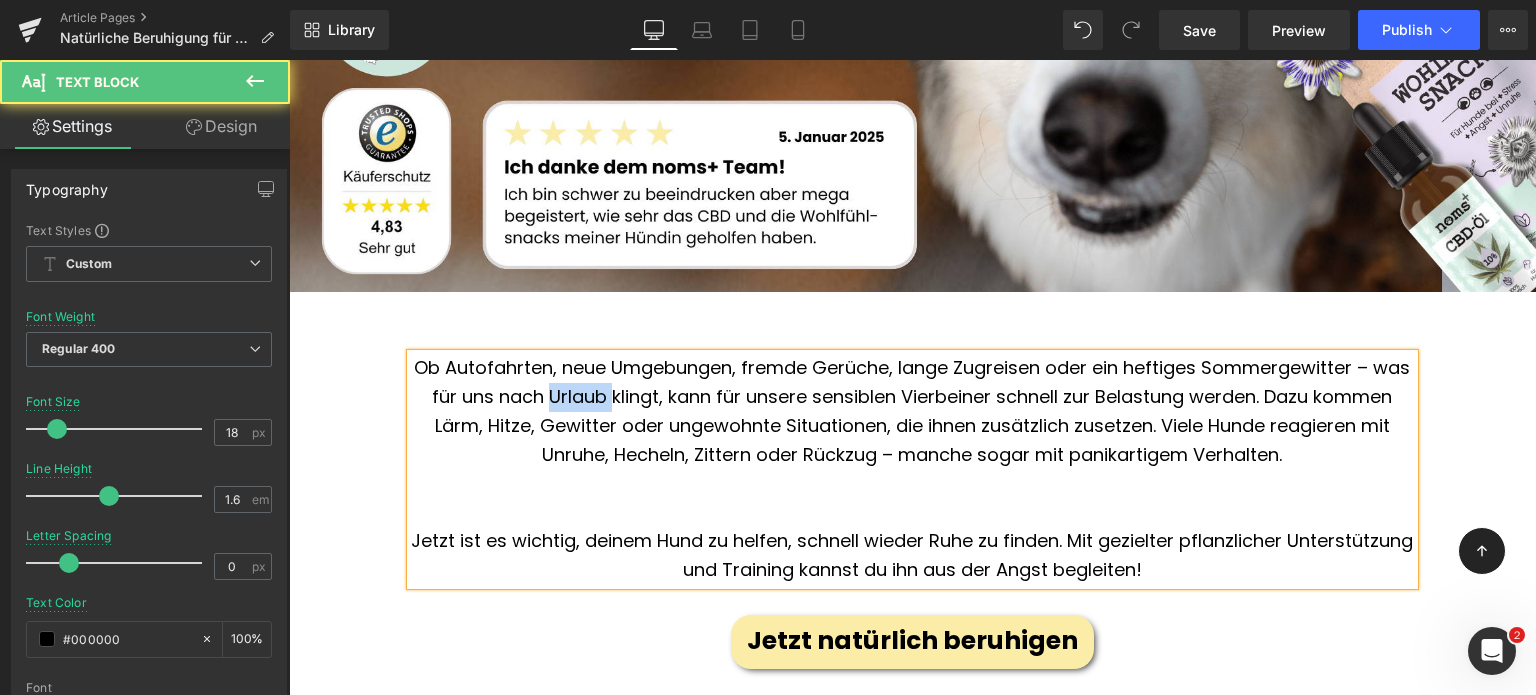 drag, startPoint x: 666, startPoint y: 390, endPoint x: 605, endPoint y: 387, distance: 61.073727 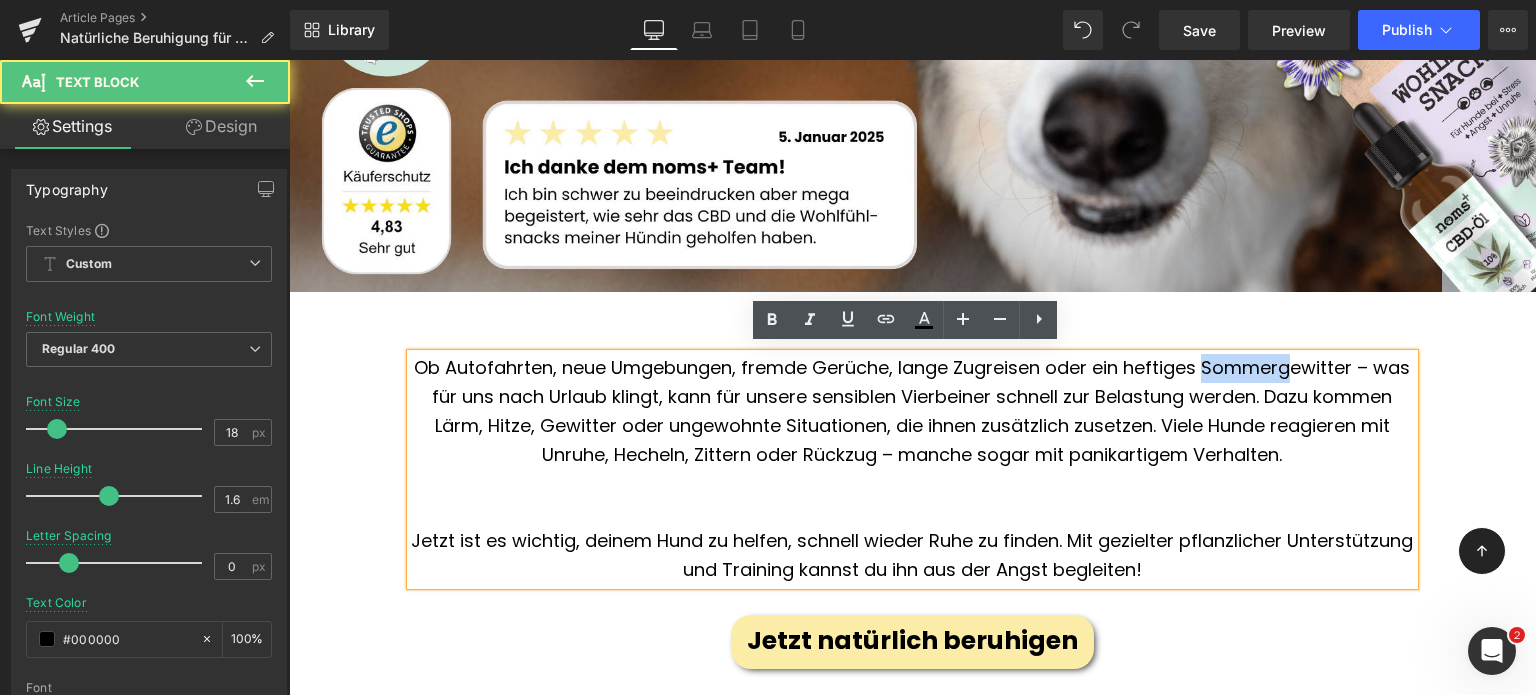 drag, startPoint x: 1307, startPoint y: 363, endPoint x: 1218, endPoint y: 360, distance: 89.050545 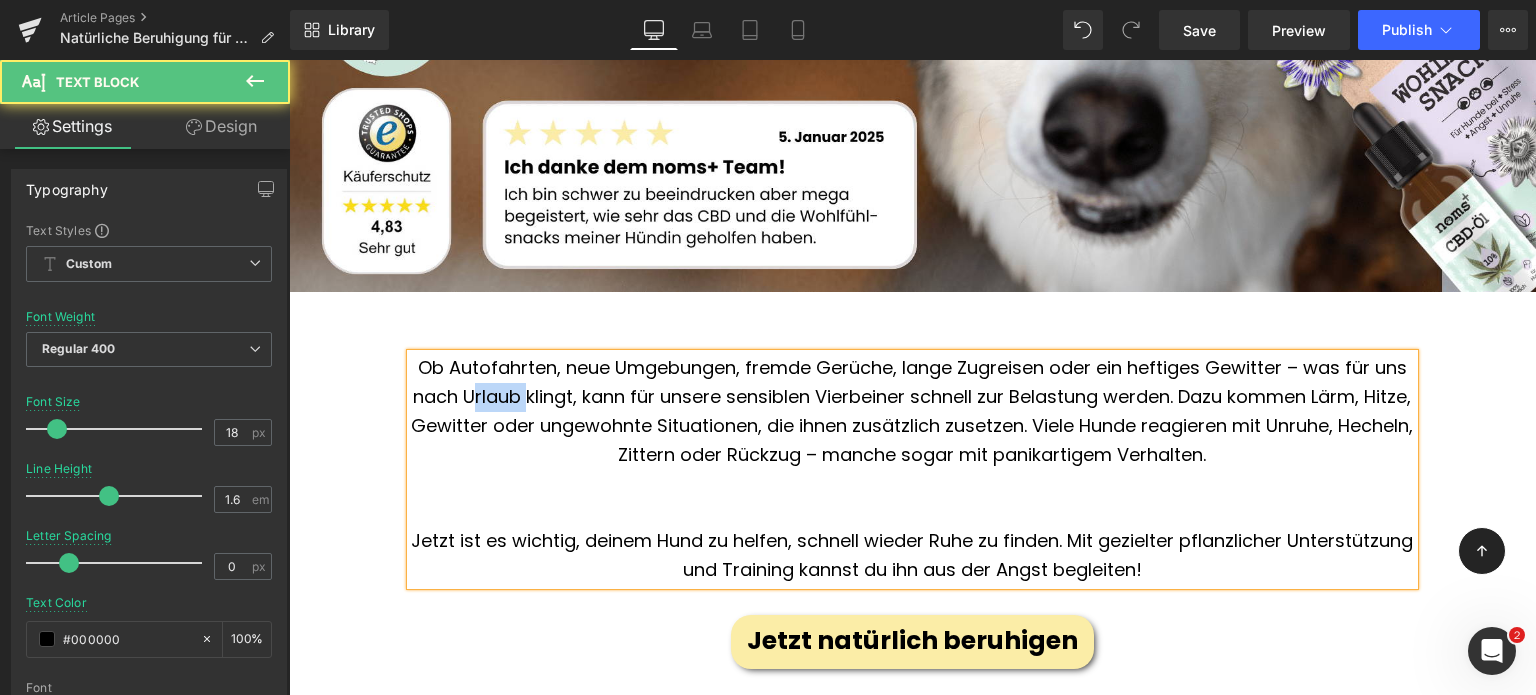 drag, startPoint x: 588, startPoint y: 386, endPoint x: 531, endPoint y: 399, distance: 58.463665 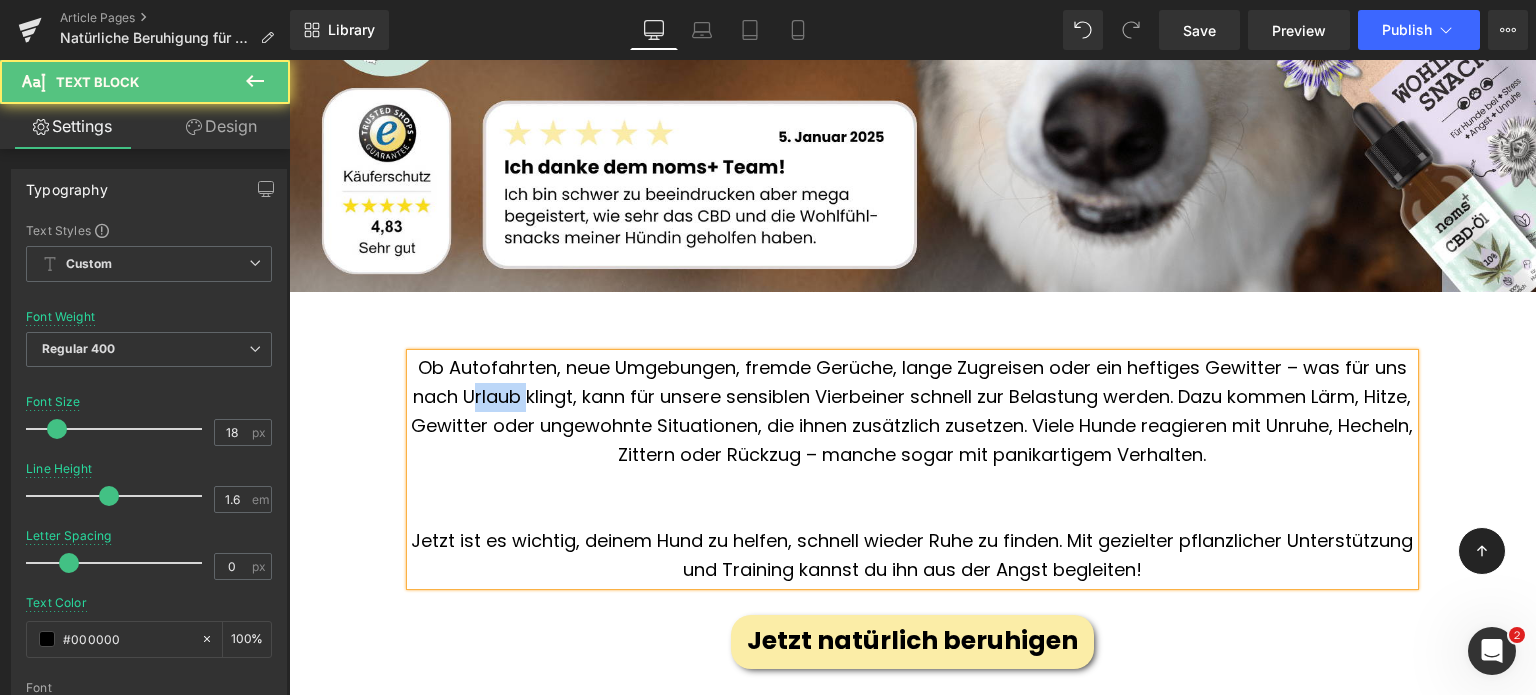 click on "Ob Autofahrten, neue Umgebungen, fremde Gerüche, lange Zugreisen oder ein heftiges Gewitter – was für uns nach Urlaub klingt, kann für unsere sensiblen Vierbeiner schnell zur Belastung werden. Dazu kommen Lärm, Hitze, Gewitter oder ungewohnte Situationen, die ihnen zusätzlich zusetzen. Viele Hunde reagieren mit Unruhe, Hecheln, Zittern oder Rückzug – manche sogar mit panikartigem Verhalten." at bounding box center (912, 411) 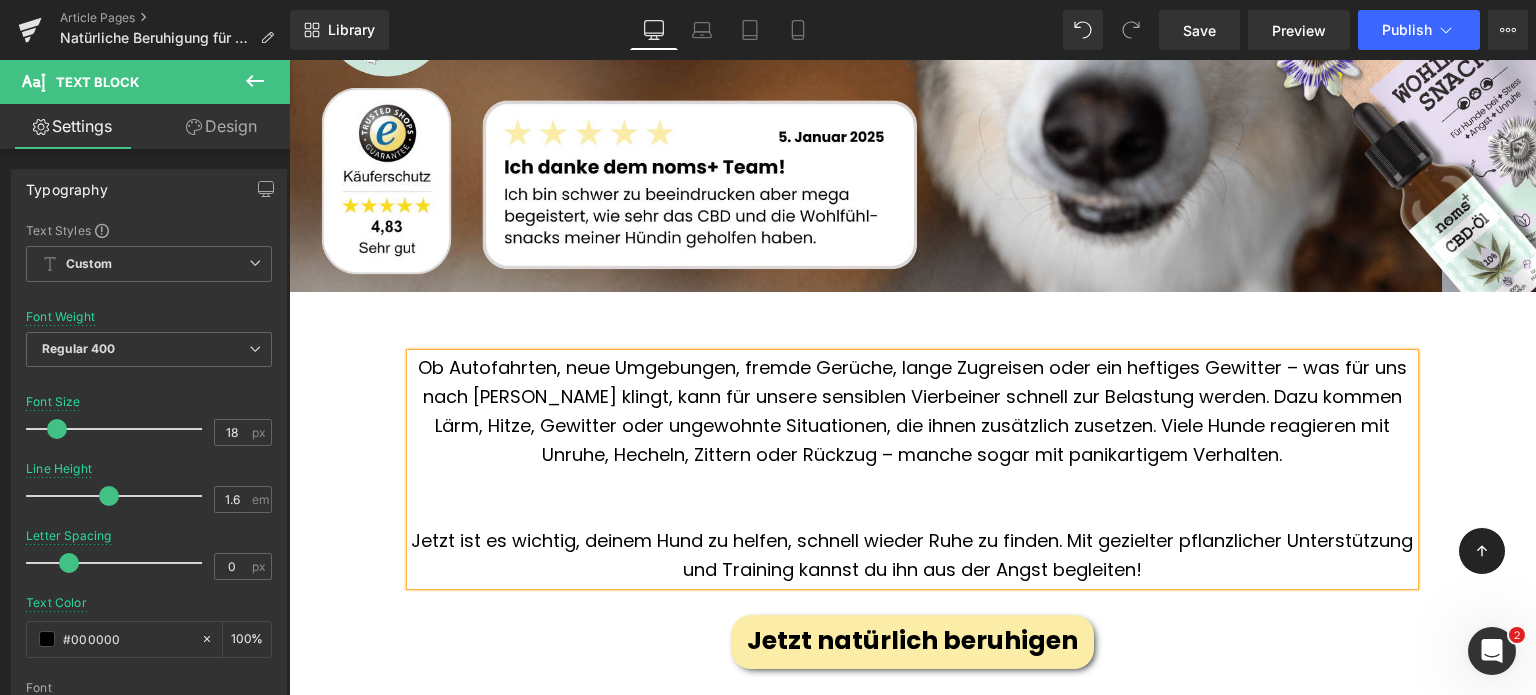 click on "Ob Autofahrten, neue Umgebungen, fremde Gerüche, lange Zugreisen oder ein heftiges Gewitter – was für uns nach [PERSON_NAME] klingt, kann für unsere sensiblen Vierbeiner schnell zur Belastung werden. Dazu kommen Lärm, Hitze, Gewitter oder ungewohnte Situationen, die ihnen zusätzlich zusetzen. Viele Hunde reagieren mit Unruhe, Hecheln, Zittern oder Rückzug – manche sogar mit panikartigem Verhalten." at bounding box center (912, 411) 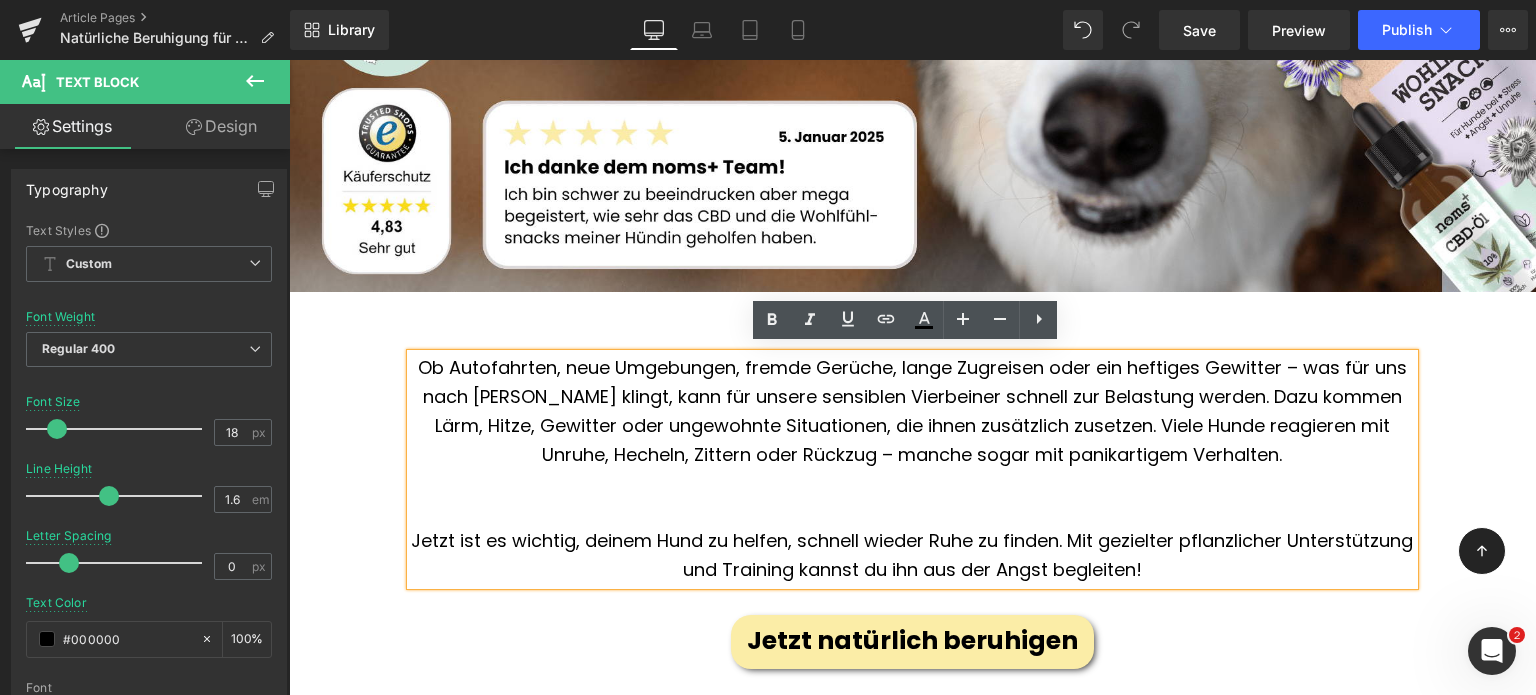 click on "Ob Autofahrten, neue Umgebungen, fremde Gerüche, lange Zugreisen oder ein heftiges Gewitter – was für uns nach [PERSON_NAME] klingt, kann für unsere sensiblen Vierbeiner schnell zur Belastung werden. Dazu kommen Lärm, Hitze, Gewitter oder ungewohnte Situationen, die ihnen zusätzlich zusetzen. Viele Hunde reagieren mit Unruhe, Hecheln, Zittern oder Rückzug – manche sogar mit panikartigem Verhalten." at bounding box center (912, 411) 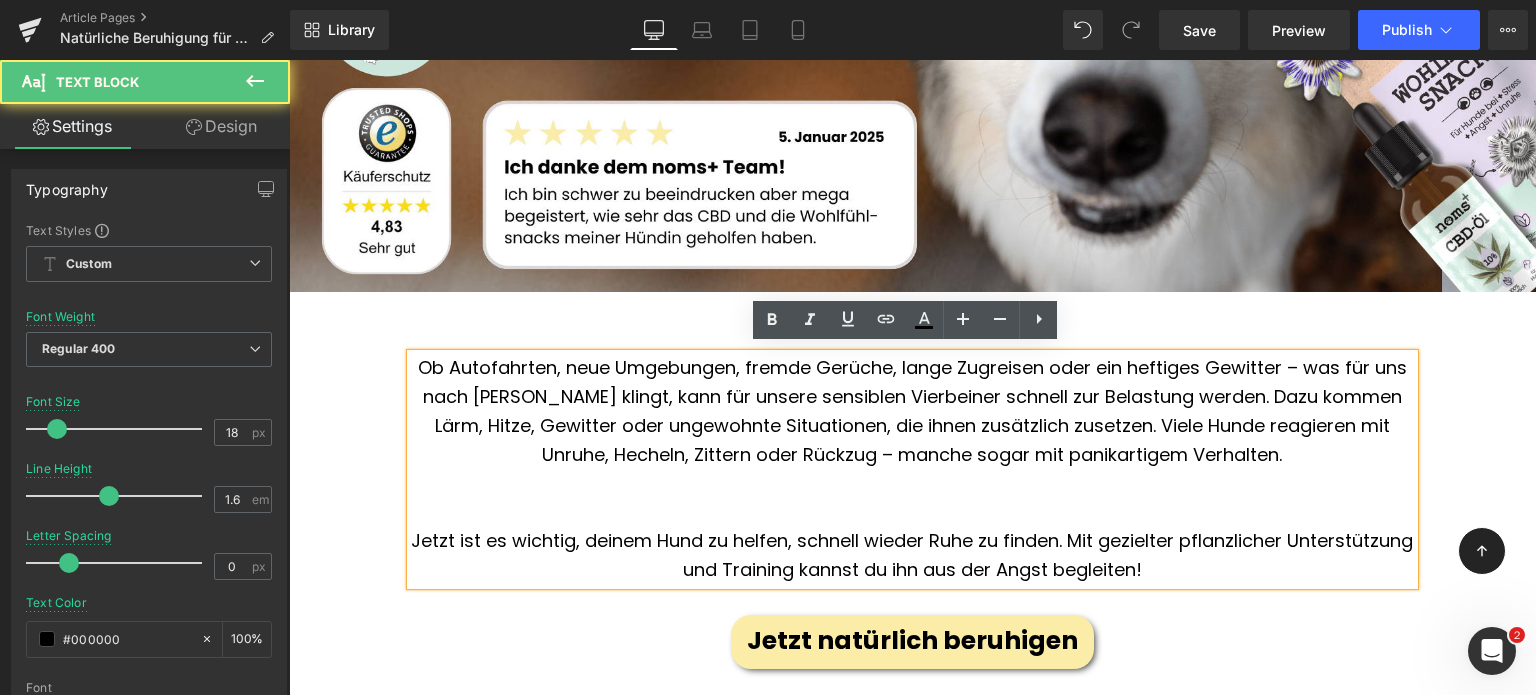 click on "Ob Autofahrten, neue Umgebungen, fremde Gerüche, lange Zugreisen oder ein heftiges Gewitter – was für uns nach [PERSON_NAME] klingt, kann für unsere sensiblen Vierbeiner schnell zur Belastung werden. Dazu kommen Lärm, Hitze, Gewitter oder ungewohnte Situationen, die ihnen zusätzlich zusetzen. Viele Hunde reagieren mit Unruhe, Hecheln, Zittern oder Rückzug – manche sogar mit panikartigem Verhalten." at bounding box center (912, 411) 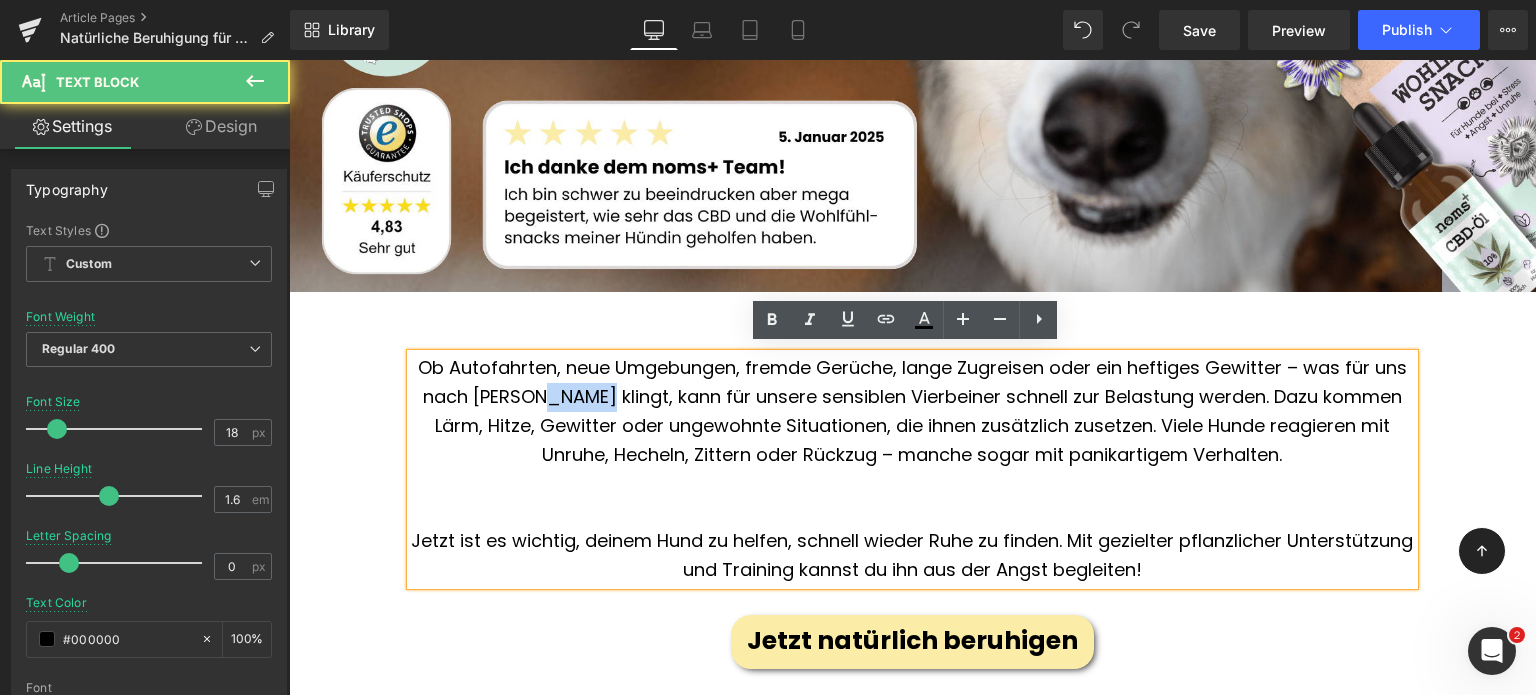 click on "Ob Autofahrten, neue Umgebungen, fremde Gerüche, lange Zugreisen oder ein heftiges Gewitter – was für uns nach [PERSON_NAME] klingt, kann für unsere sensiblen Vierbeiner schnell zur Belastung werden. Dazu kommen Lärm, Hitze, Gewitter oder ungewohnte Situationen, die ihnen zusätzlich zusetzen. Viele Hunde reagieren mit Unruhe, Hecheln, Zittern oder Rückzug – manche sogar mit panikartigem Verhalten." at bounding box center (912, 411) 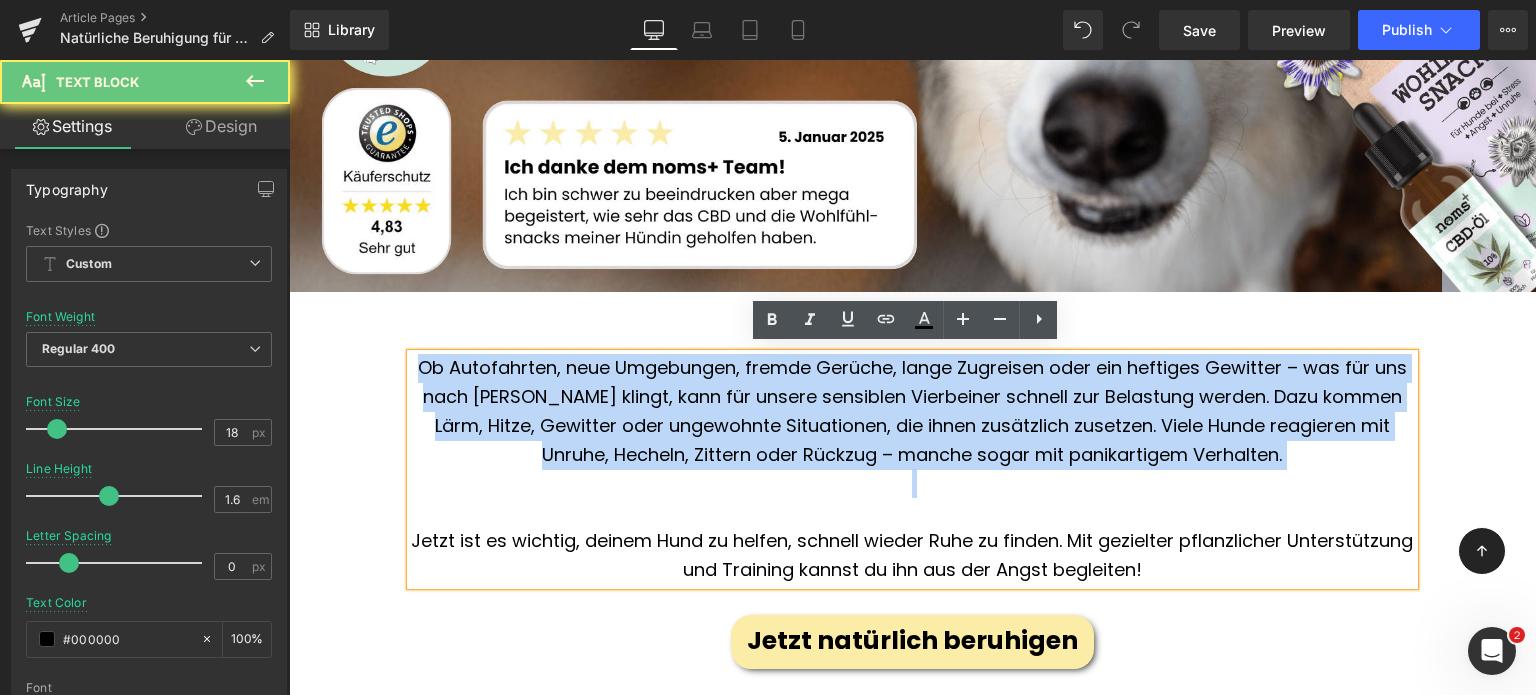 click on "Ob Autofahrten, neue Umgebungen, fremde Gerüche, lange Zugreisen oder ein heftiges Gewitter – was für uns nach [PERSON_NAME] klingt, kann für unsere sensiblen Vierbeiner schnell zur Belastung werden. Dazu kommen Lärm, Hitze, Gewitter oder ungewohnte Situationen, die ihnen zusätzlich zusetzen. Viele Hunde reagieren mit Unruhe, Hecheln, Zittern oder Rückzug – manche sogar mit panikartigem Verhalten." at bounding box center (912, 411) 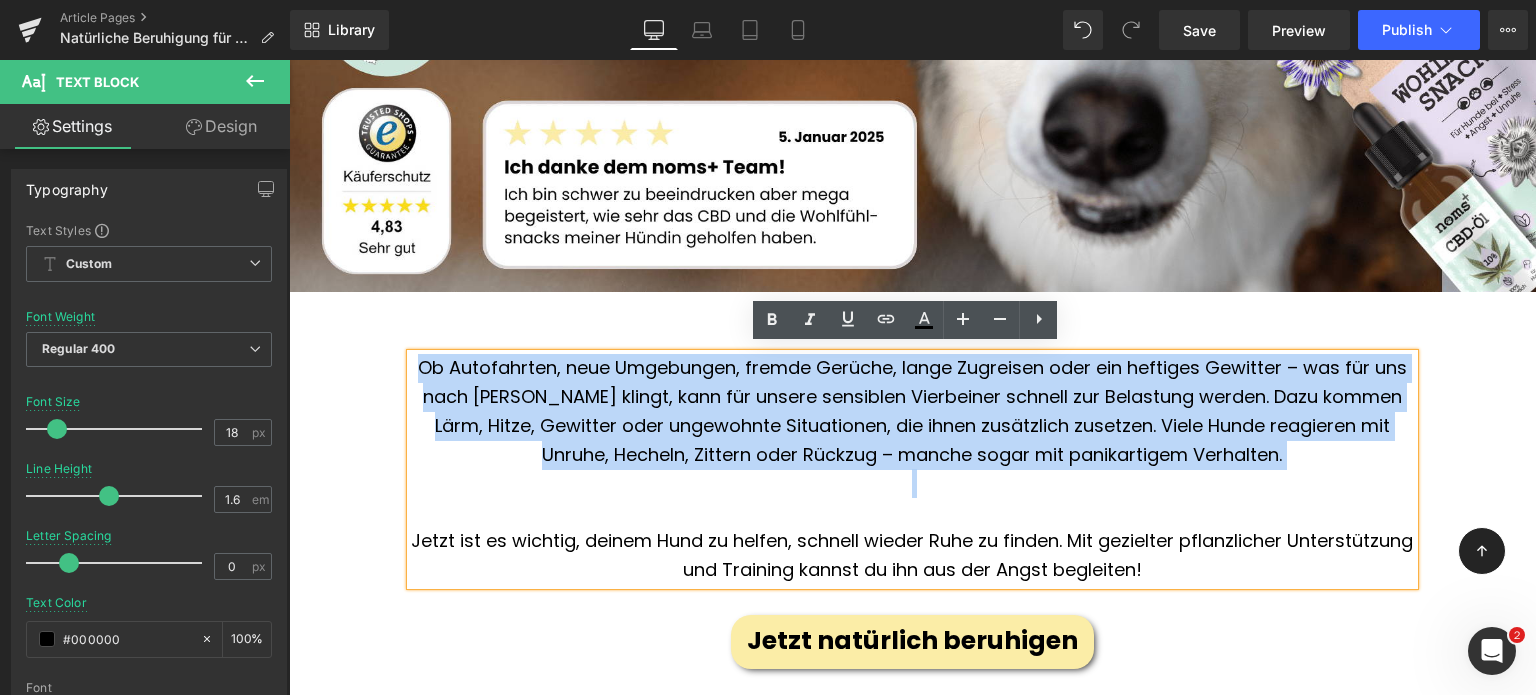 click on "Ob Autofahrten, neue Umgebungen, fremde Gerüche, lange Zugreisen oder ein heftiges Gewitter – was für uns nach [PERSON_NAME] klingt, kann für unsere sensiblen Vierbeiner schnell zur Belastung werden. Dazu kommen Lärm, Hitze, Gewitter oder ungewohnte Situationen, die ihnen zusätzlich zusetzen. Viele Hunde reagieren mit Unruhe, Hecheln, Zittern oder Rückzug – manche sogar mit panikartigem Verhalten." at bounding box center (912, 411) 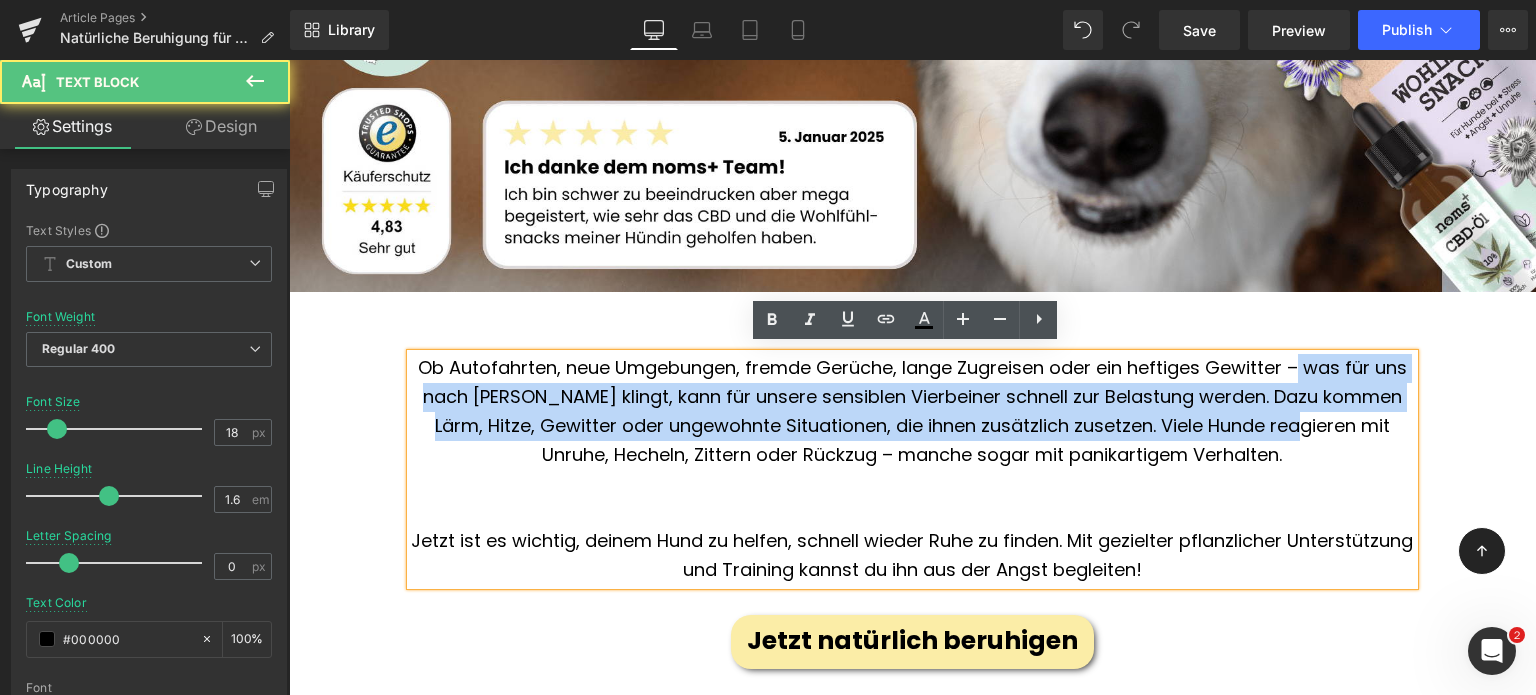 drag, startPoint x: 1308, startPoint y: 362, endPoint x: 1356, endPoint y: 431, distance: 84.05355 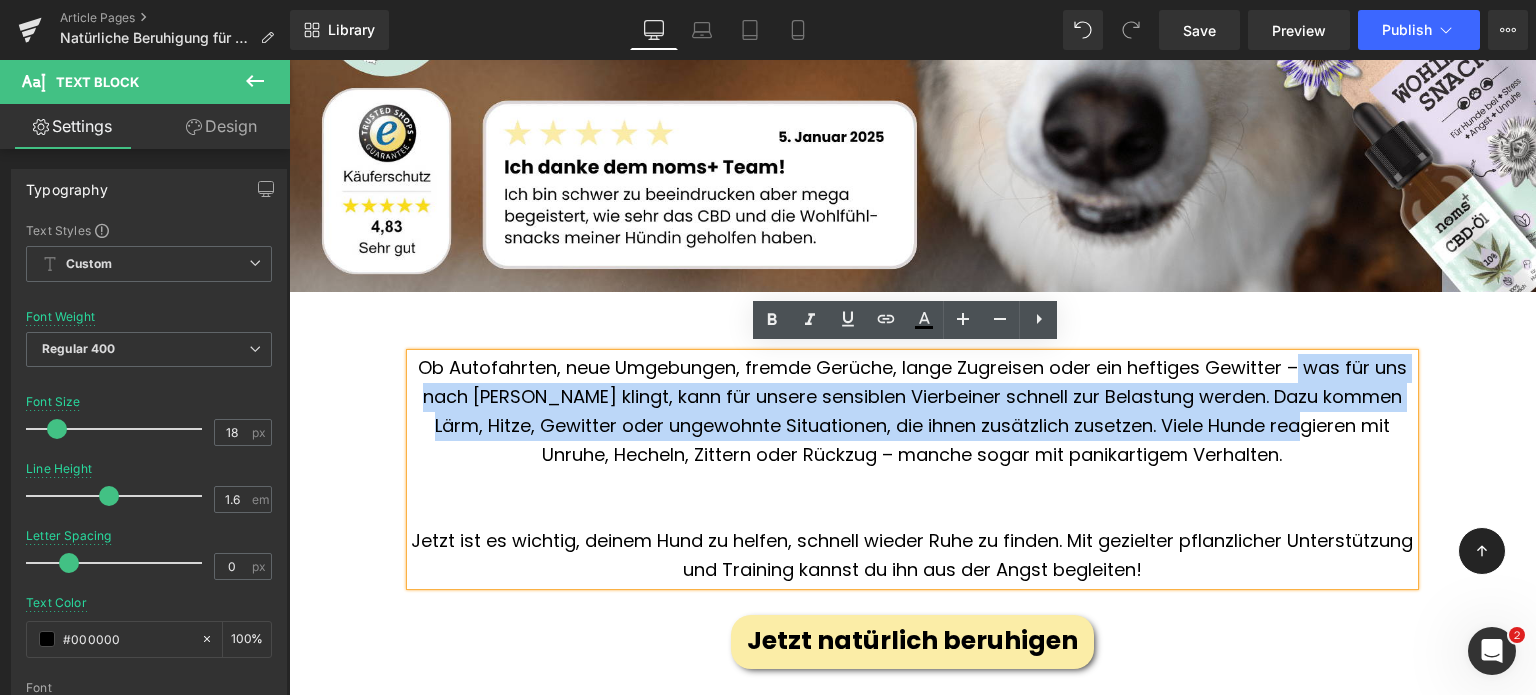 click on "Ob Autofahrten, neue Umgebungen, fremde Gerüche, lange Zugreisen oder ein heftiges Gewitter – was für uns nach [PERSON_NAME] klingt, kann für unsere sensiblen Vierbeiner schnell zur Belastung werden. Dazu kommen Lärm, Hitze, Gewitter oder ungewohnte Situationen, die ihnen zusätzlich zusetzen. Viele Hunde reagieren mit Unruhe, Hecheln, Zittern oder Rückzug – manche sogar mit panikartigem Verhalten." at bounding box center (912, 411) 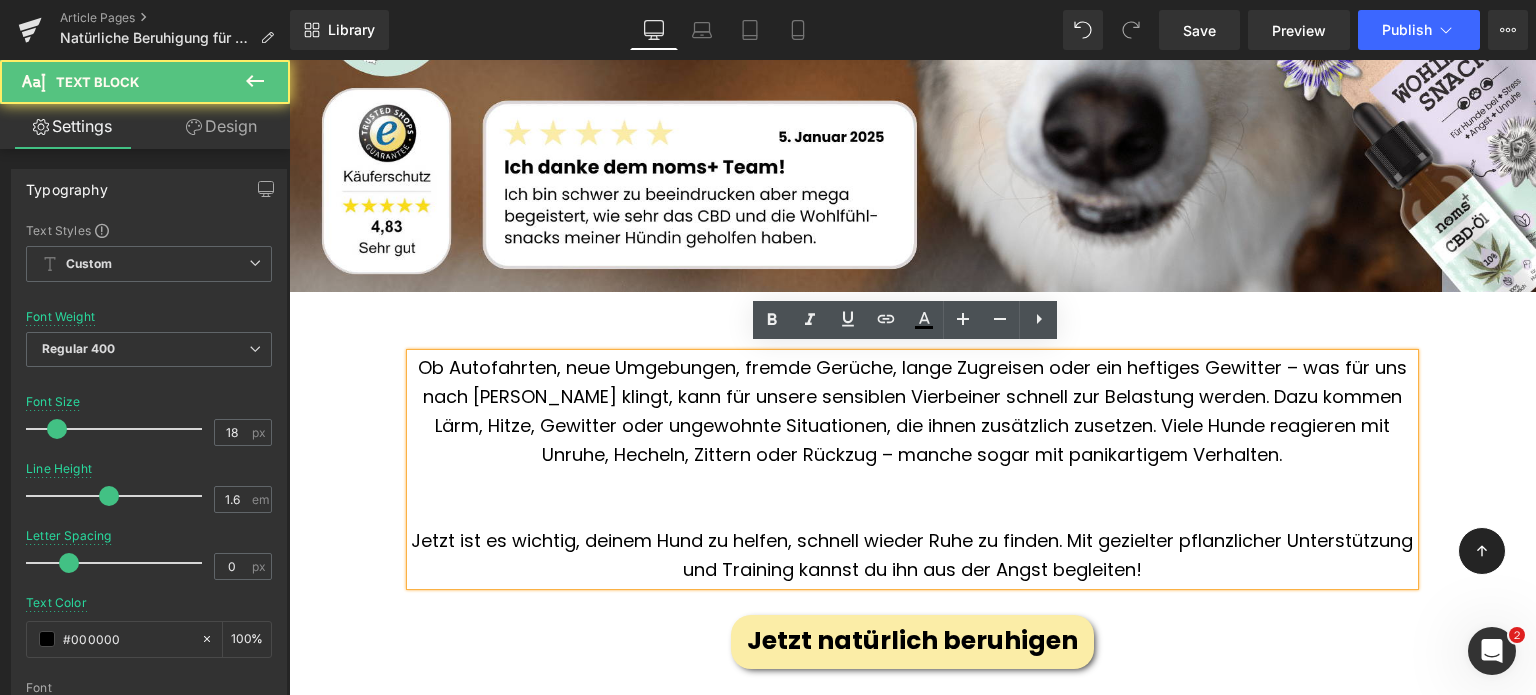 click on "Ob Autofahrten, neue Umgebungen, fremde Gerüche, lange Zugreisen oder ein heftiges Gewitter – was für uns nach [PERSON_NAME] klingt, kann für unsere sensiblen Vierbeiner schnell zur Belastung werden. Dazu kommen Lärm, Hitze, Gewitter oder ungewohnte Situationen, die ihnen zusätzlich zusetzen. Viele Hunde reagieren mit Unruhe, Hecheln, Zittern oder Rückzug – manche sogar mit panikartigem Verhalten." at bounding box center [912, 411] 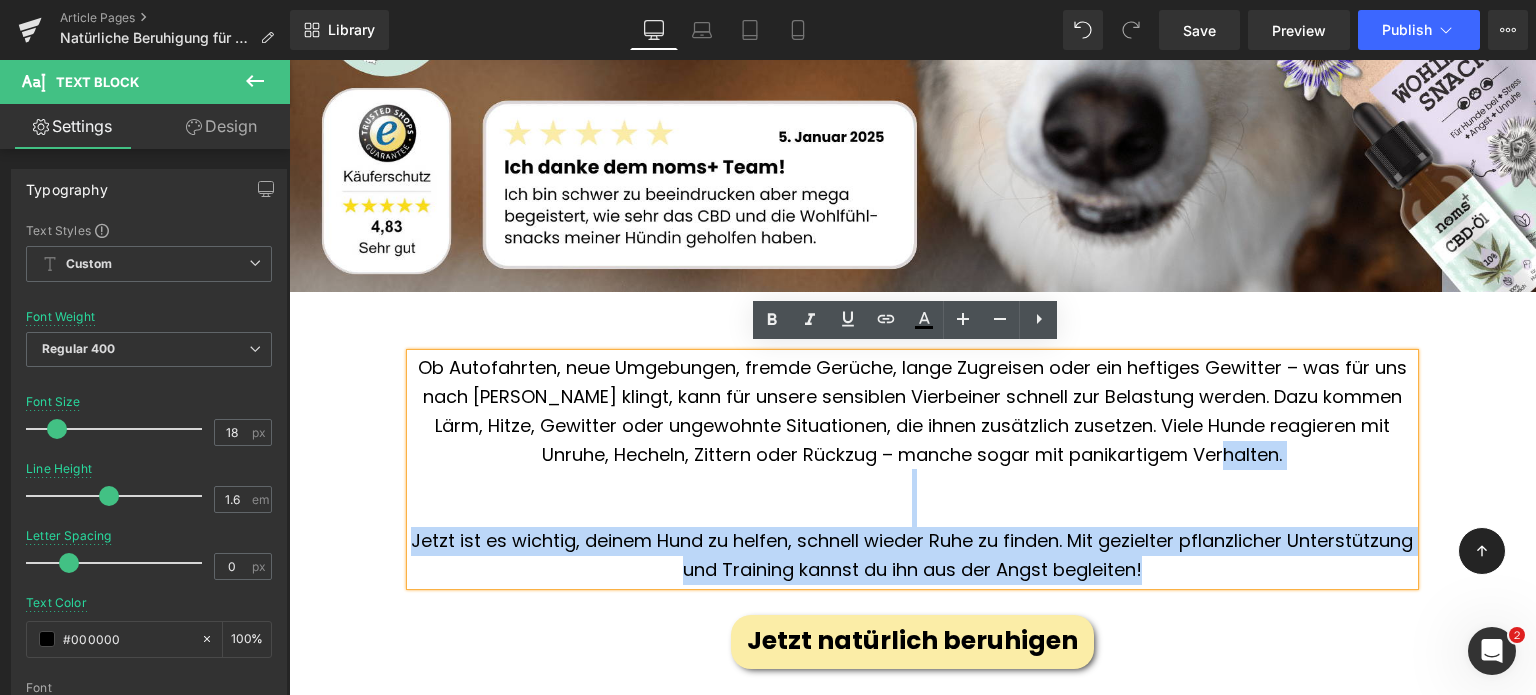 drag, startPoint x: 1328, startPoint y: 458, endPoint x: 1302, endPoint y: 343, distance: 117.902504 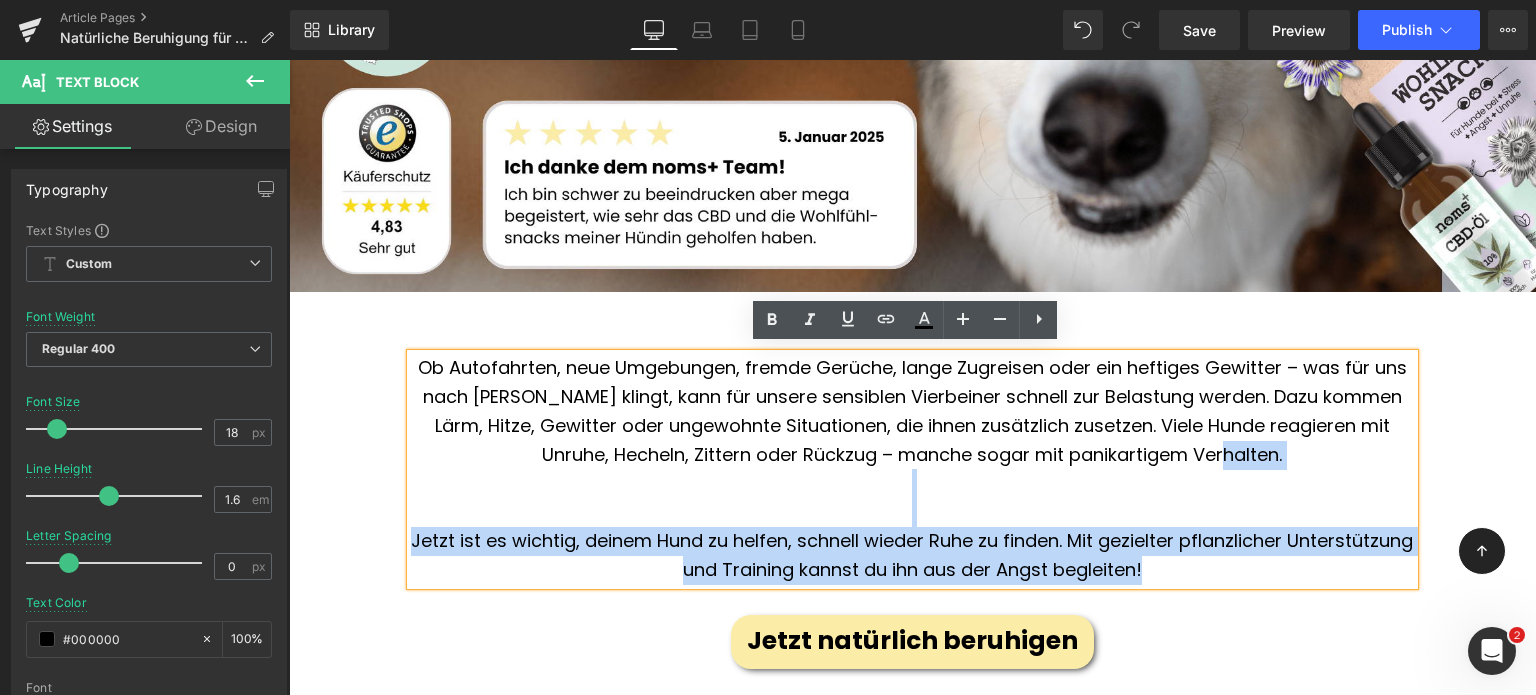 click on "Ob Autofahrten, neue Umgebungen, fremde Gerüche, lange Zugreisen oder ein heftiges Gewitter – was für uns nach [PERSON_NAME] klingt, kann für unsere sensiblen Vierbeiner schnell zur Belastung werden. Dazu kommen Lärm, Hitze, Gewitter oder ungewohnte Situationen, die ihnen zusätzlich zusetzen. Viele Hunde reagieren mit Unruhe, Hecheln, Zittern oder Rückzug – manche sogar mit panikartigem Verhalten. Jetzt ist es wichtig, deinem Hund zu helfen, schnell wieder Ruhe zu finden. Mit gezielter pflanzlicher Unterstützung und Training kannst du ihn aus der Angst begleiten!" at bounding box center (912, 469) 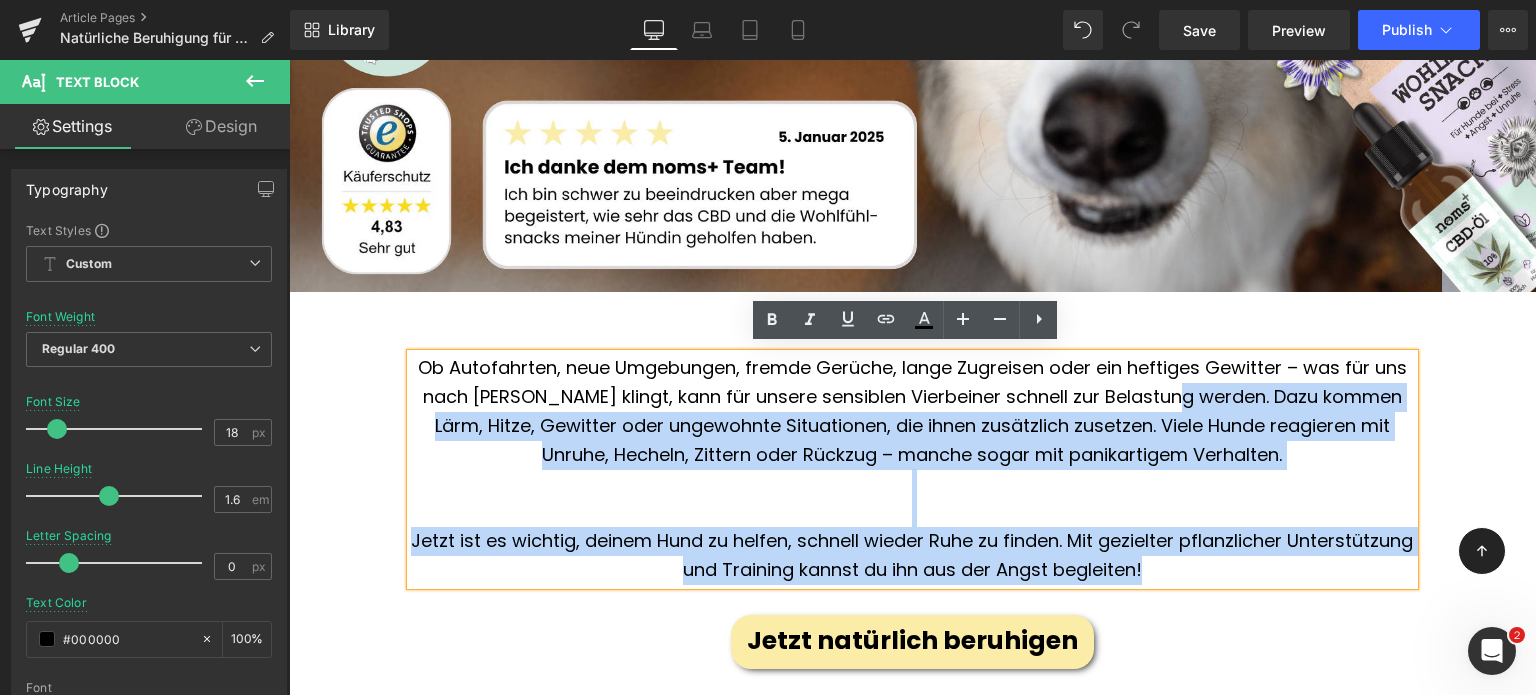 drag, startPoint x: 1216, startPoint y: 571, endPoint x: 1238, endPoint y: 400, distance: 172.4094 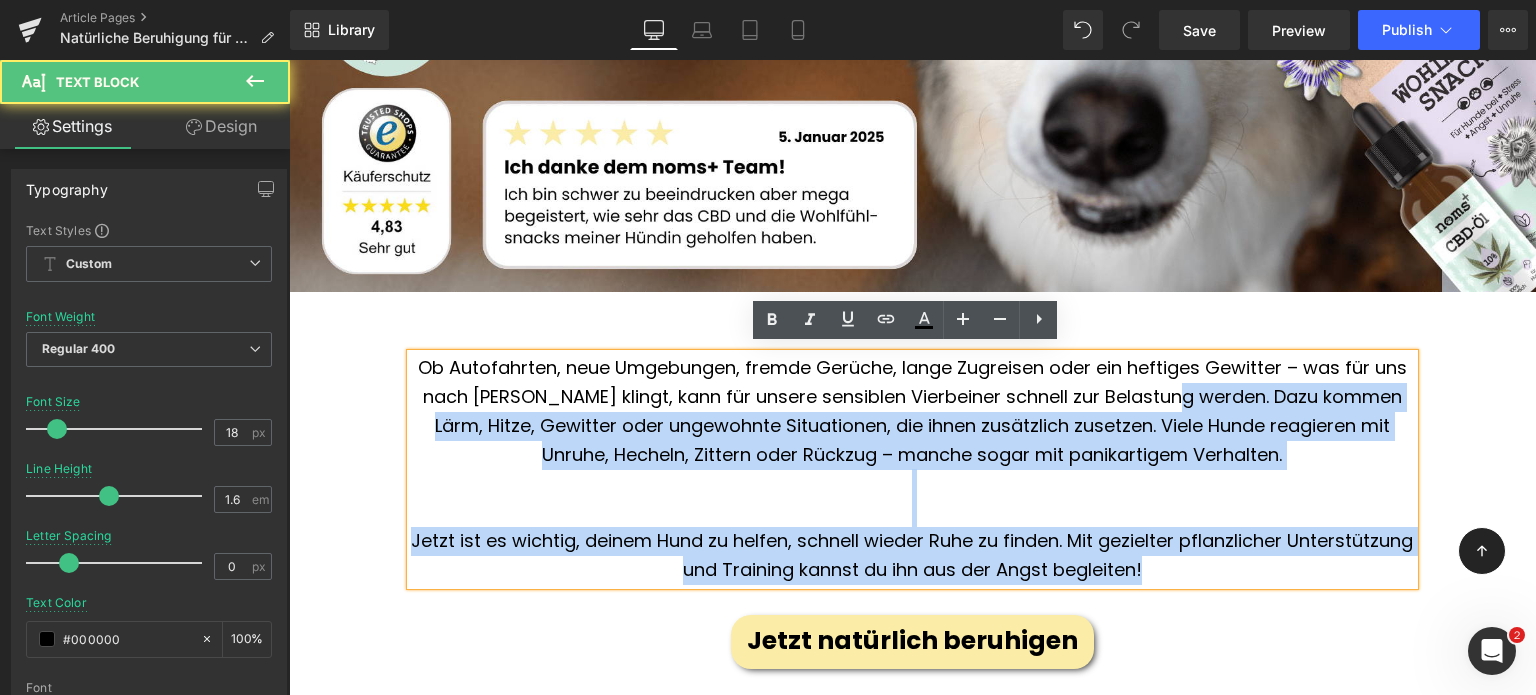 click on "Ob Autofahrten, neue Umgebungen, fremde Gerüche, lange Zugreisen oder ein heftiges Gewitter – was für uns nach [PERSON_NAME] klingt, kann für unsere sensiblen Vierbeiner schnell zur Belastung werden. Dazu kommen Lärm, Hitze, Gewitter oder ungewohnte Situationen, die ihnen zusätzlich zusetzen. Viele Hunde reagieren mit Unruhe, Hecheln, Zittern oder Rückzug – manche sogar mit panikartigem Verhalten." at bounding box center (912, 411) 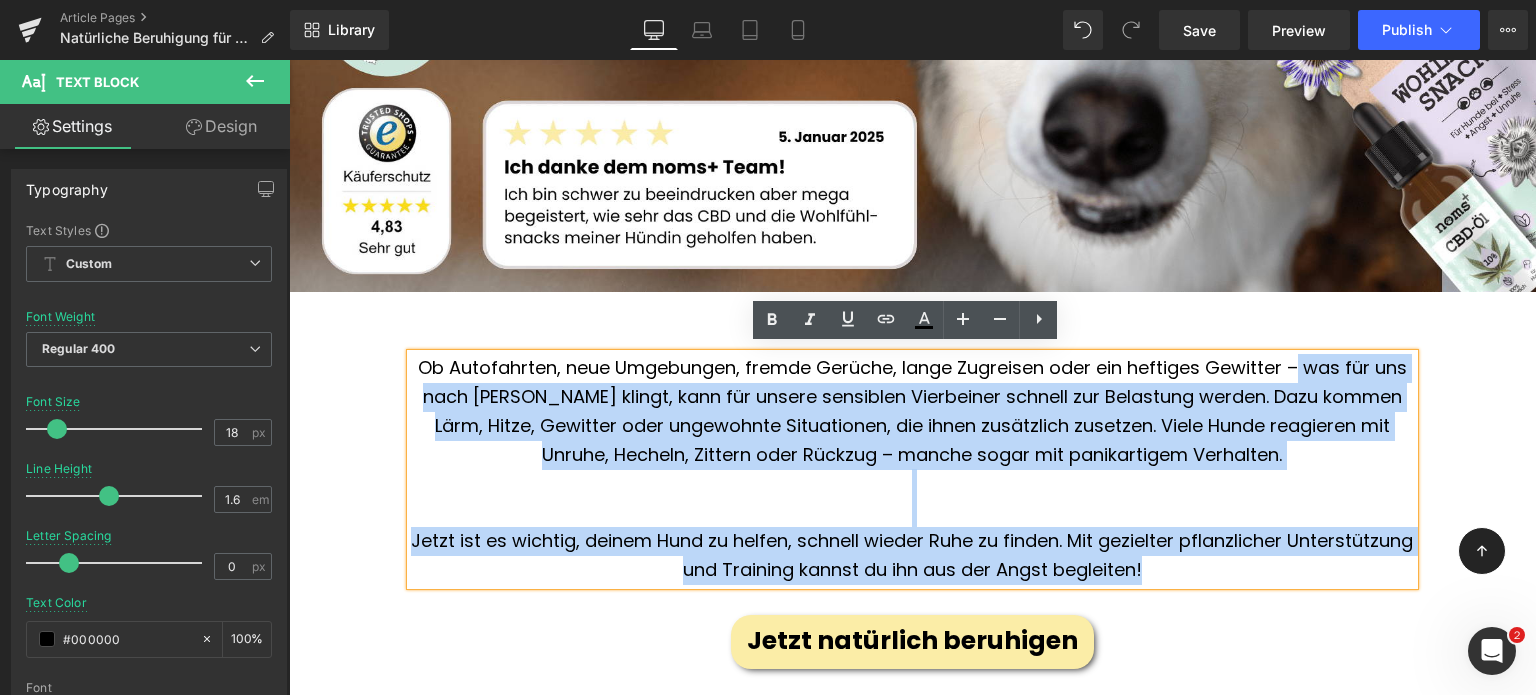 drag, startPoint x: 1223, startPoint y: 561, endPoint x: 1304, endPoint y: 371, distance: 206.5454 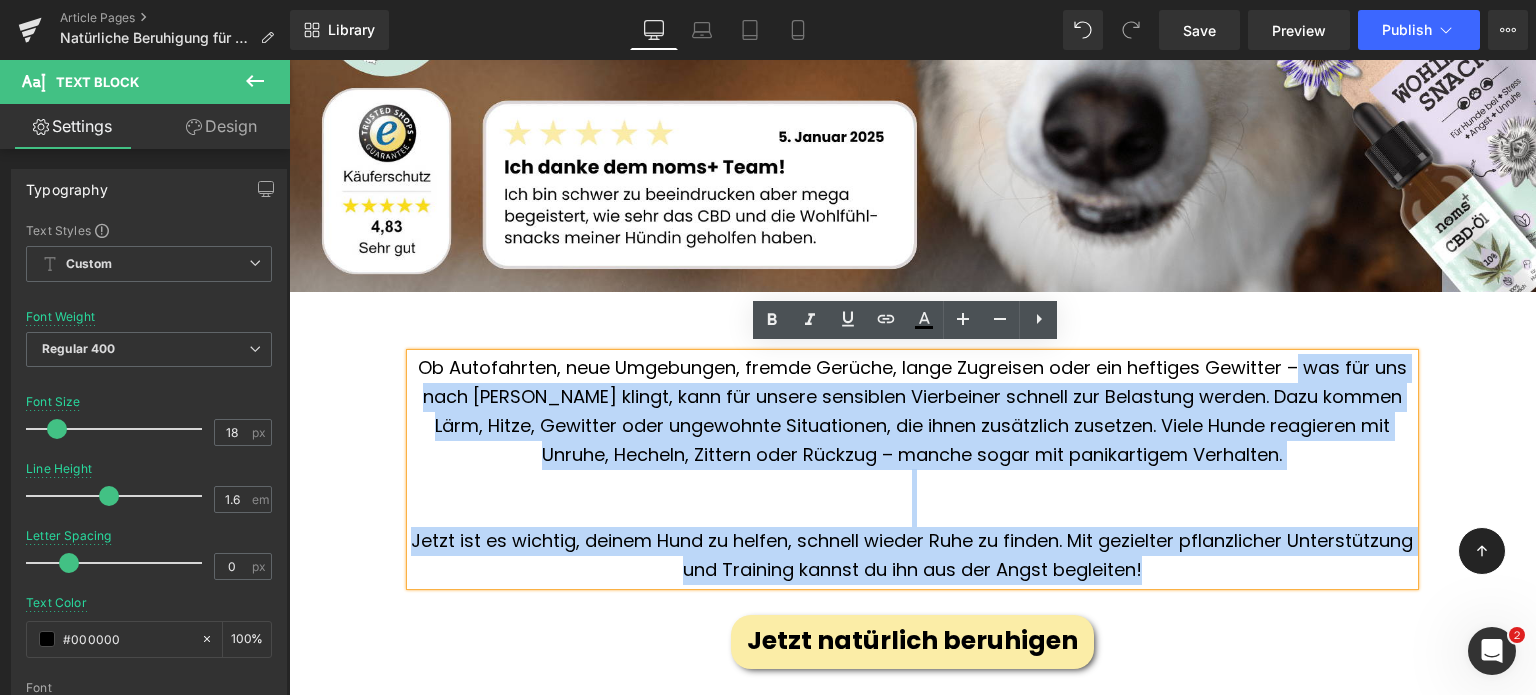 click on "Ob Autofahrten, neue Umgebungen, fremde Gerüche, lange Zugreisen oder ein heftiges Gewitter – was für uns nach [PERSON_NAME] klingt, kann für unsere sensiblen Vierbeiner schnell zur Belastung werden. Dazu kommen Lärm, Hitze, Gewitter oder ungewohnte Situationen, die ihnen zusätzlich zusetzen. Viele Hunde reagieren mit Unruhe, Hecheln, Zittern oder Rückzug – manche sogar mit panikartigem Verhalten. Jetzt ist es wichtig, deinem Hund zu helfen, schnell wieder Ruhe zu finden. Mit gezielter pflanzlicher Unterstützung und Training kannst du ihn aus der Angst begleiten!" at bounding box center (912, 469) 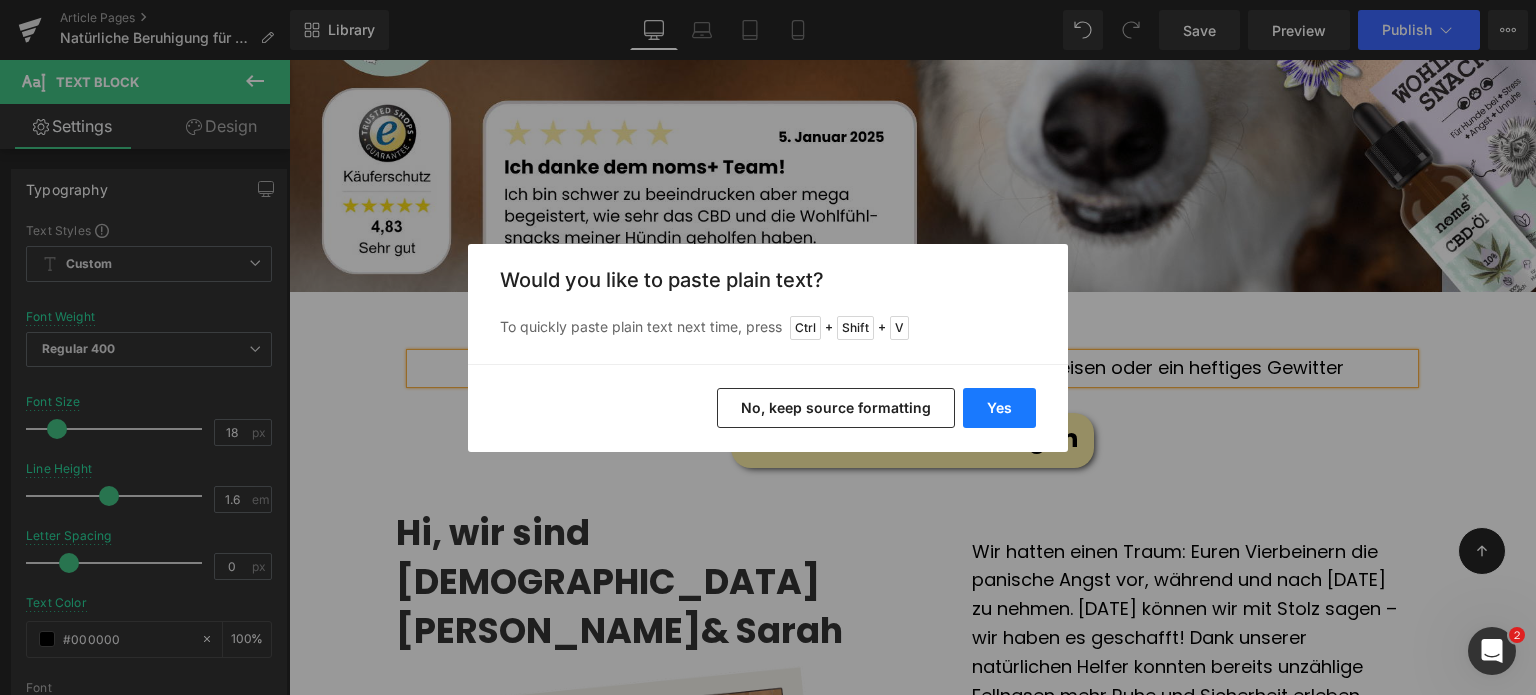 click on "Yes" at bounding box center (999, 408) 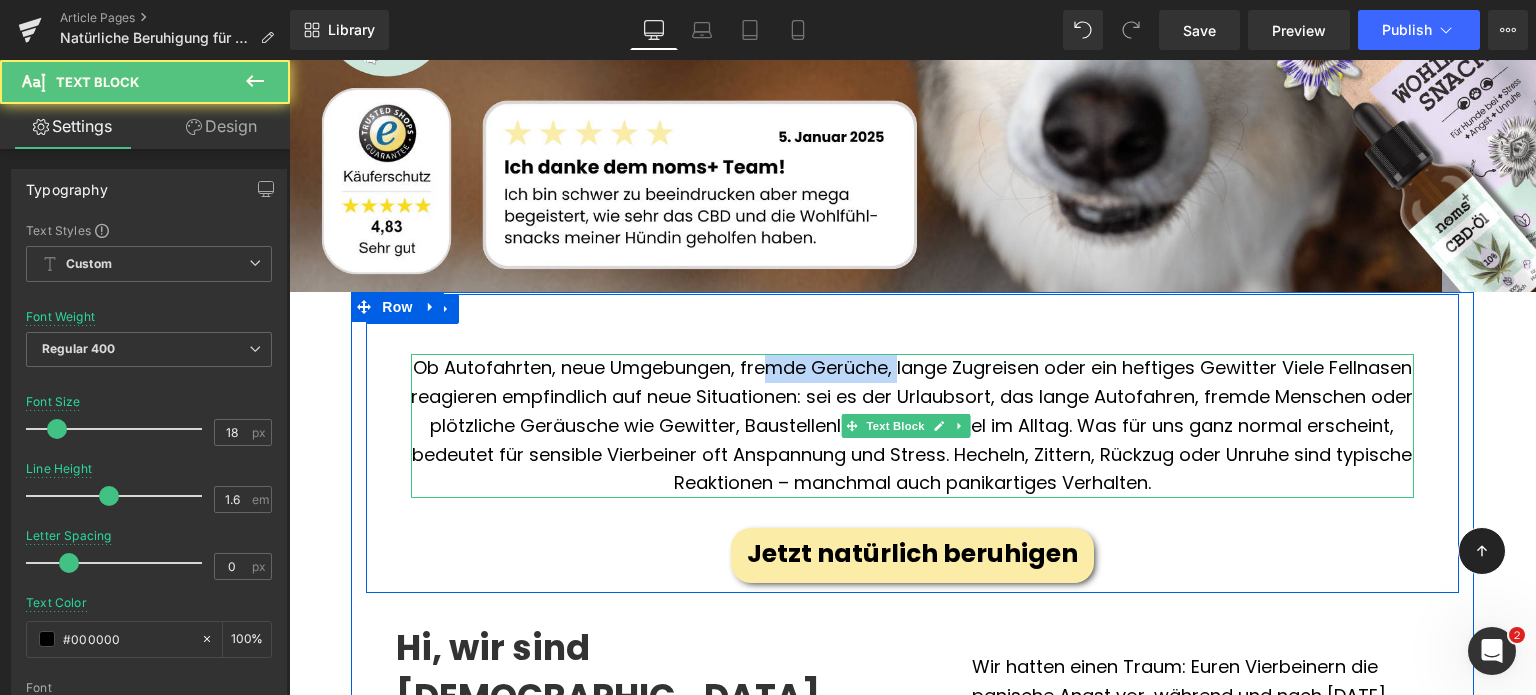 drag, startPoint x: 934, startPoint y: 363, endPoint x: 801, endPoint y: 360, distance: 133.03383 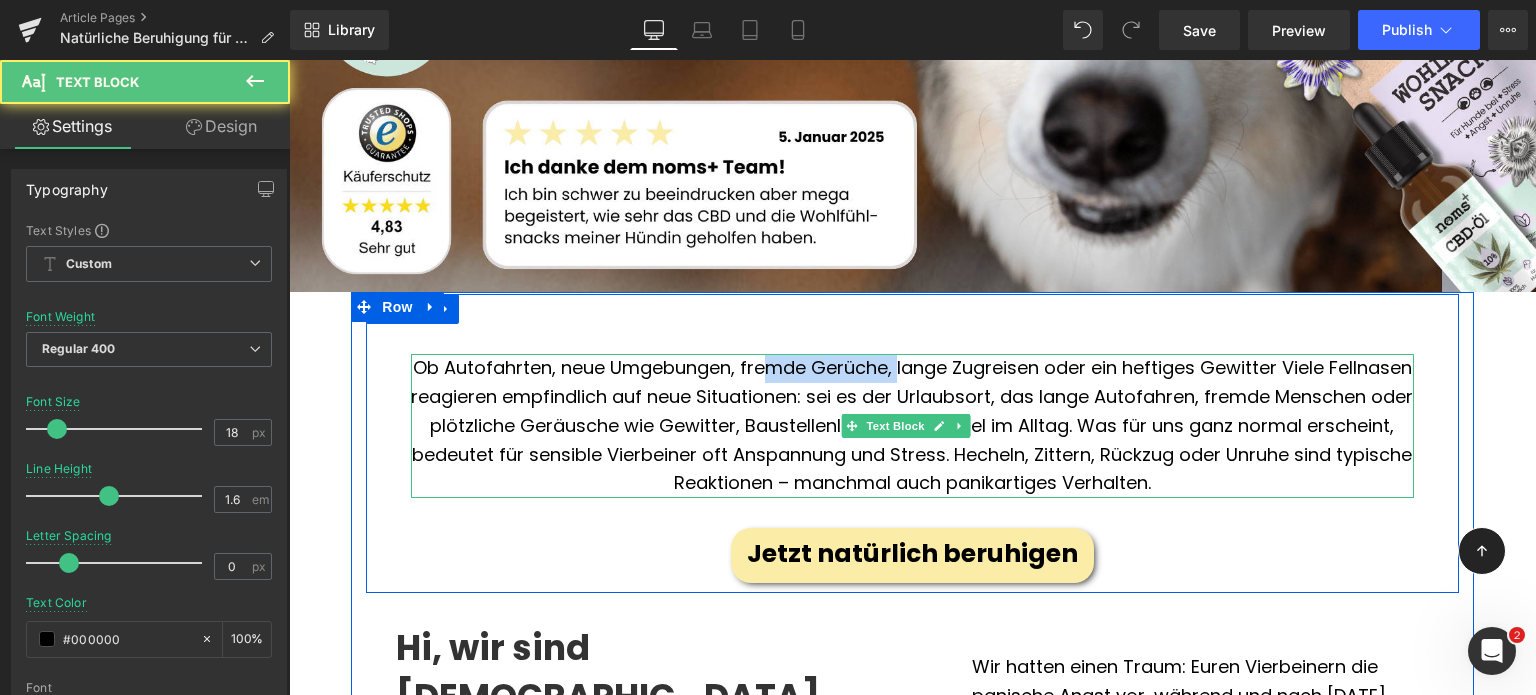 click on "Ob Autofahrten, neue Umgebungen, fremde Gerüche, lange Zugreisen oder ein heftiges Gewitter Viele Fellnasen reagieren empfindlich auf neue Situationen: sei es der Urlaubsort, das lange Autofahren, fremde Menschen oder plötzliche Geräusche wie Gewitter, Baustellenlärm oder Trubel im Alltag. Was für uns ganz normal erscheint, bedeutet für sensible Vierbeiner oft Anspannung und Stress. Hecheln, Zittern, Rückzug oder Unruhe sind typische Reaktionen – manchmal auch panikartiges Verhalten." at bounding box center [912, 426] 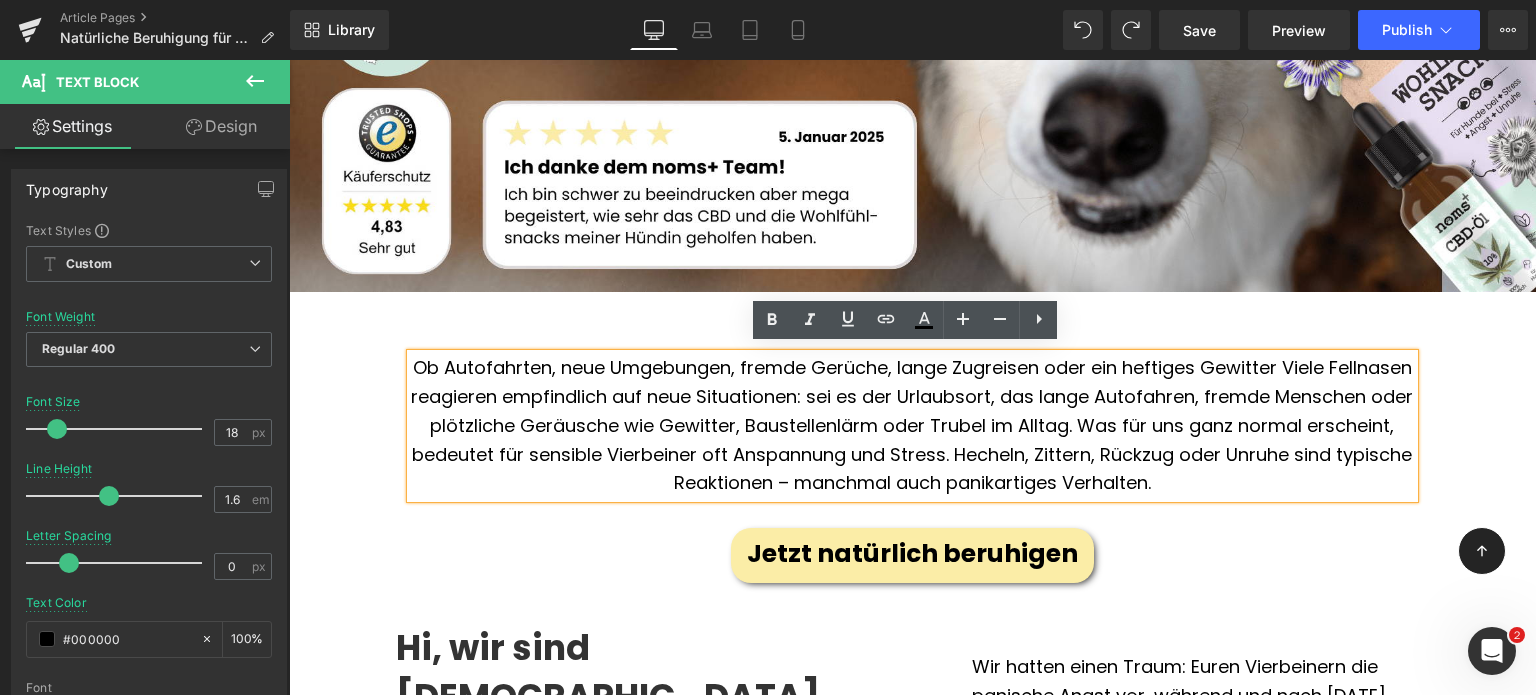click on "Ob Autofahrten, neue Umgebungen, fremde Gerüche, lange Zugreisen oder ein heftiges Gewitter Viele Fellnasen reagieren empfindlich auf neue Situationen: sei es der Urlaubsort, das lange Autofahren, fremde Menschen oder plötzliche Geräusche wie Gewitter, Baustellenlärm oder Trubel im Alltag. Was für uns ganz normal erscheint, bedeutet für sensible Vierbeiner oft Anspannung und Stress. Hecheln, Zittern, Rückzug oder Unruhe sind typische Reaktionen – manchmal auch panikartiges Verhalten." at bounding box center [912, 426] 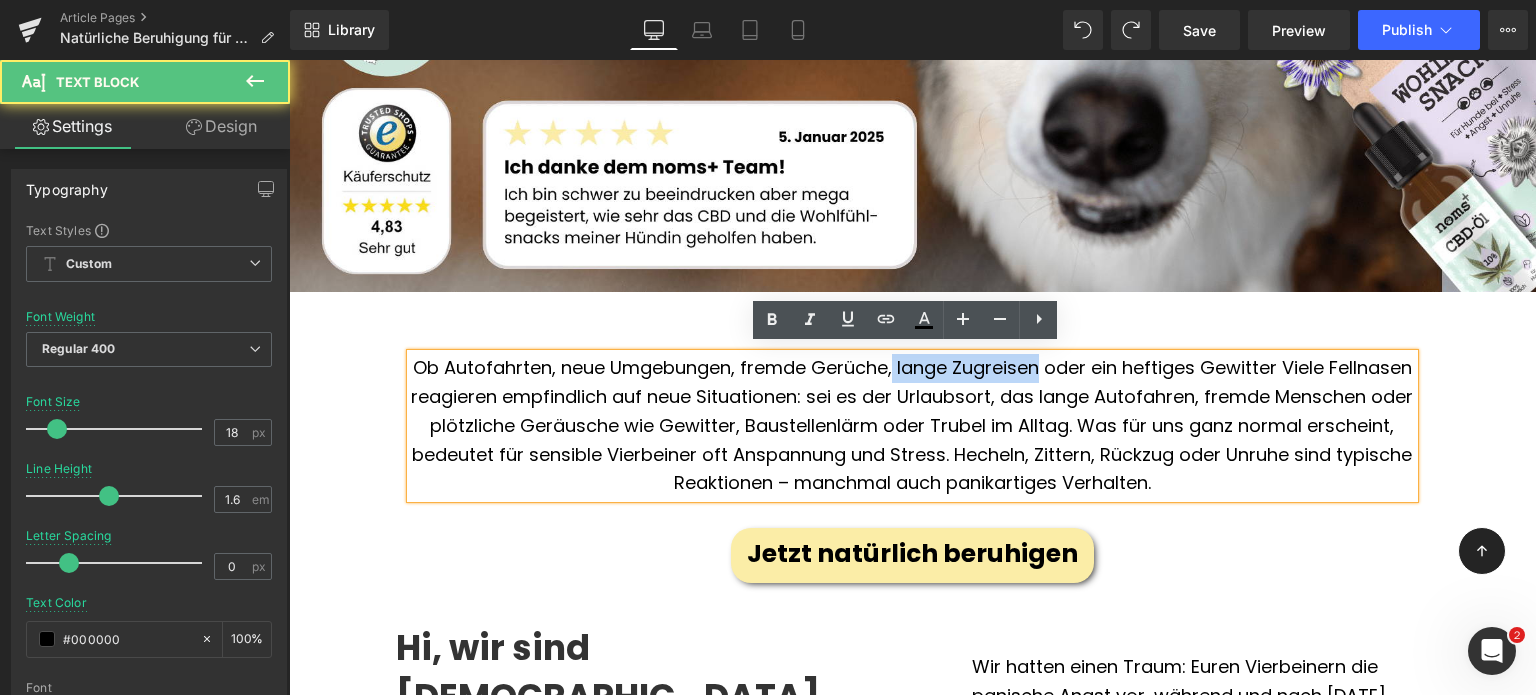 drag, startPoint x: 1079, startPoint y: 361, endPoint x: 929, endPoint y: 363, distance: 150.01334 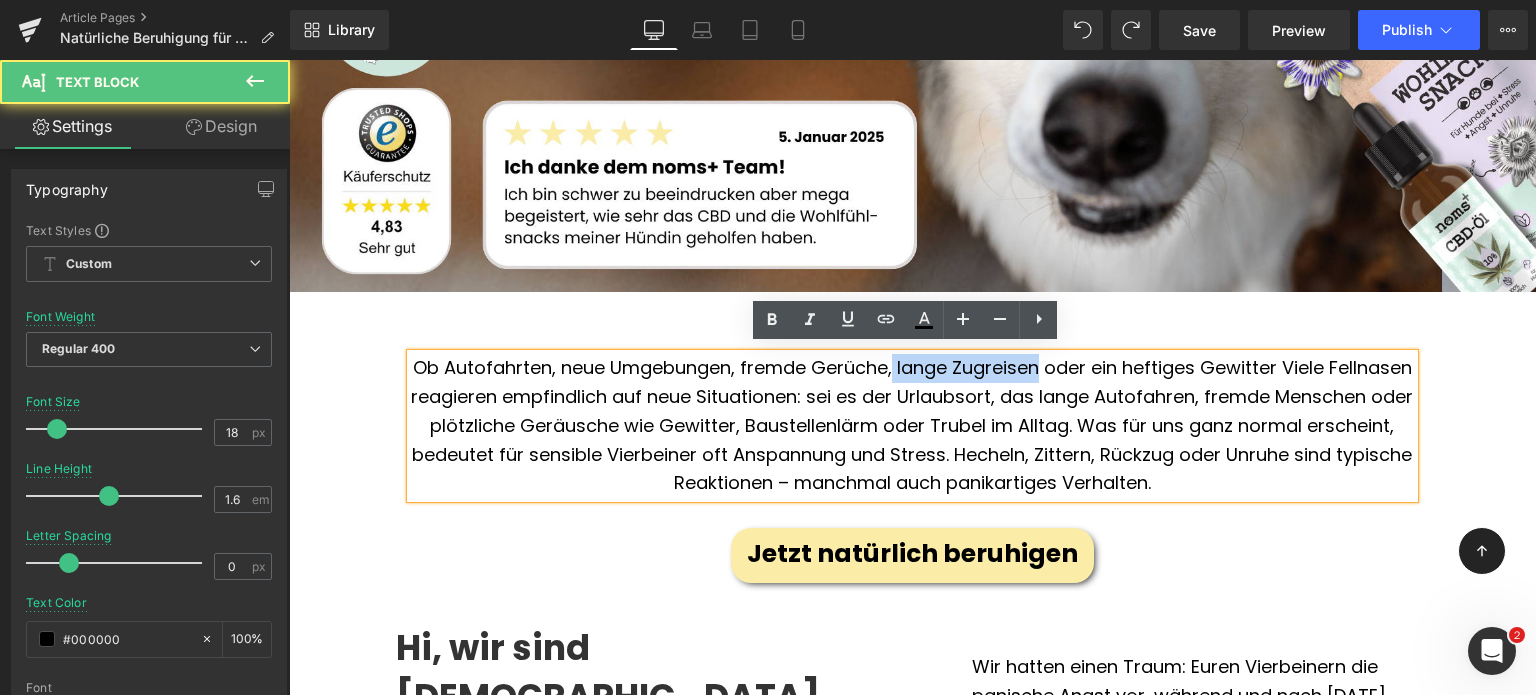 click on "Ob Autofahrten, neue Umgebungen, fremde Gerüche, lange Zugreisen oder ein heftiges Gewitter Viele Fellnasen reagieren empfindlich auf neue Situationen: sei es der Urlaubsort, das lange Autofahren, fremde Menschen oder plötzliche Geräusche wie Gewitter, Baustellenlärm oder Trubel im Alltag. Was für uns ganz normal erscheint, bedeutet für sensible Vierbeiner oft Anspannung und Stress. Hecheln, Zittern, Rückzug oder Unruhe sind typische Reaktionen – manchmal auch panikartiges Verhalten." at bounding box center [912, 426] 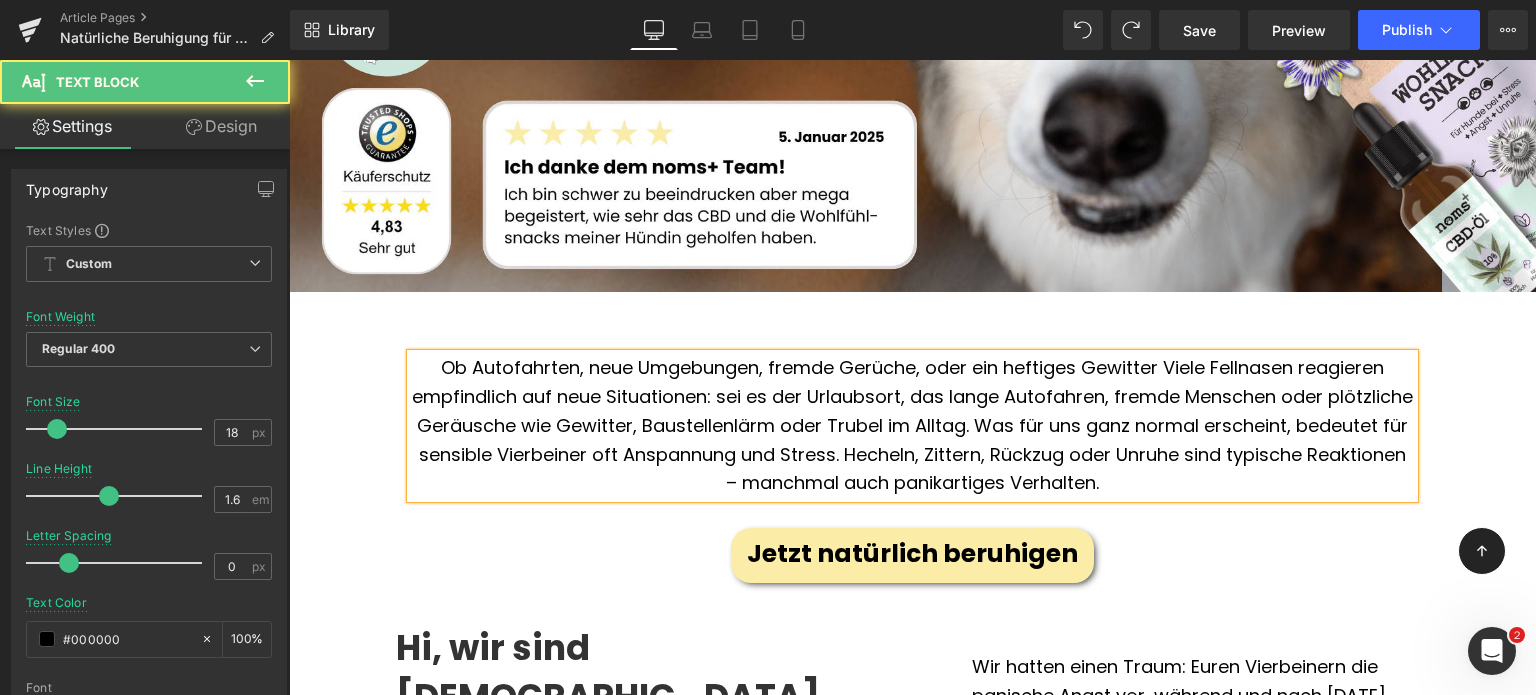 click on "Ob Autofahrten, neue Umgebungen, fremde Gerüche, oder ein heftiges Gewitter Viele Fellnasen reagieren empfindlich auf neue Situationen: sei es der Urlaubsort, das lange Autofahren, fremde Menschen oder plötzliche Geräusche wie Gewitter, Baustellenlärm oder Trubel im Alltag. Was für uns ganz normal erscheint, bedeutet für sensible Vierbeiner oft Anspannung und Stress. Hecheln, Zittern, Rückzug oder Unruhe sind typische Reaktionen – manchmal auch panikartiges Verhalten." at bounding box center (912, 426) 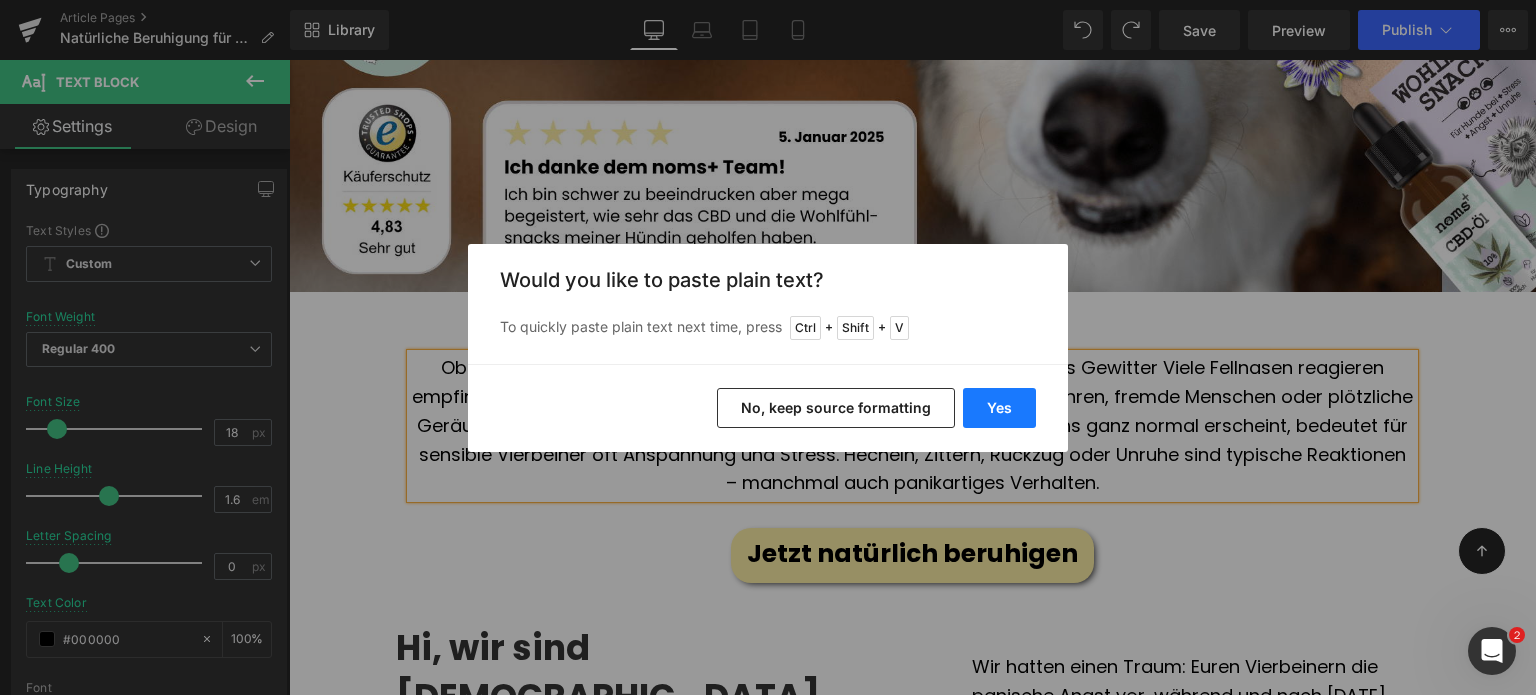 click on "Yes" at bounding box center (999, 408) 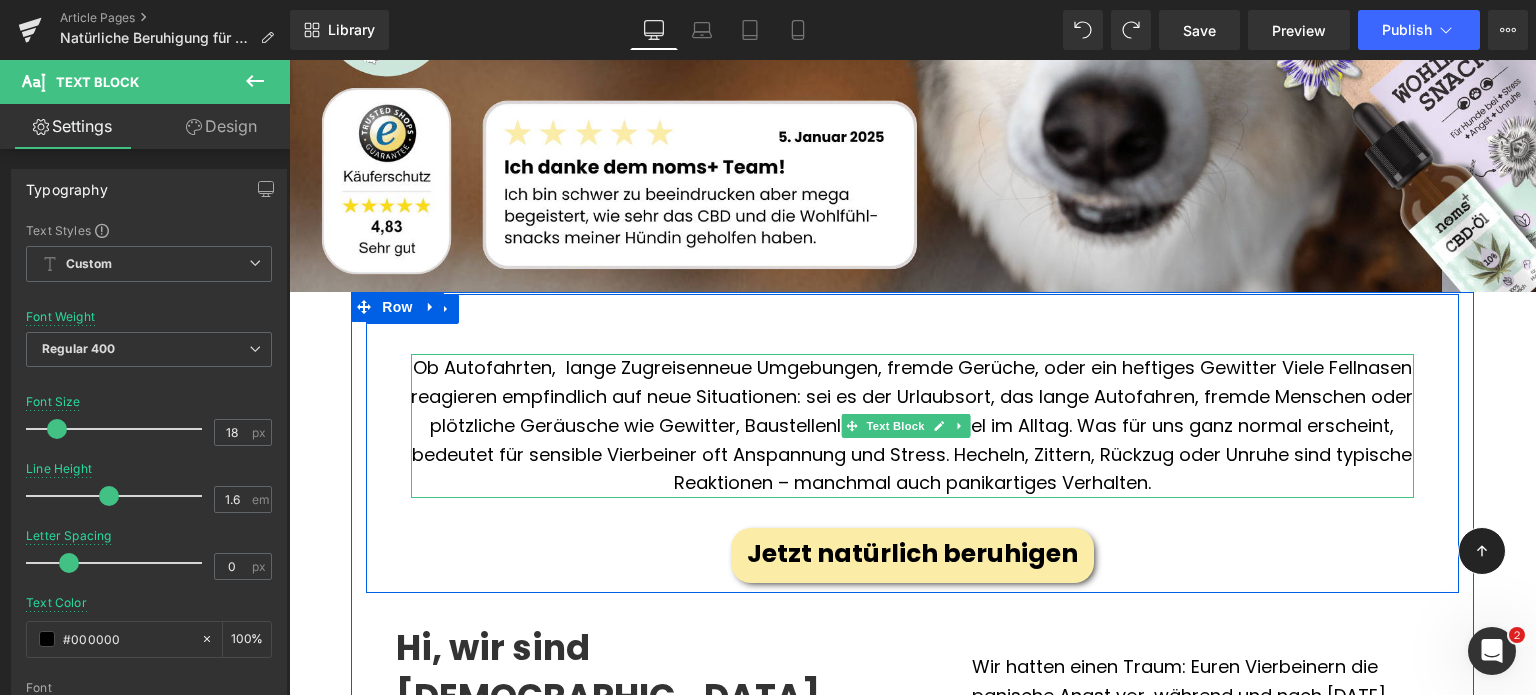 click on "Ob Autofahrten,  lange Zugreisenneue Umgebungen, fremde Gerüche, oder ein heftiges Gewitter Viele Fellnasen reagieren empfindlich auf neue Situationen: sei es der Urlaubsort, das lange Autofahren, fremde Menschen oder plötzliche Geräusche wie Gewitter, Baustellenlärm oder Trubel im Alltag. Was für uns ganz normal erscheint, bedeutet für sensible Vierbeiner oft Anspannung und Stress. Hecheln, Zittern, Rückzug oder Unruhe sind typische Reaktionen – manchmal auch panikartiges Verhalten." at bounding box center [912, 426] 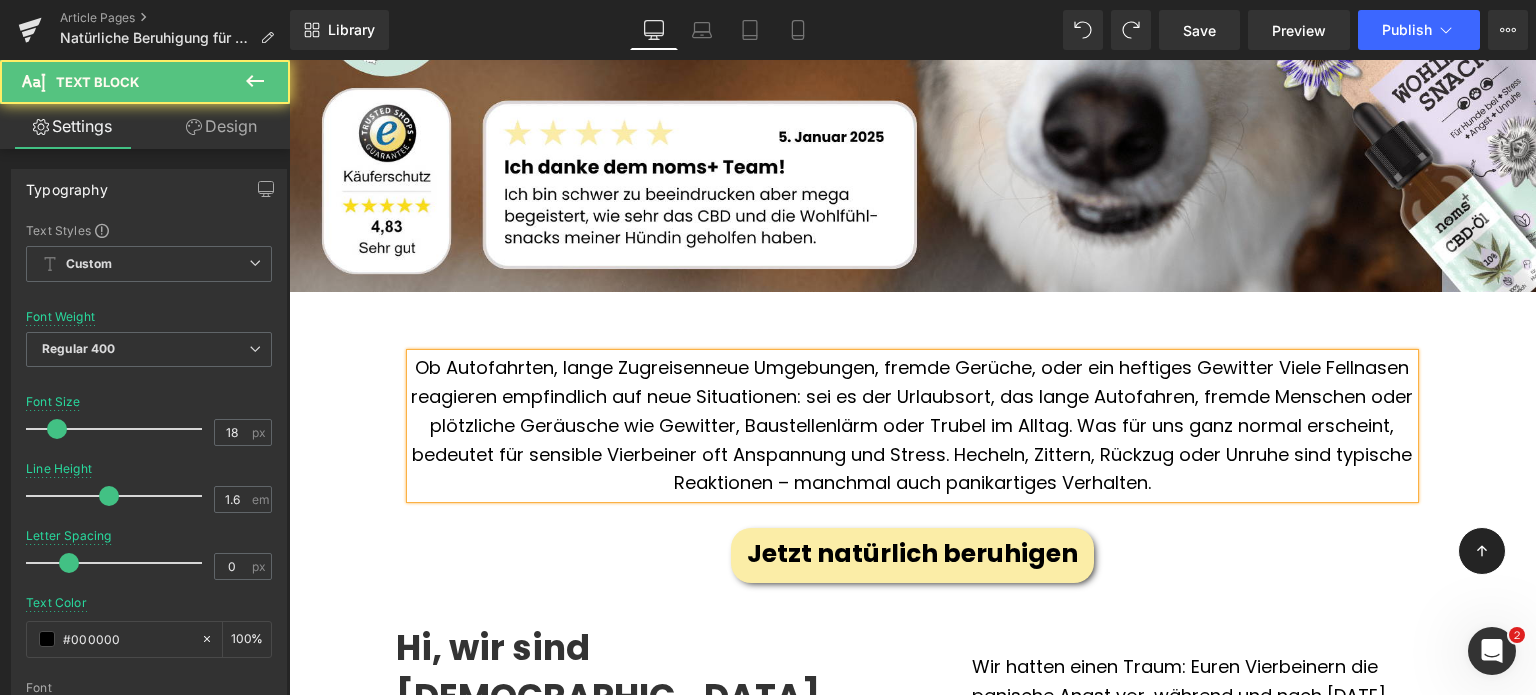 click on "Ob Autofahrten, lange Zugreisenneue Umgebungen, fremde Gerüche, oder ein heftiges Gewitter Viele Fellnasen reagieren empfindlich auf neue Situationen: sei es der Urlaubsort, das lange Autofahren, fremde Menschen oder plötzliche Geräusche wie Gewitter, Baustellenlärm oder Trubel im Alltag. Was für uns ganz normal erscheint, bedeutet für sensible Vierbeiner oft Anspannung und Stress. Hecheln, Zittern, Rückzug oder Unruhe sind typische Reaktionen – manchmal auch panikartiges Verhalten." at bounding box center [912, 426] 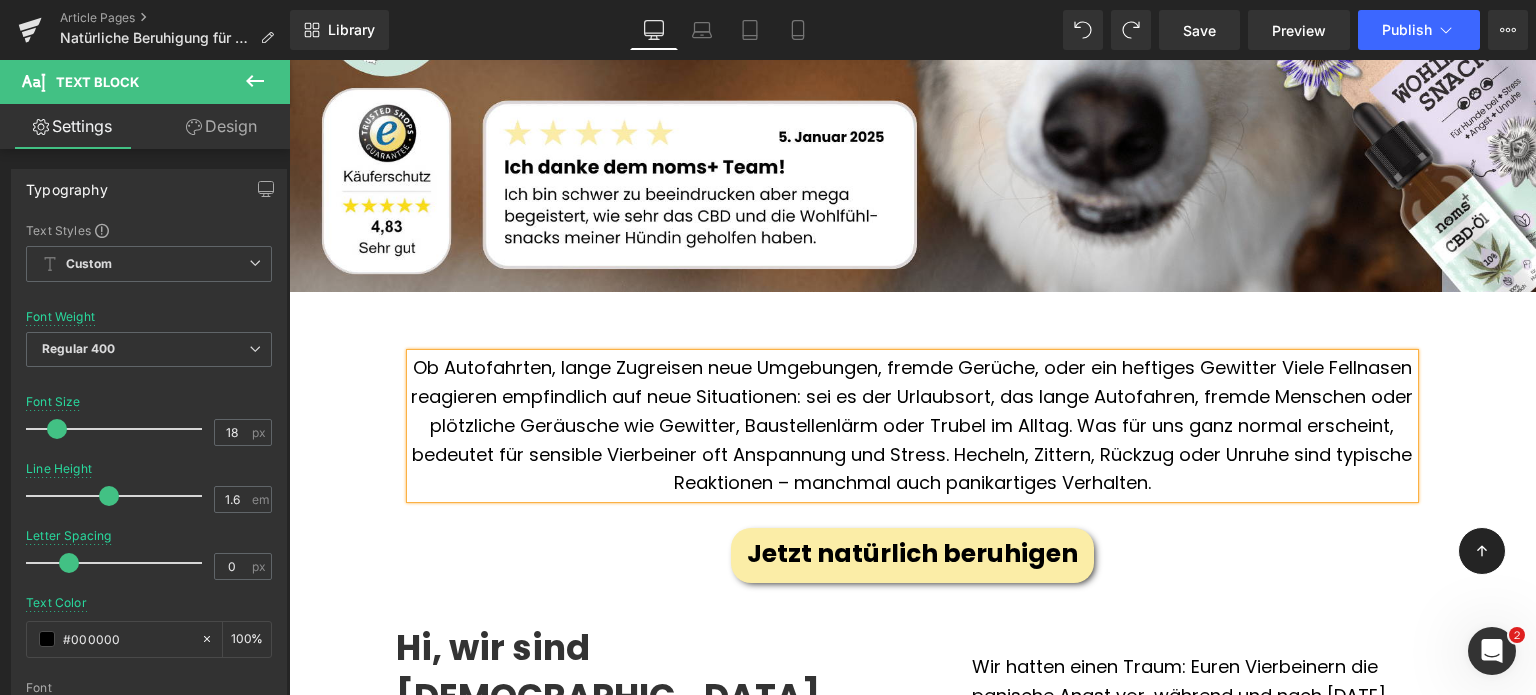 click on "Ob Autofahrten, lange Zugreisen neue Umgebungen, fremde Gerüche, oder ein heftiges Gewitter Viele Fellnasen reagieren empfindlich auf neue Situationen: sei es der Urlaubsort, das lange Autofahren, fremde Menschen oder plötzliche Geräusche wie Gewitter, Baustellenlärm oder Trubel im Alltag. Was für uns ganz normal erscheint, bedeutet für sensible Vierbeiner oft Anspannung und Stress. Hecheln, Zittern, Rückzug oder Unruhe sind typische Reaktionen – manchmal auch panikartiges Verhalten." at bounding box center [912, 426] 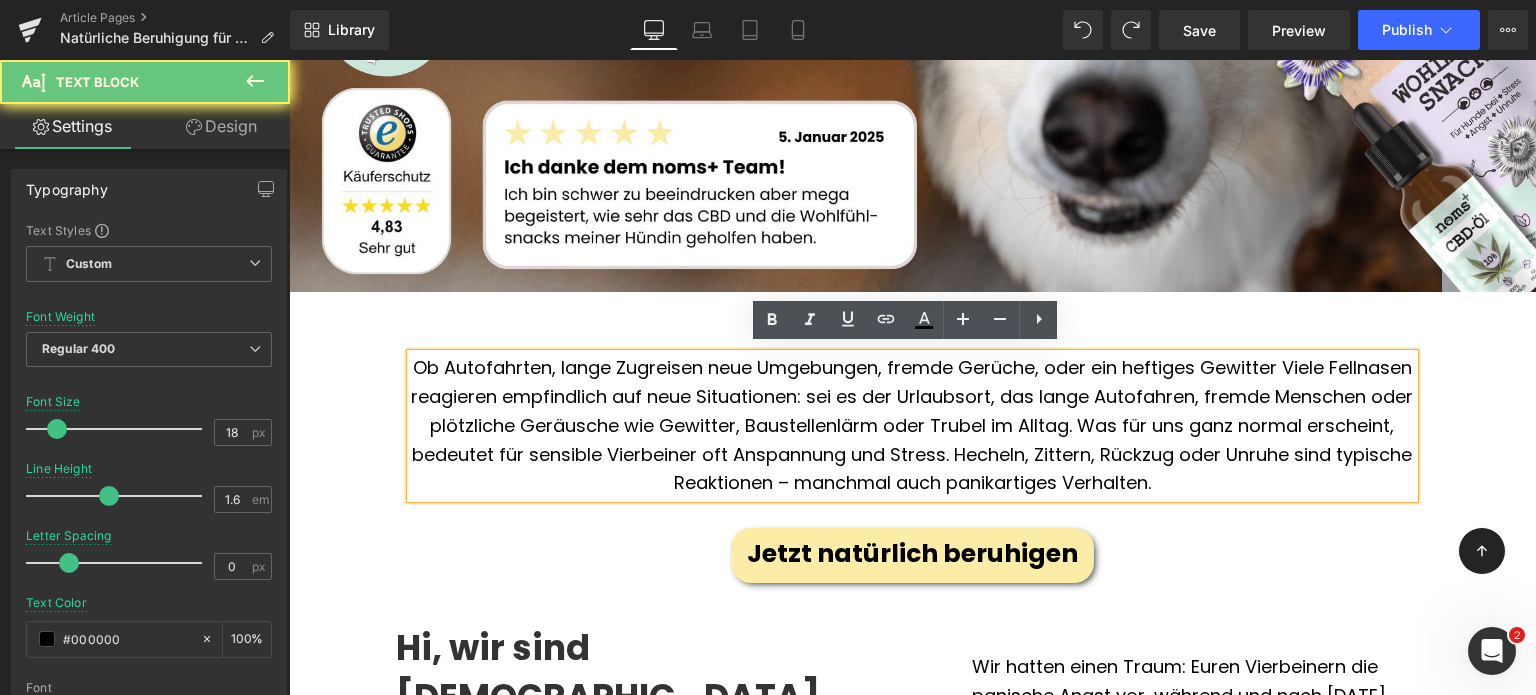 click on "Ob Autofahrten, lange Zugreisen neue Umgebungen, fremde Gerüche, oder ein heftiges Gewitter Viele Fellnasen reagieren empfindlich auf neue Situationen: sei es der Urlaubsort, das lange Autofahren, fremde Menschen oder plötzliche Geräusche wie Gewitter, Baustellenlärm oder Trubel im Alltag. Was für uns ganz normal erscheint, bedeutet für sensible Vierbeiner oft Anspannung und Stress. Hecheln, Zittern, Rückzug oder Unruhe sind typische Reaktionen – manchmal auch panikartiges Verhalten." at bounding box center (912, 426) 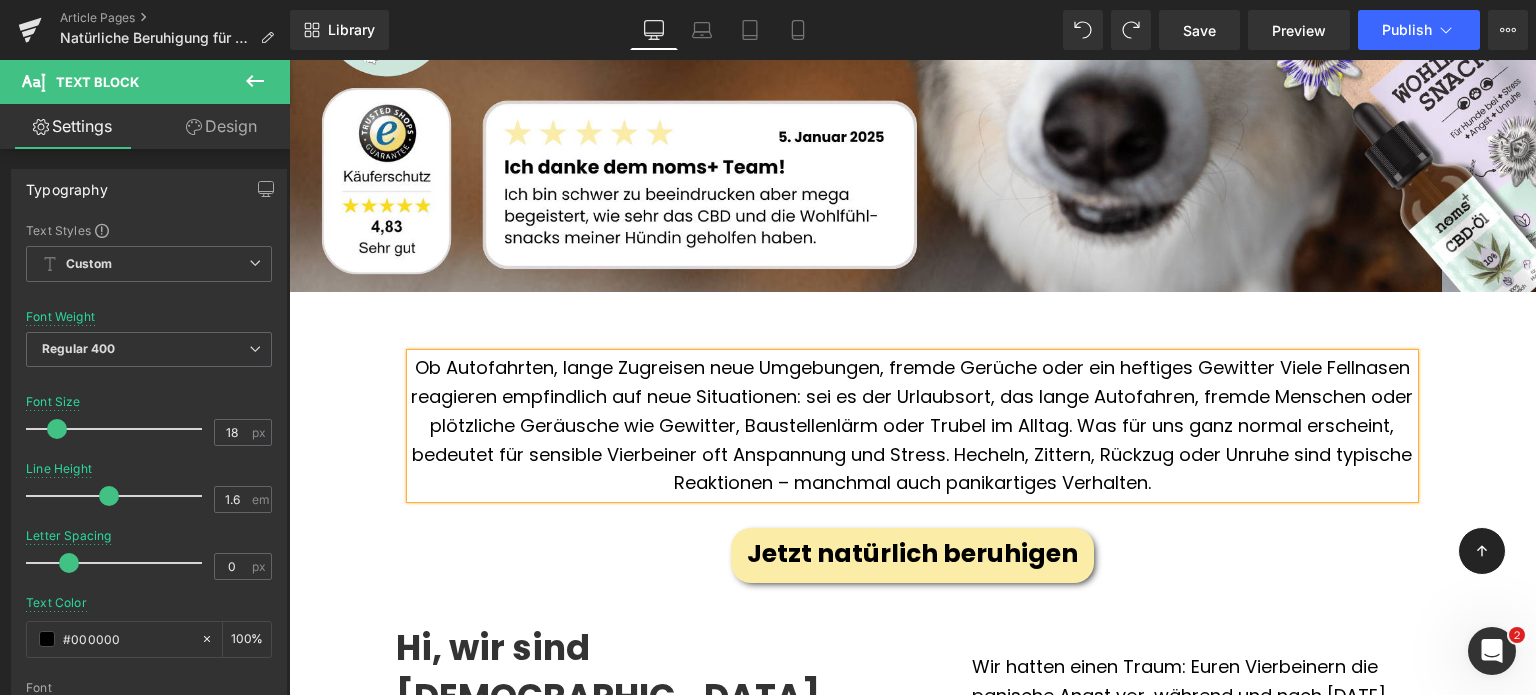click on "Ob Autofahrten, lange Zugreisen neue Umgebungen, fremde Gerüche oder ein heftiges Gewitter Viele Fellnasen reagieren empfindlich auf neue Situationen: sei es der Urlaubsort, das lange Autofahren, fremde Menschen oder plötzliche Geräusche wie Gewitter, Baustellenlärm oder Trubel im Alltag. Was für uns ganz normal erscheint, bedeutet für sensible Vierbeiner oft Anspannung und Stress. Hecheln, Zittern, Rückzug oder Unruhe sind typische Reaktionen – manchmal auch panikartiges Verhalten." at bounding box center (912, 426) 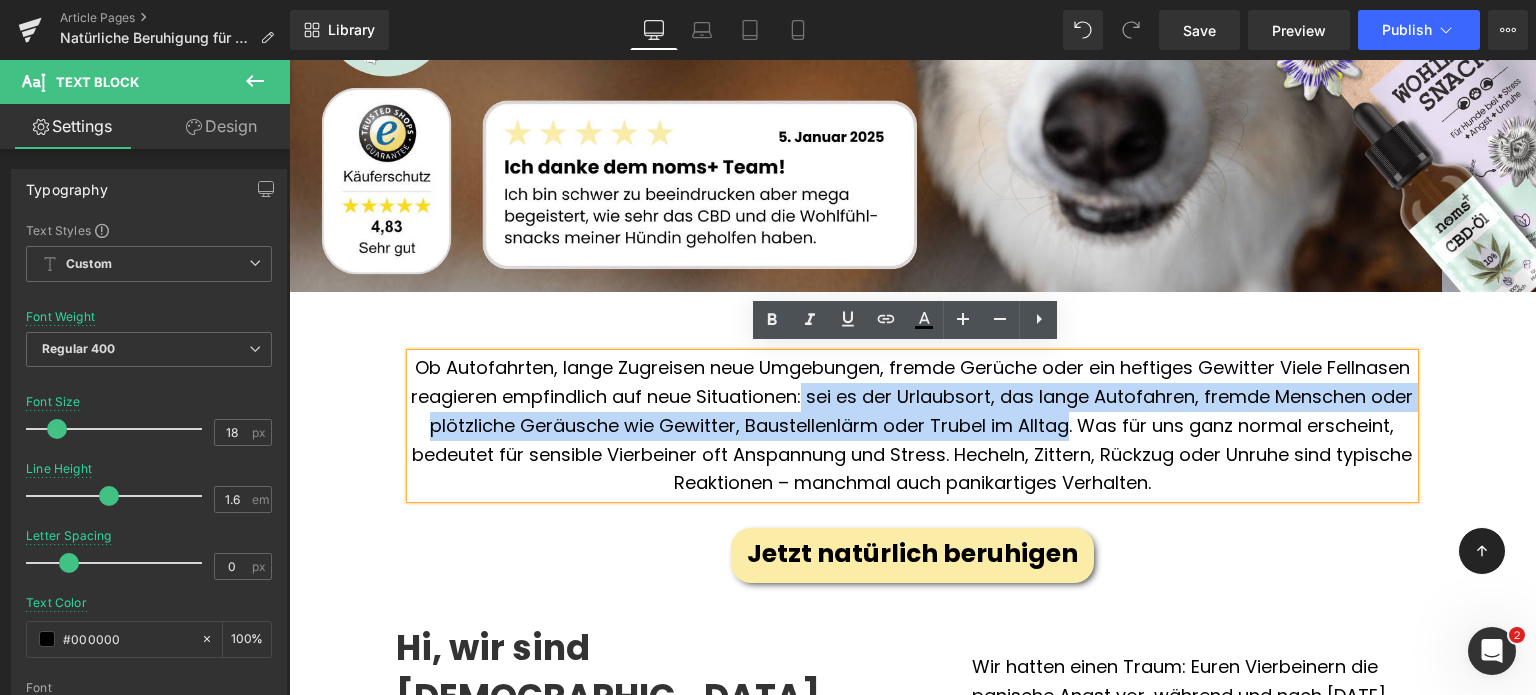 drag, startPoint x: 914, startPoint y: 391, endPoint x: 1214, endPoint y: 419, distance: 301.30383 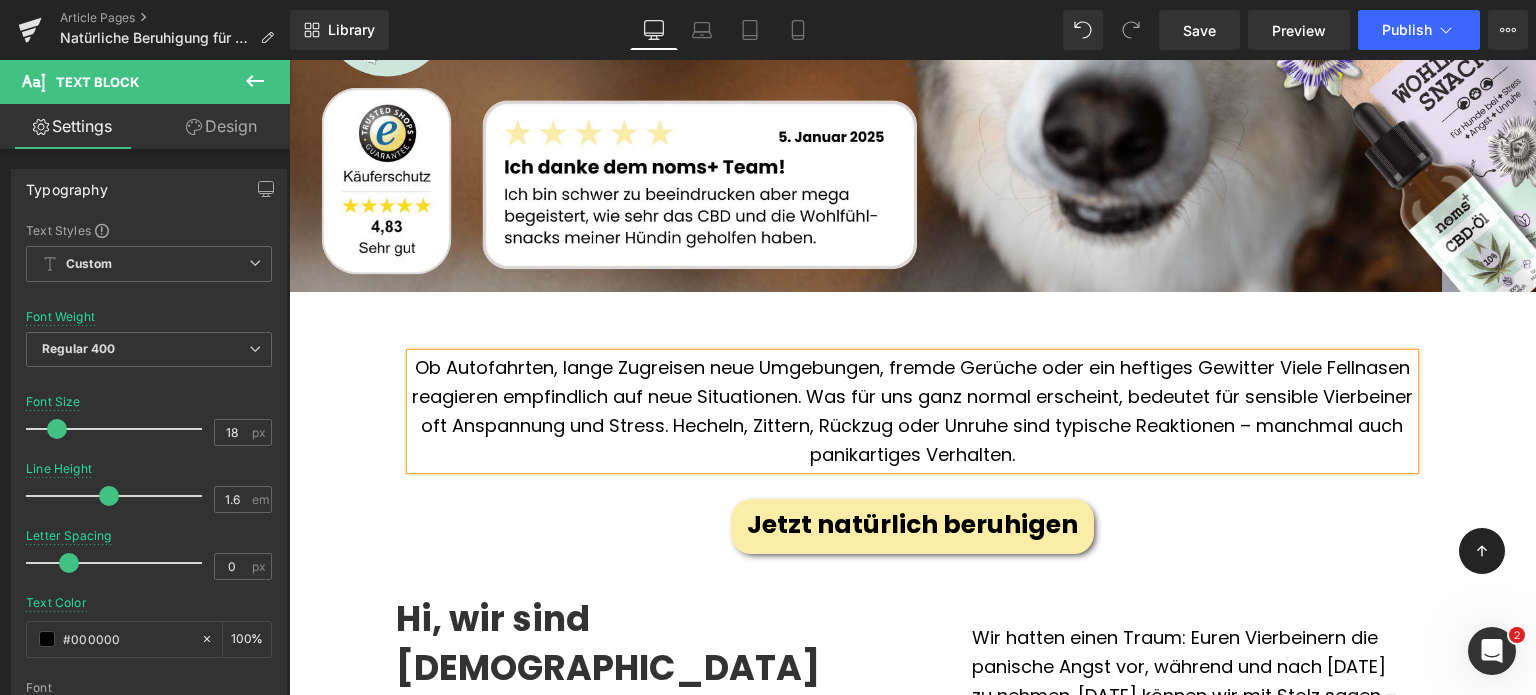 click on "Ob Autofahrten, lange Zugreisen neue Umgebungen, fremde Gerüche oder ein heftiges Gewitter Viele Fellnasen reagieren empfindlich auf neue Situationen. Was für uns ganz normal erscheint, bedeutet für sensible Vierbeiner oft Anspannung und Stress. Hecheln, Zittern, Rückzug oder Unruhe sind typische Reaktionen – manchmal auch panikartiges Verhalten." at bounding box center (912, 411) 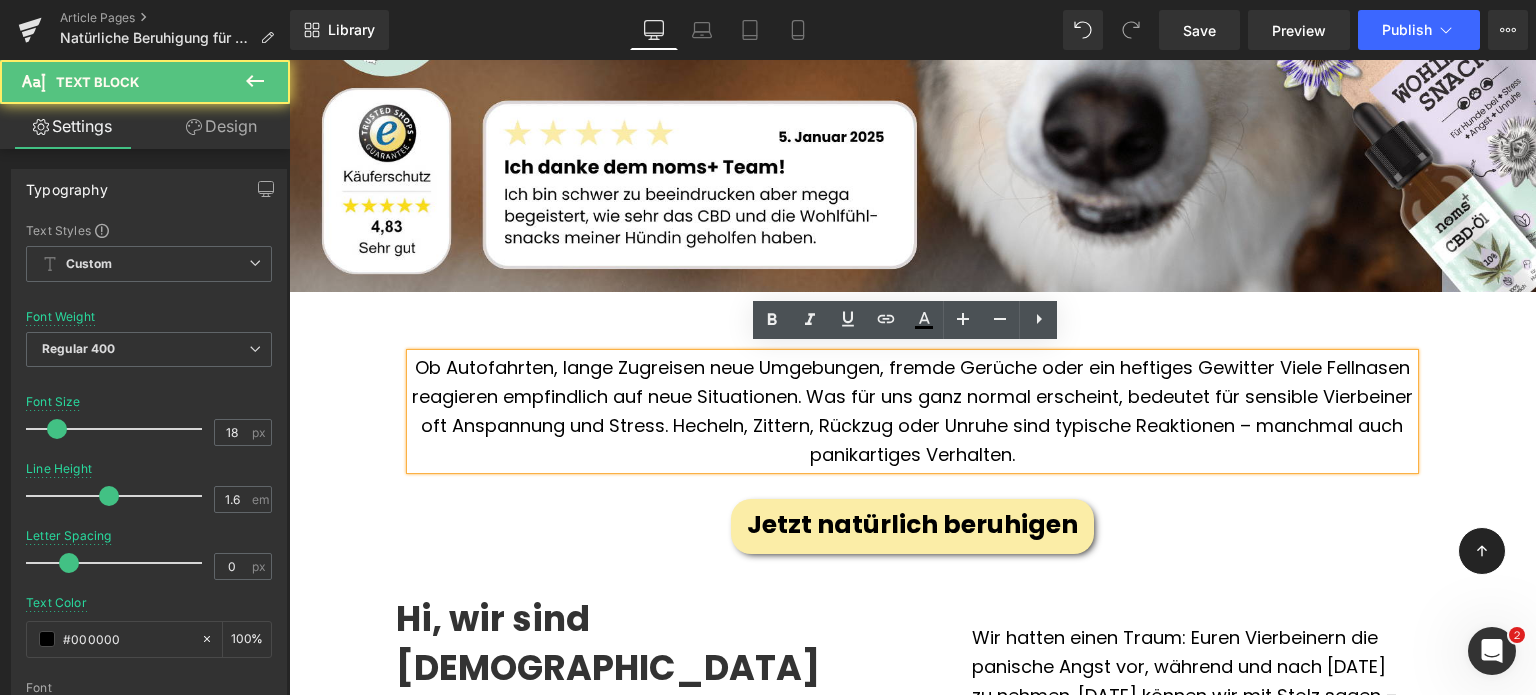click on "Ob Autofahrten, lange Zugreisen neue Umgebungen, fremde Gerüche oder ein heftiges Gewitter Viele Fellnasen reagieren empfindlich auf neue Situationen. Was für uns ganz normal erscheint, bedeutet für sensible Vierbeiner oft Anspannung und Stress. Hecheln, Zittern, Rückzug oder Unruhe sind typische Reaktionen – manchmal auch panikartiges Verhalten." at bounding box center [912, 411] 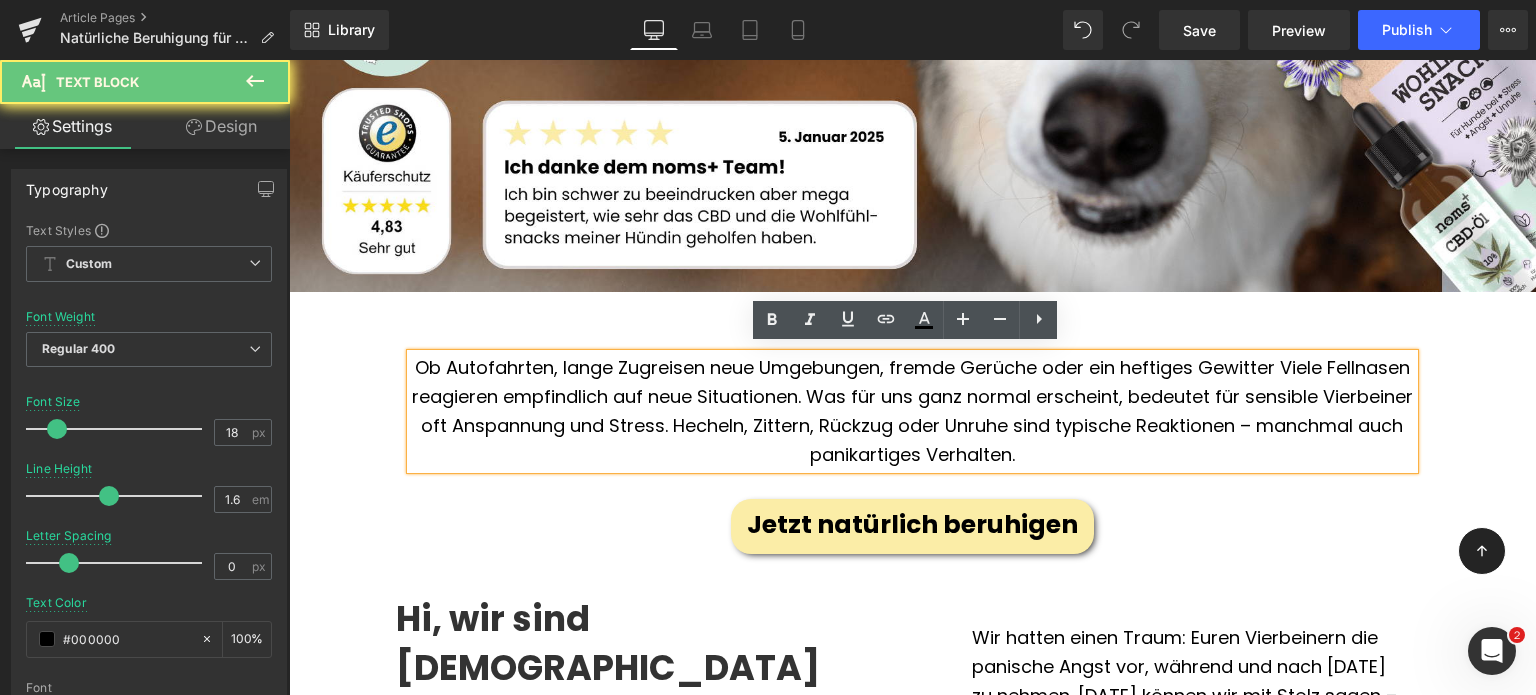click on "Ob Autofahrten, lange Zugreisen neue Umgebungen, fremde Gerüche oder ein heftiges Gewitter Viele Fellnasen reagieren empfindlich auf neue Situationen. Was für uns ganz normal erscheint, bedeutet für sensible Vierbeiner oft Anspannung und Stress. Hecheln, Zittern, Rückzug oder Unruhe sind typische Reaktionen – manchmal auch panikartiges Verhalten." at bounding box center (912, 411) 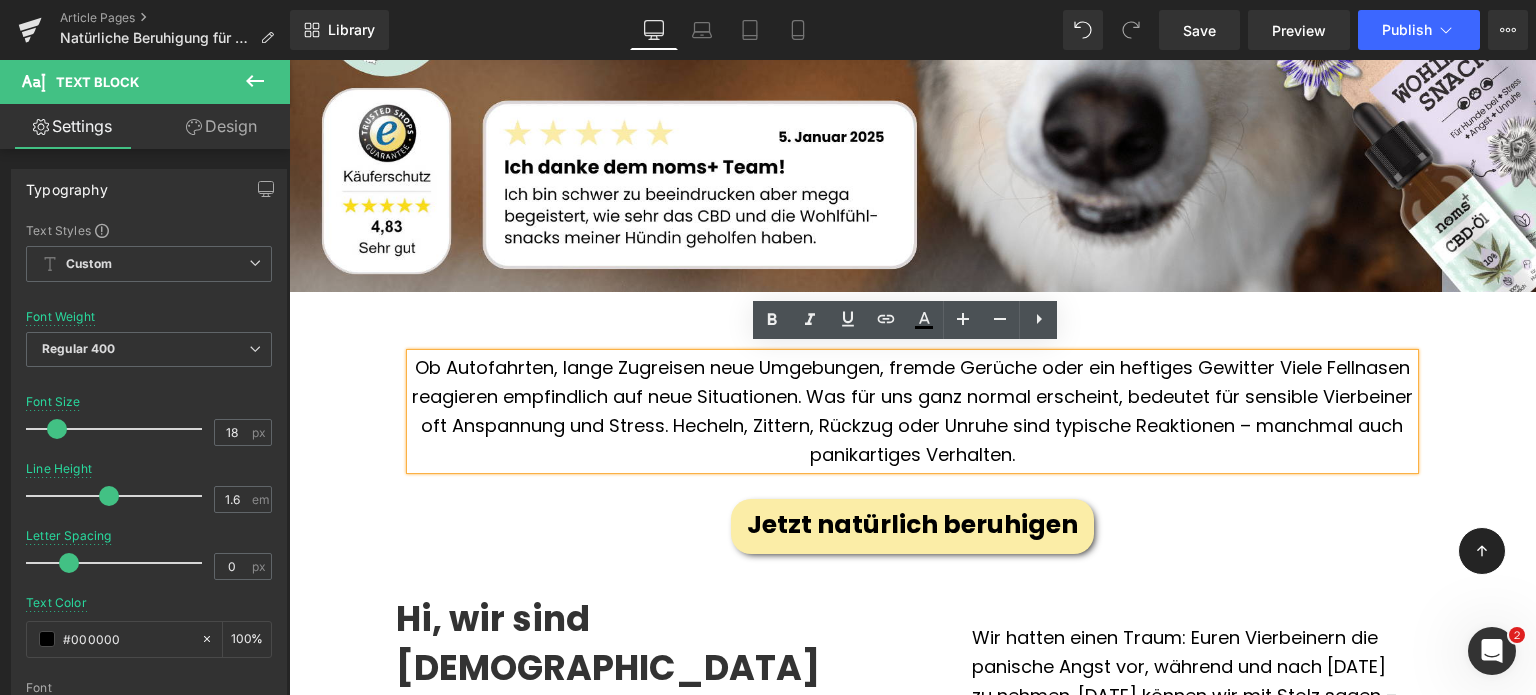 click on "Ob Autofahrten, lange Zugreisen neue Umgebungen, fremde Gerüche oder ein heftiges Gewitter Viele Fellnasen reagieren empfindlich auf neue Situationen. Was für uns ganz normal erscheint, bedeutet für sensible Vierbeiner oft Anspannung und Stress. Hecheln, Zittern, Rückzug oder Unruhe sind typische Reaktionen – manchmal auch panikartiges Verhalten." at bounding box center (912, 411) 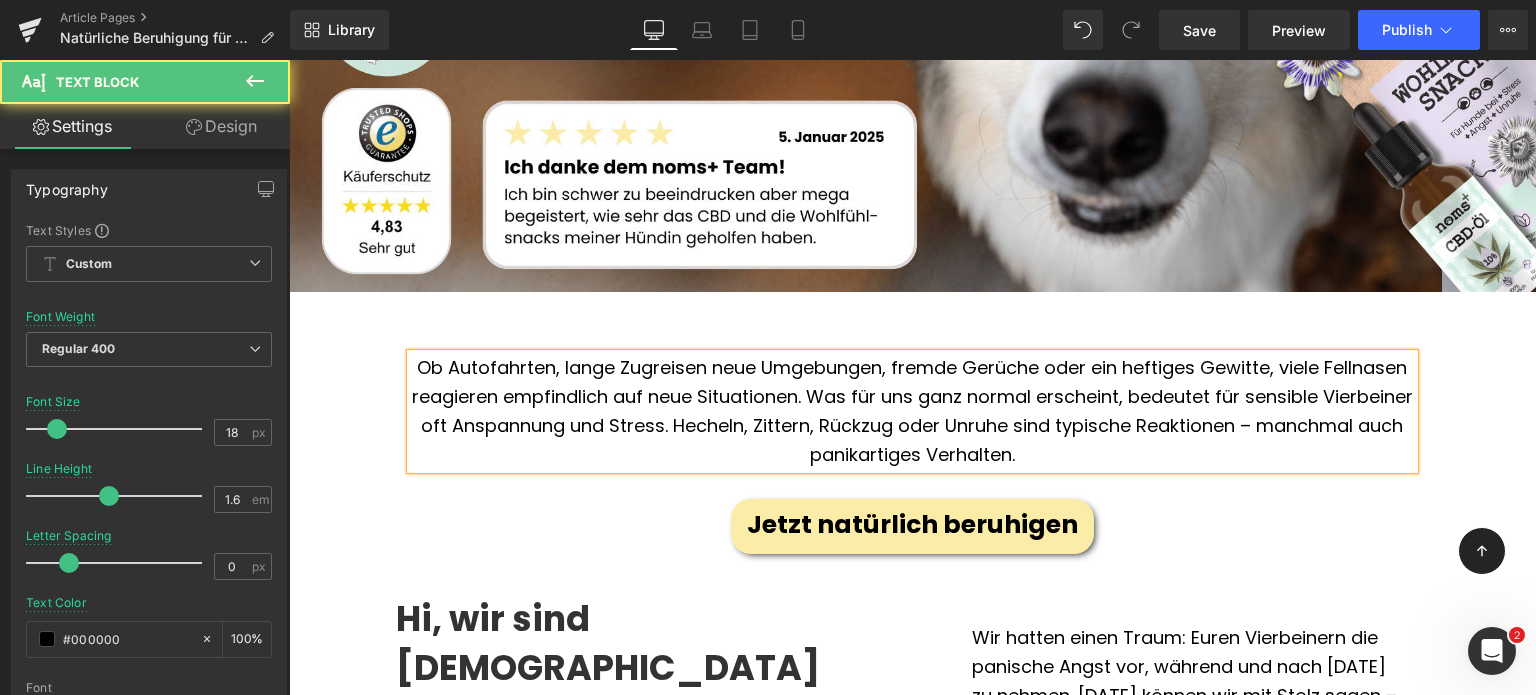 click on "Ob Autofahrten, lange Zugreisen neue Umgebungen, fremde Gerüche oder ein heftiges Gewitte, viele Fellnasen reagieren empfindlich auf neue Situationen. Was für uns ganz normal erscheint, bedeutet für sensible Vierbeiner oft Anspannung und Stress. Hecheln, Zittern, Rückzug oder Unruhe sind typische Reaktionen – manchmal auch panikartiges Verhalten." at bounding box center [912, 411] 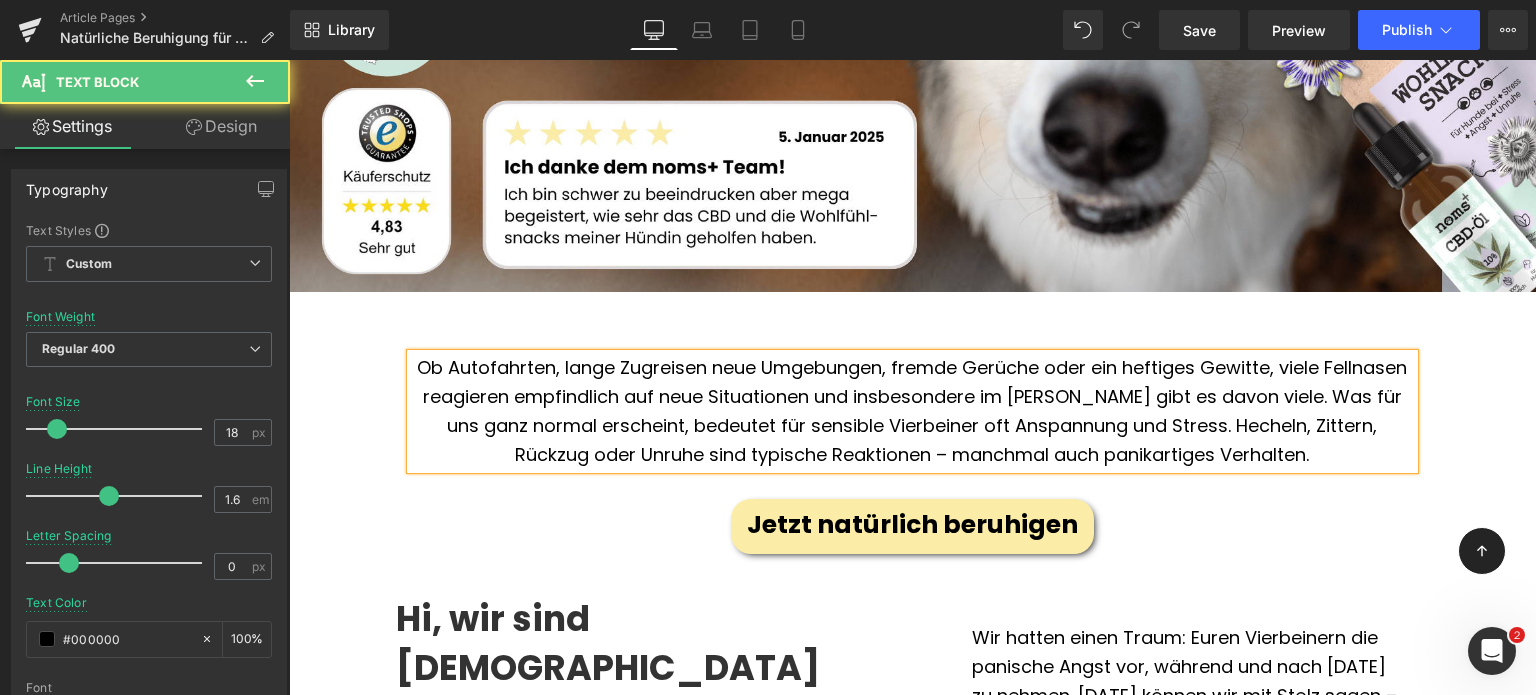click on "Ob Autofahrten, lange Zugreisen neue Umgebungen, fremde Gerüche oder ein heftiges Gewitte, viele Fellnasen reagieren empfindlich auf neue Situationen und insbesondere im [PERSON_NAME] gibt es davon viele. Was für uns ganz normal erscheint, bedeutet für sensible Vierbeiner oft Anspannung und Stress. Hecheln, Zittern, Rückzug oder Unruhe sind typische Reaktionen – manchmal auch panikartiges Verhalten." at bounding box center [912, 411] 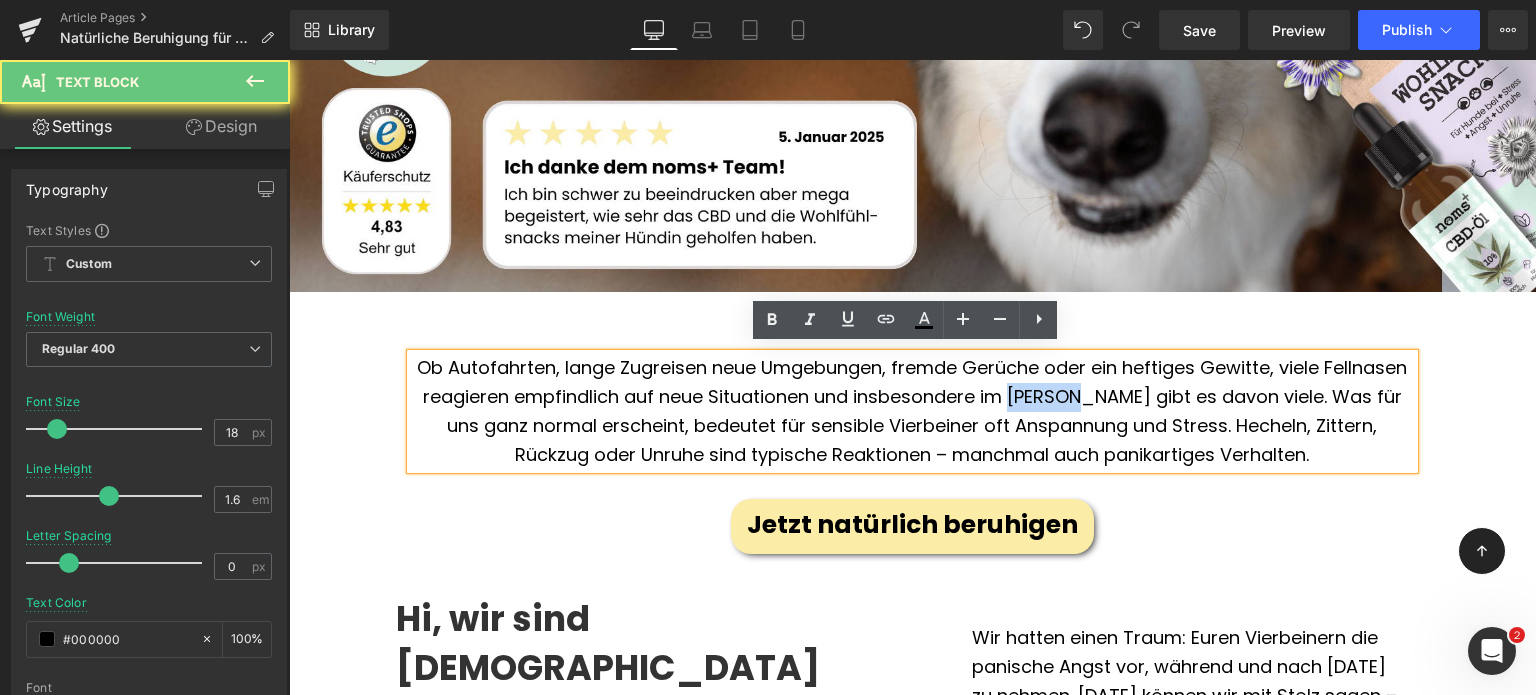 click on "Ob Autofahrten, lange Zugreisen neue Umgebungen, fremde Gerüche oder ein heftiges Gewitte, viele Fellnasen reagieren empfindlich auf neue Situationen und insbesondere im [PERSON_NAME] gibt es davon viele. Was für uns ganz normal erscheint, bedeutet für sensible Vierbeiner oft Anspannung und Stress. Hecheln, Zittern, Rückzug oder Unruhe sind typische Reaktionen – manchmal auch panikartiges Verhalten." at bounding box center [912, 411] 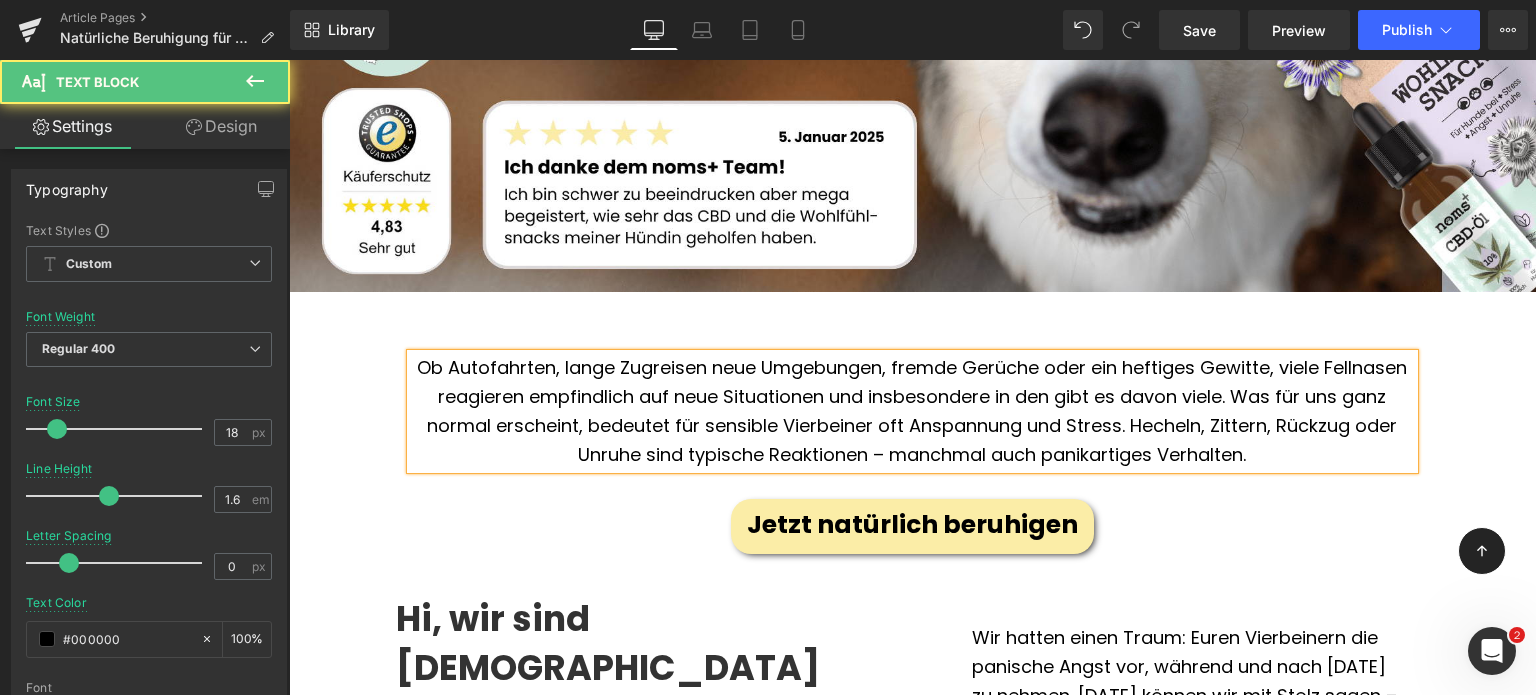 click on "Ob Autofahrten, lange Zugreisen neue Umgebungen, fremde Gerüche oder ein heftiges Gewitte, viele Fellnasen reagieren empfindlich auf neue Situationen und insbesondere in den gibt es davon viele. Was für uns ganz normal erscheint, bedeutet für sensible Vierbeiner oft Anspannung und Stress. Hecheln, Zittern, Rückzug oder Unruhe sind typische Reaktionen – manchmal auch panikartiges Verhalten." at bounding box center (912, 411) 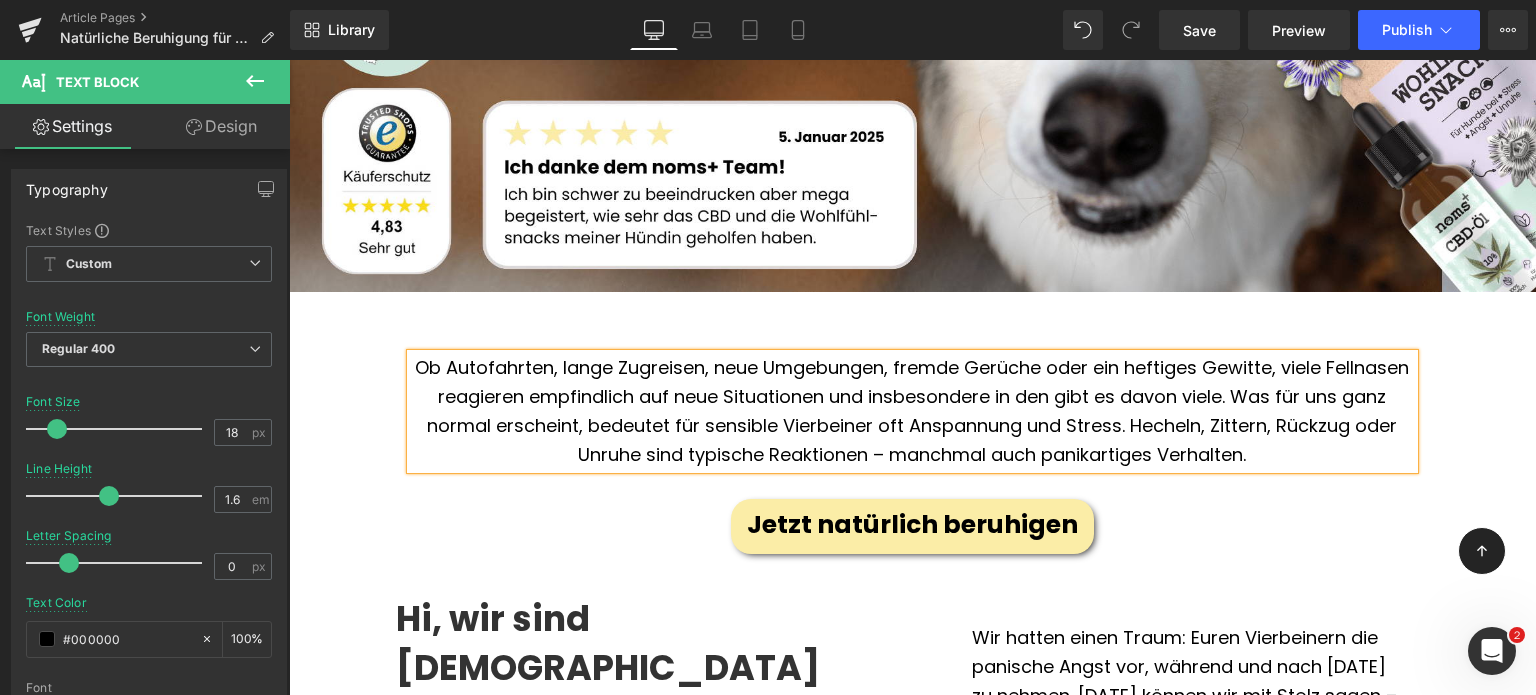 click on "Ob Autofahrten, lange Zugreisen, neue Umgebungen, fremde Gerüche oder ein heftiges Gewitte, viele Fellnasen reagieren empfindlich auf neue Situationen und insbesondere in den gibt es davon viele. Was für uns ganz normal erscheint, bedeutet für sensible Vierbeiner oft Anspannung und Stress. Hecheln, Zittern, Rückzug oder Unruhe sind typische Reaktionen – manchmal auch panikartiges Verhalten." at bounding box center (912, 411) 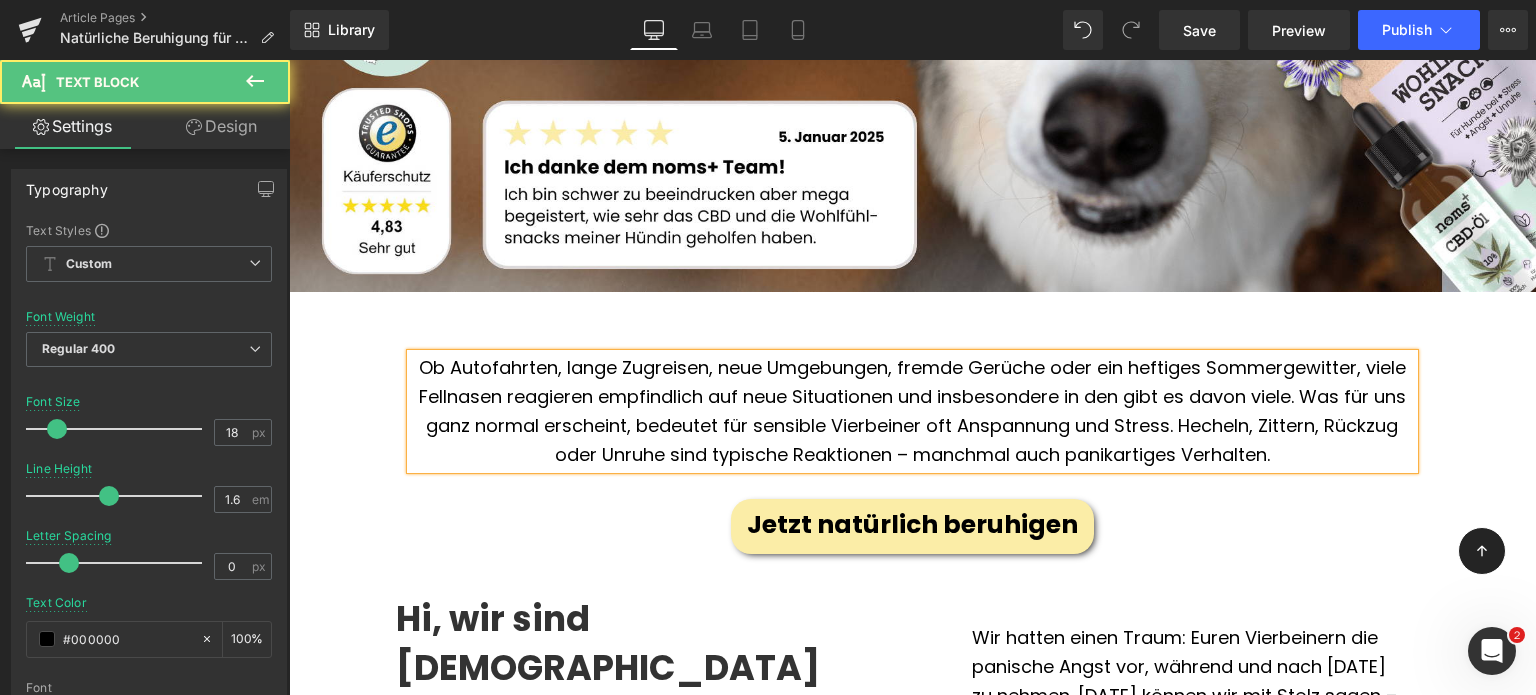 click on "Ob Autofahrten, lange Zugreisen, neue Umgebungen, fremde Gerüche oder ein heftiges Sommergewitter, viele Fellnasen reagieren empfindlich auf neue Situationen und insbesondere in den gibt es davon viele. Was für uns ganz normal erscheint, bedeutet für sensible Vierbeiner oft Anspannung und Stress. Hecheln, Zittern, Rückzug oder Unruhe sind typische Reaktionen – manchmal auch panikartiges Verhalten." at bounding box center (912, 411) 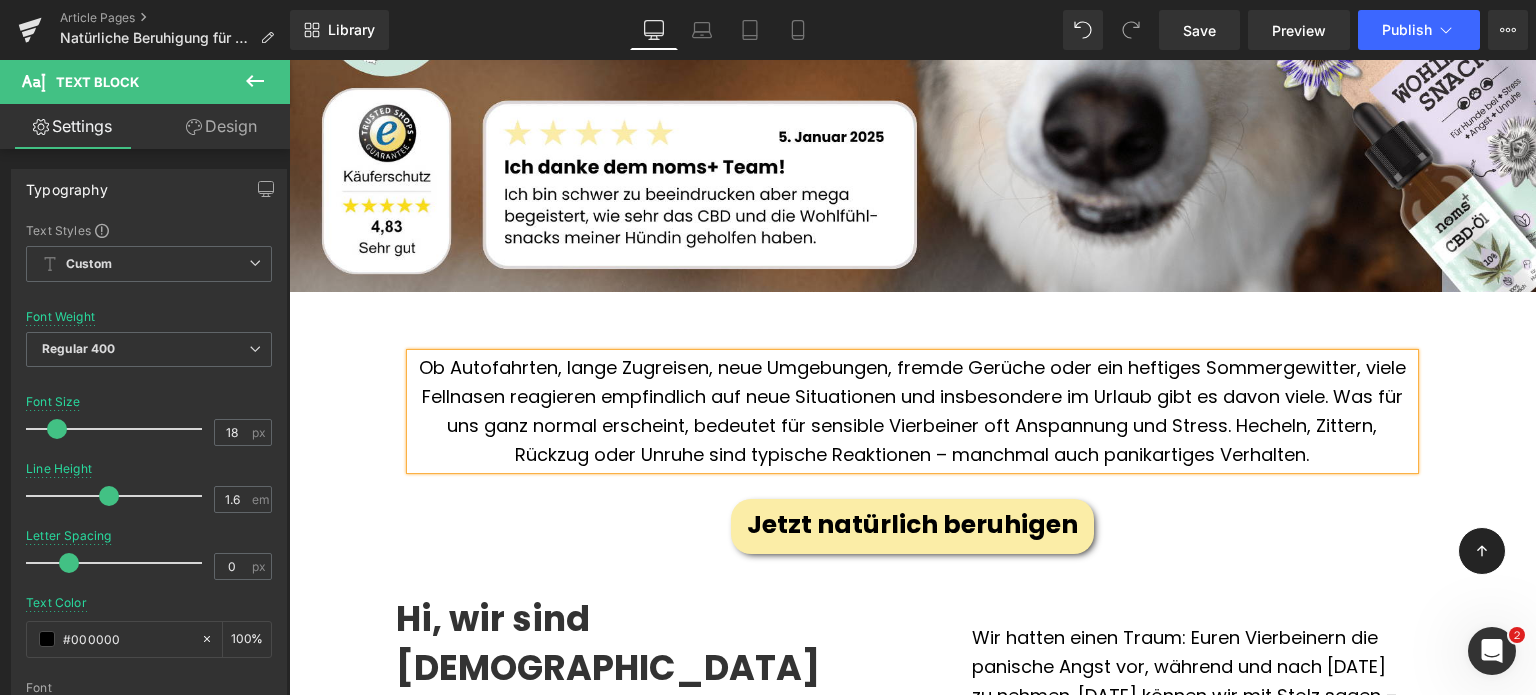 click on "Ob Autofahrten, lange Zugreisen, neue Umgebungen, fremde Gerüche oder ein heftiges Sommergewitter, viele Fellnasen reagieren empfindlich auf neue Situationen und insbesondere im Urlaub gibt es davon viele. Was für uns ganz normal erscheint, bedeutet für sensible Vierbeiner oft Anspannung und Stress. Hecheln, Zittern, Rückzug oder Unruhe sind typische Reaktionen – manchmal auch panikartiges Verhalten." at bounding box center [912, 411] 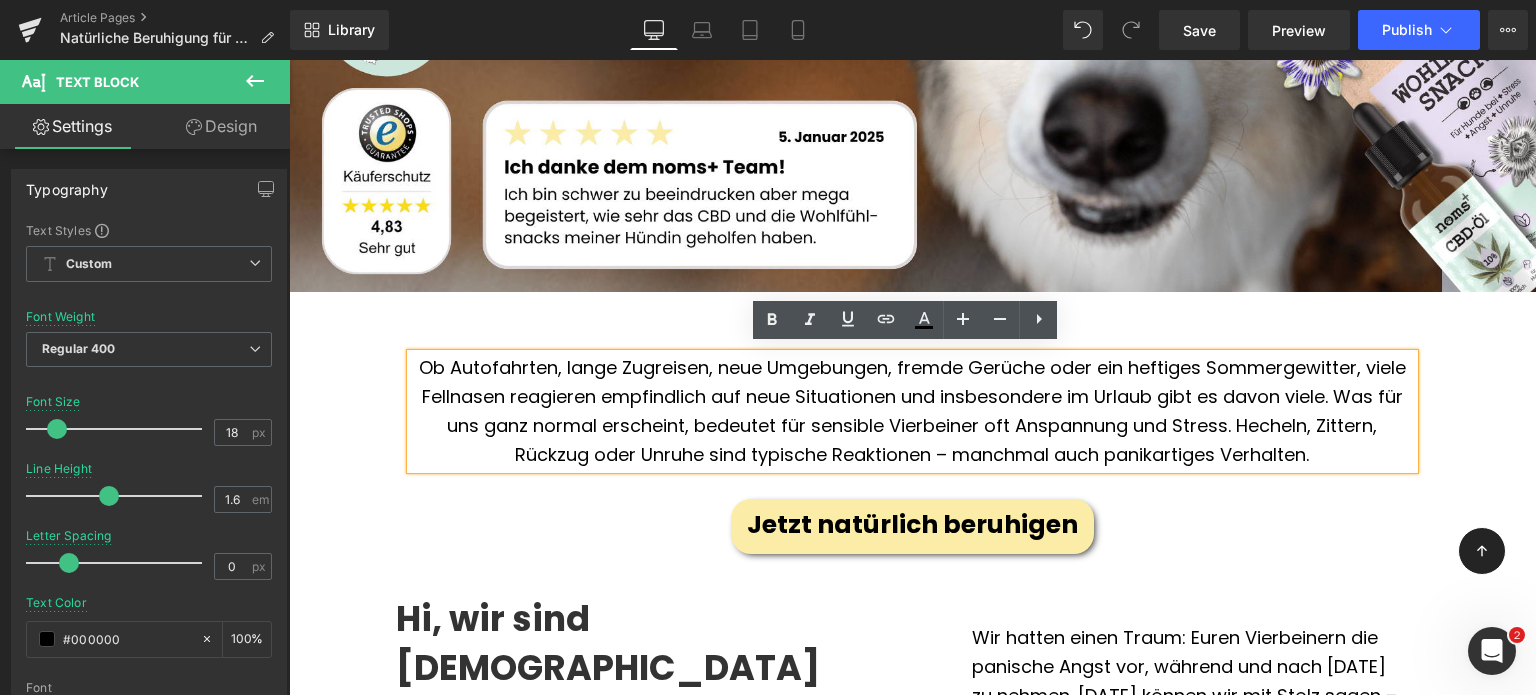 click on "Bye, Angst & Stress!👋 Hilf deinem Hund, nach dem [DATE]-Trubel wieder zur Ruhe zu finden! Heading         Ob Autofahrten, lange Zugreisen, neue Umgebungen, fremde Gerüche oder ein heftiges Sommergewitter, viele Fellnasen reagieren empfindlich auf neue Situationen und insbesondere im Urlaub gibt es davon viele. Was für uns ganz normal erscheint, bedeutet für sensible Vierbeiner oft Anspannung und Stress. Hecheln, Zittern, Rückzug oder Unruhe sind typische Reaktionen – manchmal auch panikartiges Verhalten. Text Block         Jetzt natürlich beruhigen Button" at bounding box center [912, 439] 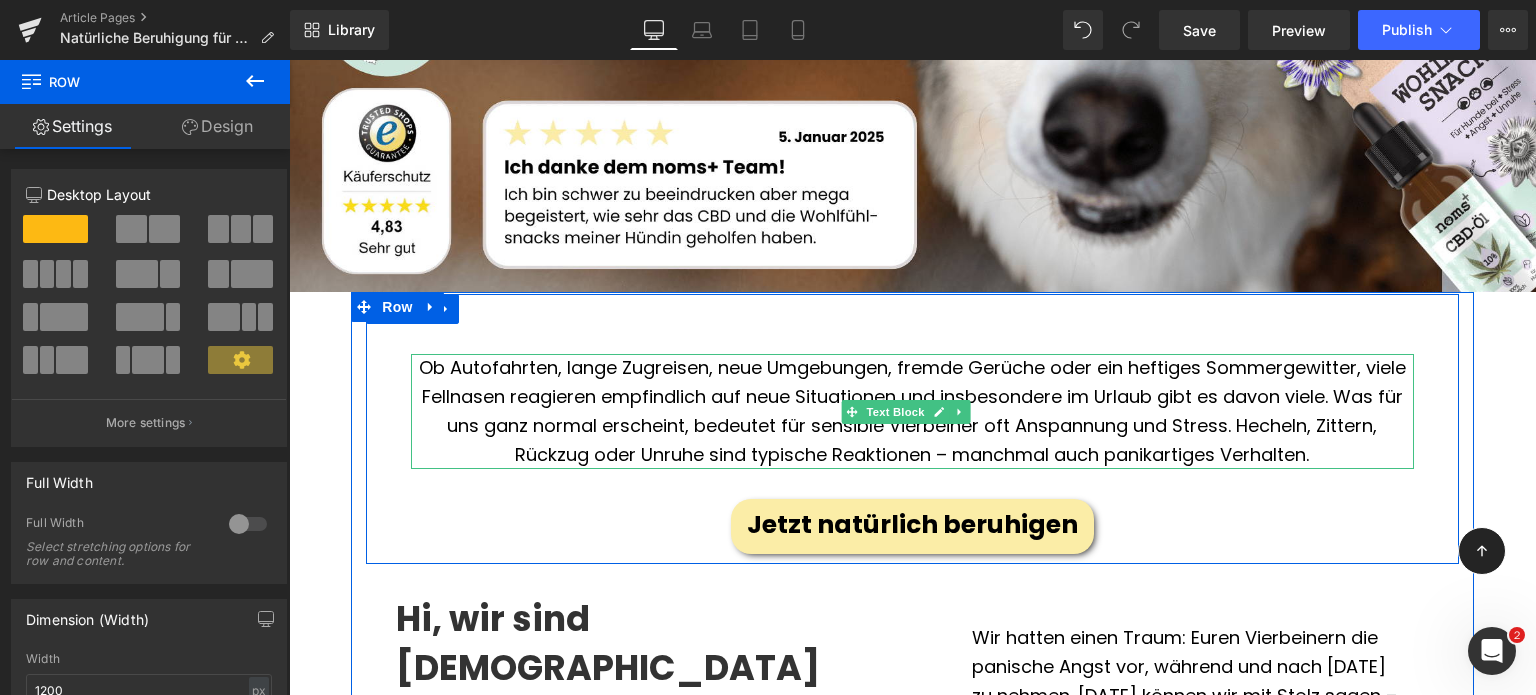 click on "Ob Autofahrten, lange Zugreisen, neue Umgebungen, fremde Gerüche oder ein heftiges Sommergewitter, viele Fellnasen reagieren empfindlich auf neue Situationen und insbesondere im Urlaub gibt es davon viele. Was für uns ganz normal erscheint, bedeutet für sensible Vierbeiner oft Anspannung und Stress. Hecheln, Zittern, Rückzug oder Unruhe sind typische Reaktionen – manchmal auch panikartiges Verhalten." at bounding box center [912, 411] 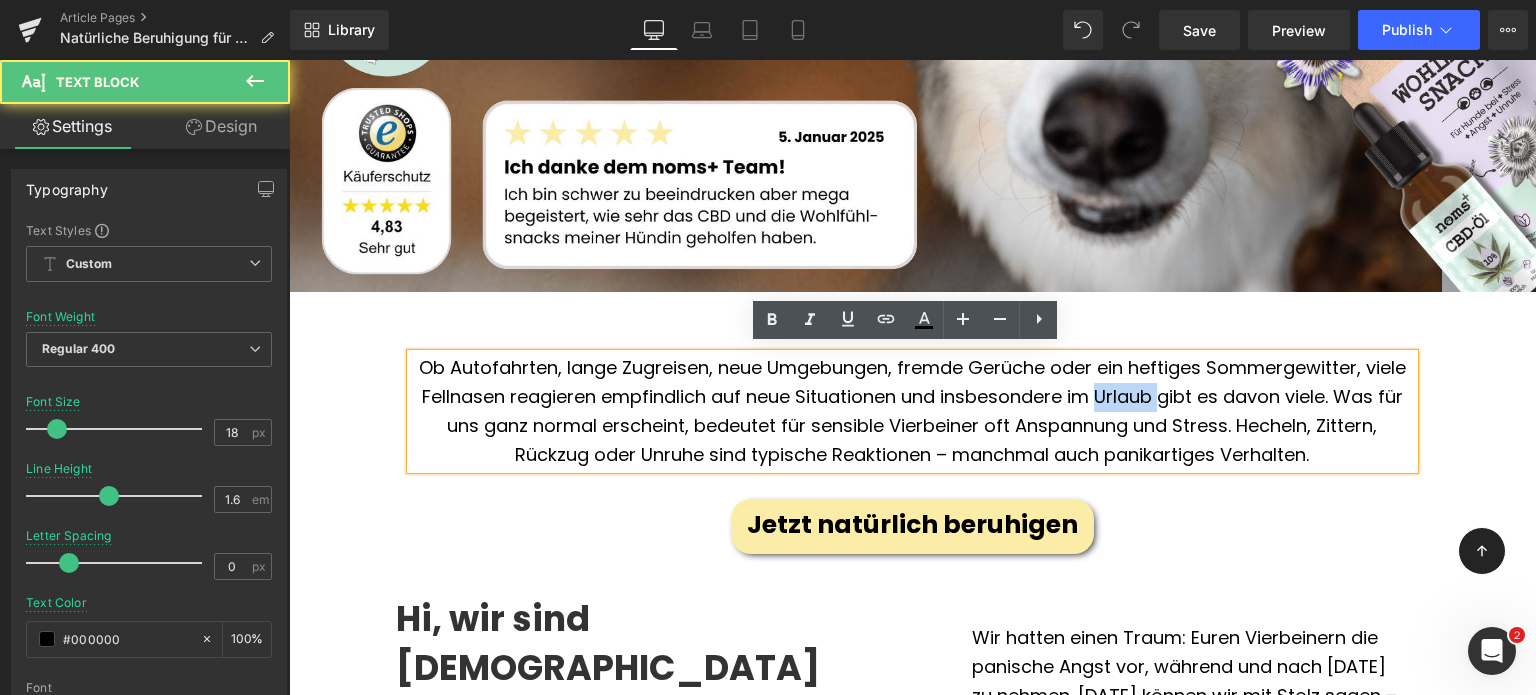 click on "Ob Autofahrten, lange Zugreisen, neue Umgebungen, fremde Gerüche oder ein heftiges Sommergewitter, viele Fellnasen reagieren empfindlich auf neue Situationen und insbesondere im Urlaub gibt es davon viele. Was für uns ganz normal erscheint, bedeutet für sensible Vierbeiner oft Anspannung und Stress. Hecheln, Zittern, Rückzug oder Unruhe sind typische Reaktionen – manchmal auch panikartiges Verhalten." at bounding box center (912, 411) 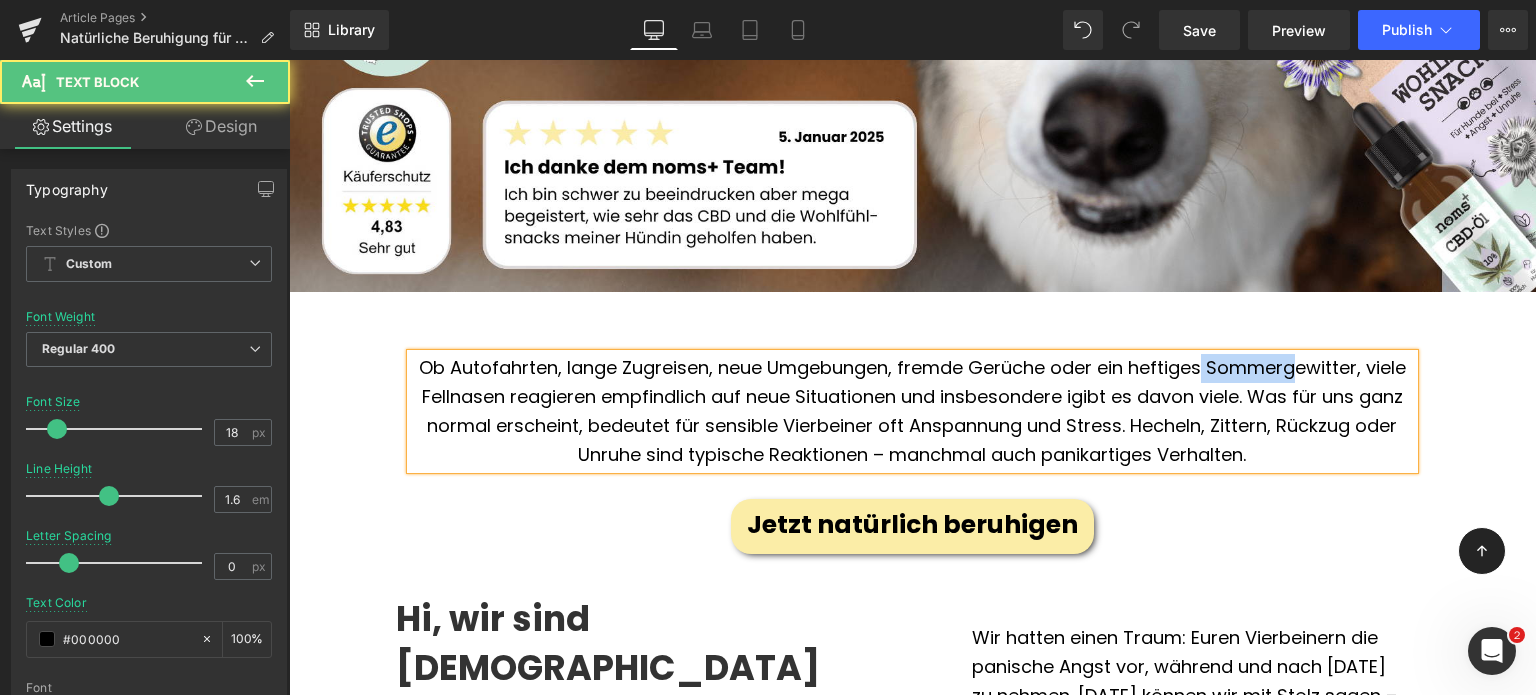 drag, startPoint x: 1313, startPoint y: 366, endPoint x: 1214, endPoint y: 364, distance: 99.0202 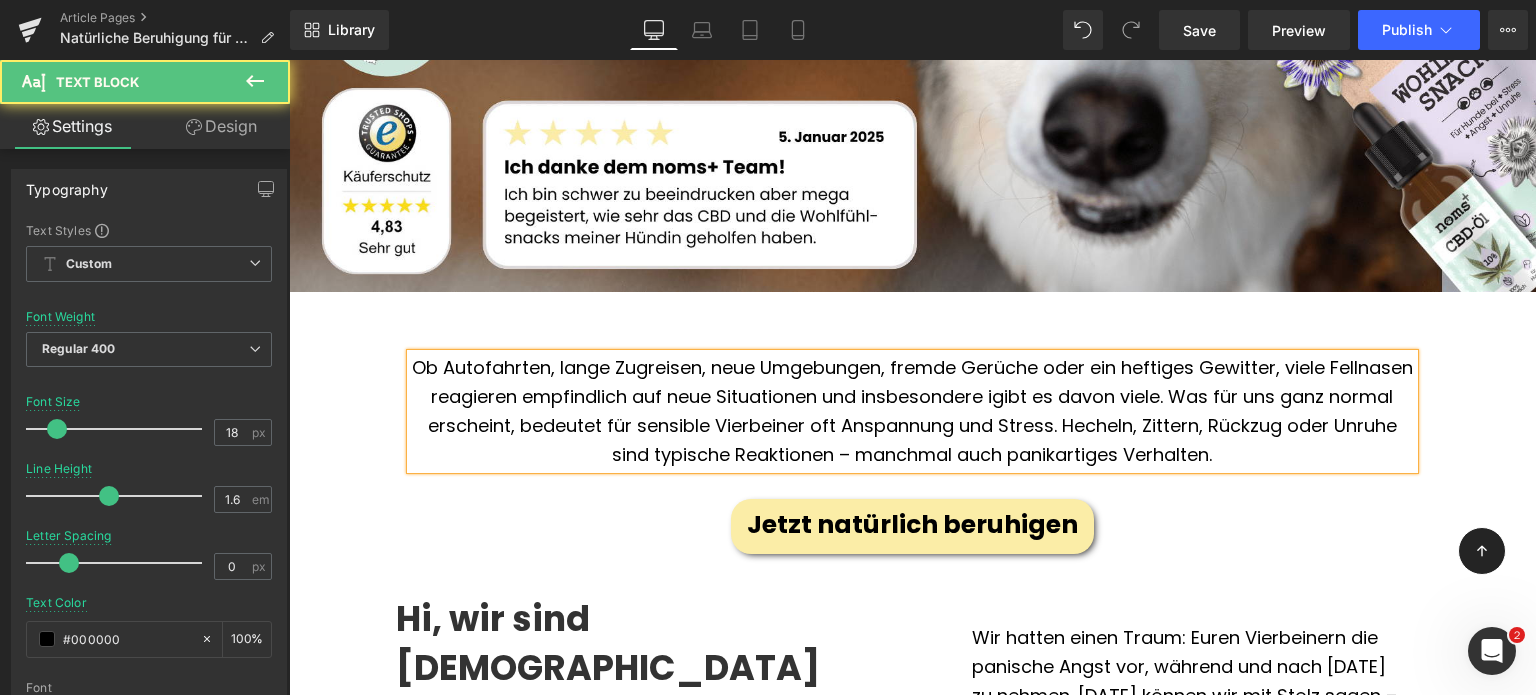 click on "Ob Autofahrten, lange Zugreisen, neue Umgebungen, fremde Gerüche oder ein heftiges Gewitter, viele Fellnasen reagieren empfindlich auf neue Situationen und insbesondere igibt es davon viele. Was für uns ganz normal erscheint, bedeutet für sensible Vierbeiner oft Anspannung und Stress. Hecheln, Zittern, Rückzug oder Unruhe sind typische Reaktionen – manchmal auch panikartiges Verhalten." at bounding box center (912, 411) 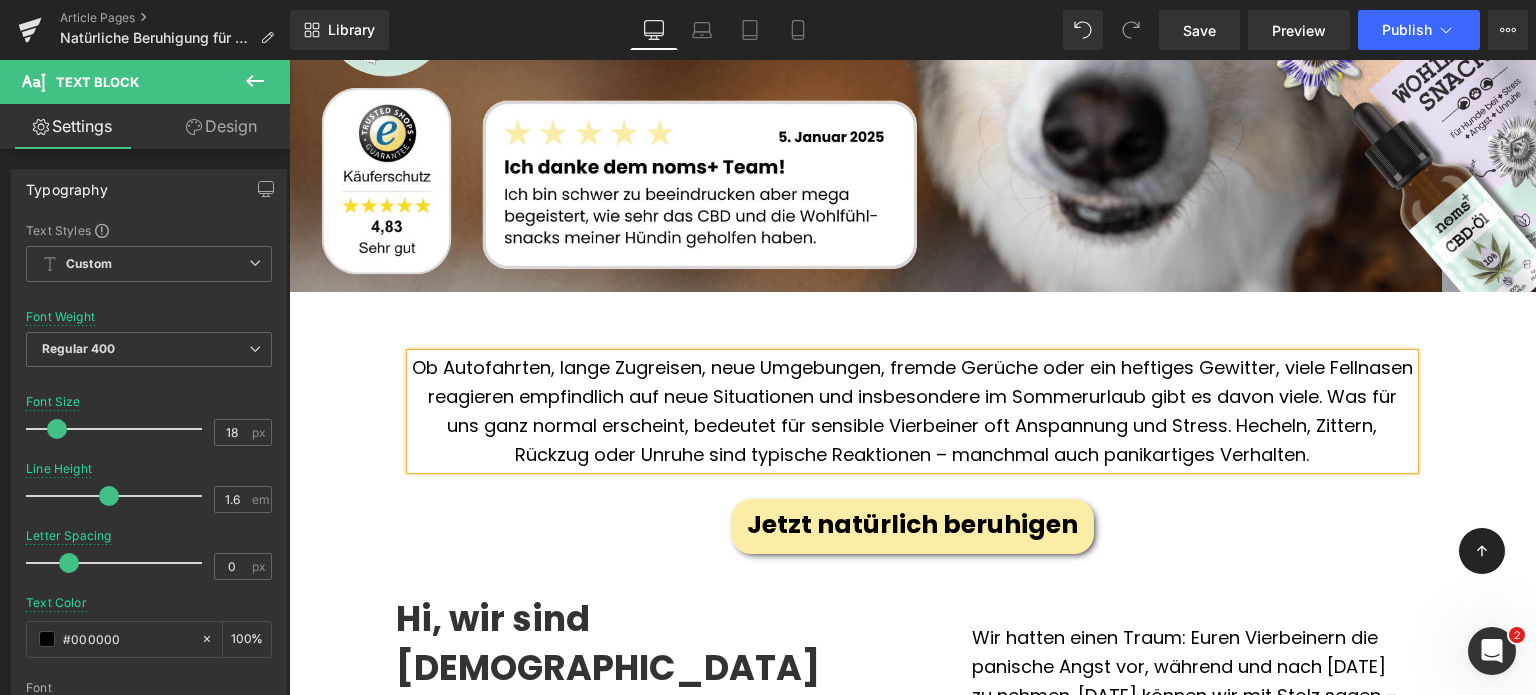 click on "Ob Autofahrten, lange Zugreisen, neue Umgebungen, fremde Gerüche oder ein heftiges Gewitter, viele Fellnasen reagieren empfindlich auf neue Situationen und insbesondere im Sommerurlaub gibt es davon viele. Was für uns ganz normal erscheint, bedeutet für sensible Vierbeiner oft Anspannung und Stress. Hecheln, Zittern, Rückzug oder Unruhe sind typische Reaktionen – manchmal auch panikartiges Verhalten." at bounding box center [912, 411] 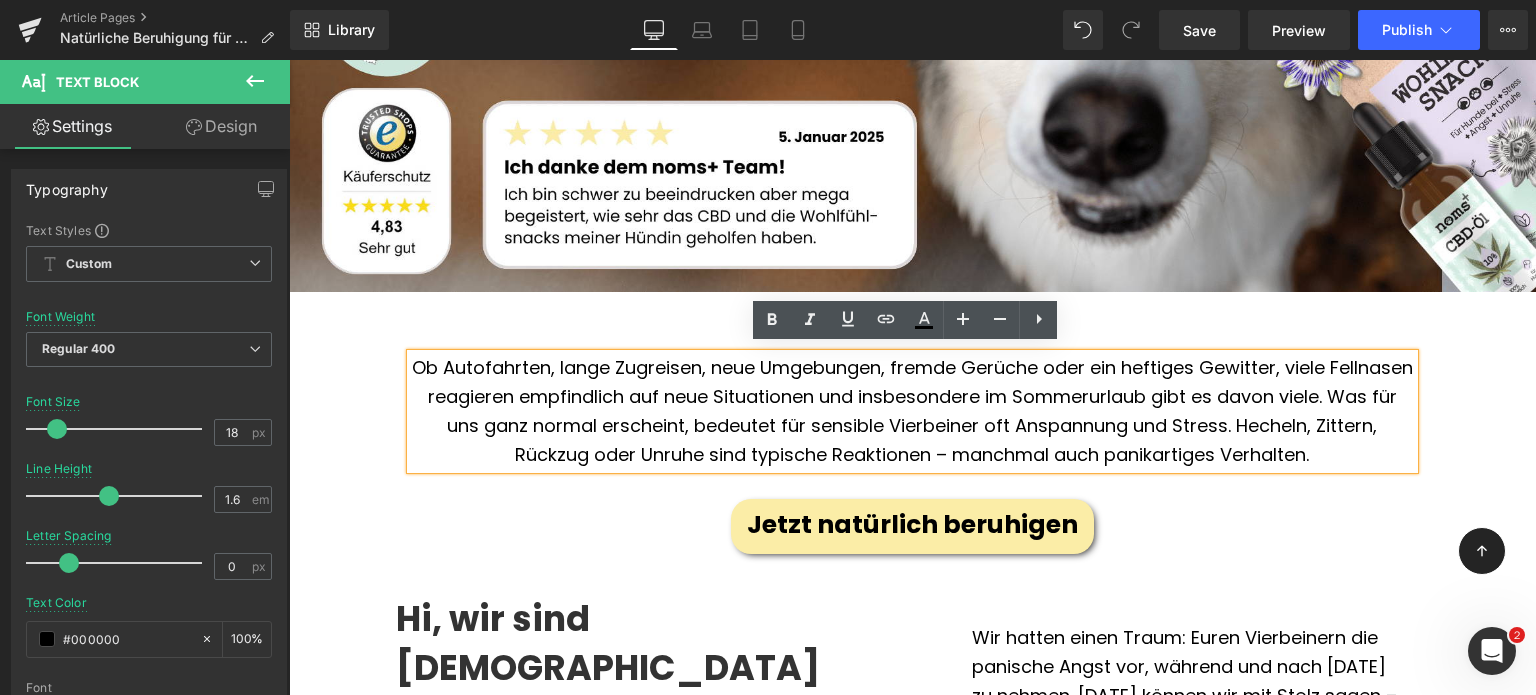click on "Ob Autofahrten, lange Zugreisen, neue Umgebungen, fremde Gerüche oder ein heftiges Gewitter, viele Fellnasen reagieren empfindlich auf neue Situationen und insbesondere im Sommerurlaub gibt es davon viele. Was für uns ganz normal erscheint, bedeutet für sensible Vierbeiner oft Anspannung und Stress. Hecheln, Zittern, Rückzug oder Unruhe sind typische Reaktionen – manchmal auch panikartiges Verhalten." at bounding box center [912, 411] 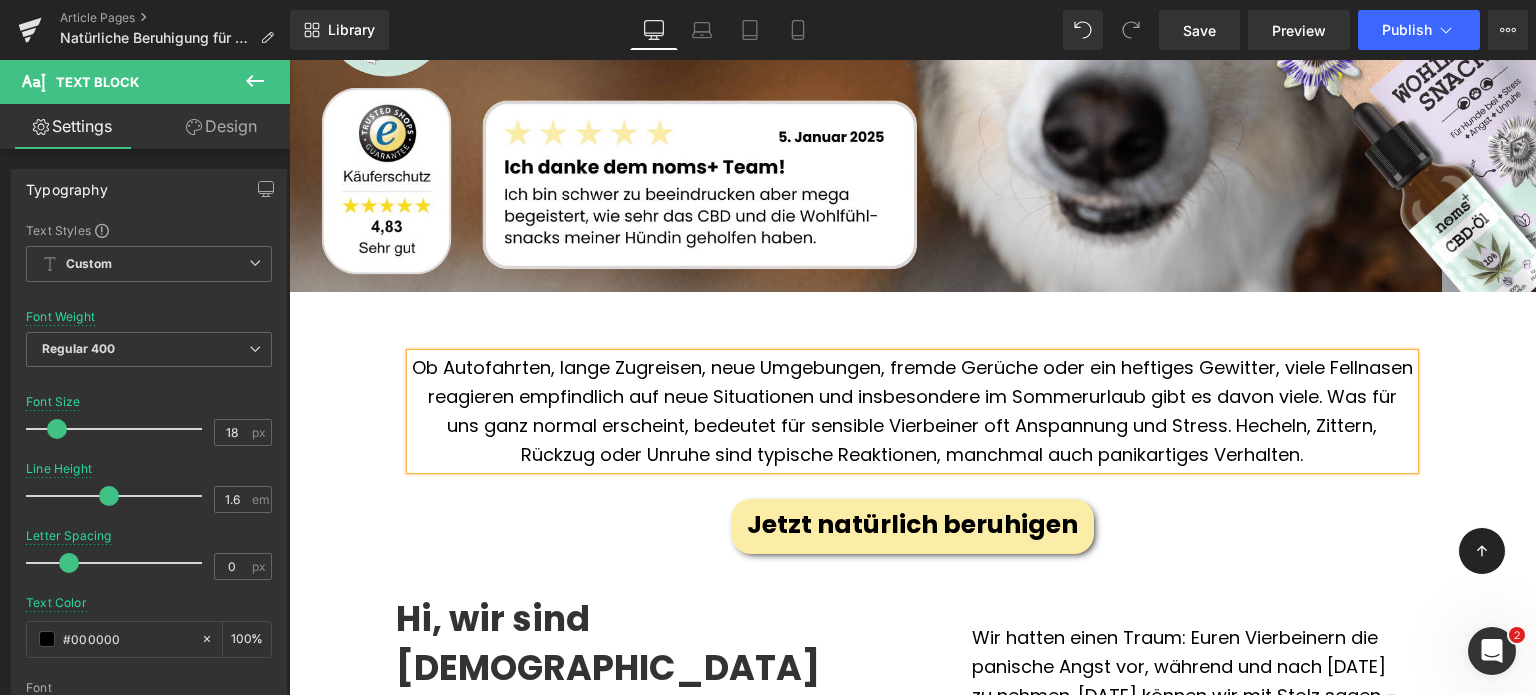click on "Ob Autofahrten, lange Zugreisen, neue Umgebungen, fremde Gerüche oder ein heftiges Gewitter, viele Fellnasen reagieren empfindlich auf neue Situationen und insbesondere im Sommerurlaub gibt es davon viele. Was für uns ganz normal erscheint, bedeutet für sensible Vierbeiner oft Anspannung und Stress. Hecheln, Zittern, Rückzug oder Unruhe sind typische Reaktionen, manchmal auch panikartiges Verhalten." at bounding box center [912, 411] 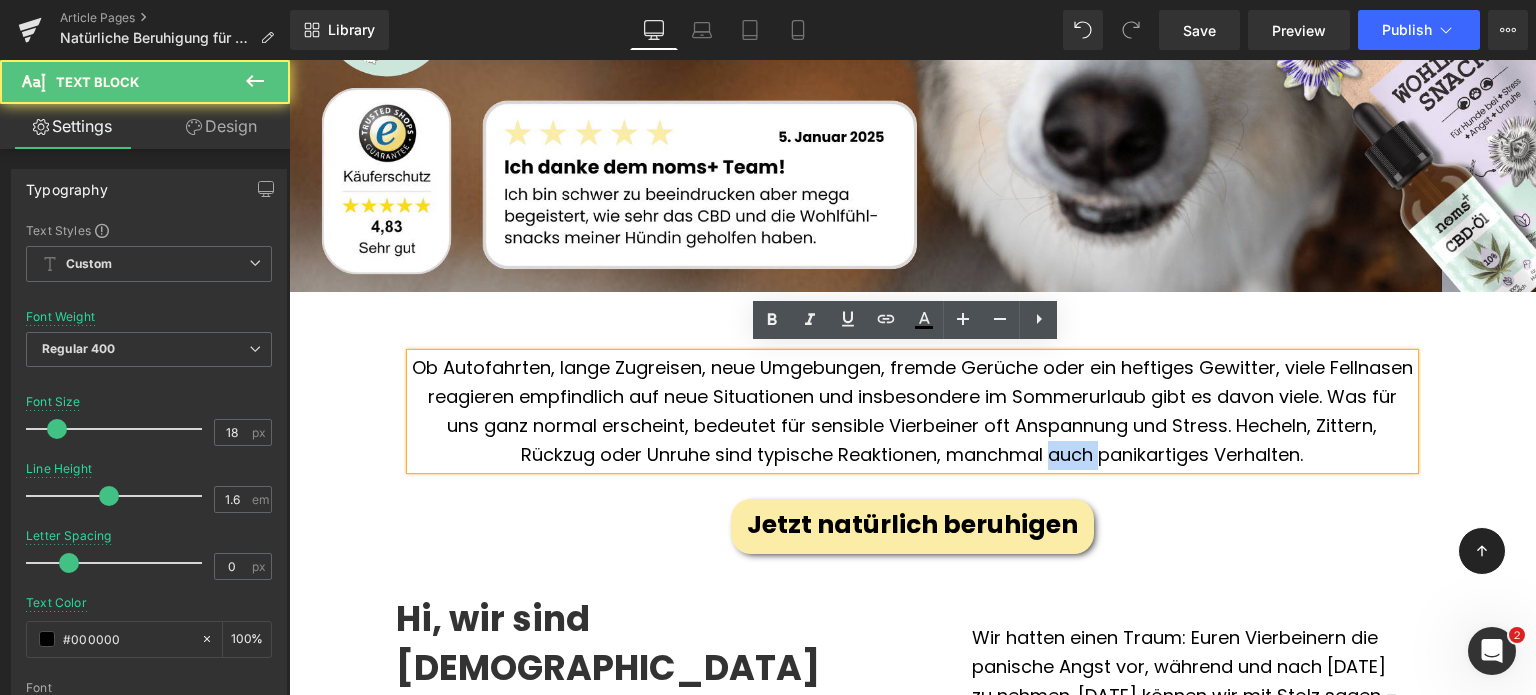 click on "Ob Autofahrten, lange Zugreisen, neue Umgebungen, fremde Gerüche oder ein heftiges Gewitter, viele Fellnasen reagieren empfindlich auf neue Situationen und insbesondere im Sommerurlaub gibt es davon viele. Was für uns ganz normal erscheint, bedeutet für sensible Vierbeiner oft Anspannung und Stress. Hecheln, Zittern, Rückzug oder Unruhe sind typische Reaktionen, manchmal auch panikartiges Verhalten." at bounding box center (912, 411) 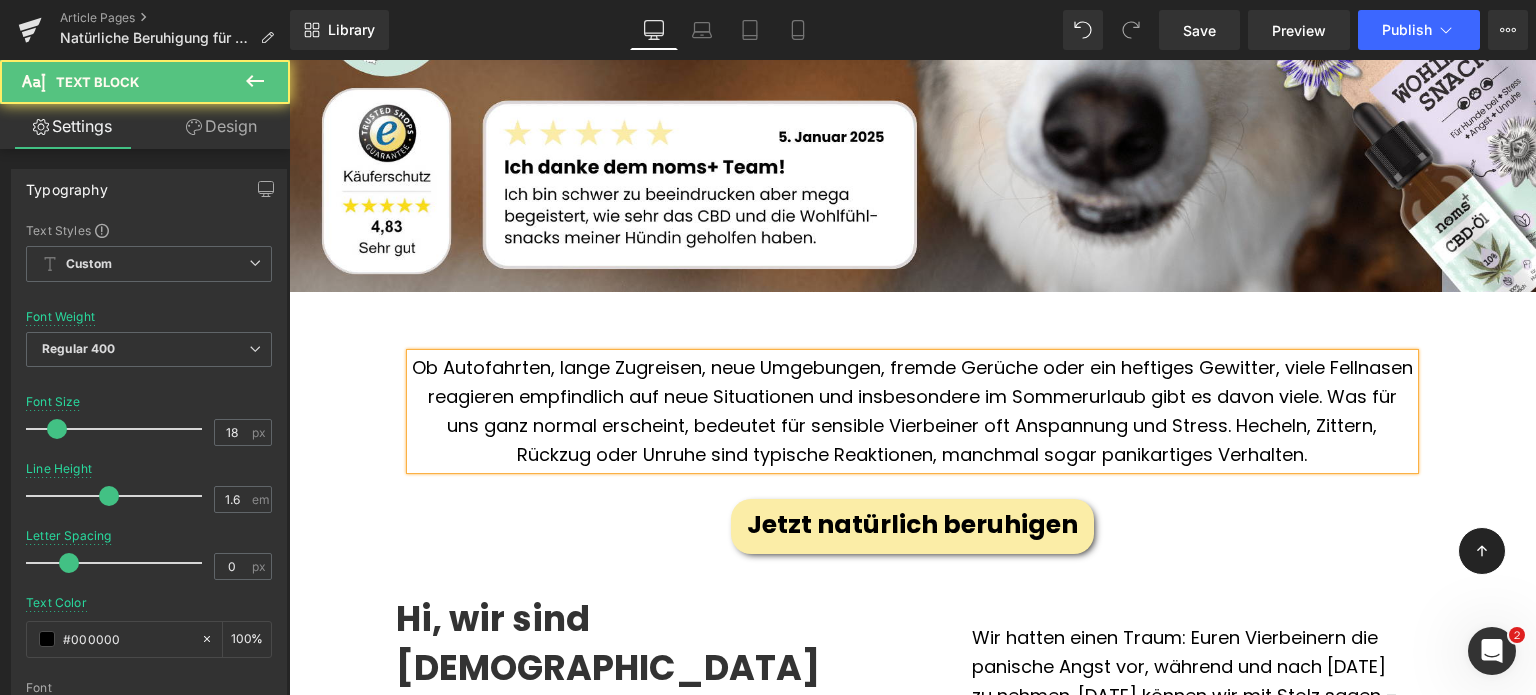 click on "Ob Autofahrten, lange Zugreisen, neue Umgebungen, fremde Gerüche oder ein heftiges Gewitter, viele Fellnasen reagieren empfindlich auf neue Situationen und insbesondere im Sommerurlaub gibt es davon viele. Was für uns ganz normal erscheint, bedeutet für sensible Vierbeiner oft Anspannung und Stress. Hecheln, Zittern, Rückzug oder Unruhe sind typische Reaktionen, manchmal sogar panikartiges Verhalten." at bounding box center [912, 411] 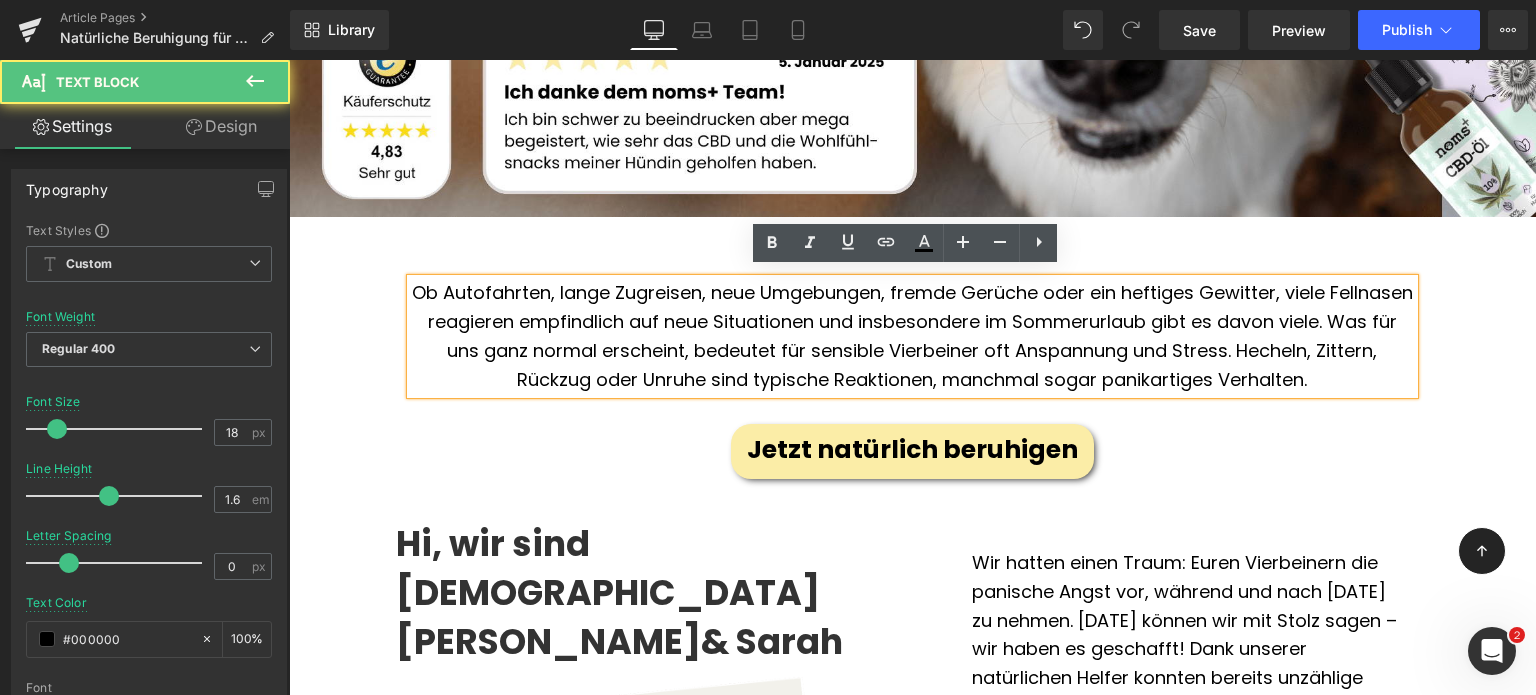 scroll, scrollTop: 675, scrollLeft: 0, axis: vertical 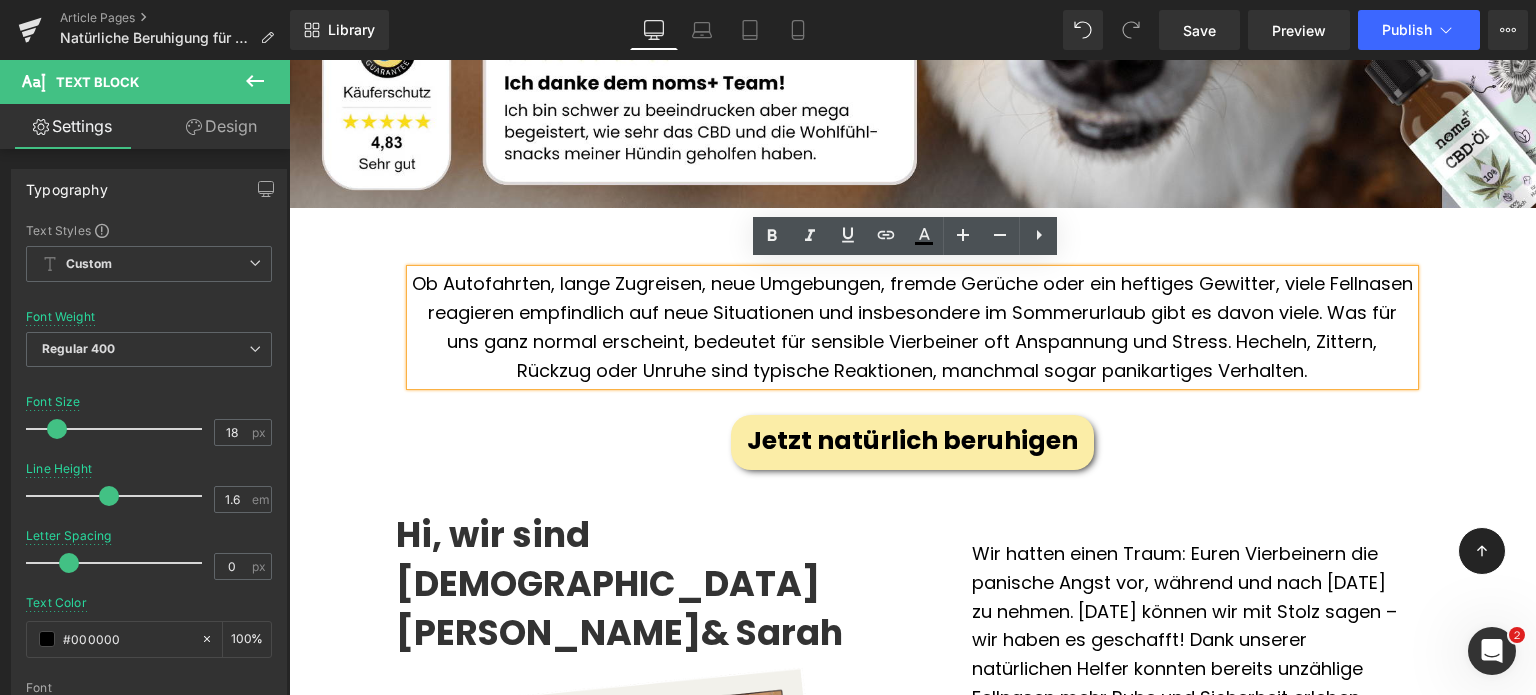 click on "Ob Autofahrten, lange Zugreisen, neue Umgebungen, fremde Gerüche oder ein heftiges Gewitter, viele Fellnasen reagieren empfindlich auf neue Situationen und insbesondere im Sommerurlaub gibt es davon viele. Was für uns ganz normal erscheint, bedeutet für sensible Vierbeiner oft Anspannung und Stress. Hecheln, Zittern, Rückzug oder Unruhe sind typische Reaktionen, manchmal sogar panikartiges Verhalten." at bounding box center [912, 327] 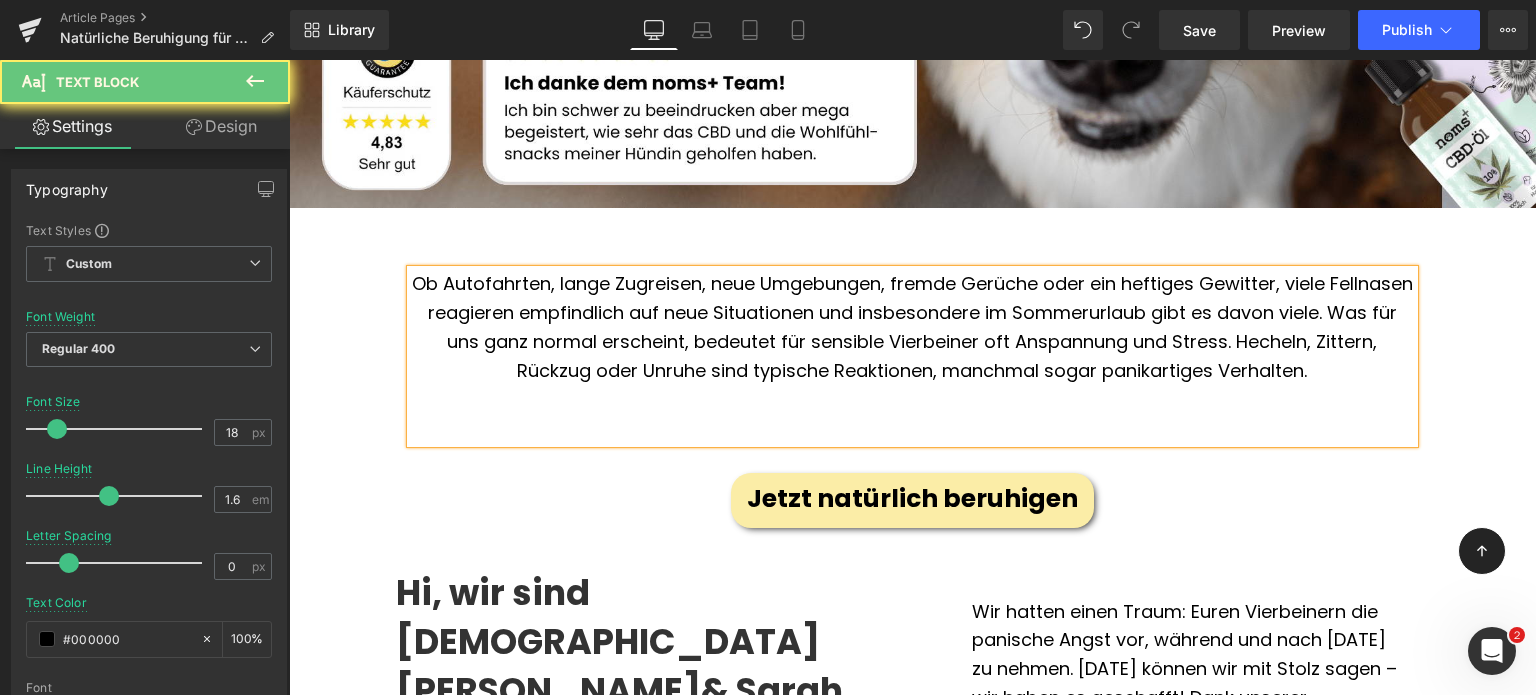 click on "Ob Autofahrten, lange Zugreisen, neue Umgebungen, fremde Gerüche oder ein heftiges Gewitter, viele Fellnasen reagieren empfindlich auf neue Situationen und insbesondere im Sommerurlaub gibt es davon viele. Was für uns ganz normal erscheint, bedeutet für sensible Vierbeiner oft Anspannung und Stress. Hecheln, Zittern, Rückzug oder Unruhe sind typische Reaktionen, manchmal sogar panikartiges Verhalten." at bounding box center (912, 327) 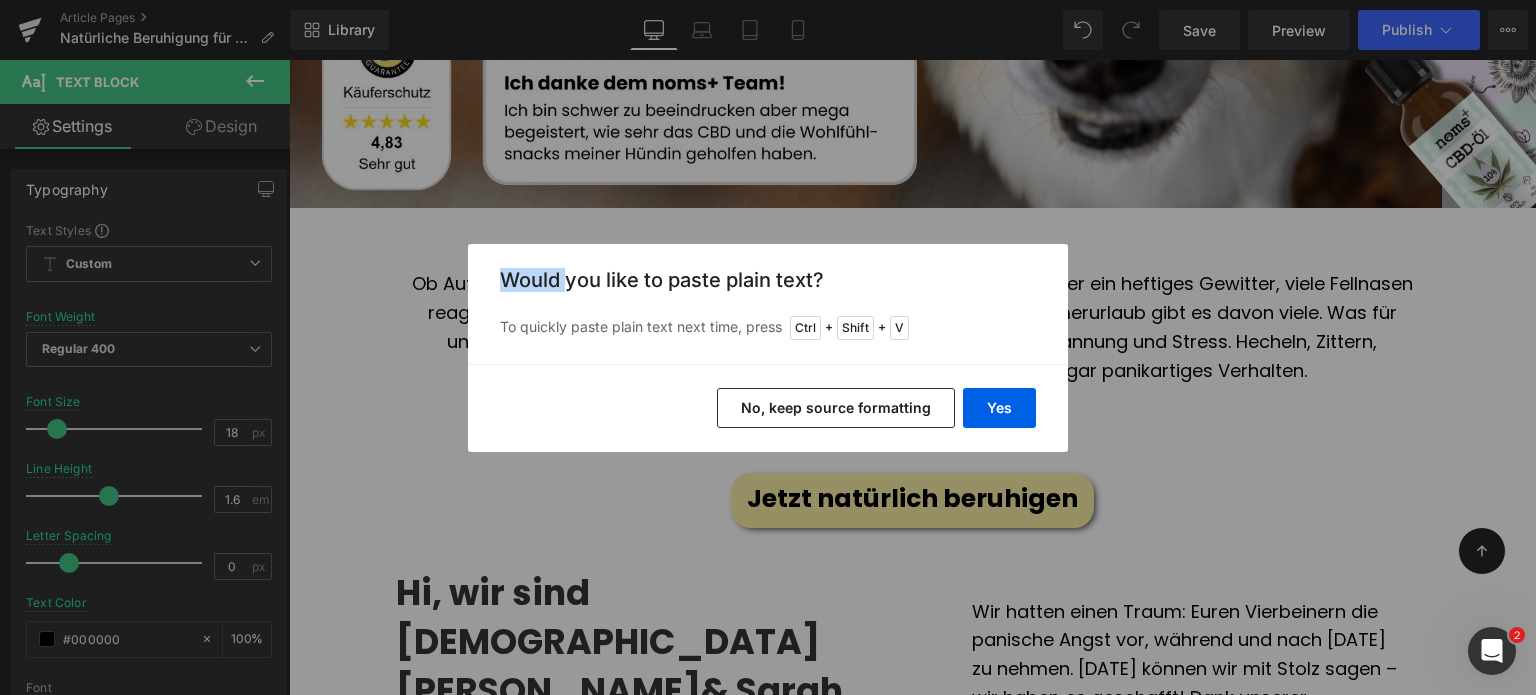 click on "Back to Library   Insert     Would you like to paste plain text? To quickly paste plain text next time, press  Ctrl   +   Shift   +   V     Yes No, keep source formatting" at bounding box center (768, 347) 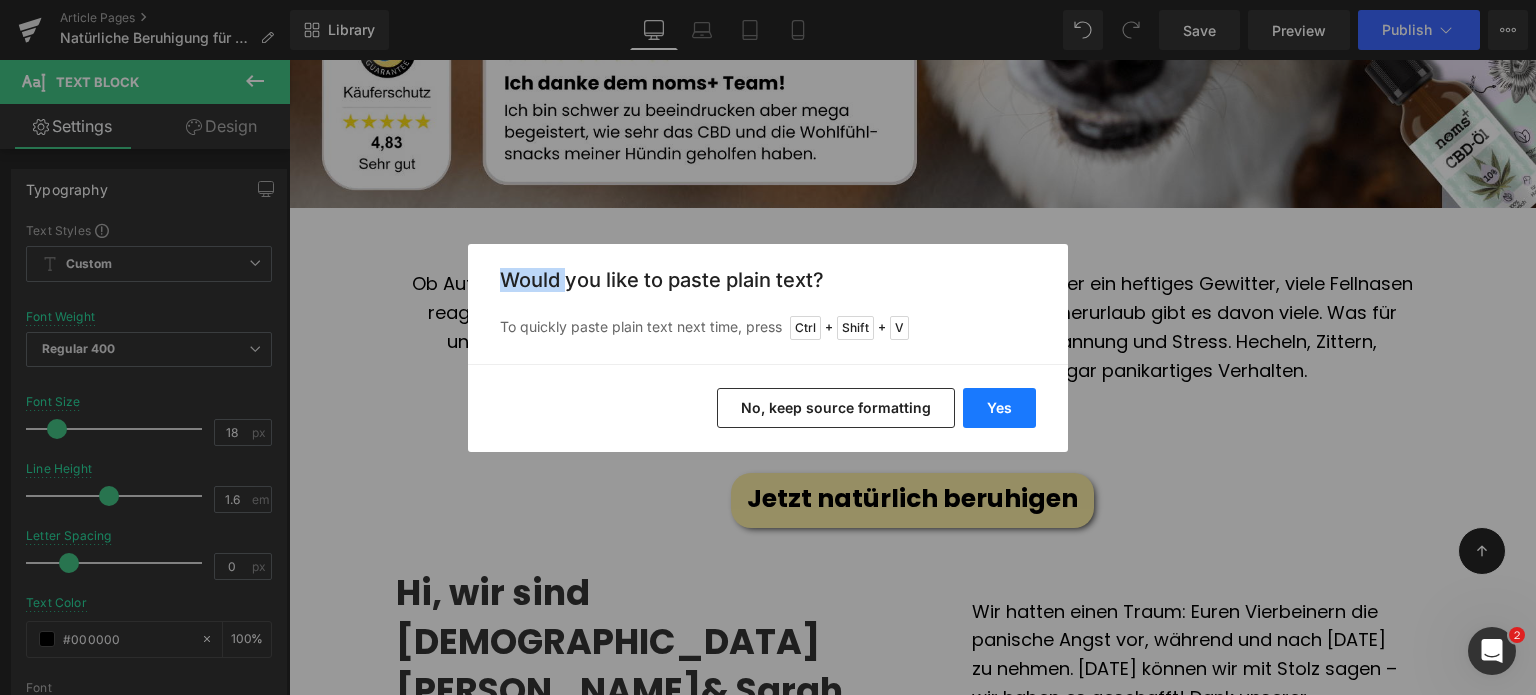 click on "Yes" at bounding box center [999, 408] 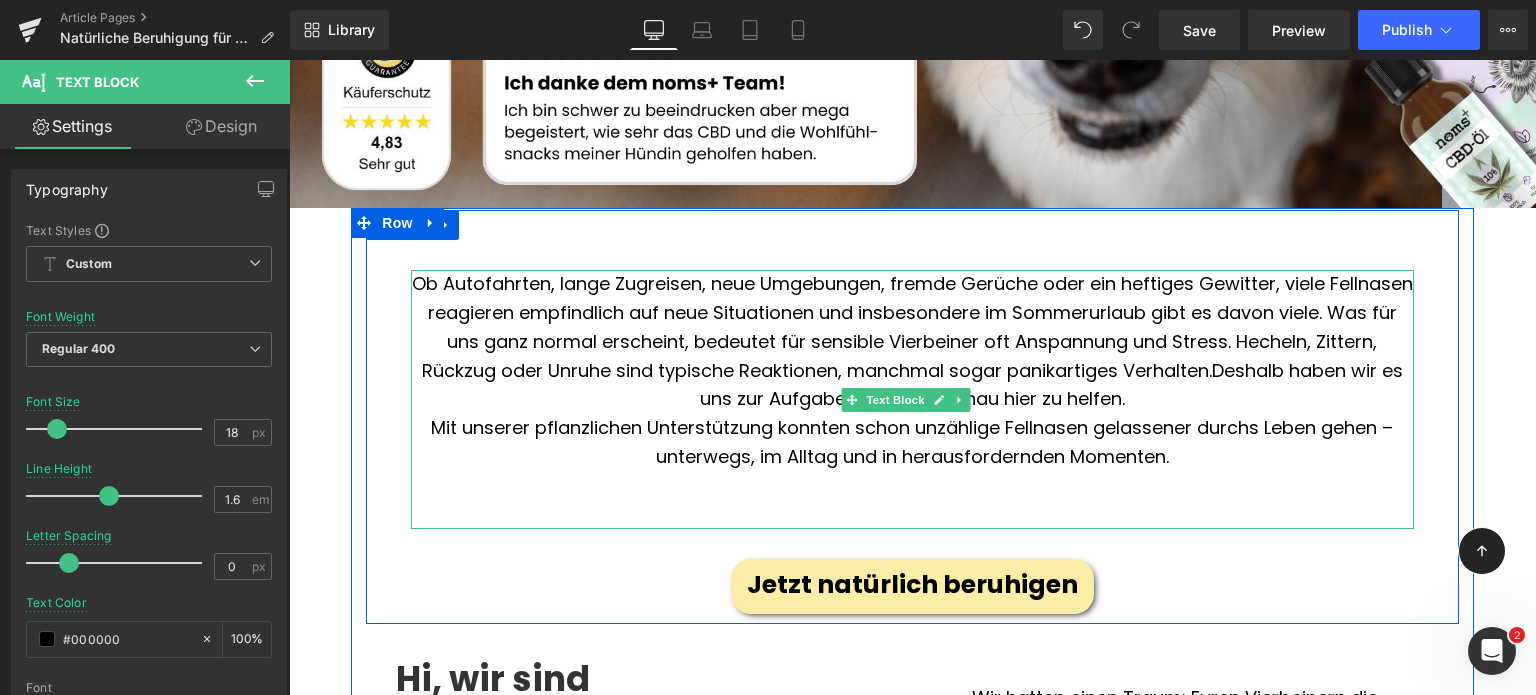 click on "Ob Autofahrten, lange Zugreisen, neue Umgebungen, fremde Gerüche oder ein heftiges Gewitter, viele Fellnasen reagieren empfindlich auf neue Situationen und insbesondere im Sommerurlaub gibt es davon viele. Was für uns ganz normal erscheint, bedeutet für sensible Vierbeiner oft Anspannung und Stress. Hecheln, Zittern, Rückzug oder Unruhe sind typische Reaktionen, manchmal sogar panikartiges Verhalten.Deshalb haben wir es uns zur Aufgabe gemacht, genau hier zu helfen." at bounding box center (912, 342) 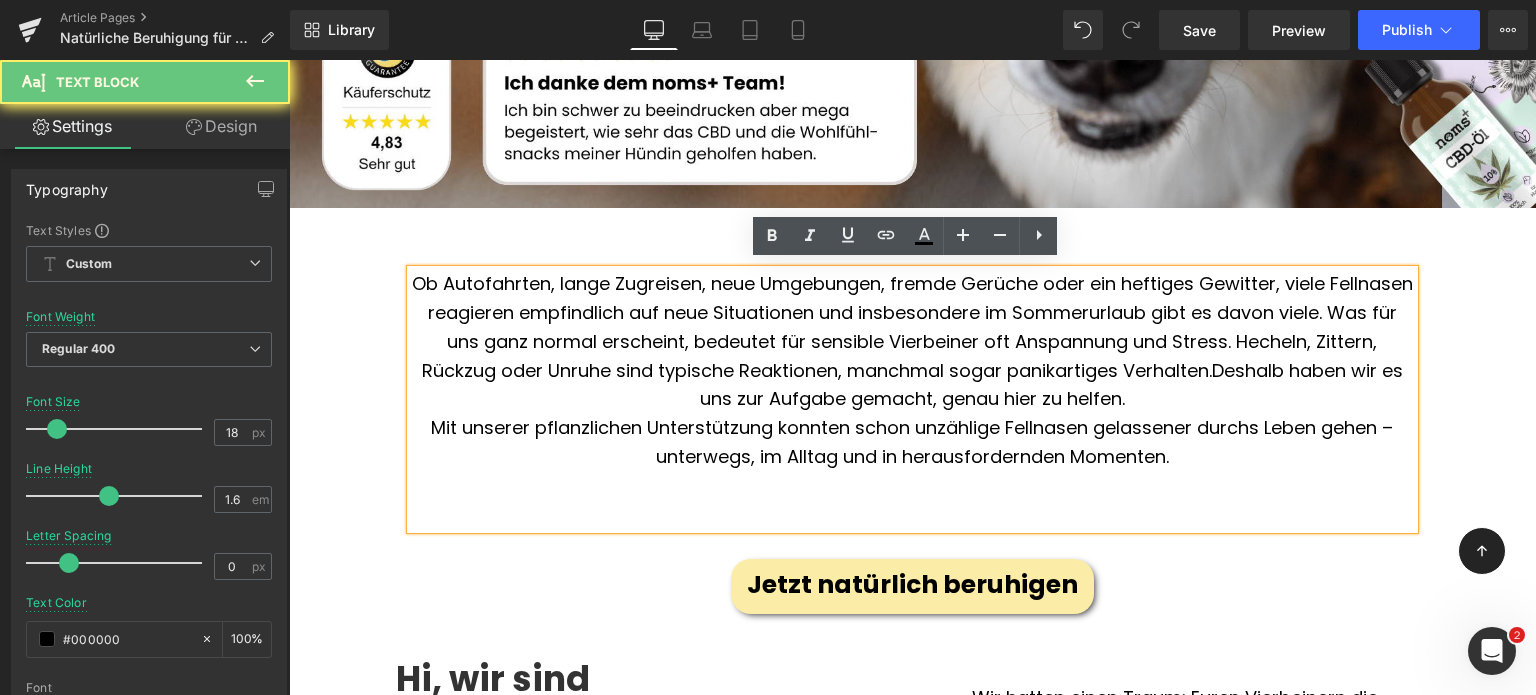 click on "Ob Autofahrten, lange Zugreisen, neue Umgebungen, fremde Gerüche oder ein heftiges Gewitter, viele Fellnasen reagieren empfindlich auf neue Situationen und insbesondere im Sommerurlaub gibt es davon viele. Was für uns ganz normal erscheint, bedeutet für sensible Vierbeiner oft Anspannung und Stress. Hecheln, Zittern, Rückzug oder Unruhe sind typische Reaktionen, manchmal sogar panikartiges Verhalten.Deshalb haben wir es uns zur Aufgabe gemacht, genau hier zu helfen." at bounding box center (912, 342) 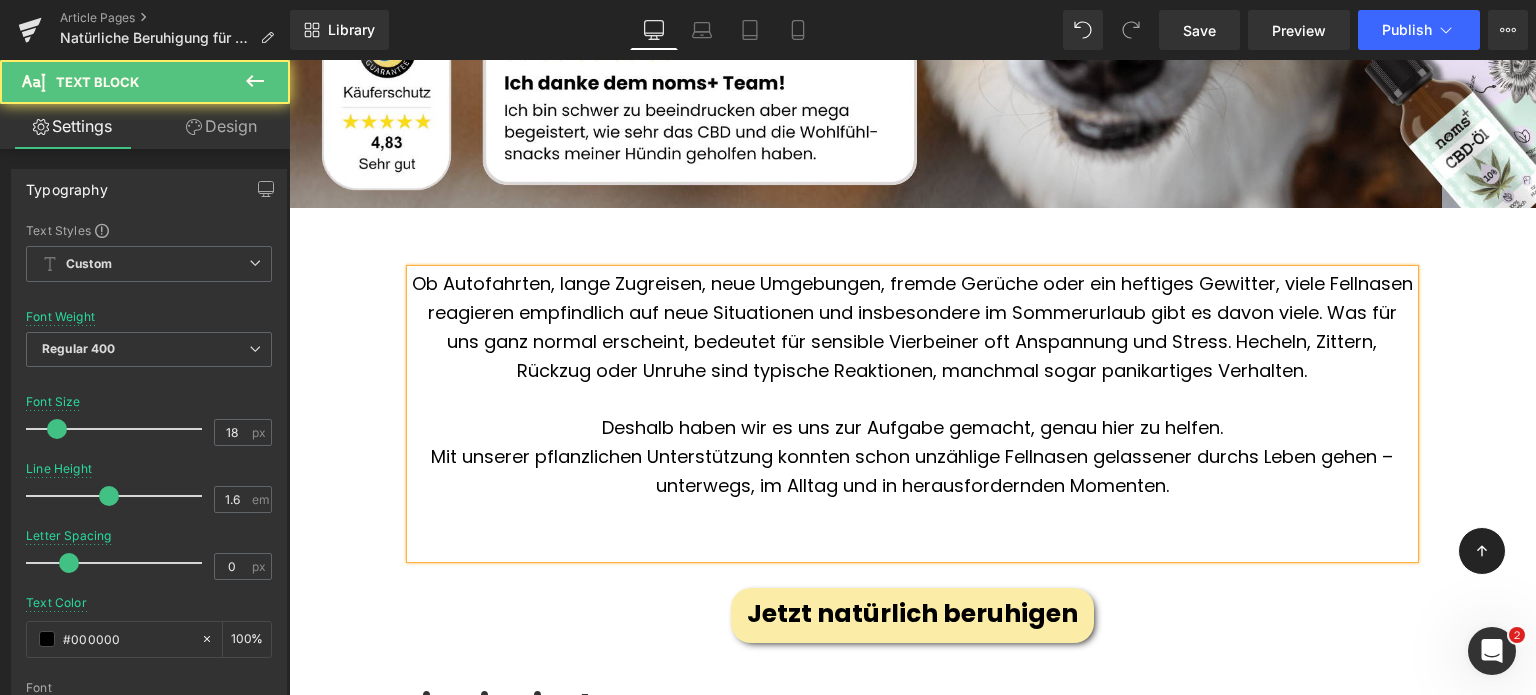 click at bounding box center [912, 515] 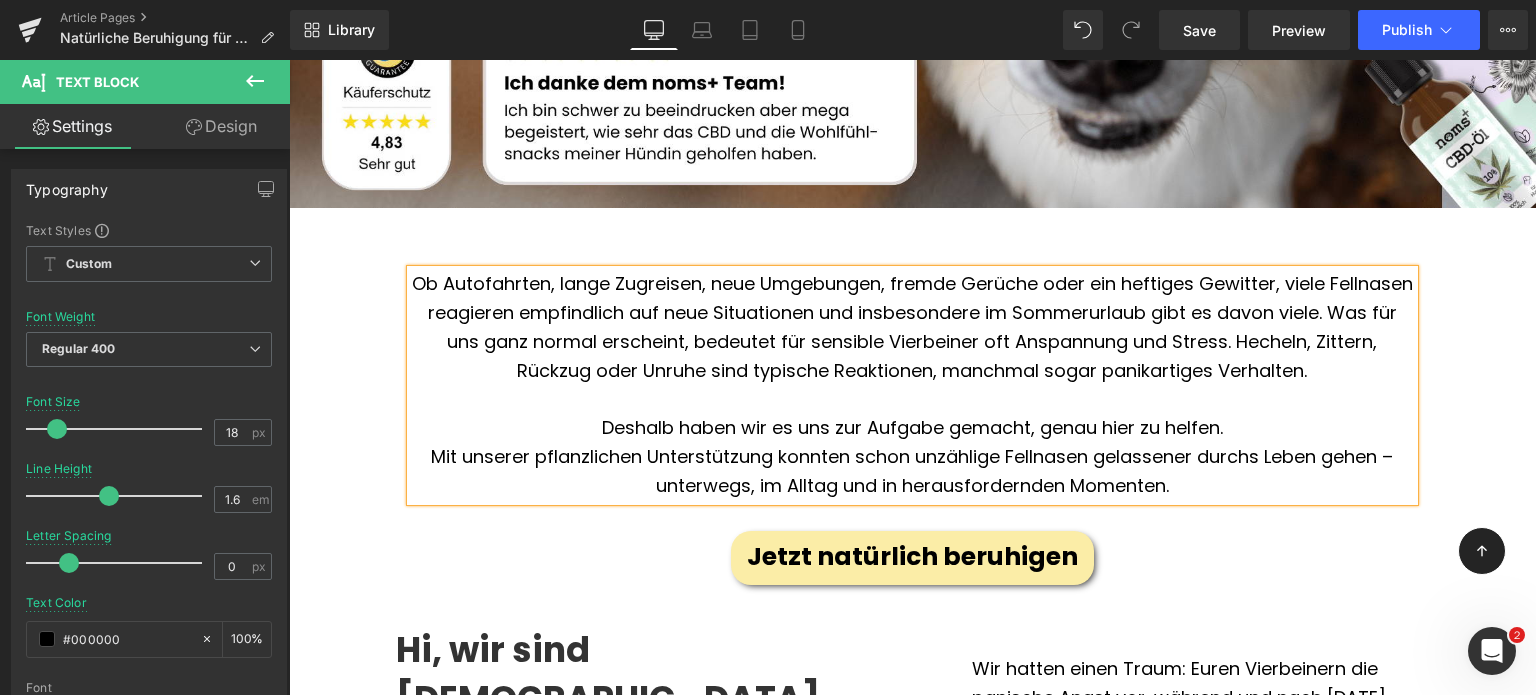 click on "Mit unserer pflanzlichen Unterstützung konnten schon unzählige Fellnasen gelassener durchs Leben gehen – unterwegs, im Alltag und in herausfordernden Momenten." at bounding box center (912, 472) 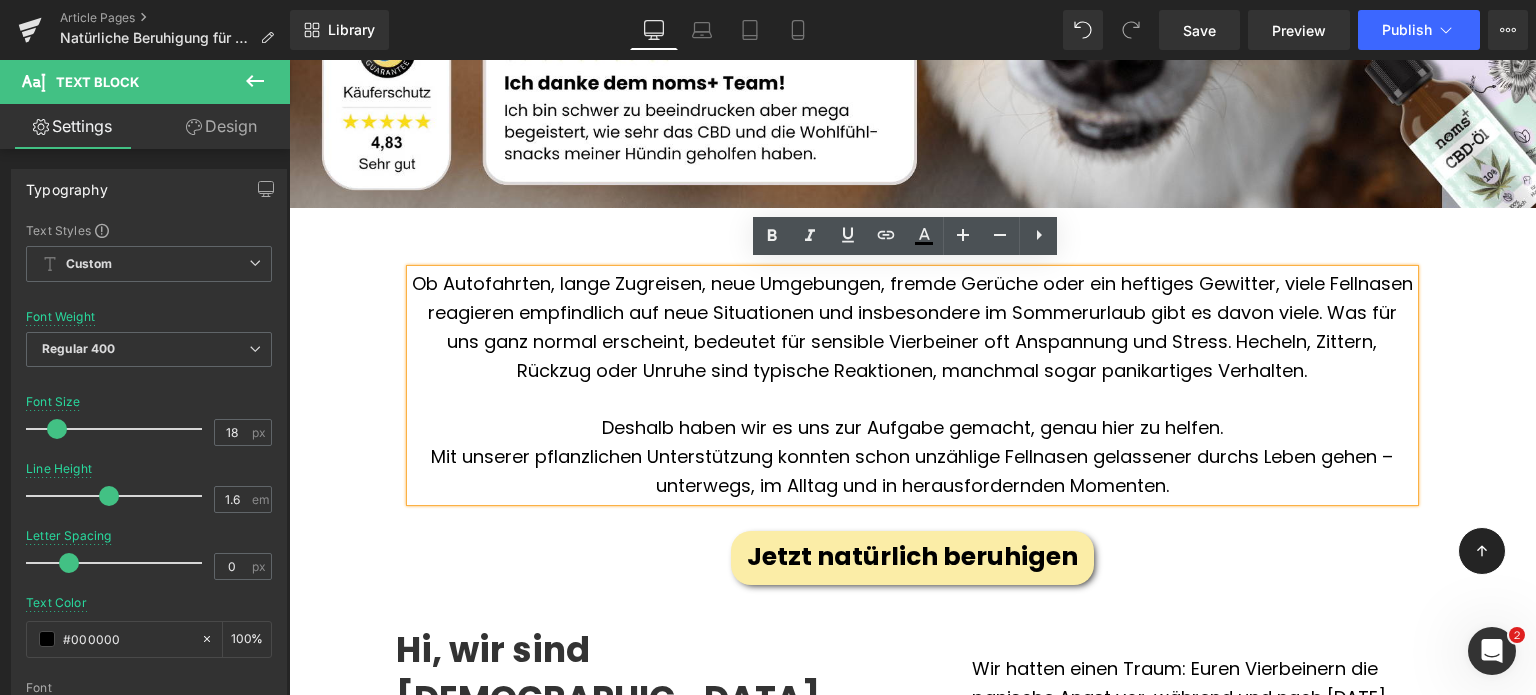click on "Mit unserer pflanzlichen Unterstützung konnten schon unzählige Fellnasen gelassener durchs Leben gehen – unterwegs, im Alltag und in herausfordernden Momenten." at bounding box center (912, 472) 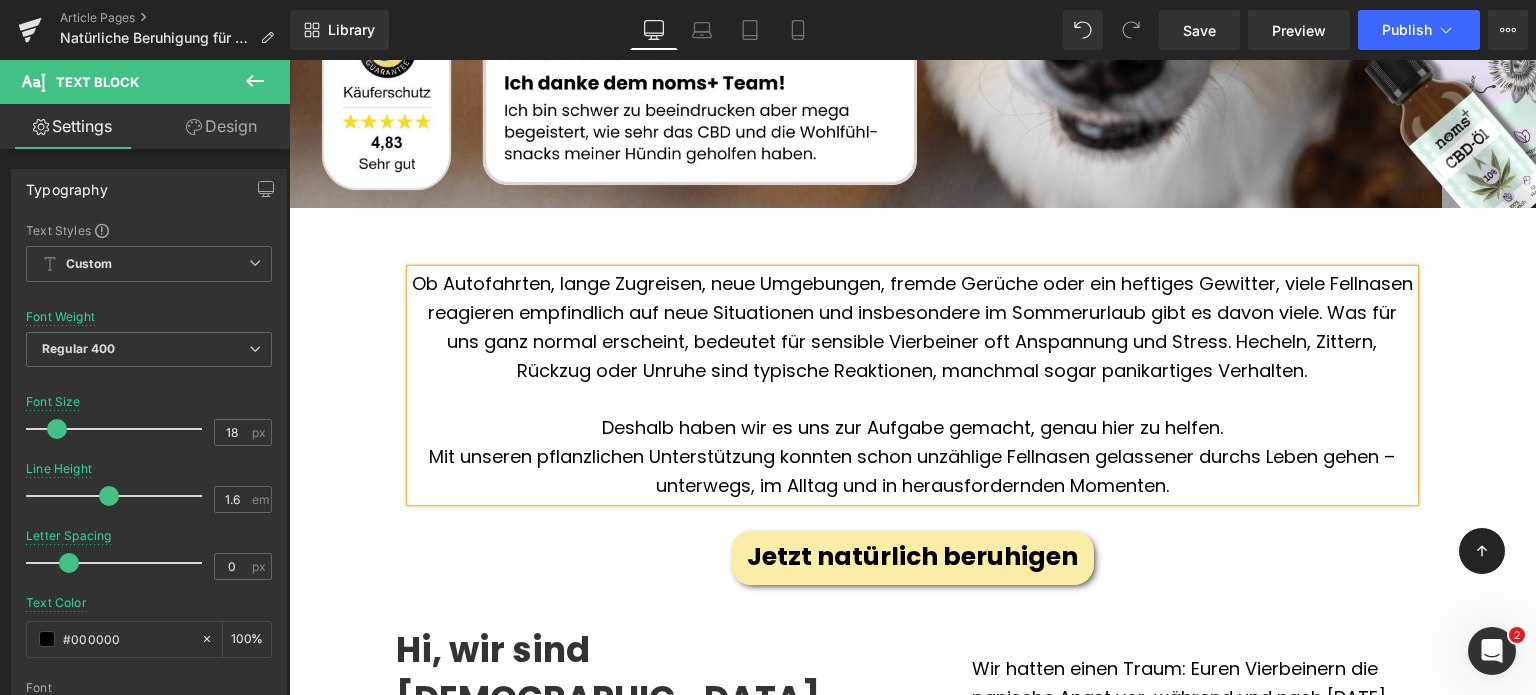 click on "Mit unseren pflanzlichen Unterstützung konnten schon unzählige Fellnasen gelassener durchs Leben gehen – unterwegs, im Alltag und in herausfordernden Momenten." at bounding box center (912, 472) 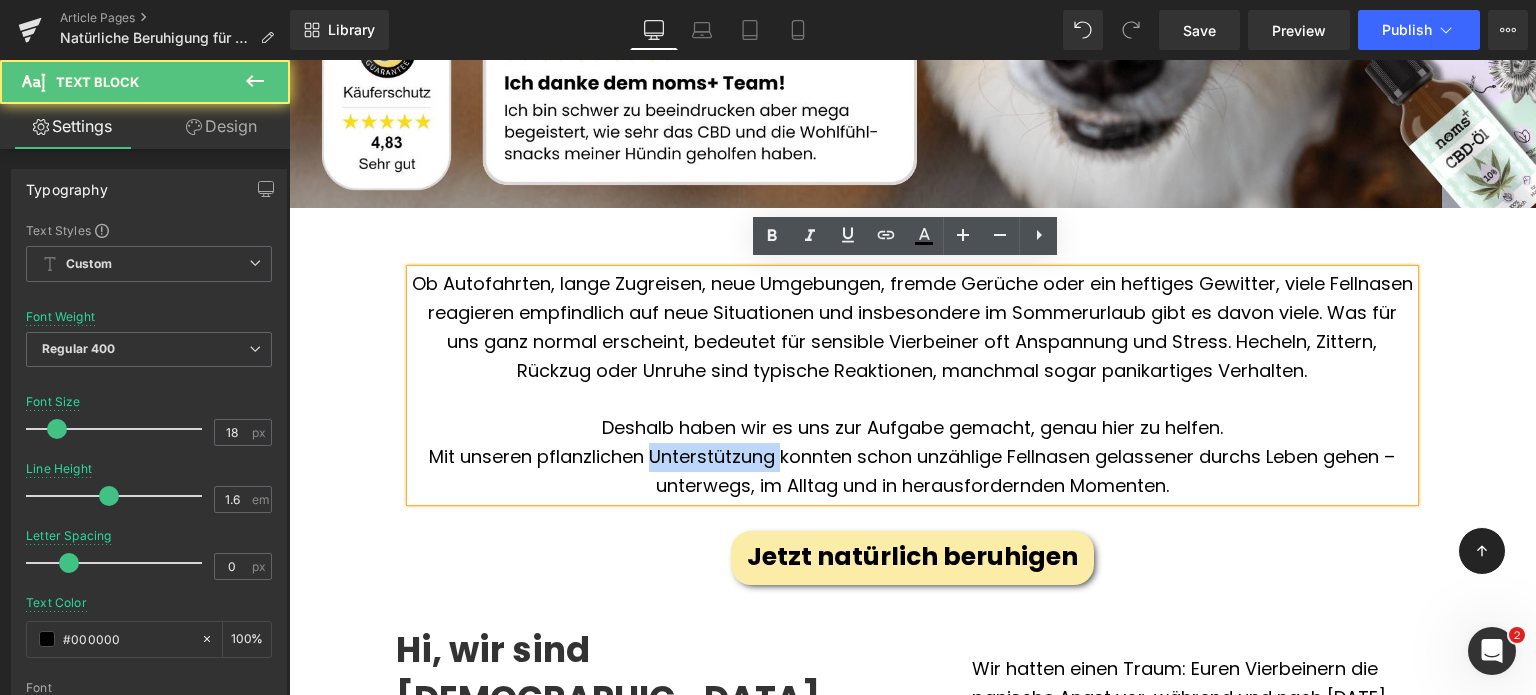 click on "Mit unseren pflanzlichen Unterstützung konnten schon unzählige Fellnasen gelassener durchs Leben gehen – unterwegs, im Alltag und in herausfordernden Momenten." at bounding box center (912, 472) 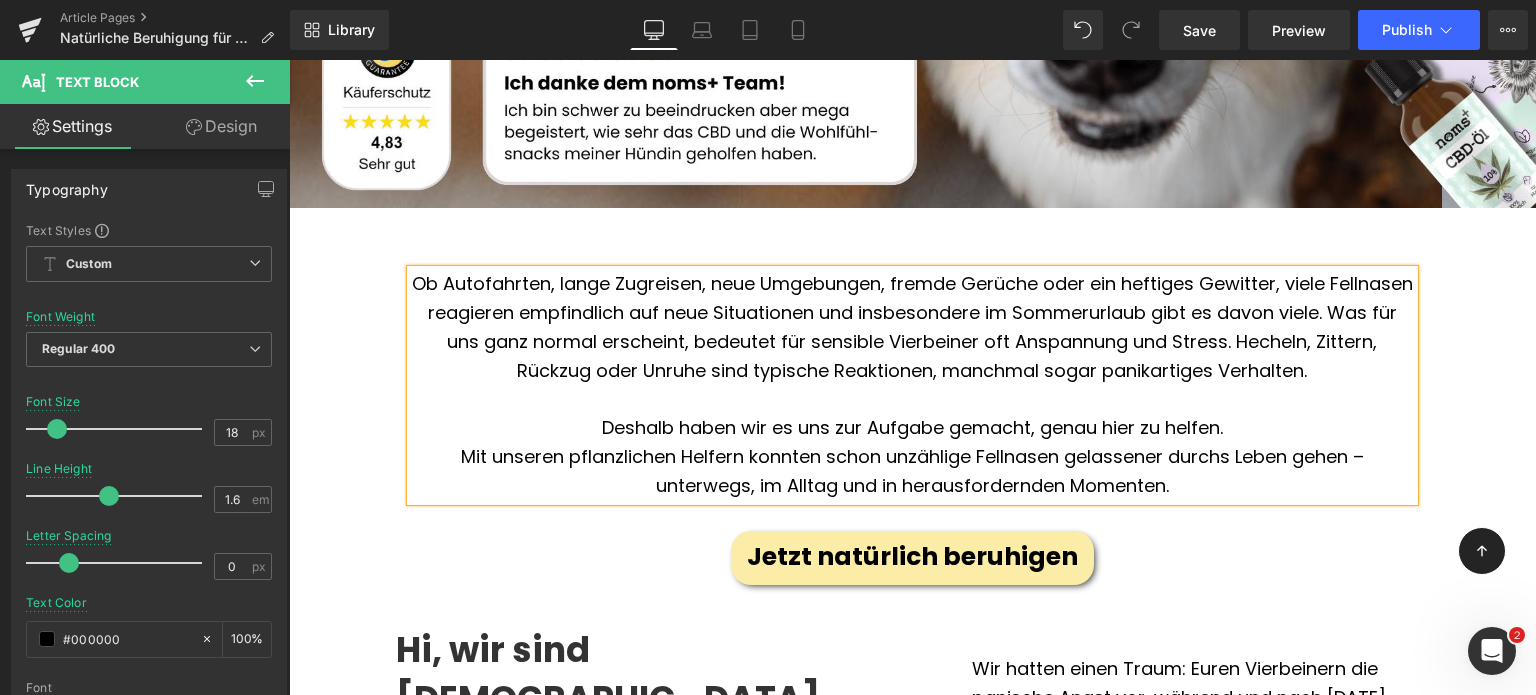 click on "Mit unseren pflanzlichen Helfern konnten schon unzählige Fellnasen gelassener durchs Leben gehen – unterwegs, im Alltag und in herausfordernden Momenten." at bounding box center [912, 472] 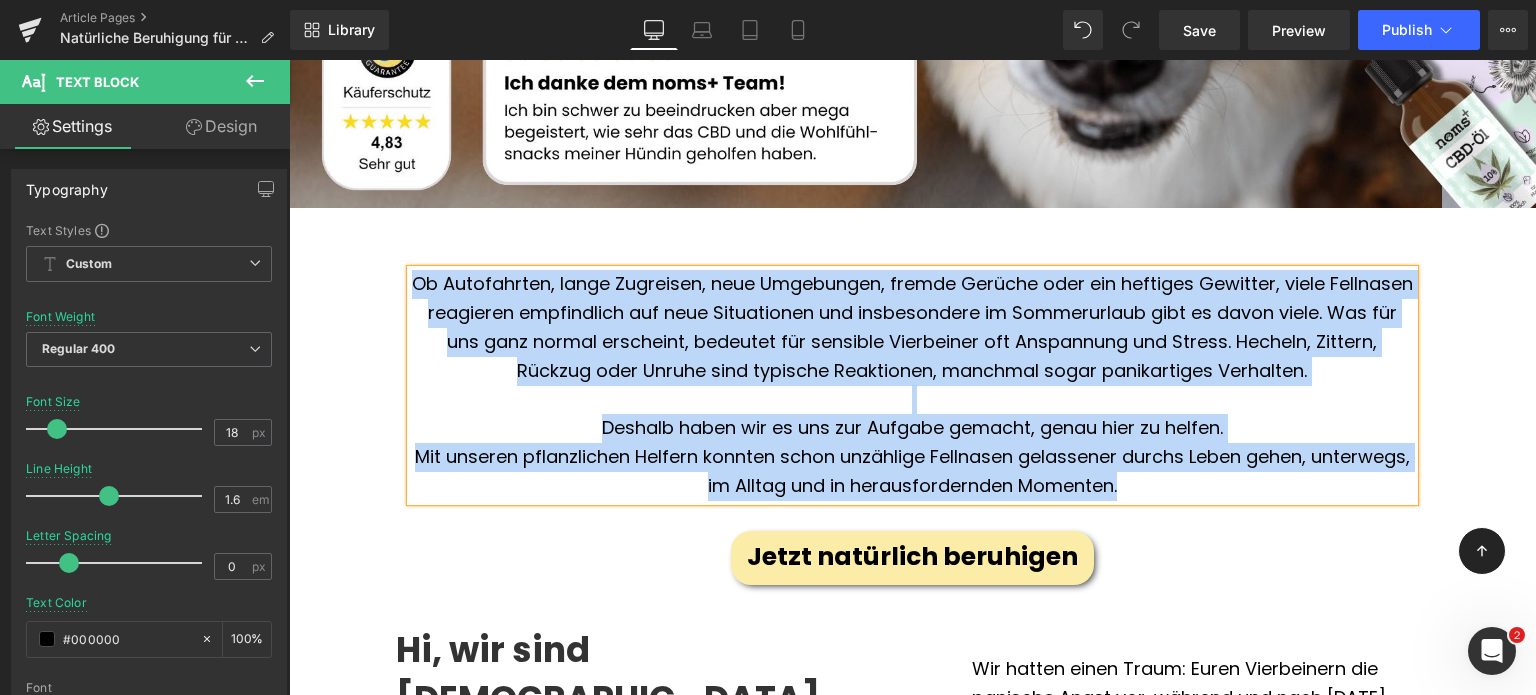 drag, startPoint x: 1184, startPoint y: 482, endPoint x: 422, endPoint y: 283, distance: 787.55634 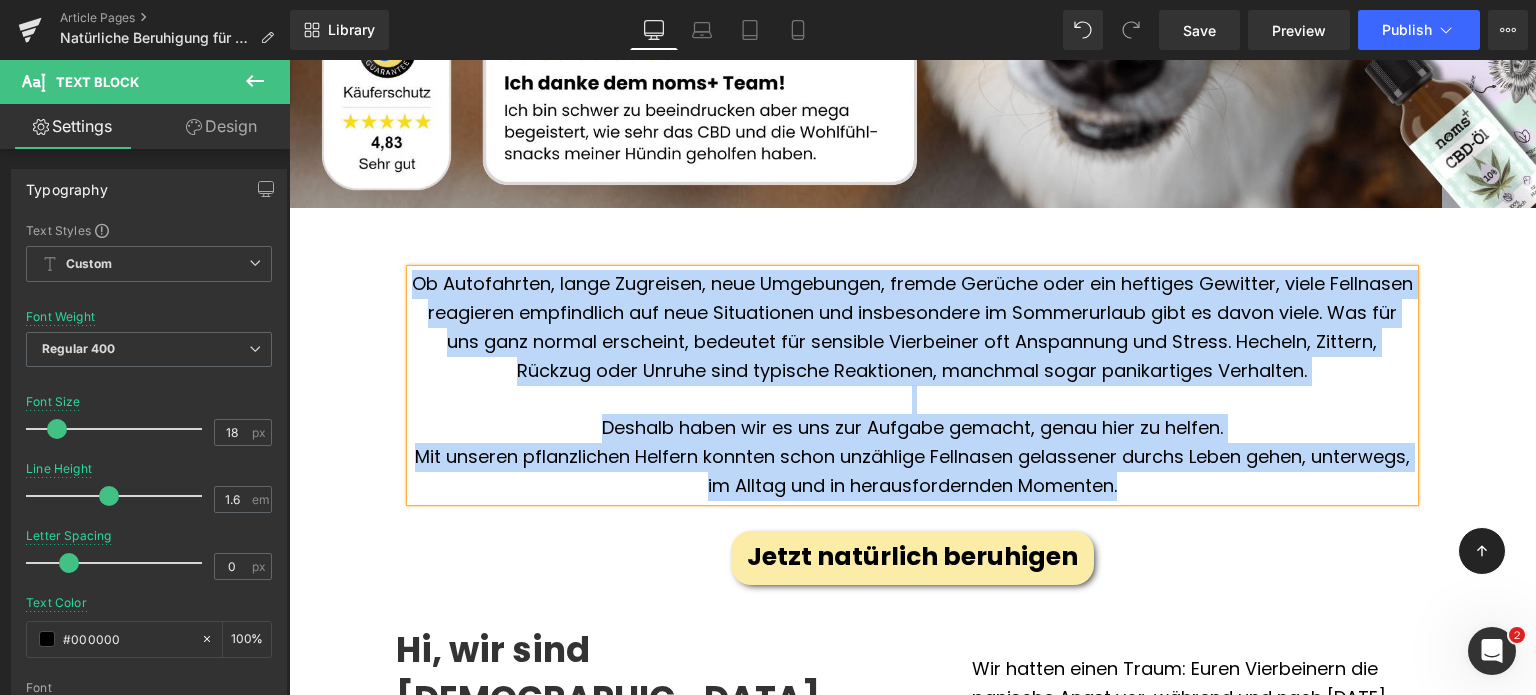 click on "Ob Autofahrten, lange Zugreisen, neue Umgebungen, fremde Gerüche oder ein heftiges Gewitter, viele Fellnasen reagieren empfindlich auf neue Situationen und insbesondere im Sommerurlaub gibt es davon viele. Was für uns ganz normal erscheint, bedeutet für sensible Vierbeiner oft Anspannung und Stress. Hecheln, Zittern, Rückzug oder Unruhe sind typische Reaktionen, manchmal sogar panikartiges Verhalten. Deshalb haben wir es uns zur Aufgabe gemacht, genau hier zu helfen. Mit unseren pflanzlichen Helfern konnten schon unzählige Fellnasen gelassener durchs Leben gehen, unterwegs, im Alltag und in herausfordernden Momenten." at bounding box center [912, 385] 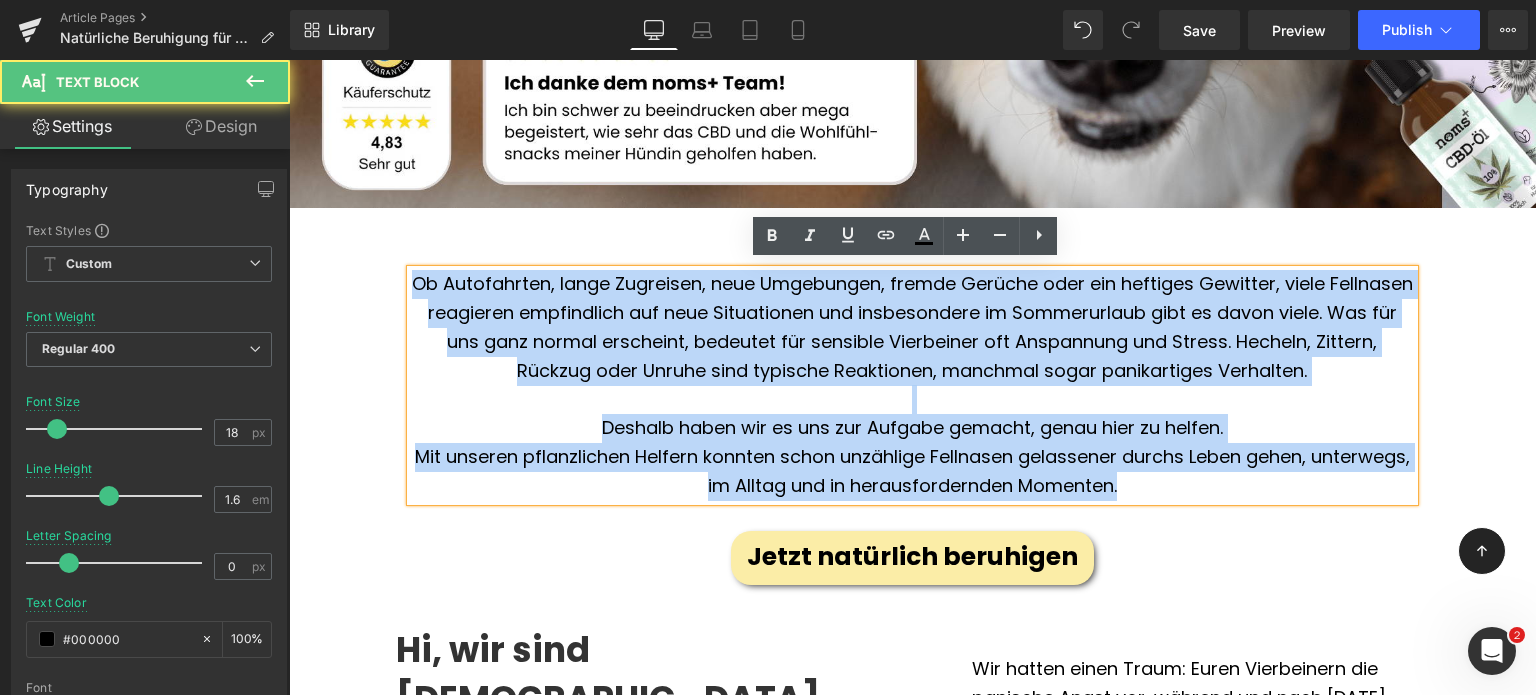 click on "Mit unseren pflanzlichen Helfern konnten schon unzählige Fellnasen gelassener durchs Leben gehen, unterwegs, im Alltag und in herausfordernden Momenten." at bounding box center [912, 472] 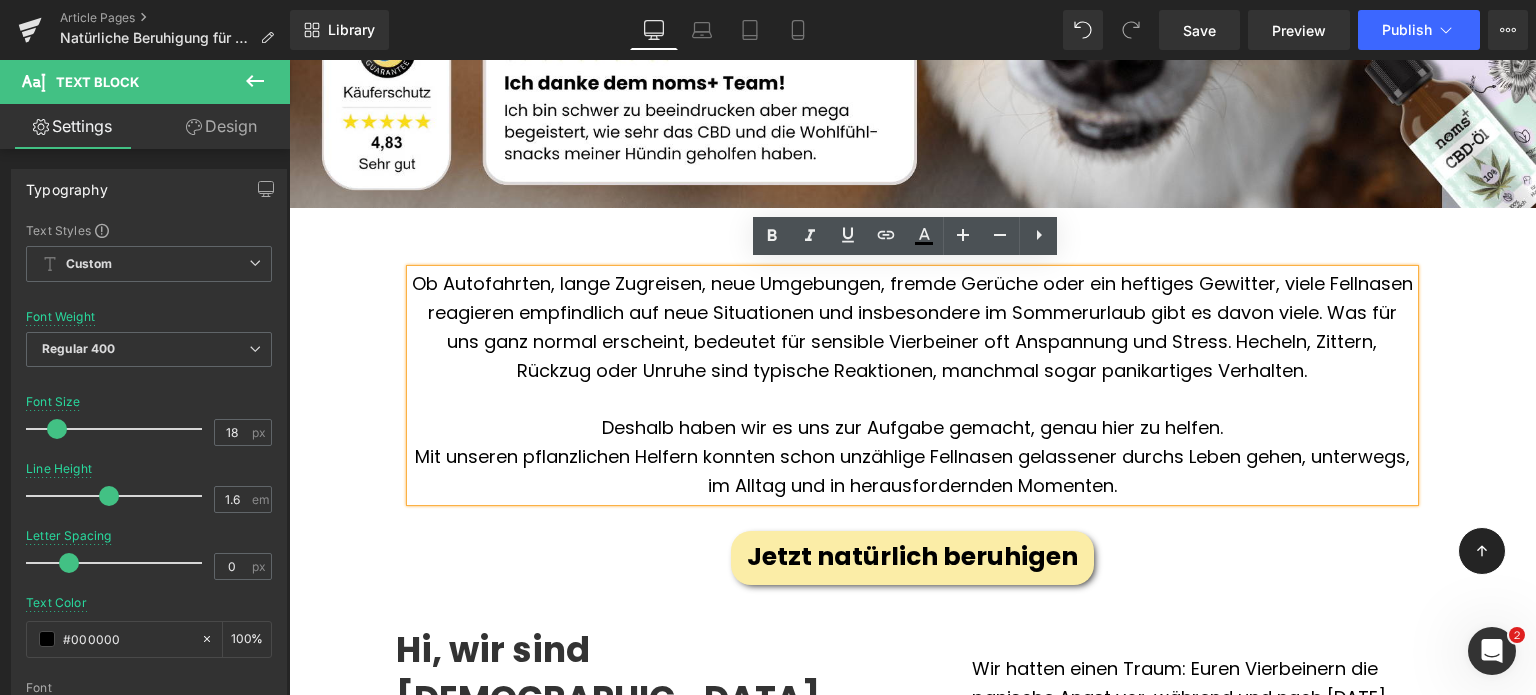 click on "Mit unseren pflanzlichen Helfern konnten schon unzählige Fellnasen gelassener durchs Leben gehen, unterwegs, im Alltag und in herausfordernden Momenten." at bounding box center (912, 472) 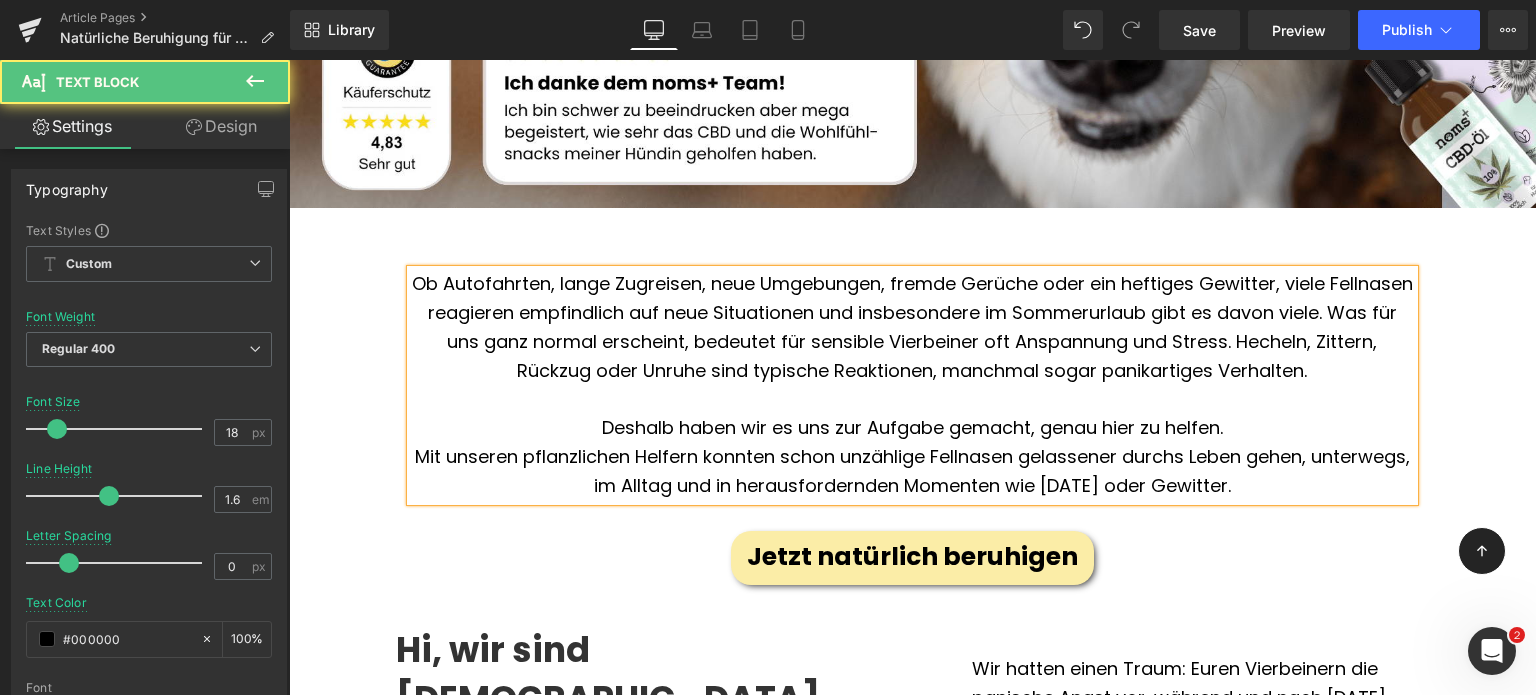drag, startPoint x: 1301, startPoint y: 479, endPoint x: 412, endPoint y: 207, distance: 929.68005 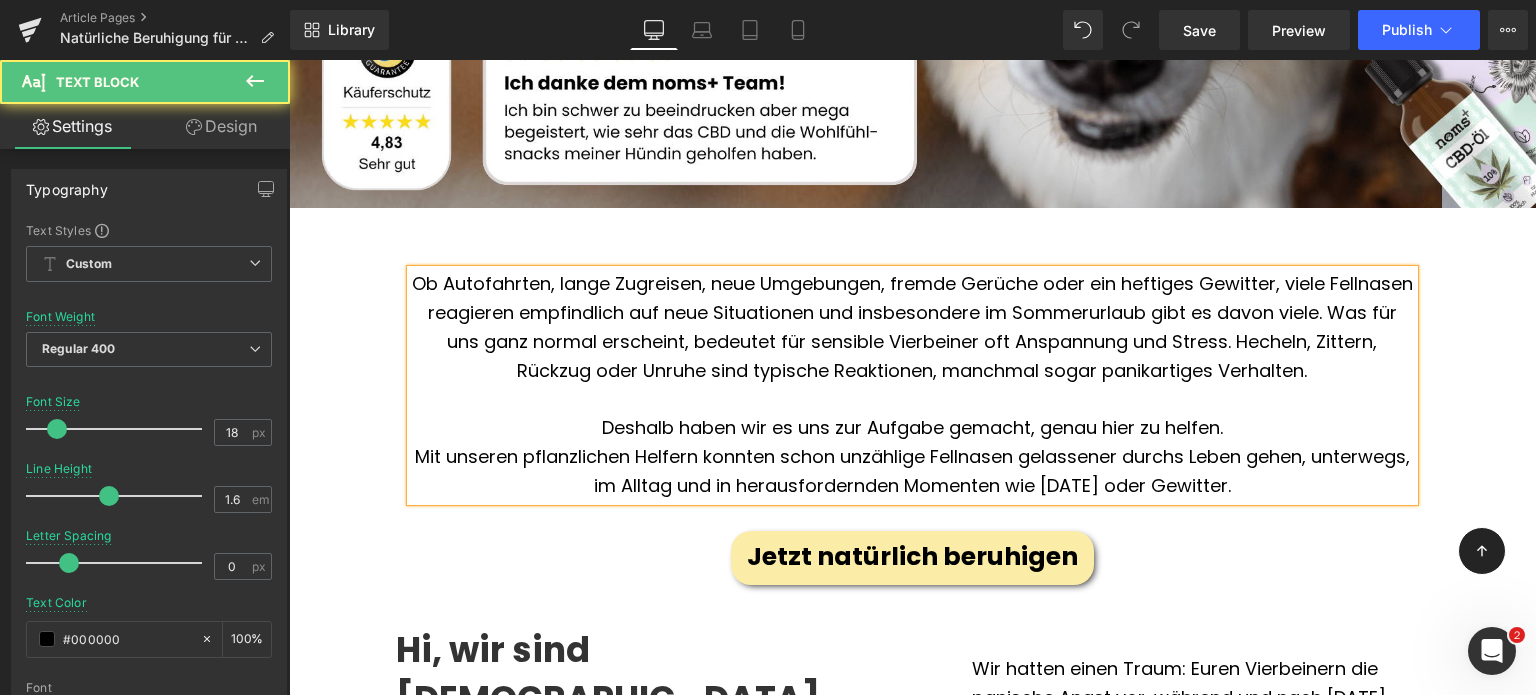 click on "Bye, Angst & Stress!👋 Hilf deinem Hund, nach dem [DATE]-Trubel wieder zur Ruhe zu finden! Heading         Ob Autofahrten, lange Zugreisen, neue Umgebungen, fremde Gerüche oder ein heftiges Gewitter, viele Fellnasen reagieren empfindlich auf neue Situationen und insbesondere im Sommerurlaub gibt es davon viele. Was für uns ganz normal erscheint, bedeutet für sensible Vierbeiner oft Anspannung und Stress. Hecheln, Zittern, Rückzug oder Unruhe sind typische Reaktionen, manchmal sogar panikartiges Verhalten. Deshalb haben wir es uns zur Aufgabe gemacht, genau hier zu helfen. Mit unseren pflanzlichen Helfern konnten schon unzählige Fellnasen gelassener durchs Leben gehen, unterwegs, im Alltag und in herausfordernden Momenten wie [DATE] oder Gewitter. Text Block         Jetzt natürlich beruhigen Button         Row" at bounding box center (912, 402) 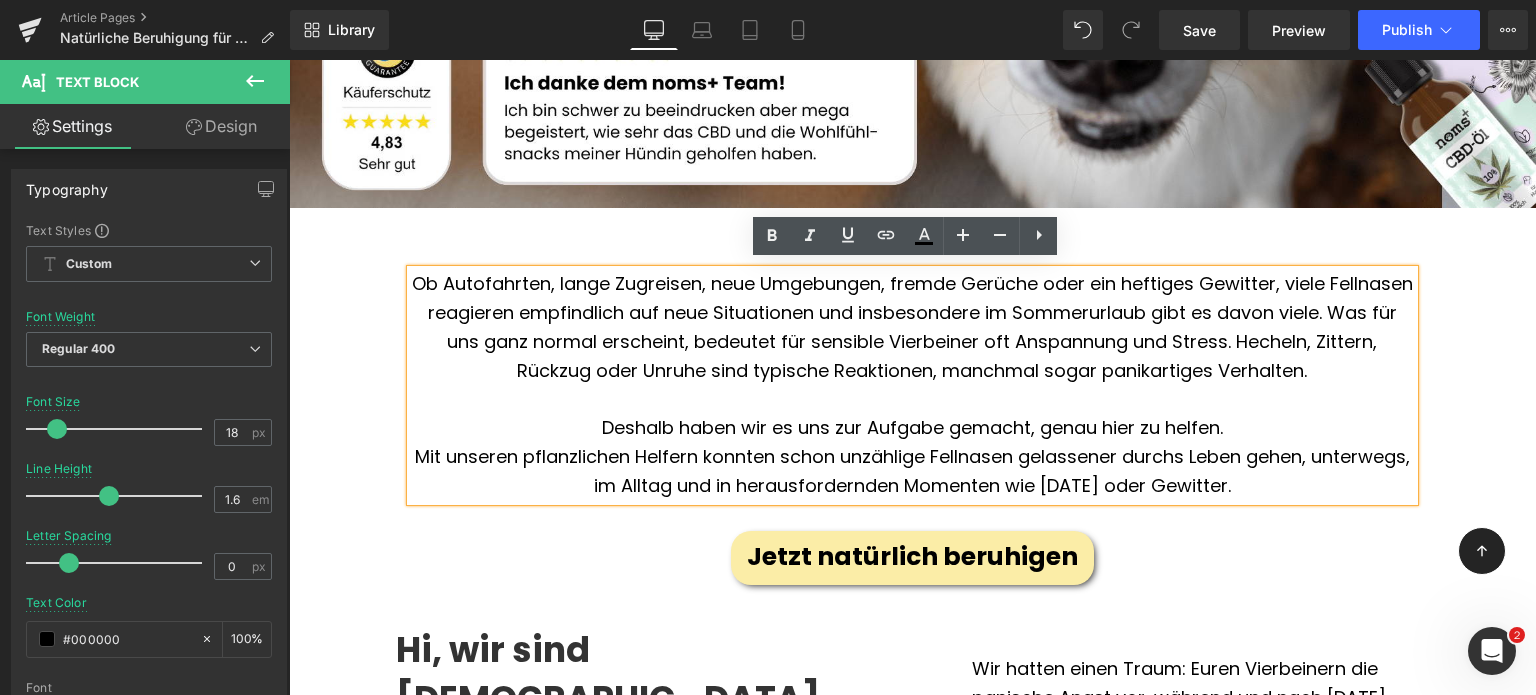 copy on "Ob Autofahrten, lange Zugreisen, neue Umgebungen, fremde Gerüche oder ein heftiges Gewitter, viele Fellnasen reagieren empfindlich auf neue Situationen und insbesondere im Sommerurlaub gibt es davon viele. Was für uns ganz normal erscheint, bedeutet für sensible Vierbeiner oft Anspannung und Stress. Hecheln, Zittern, Rückzug oder Unruhe sind typische Reaktionen, manchmal sogar panikartiges Verhalten. Deshalb haben wir es uns zur Aufgabe gemacht, genau hier zu helfen. Mit unseren pflanzlichen Helfern konnten schon unzählige Fellnasen gelassener durchs Leben gehen, unterwegs, im Alltag und in herausfordernden Momenten wie [DATE] oder Gewitter." 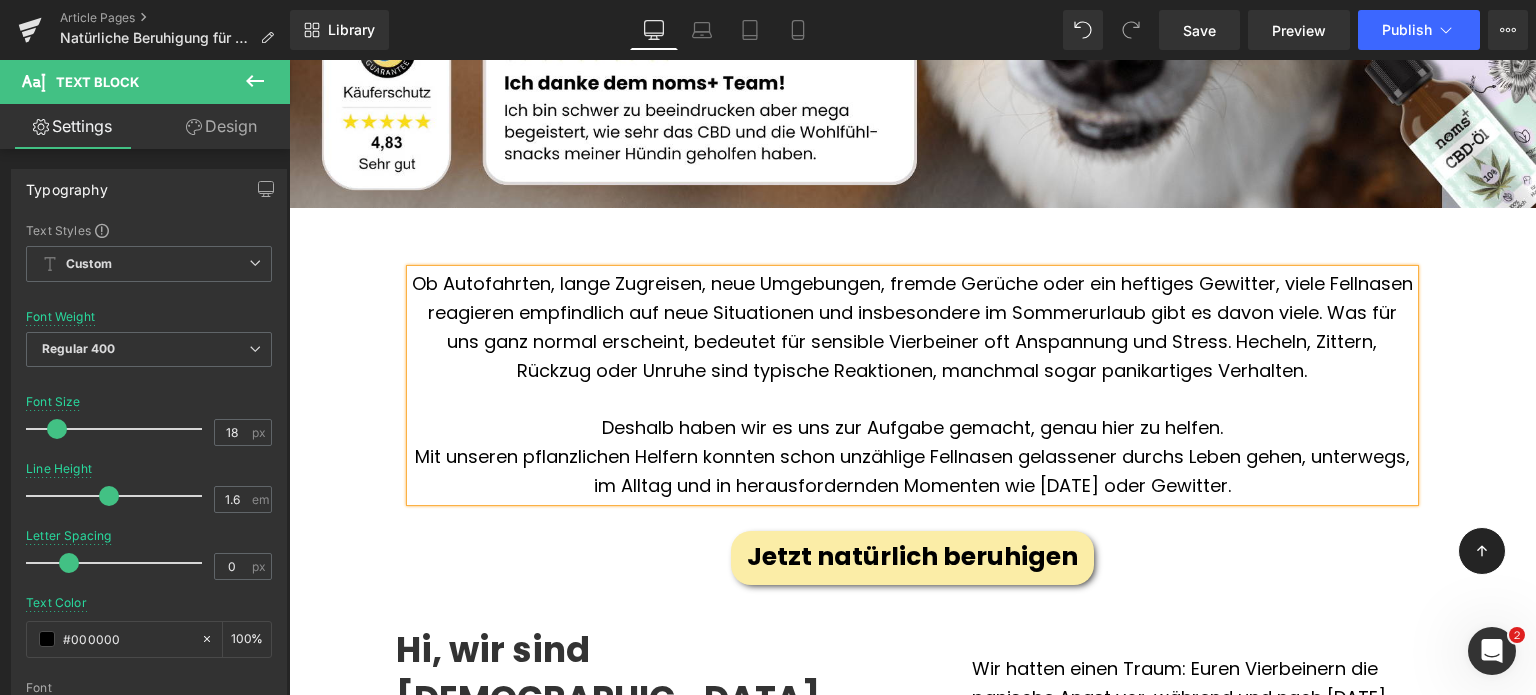 click on "Ob Autofahrten, lange Zugreisen, neue Umgebungen, fremde Gerüche oder ein heftiges Gewitter, viele Fellnasen reagieren empfindlich auf neue Situationen und insbesondere im Sommerurlaub gibt es davon viele. Was für uns ganz normal erscheint, bedeutet für sensible Vierbeiner oft Anspannung und Stress. Hecheln, Zittern, Rückzug oder Unruhe sind typische Reaktionen, manchmal sogar panikartiges Verhalten." at bounding box center [912, 327] 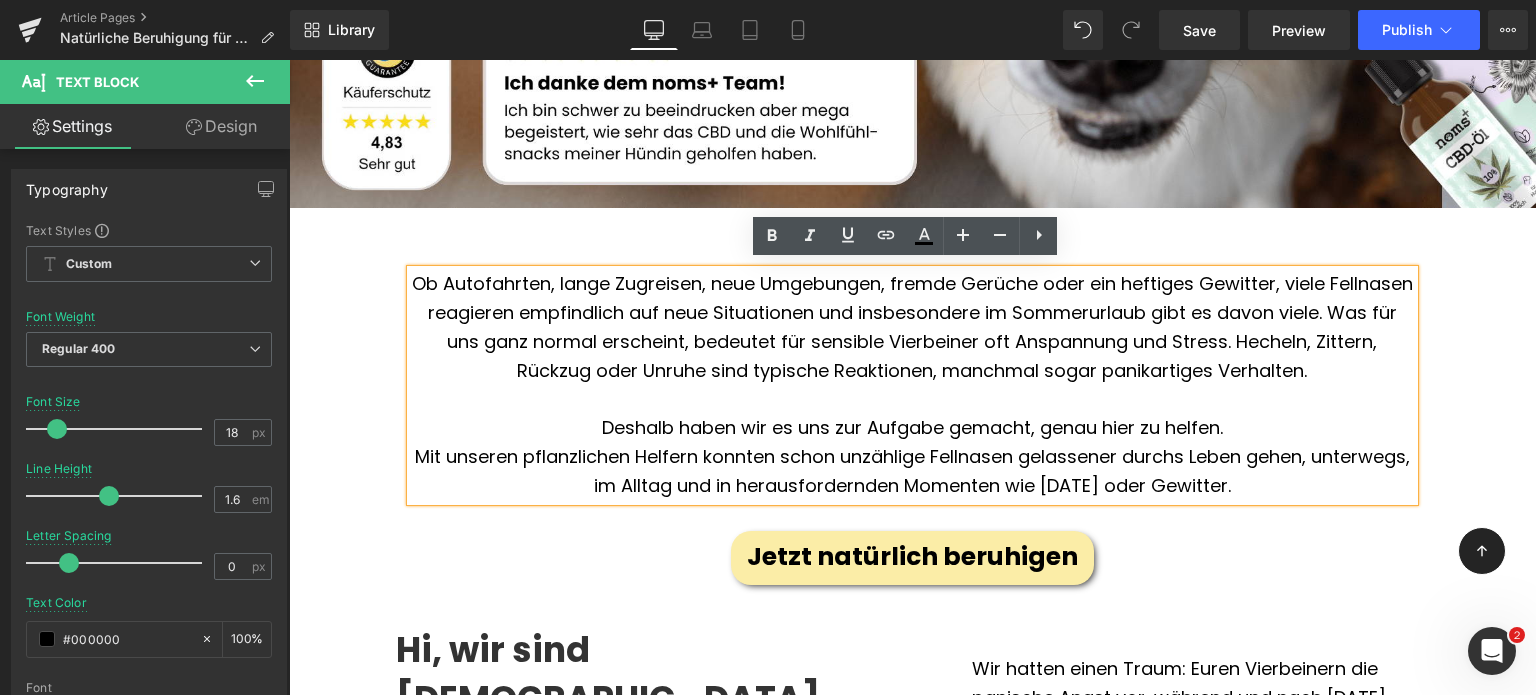 click on "Ob Autofahrten, lange Zugreisen, neue Umgebungen, fremde Gerüche oder ein heftiges Gewitter, viele Fellnasen reagieren empfindlich auf neue Situationen und insbesondere im Sommerurlaub gibt es davon viele. Was für uns ganz normal erscheint, bedeutet für sensible Vierbeiner oft Anspannung und Stress. Hecheln, Zittern, Rückzug oder Unruhe sind typische Reaktionen, manchmal sogar panikartiges Verhalten." at bounding box center [912, 327] 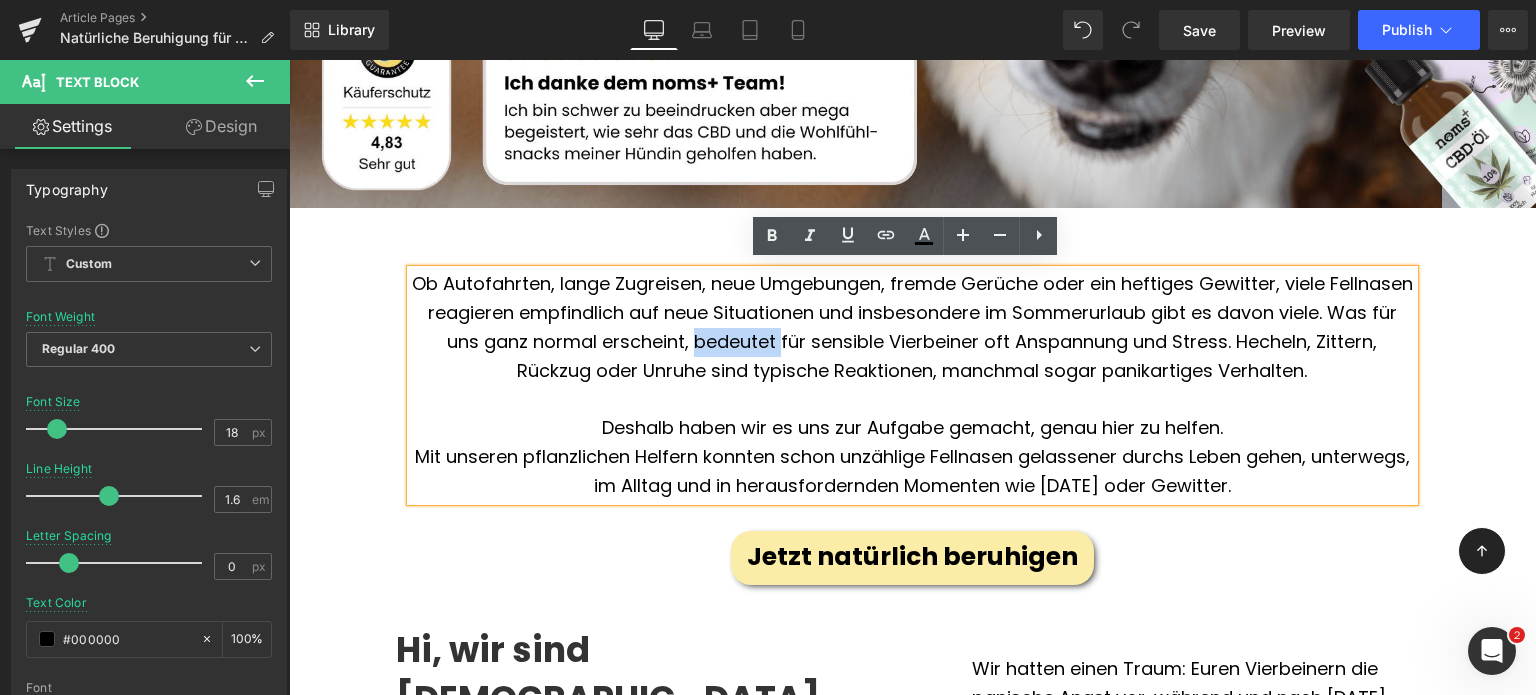 click on "Ob Autofahrten, lange Zugreisen, neue Umgebungen, fremde Gerüche oder ein heftiges Gewitter, viele Fellnasen reagieren empfindlich auf neue Situationen und insbesondere im Sommerurlaub gibt es davon viele. Was für uns ganz normal erscheint, bedeutet für sensible Vierbeiner oft Anspannung und Stress. Hecheln, Zittern, Rückzug oder Unruhe sind typische Reaktionen, manchmal sogar panikartiges Verhalten." at bounding box center [912, 327] 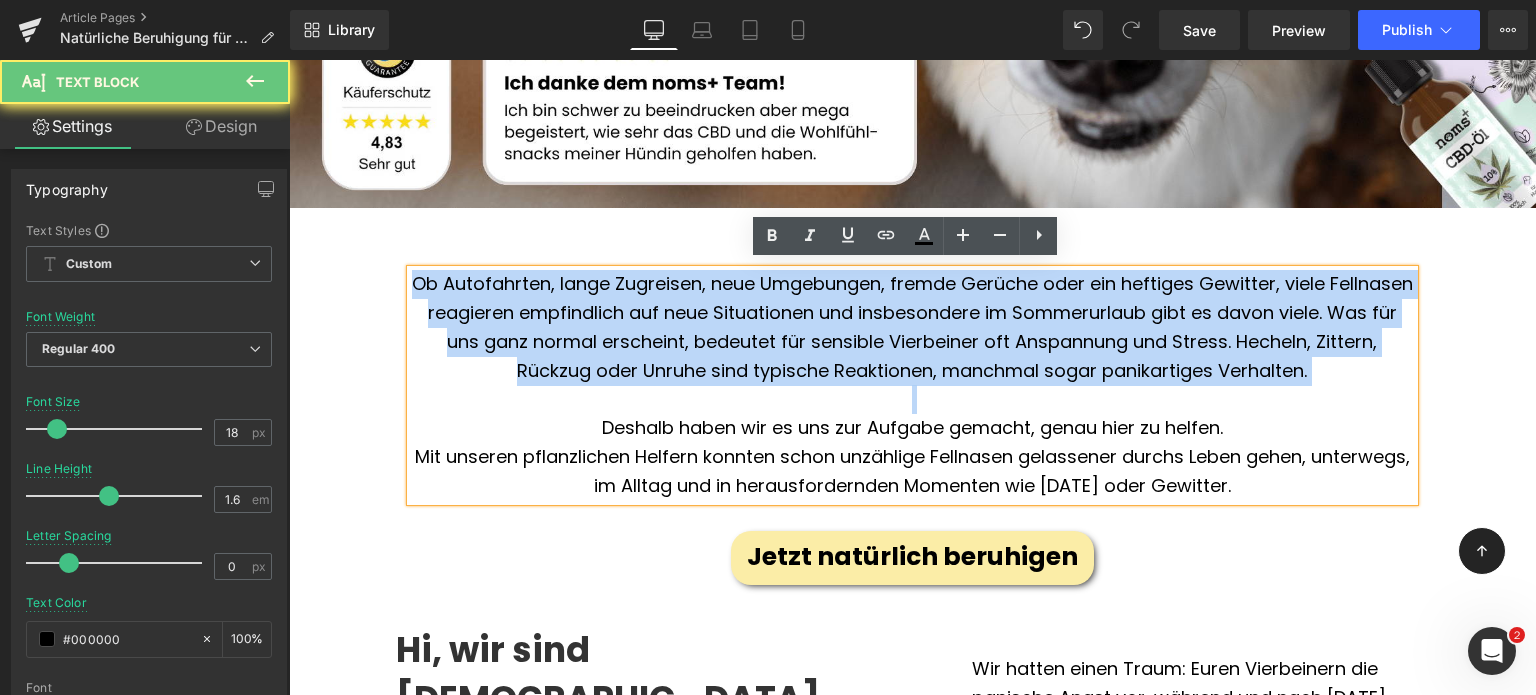 click on "Ob Autofahrten, lange Zugreisen, neue Umgebungen, fremde Gerüche oder ein heftiges Gewitter, viele Fellnasen reagieren empfindlich auf neue Situationen und insbesondere im Sommerurlaub gibt es davon viele. Was für uns ganz normal erscheint, bedeutet für sensible Vierbeiner oft Anspannung und Stress. Hecheln, Zittern, Rückzug oder Unruhe sind typische Reaktionen, manchmal sogar panikartiges Verhalten." at bounding box center [912, 327] 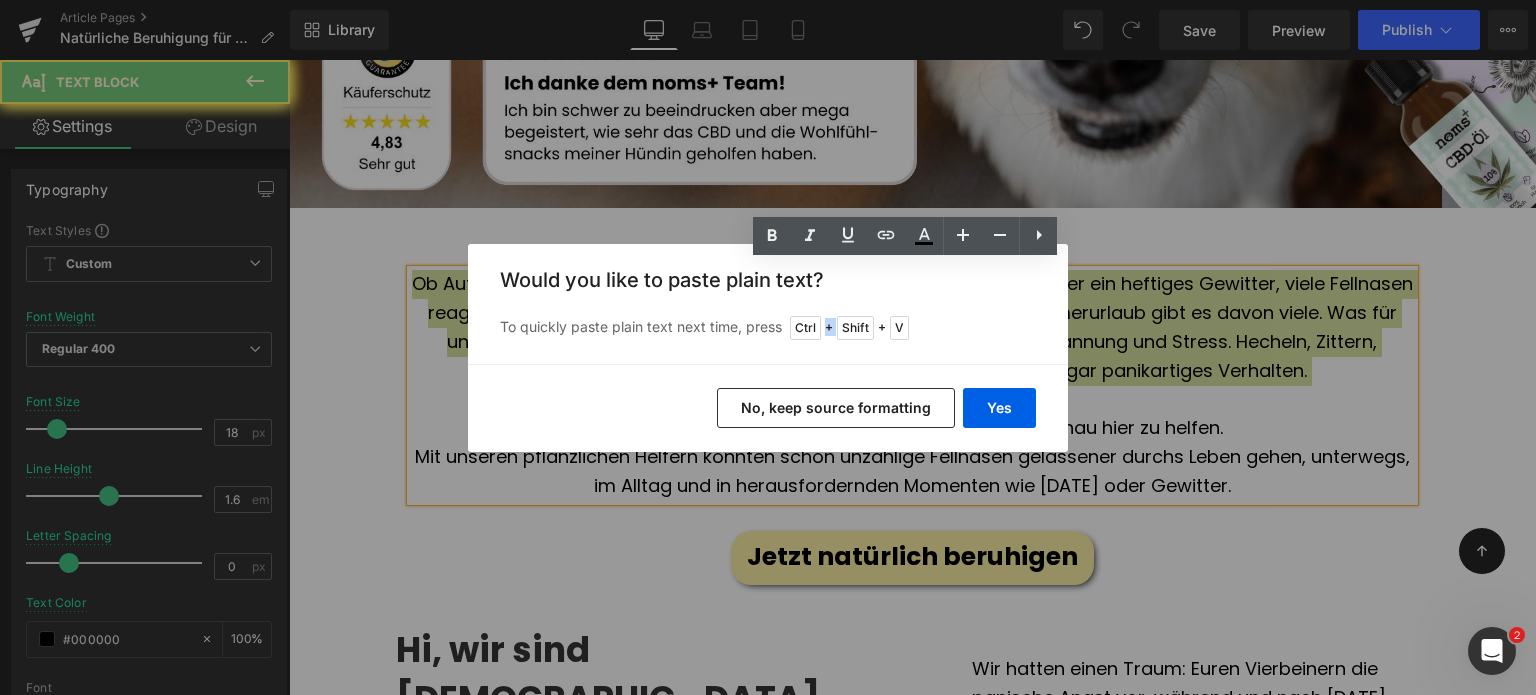 click on "+" at bounding box center (829, 328) 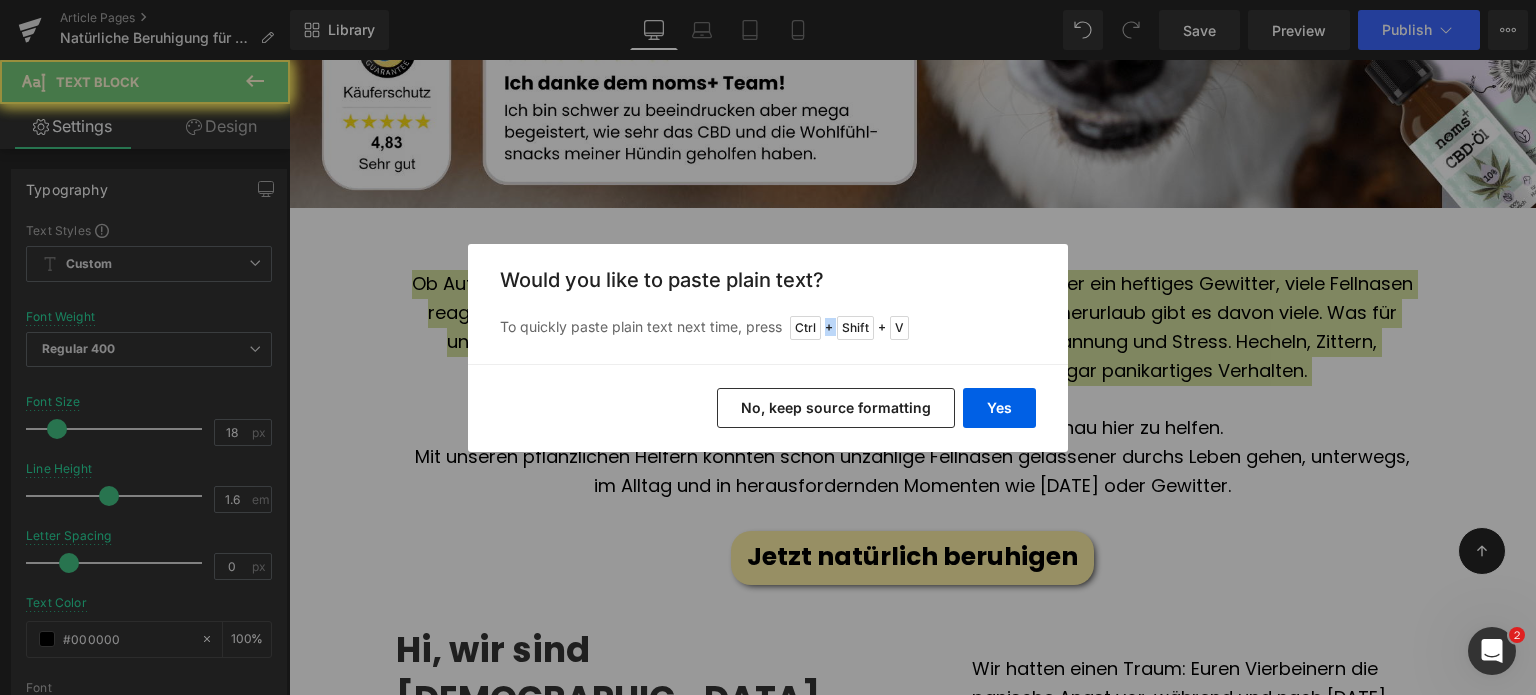 click on "+" at bounding box center (829, 328) 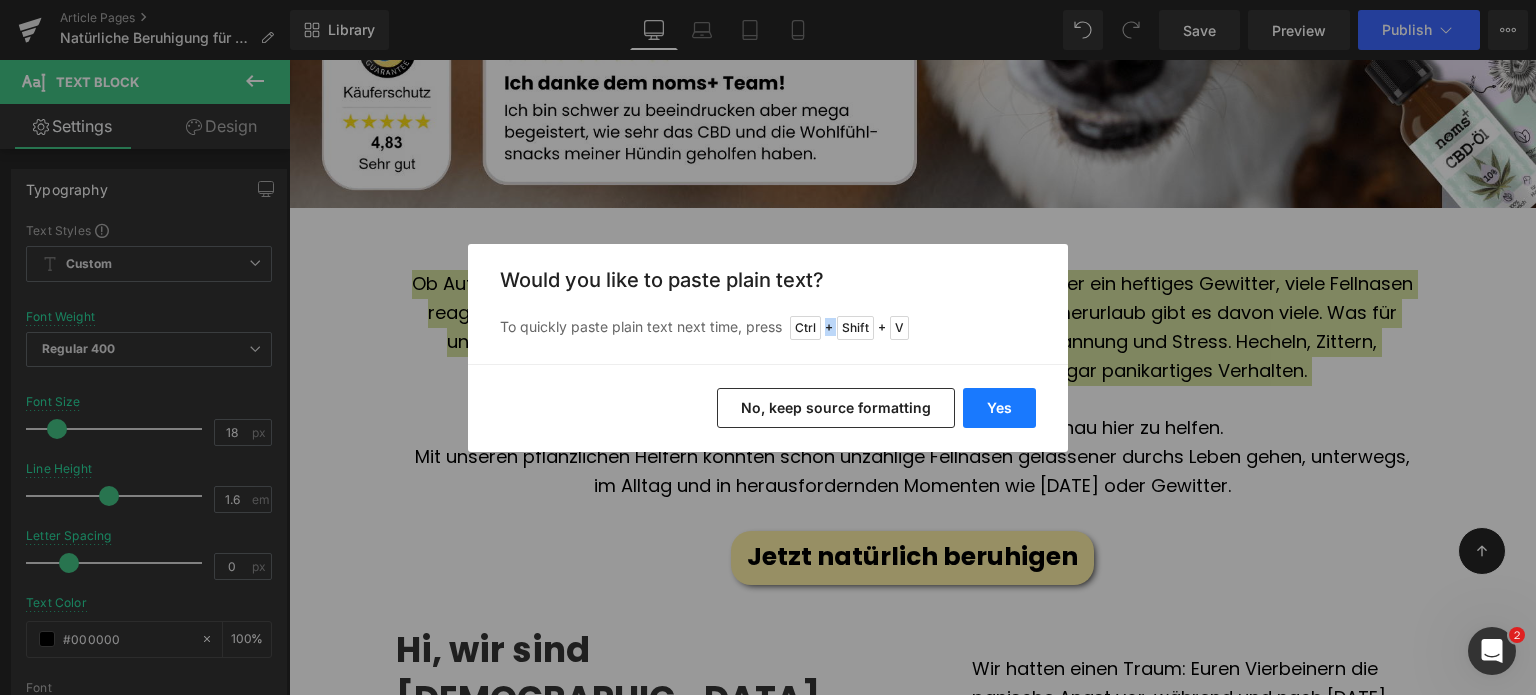 click on "Yes" at bounding box center [999, 408] 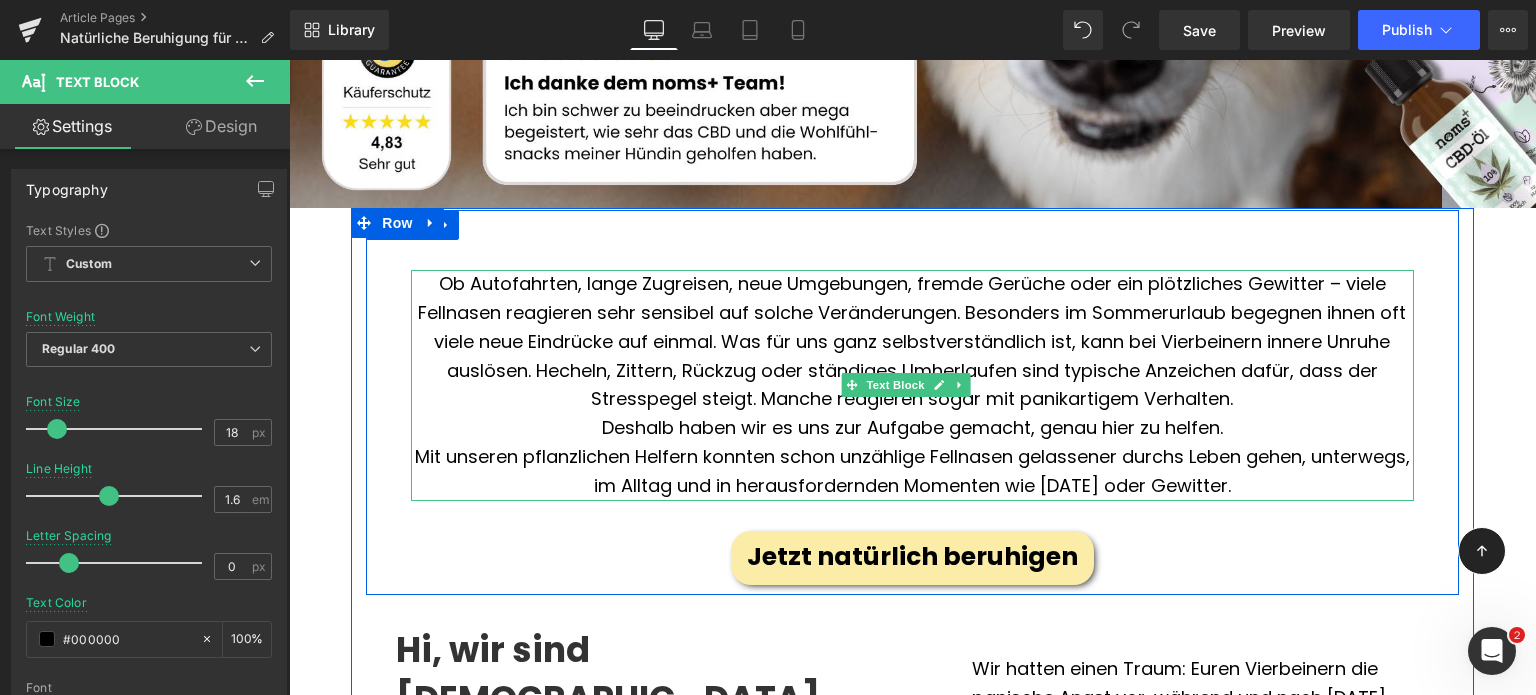 click on "Ob Autofahrten, lange Zugreisen, neue Umgebungen, fremde Gerüche oder ein plötzliches Gewitter – viele Fellnasen reagieren sehr sensibel auf solche Veränderungen. Besonders im Sommerurlaub begegnen ihnen oft viele neue Eindrücke auf einmal. Was für uns ganz selbstverständlich ist, kann bei Vierbeinern innere Unruhe auslösen. Hecheln, Zittern, Rückzug oder ständiges Umherlaufen sind typische Anzeichen dafür, dass der Stresspegel steigt. Manche reagieren sogar mit panikartigem Verhalten." at bounding box center [912, 342] 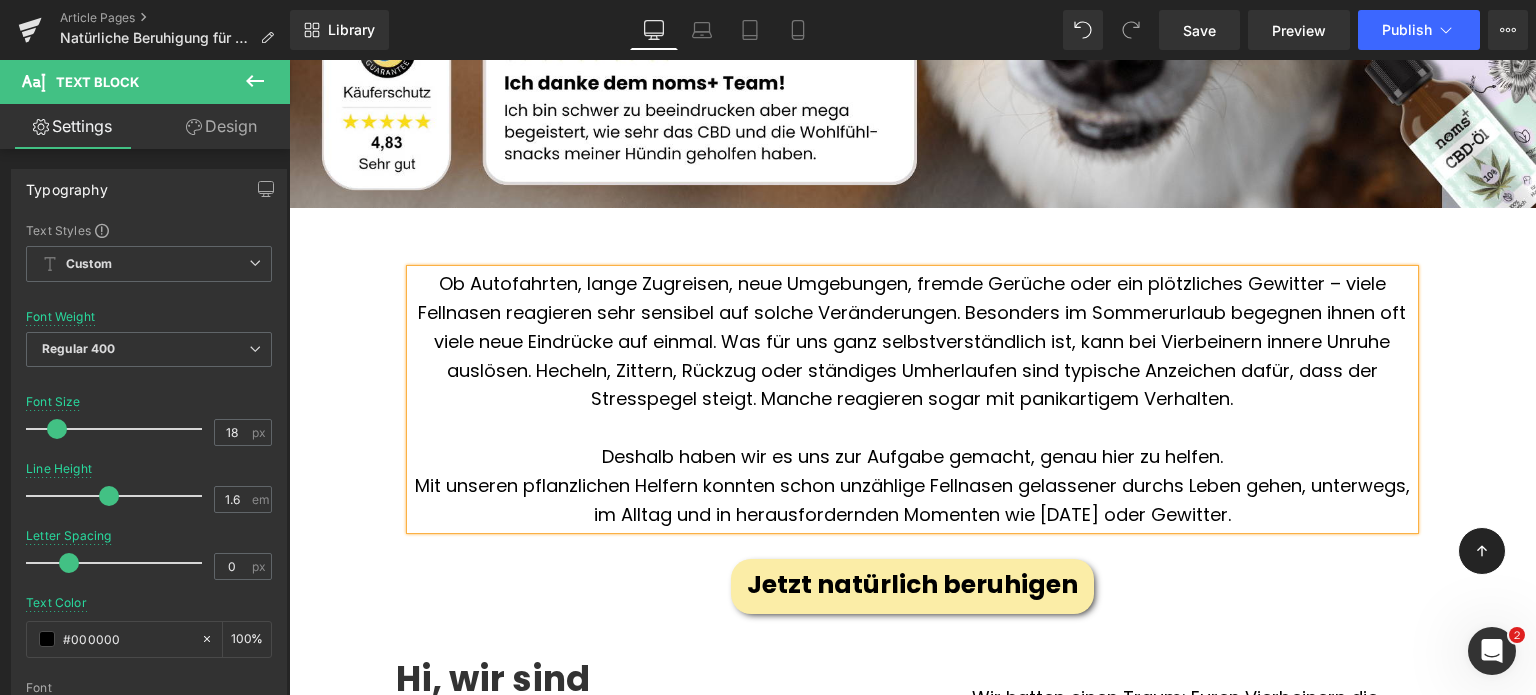 click on "Ob Autofahrten, lange Zugreisen, neue Umgebungen, fremde Gerüche oder ein plötzliches Gewitter – viele Fellnasen reagieren sehr sensibel auf solche Veränderungen. Besonders im Sommerurlaub begegnen ihnen oft viele neue Eindrücke auf einmal. Was für uns ganz selbstverständlich ist, kann bei Vierbeinern innere Unruhe auslösen. Hecheln, Zittern, Rückzug oder ständiges Umherlaufen sind typische Anzeichen dafür, dass der Stresspegel steigt. Manche reagieren sogar mit panikartigem Verhalten." at bounding box center [912, 342] 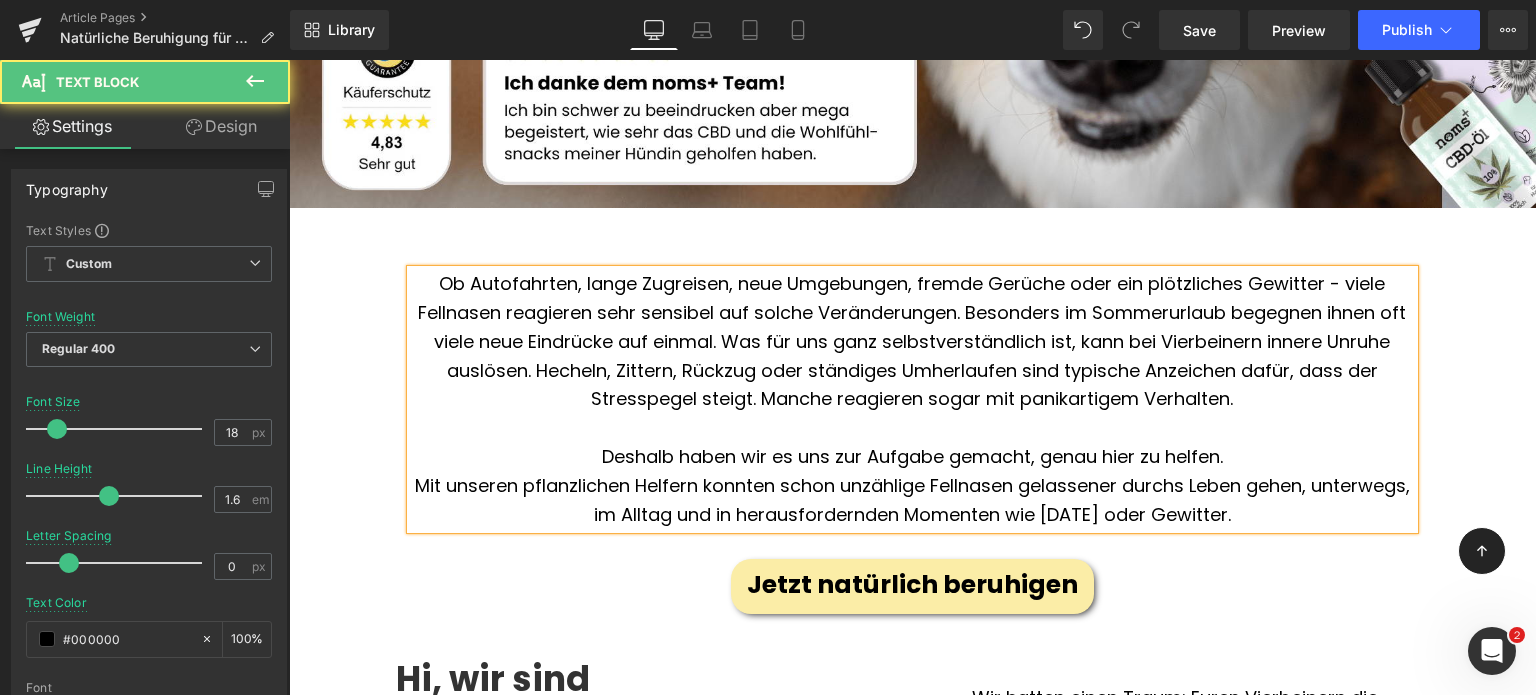 click on "Ob Autofahrten, lange Zugreisen, neue Umgebungen, fremde Gerüche oder ein plötzliches Gewitter - viele Fellnasen reagieren sehr sensibel auf solche Veränderungen. Besonders im Sommerurlaub begegnen ihnen oft viele neue Eindrücke auf einmal. Was für uns ganz selbstverständlich ist, kann bei Vierbeinern innere Unruhe auslösen. Hecheln, Zittern, Rückzug oder ständiges Umherlaufen sind typische Anzeichen dafür, dass der Stresspegel steigt. Manche reagieren sogar mit panikartigem Verhalten." at bounding box center (912, 342) 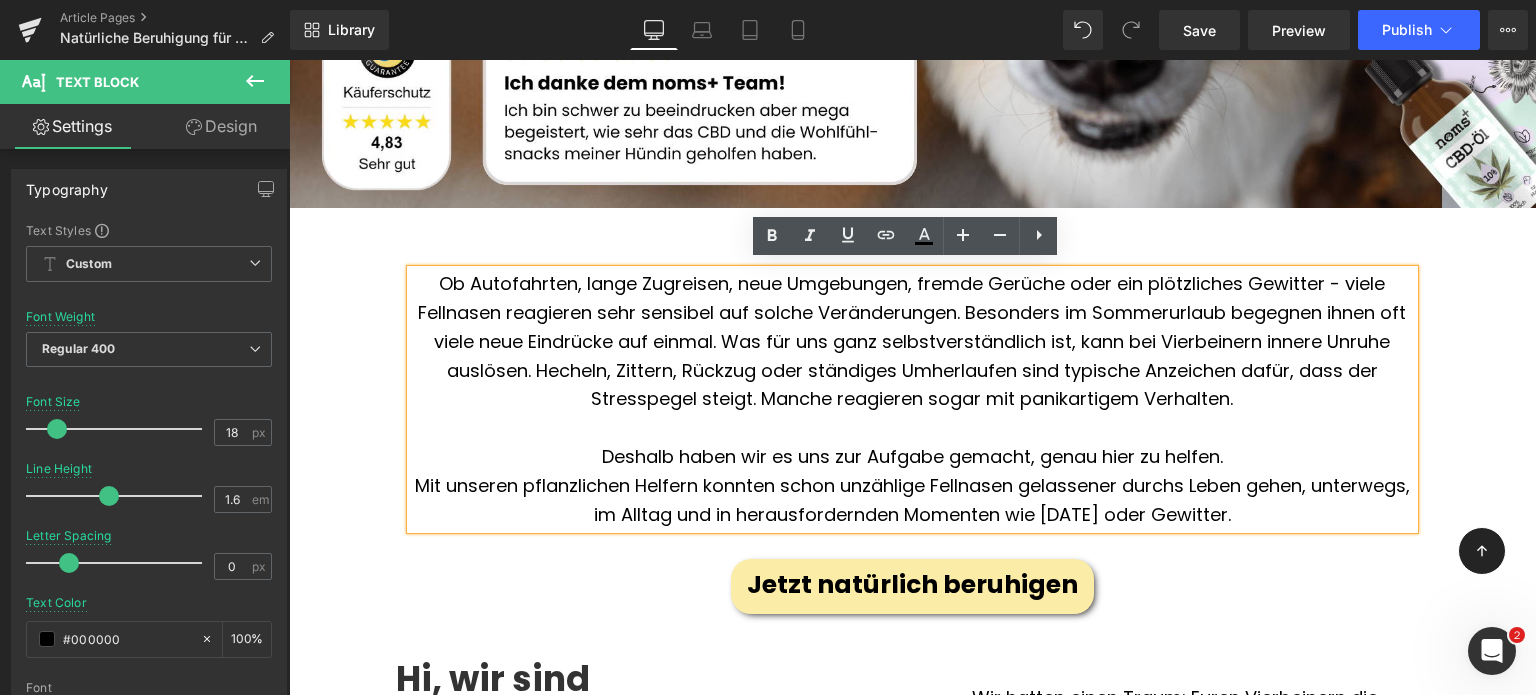 click on "Ob Autofahrten, lange Zugreisen, neue Umgebungen, fremde Gerüche oder ein plötzliches Gewitter - viele Fellnasen reagieren sehr sensibel auf solche Veränderungen. Besonders im Sommerurlaub begegnen ihnen oft viele neue Eindrücke auf einmal. Was für uns ganz selbstverständlich ist, kann bei Vierbeinern innere Unruhe auslösen. Hecheln, Zittern, Rückzug oder ständiges Umherlaufen sind typische Anzeichen dafür, dass der Stresspegel steigt. Manche reagieren sogar mit panikartigem Verhalten." at bounding box center (912, 342) 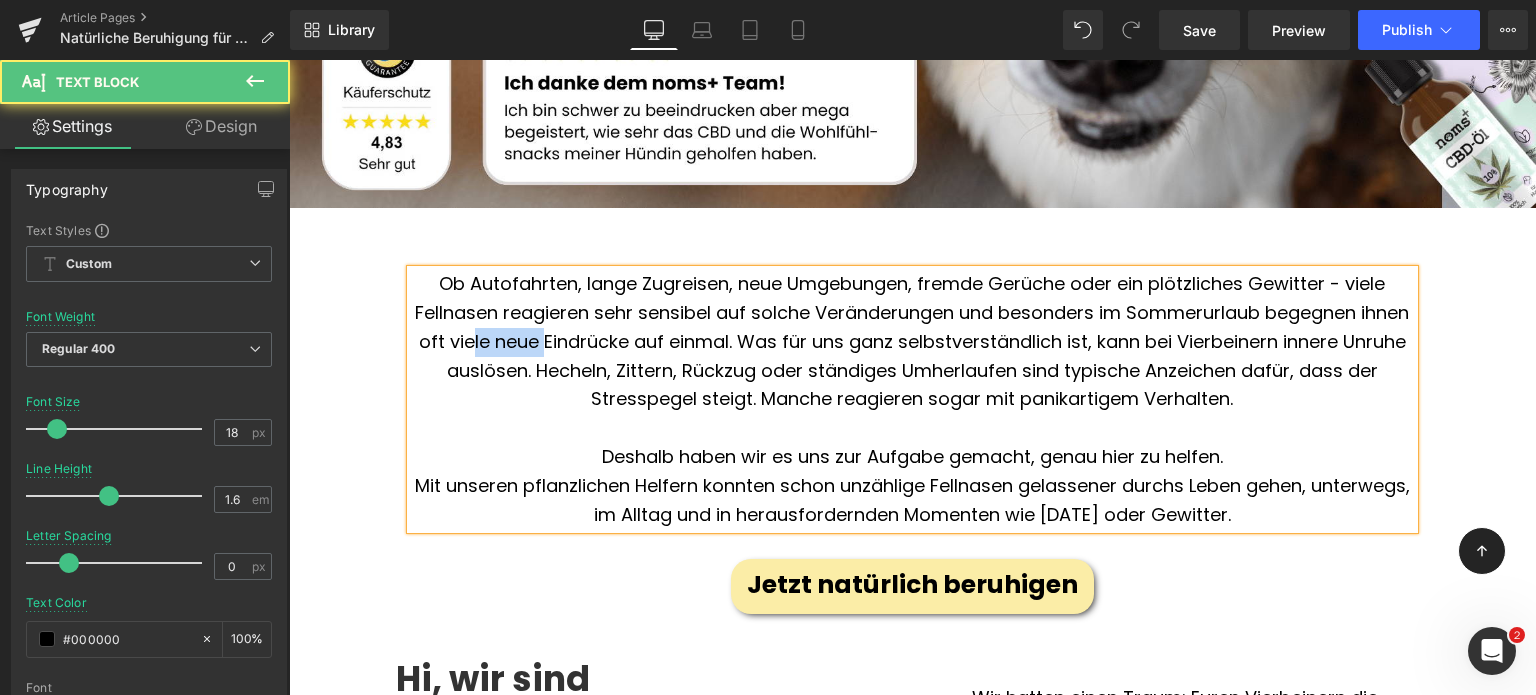 drag, startPoint x: 596, startPoint y: 335, endPoint x: 523, endPoint y: 331, distance: 73.109505 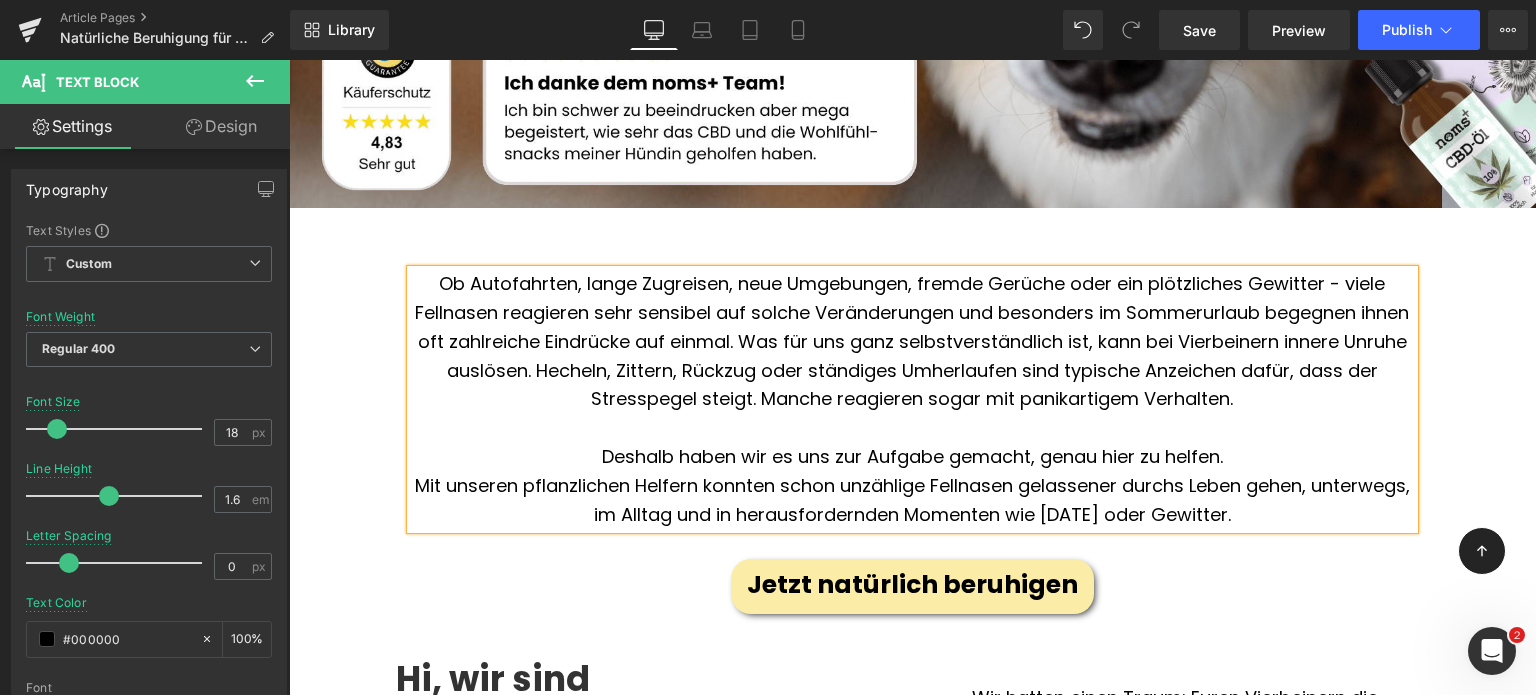 scroll, scrollTop: 675, scrollLeft: 0, axis: vertical 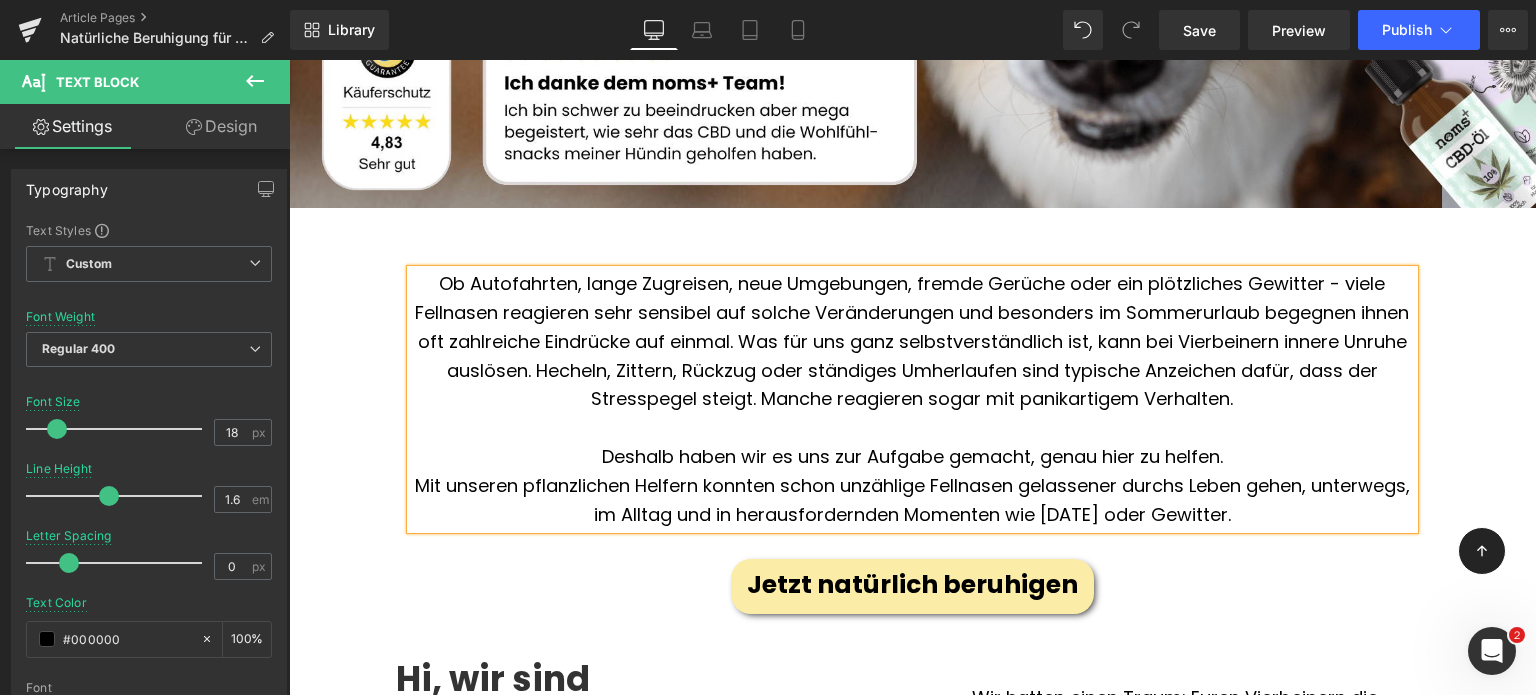 click on "Ob Autofahrten, lange Zugreisen, neue Umgebungen, fremde Gerüche oder ein plötzliches Gewitter - viele Fellnasen reagieren sehr sensibel auf solche Veränderungen und besonders im Sommerurlaub begegnen ihnen oft zahlreiche Eindrücke auf einmal. Was für uns ganz selbstverständlich ist, kann bei Vierbeinern innere Unruhe auslösen. Hecheln, Zittern, Rückzug oder ständiges Umherlaufen sind typische Anzeichen dafür, dass der Stresspegel steigt. Manche reagieren sogar mit panikartigem Verhalten." at bounding box center (912, 342) 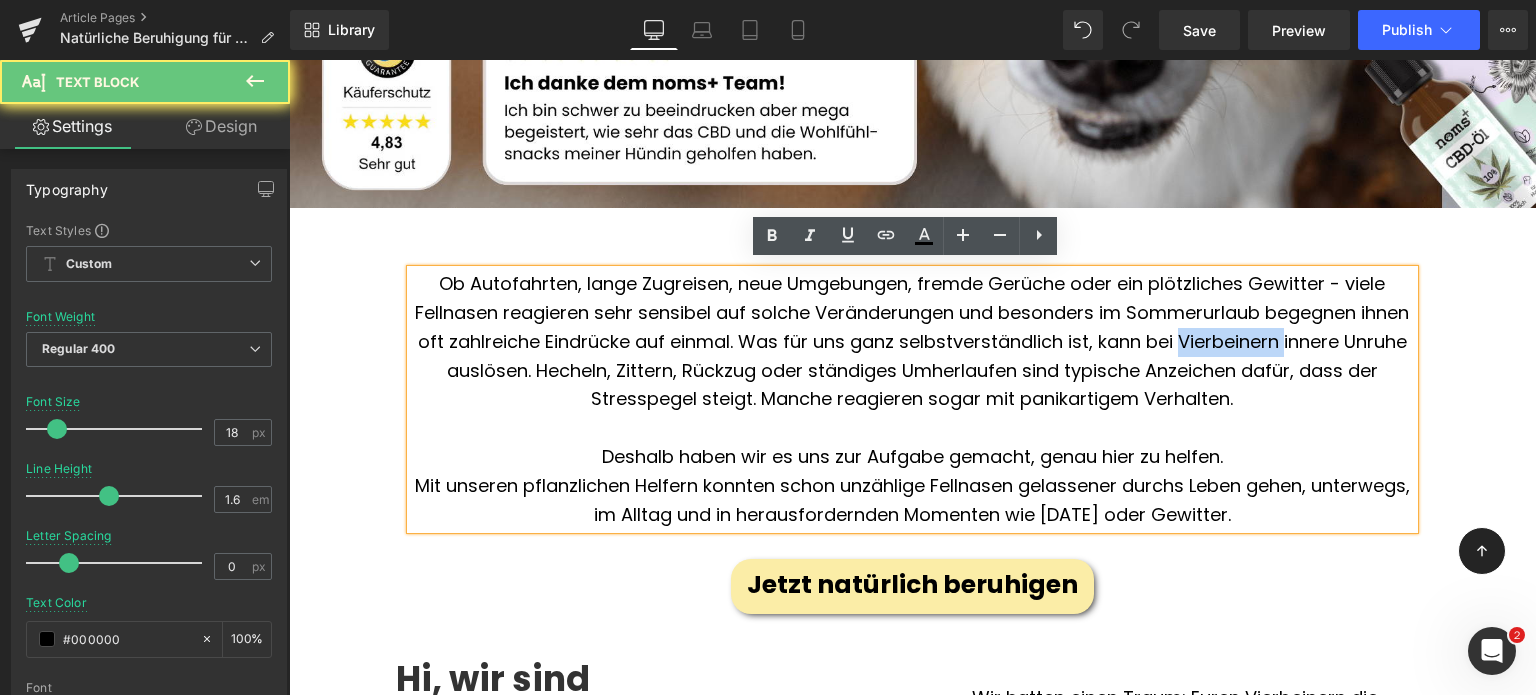 click on "Ob Autofahrten, lange Zugreisen, neue Umgebungen, fremde Gerüche oder ein plötzliches Gewitter - viele Fellnasen reagieren sehr sensibel auf solche Veränderungen und besonders im Sommerurlaub begegnen ihnen oft zahlreiche Eindrücke auf einmal. Was für uns ganz selbstverständlich ist, kann bei Vierbeinern innere Unruhe auslösen. Hecheln, Zittern, Rückzug oder ständiges Umherlaufen sind typische Anzeichen dafür, dass der Stresspegel steigt. Manche reagieren sogar mit panikartigem Verhalten." at bounding box center [912, 342] 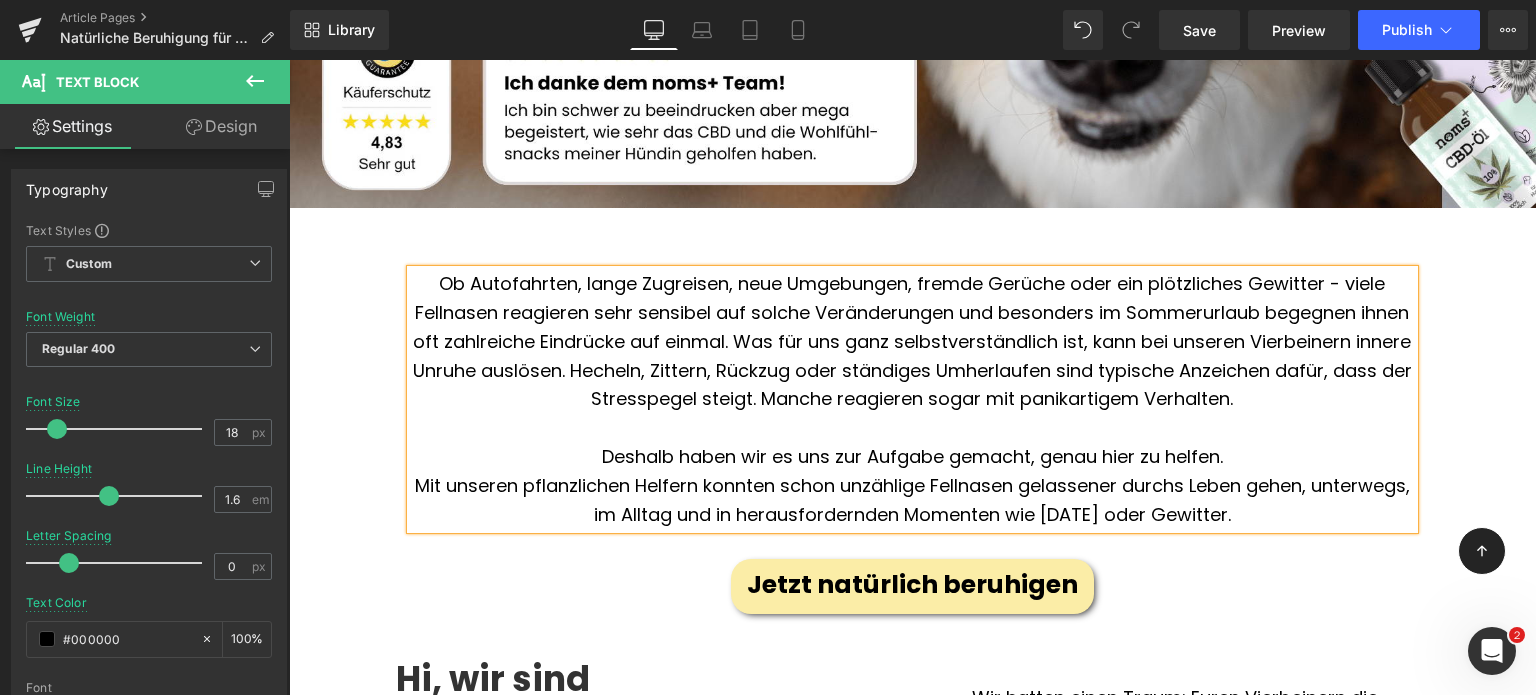 click on "Ob Autofahrten, lange Zugreisen, neue Umgebungen, fremde Gerüche oder ein plötzliches Gewitter - viele Fellnasen reagieren sehr sensibel auf solche Veränderungen und besonders im Sommerurlaub begegnen ihnen oft zahlreiche Eindrücke auf einmal. Was für uns ganz selbstverständlich ist, kann bei unseren Vierbeinern innere Unruhe auslösen. Hecheln, Zittern, Rückzug oder ständiges Umherlaufen sind typische Anzeichen dafür, dass der Stresspegel steigt. Manche reagieren sogar mit panikartigem Verhalten." at bounding box center (912, 342) 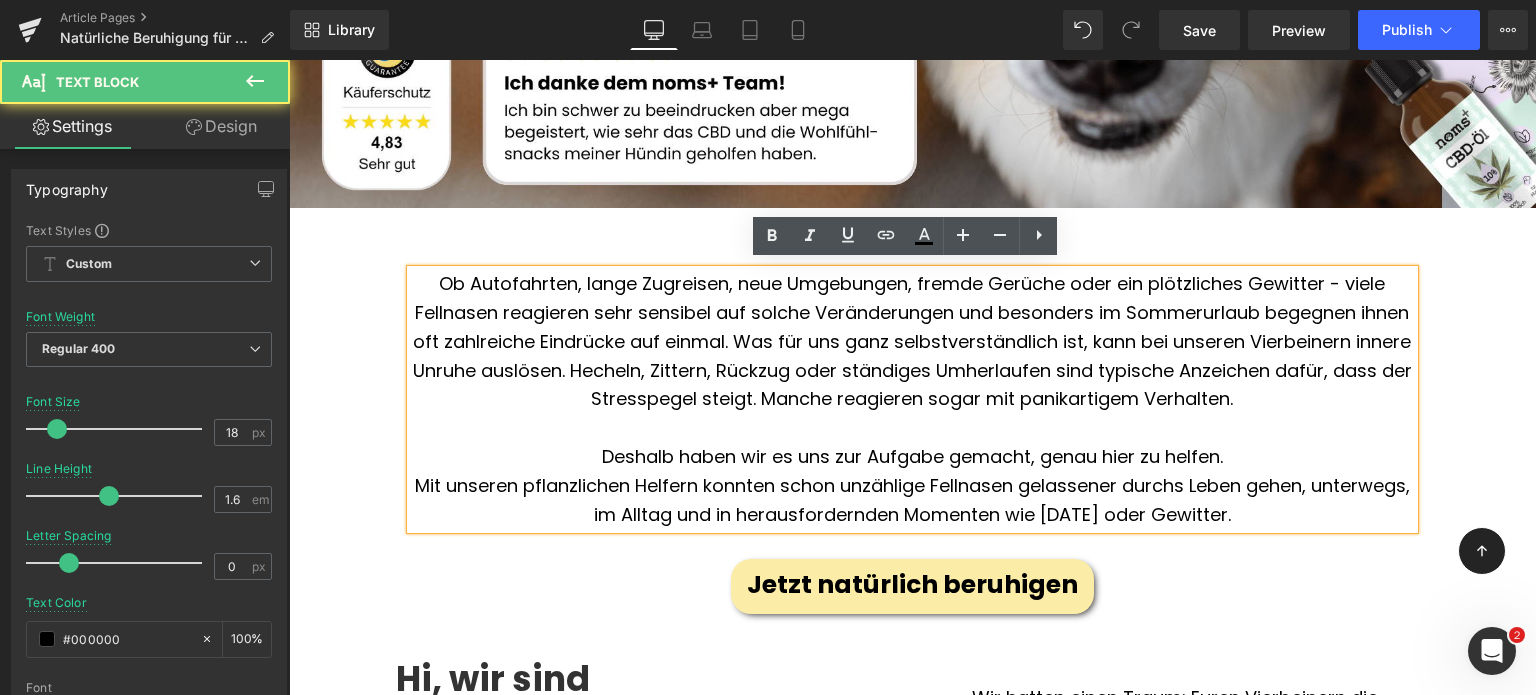 click on "Ob Autofahrten, lange Zugreisen, neue Umgebungen, fremde Gerüche oder ein plötzliches Gewitter - viele Fellnasen reagieren sehr sensibel auf solche Veränderungen und besonders im Sommerurlaub begegnen ihnen oft zahlreiche Eindrücke auf einmal. Was für uns ganz selbstverständlich ist, kann bei unseren Vierbeinern innere Unruhe auslösen. Hecheln, Zittern, Rückzug oder ständiges Umherlaufen sind typische Anzeichen dafür, dass der Stresspegel steigt. Manche reagieren sogar mit panikartigem Verhalten." at bounding box center [912, 342] 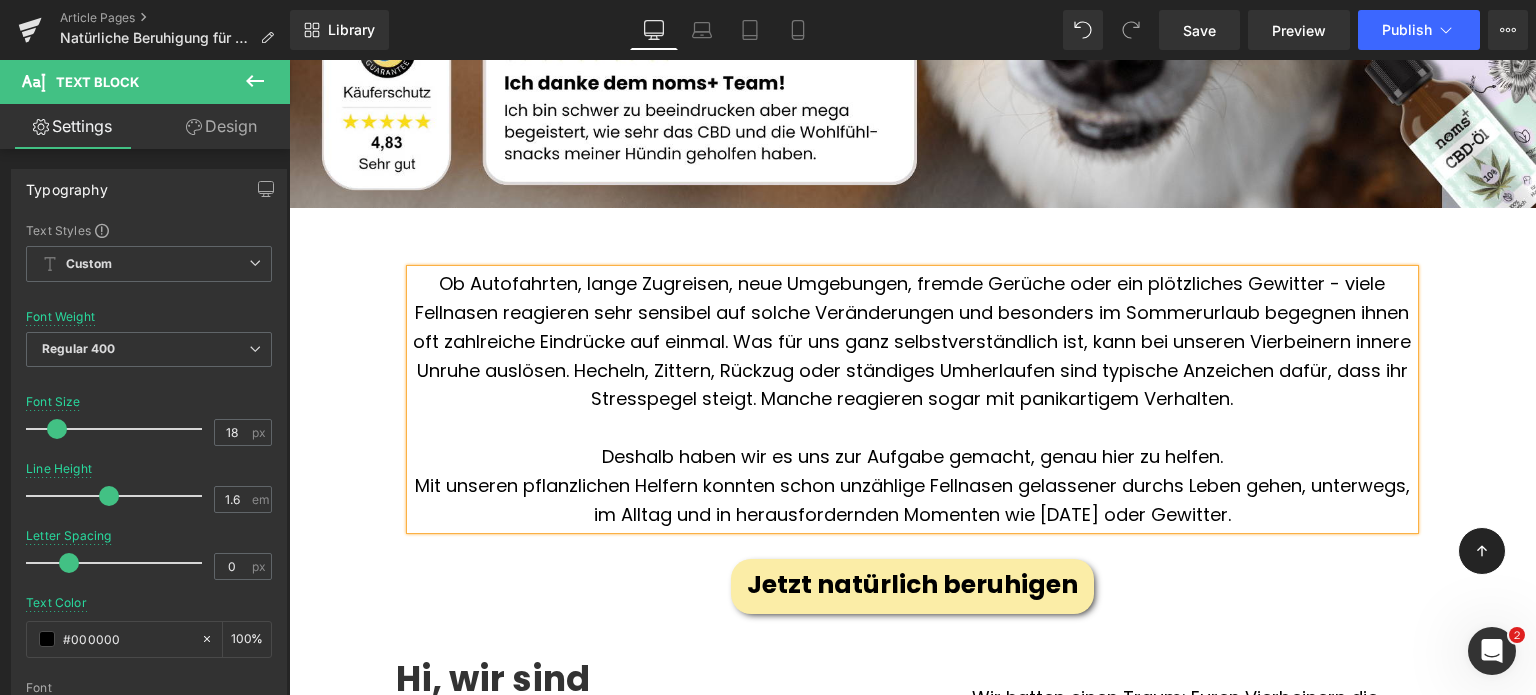 click on "Deshalb haben wir es uns zur Aufgabe gemacht, genau hier zu helfen." at bounding box center [912, 457] 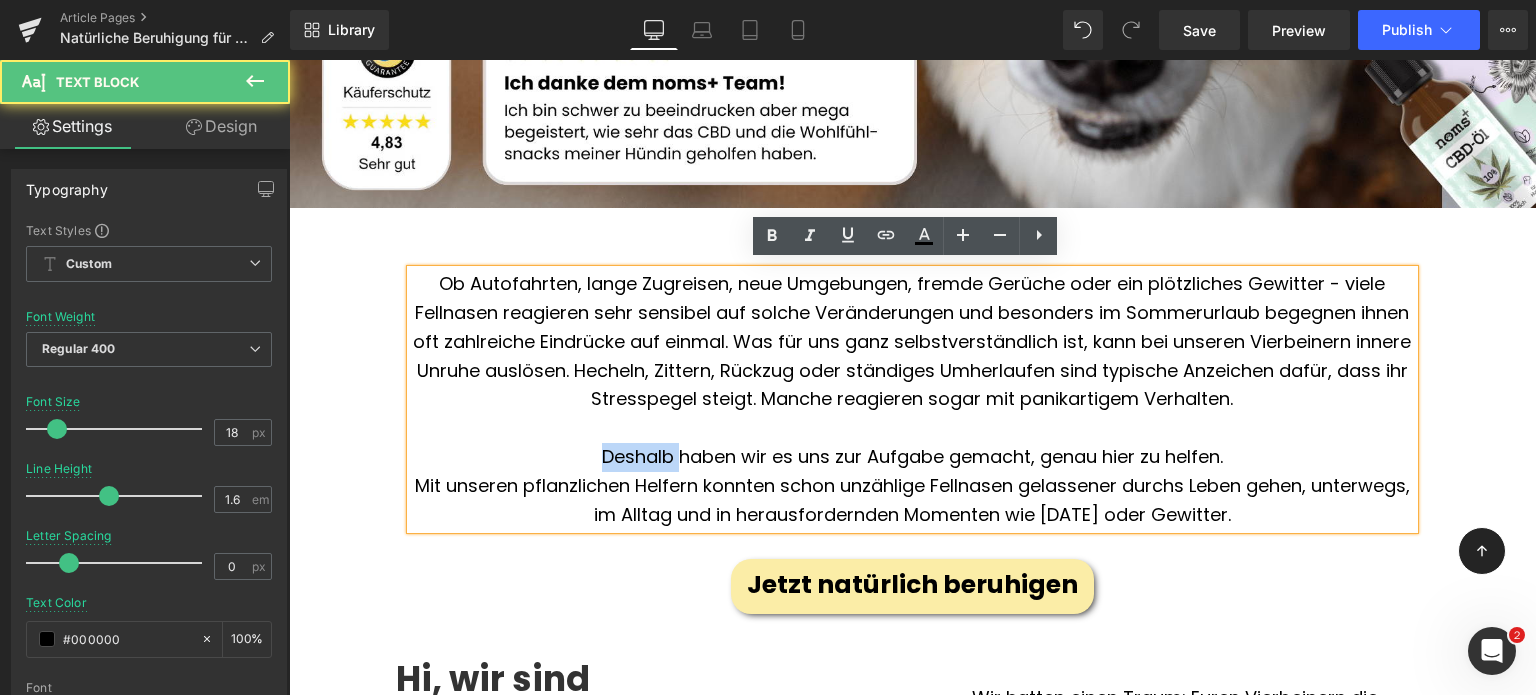 click on "Deshalb haben wir es uns zur Aufgabe gemacht, genau hier zu helfen." at bounding box center (912, 457) 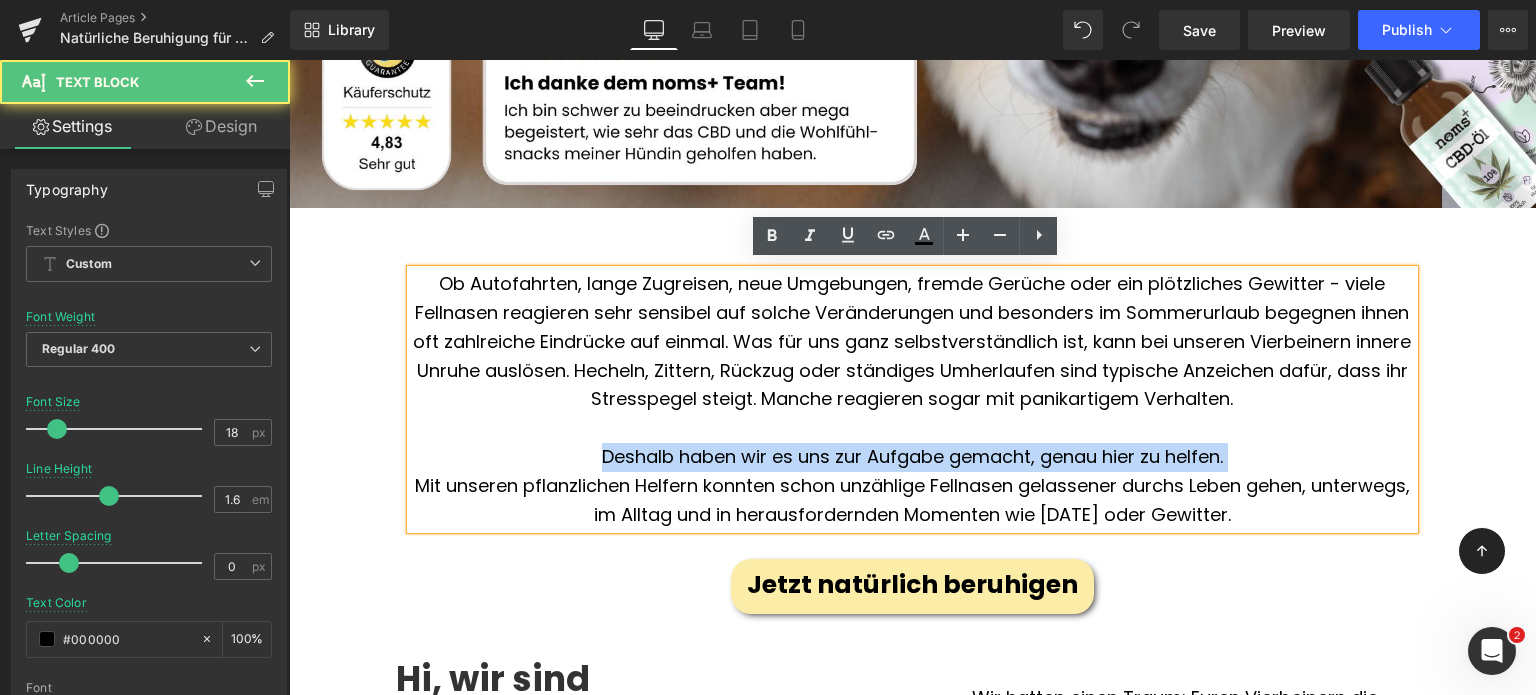click on "Deshalb haben wir es uns zur Aufgabe gemacht, genau hier zu helfen." at bounding box center (912, 457) 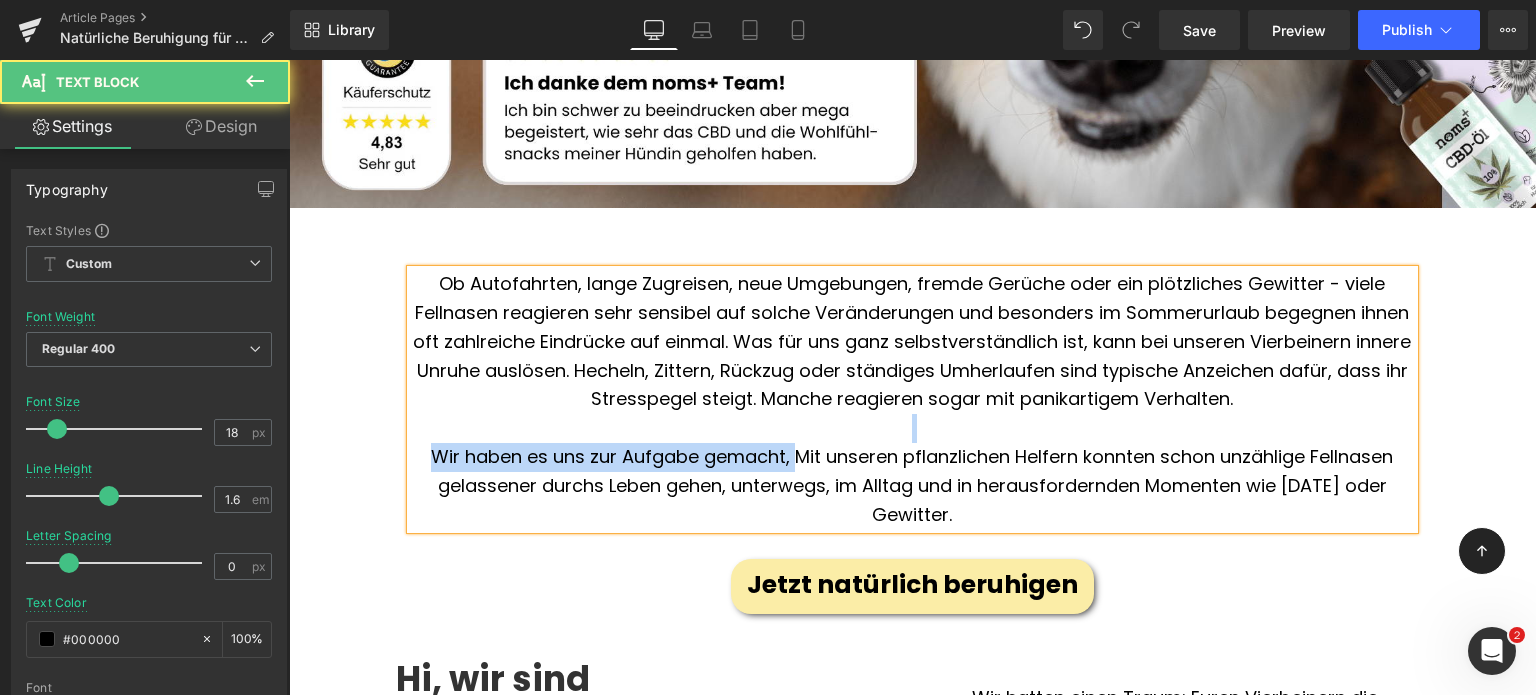 drag, startPoint x: 788, startPoint y: 445, endPoint x: 400, endPoint y: 431, distance: 388.2525 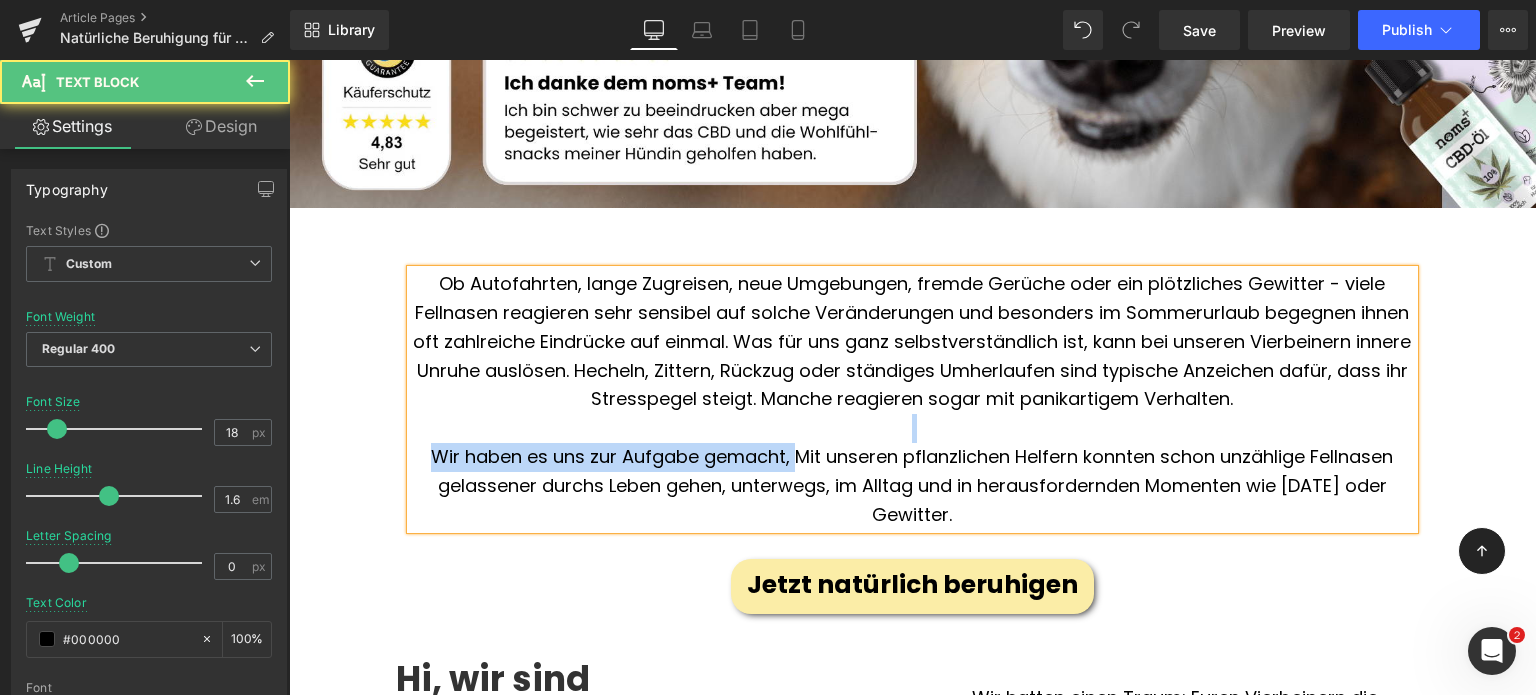 click on "Bye, Angst & Stress!👋 Hilf deinem Hund, nach dem [DATE]-Trubel wieder zur Ruhe zu finden! Heading         Ob Autofahrten, lange Zugreisen, neue Umgebungen, fremde Gerüche oder ein plötzliches Gewitter - viele Fellnasen reagieren sehr sensibel auf solche Veränderungen und besonders im Sommerurlaub begegnen ihnen oft zahlreiche Eindrücke auf einmal. Was für uns ganz selbstverständlich ist, kann bei unseren Vierbeinern innere Unruhe auslösen. Hecheln, Zittern, Rückzug oder ständiges Umherlaufen sind typische Anzeichen dafür, dass ihr Stresspegel steigt. Manche reagieren sogar mit panikartigem Verhalten. Wir haben es uns zur Aufgabe gemacht, Mit unseren pflanzlichen Helfern konnten schon unzählige Fellnasen gelassener durchs Leben gehen, unterwegs, im Alltag und in herausfordernden Momenten wie [DATE] oder Gewitter. Text Block         Jetzt natürlich beruhigen Button" at bounding box center [912, 427] 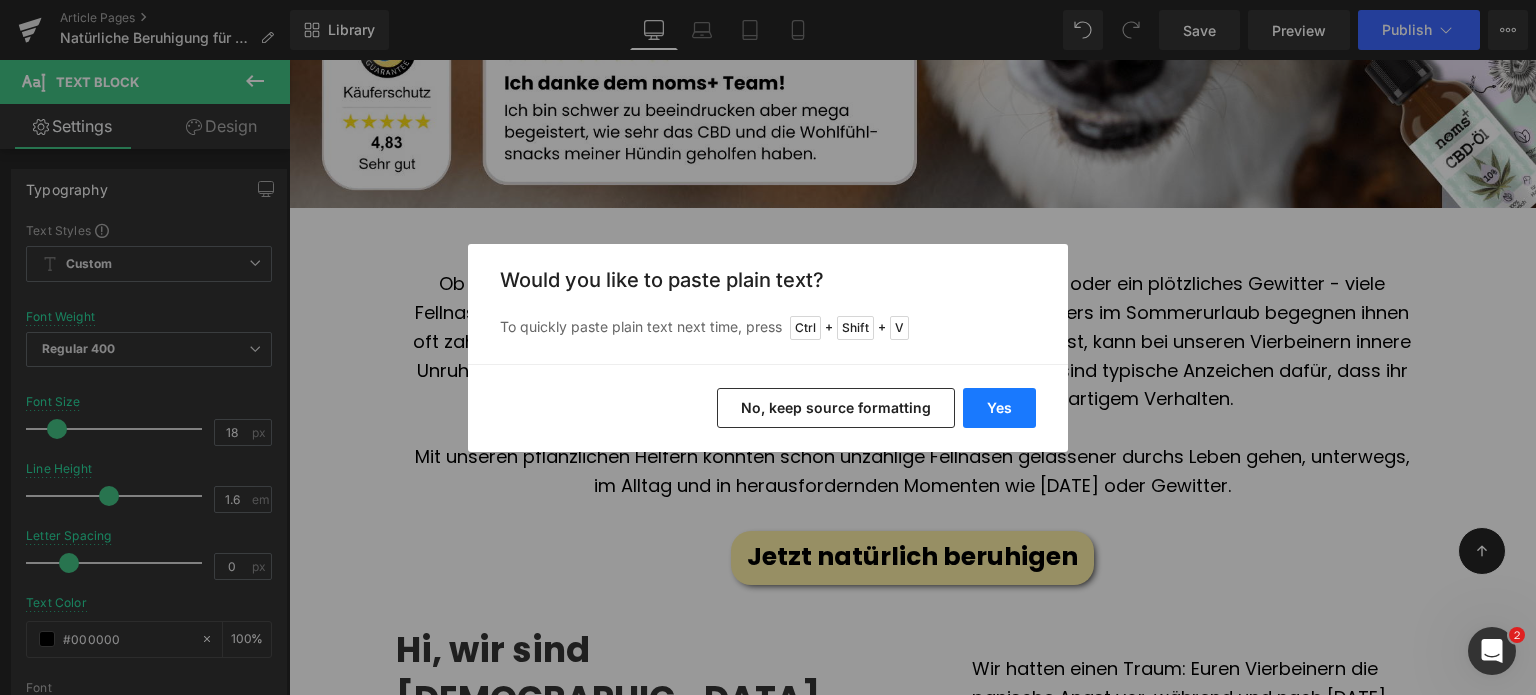click on "Yes" at bounding box center [999, 408] 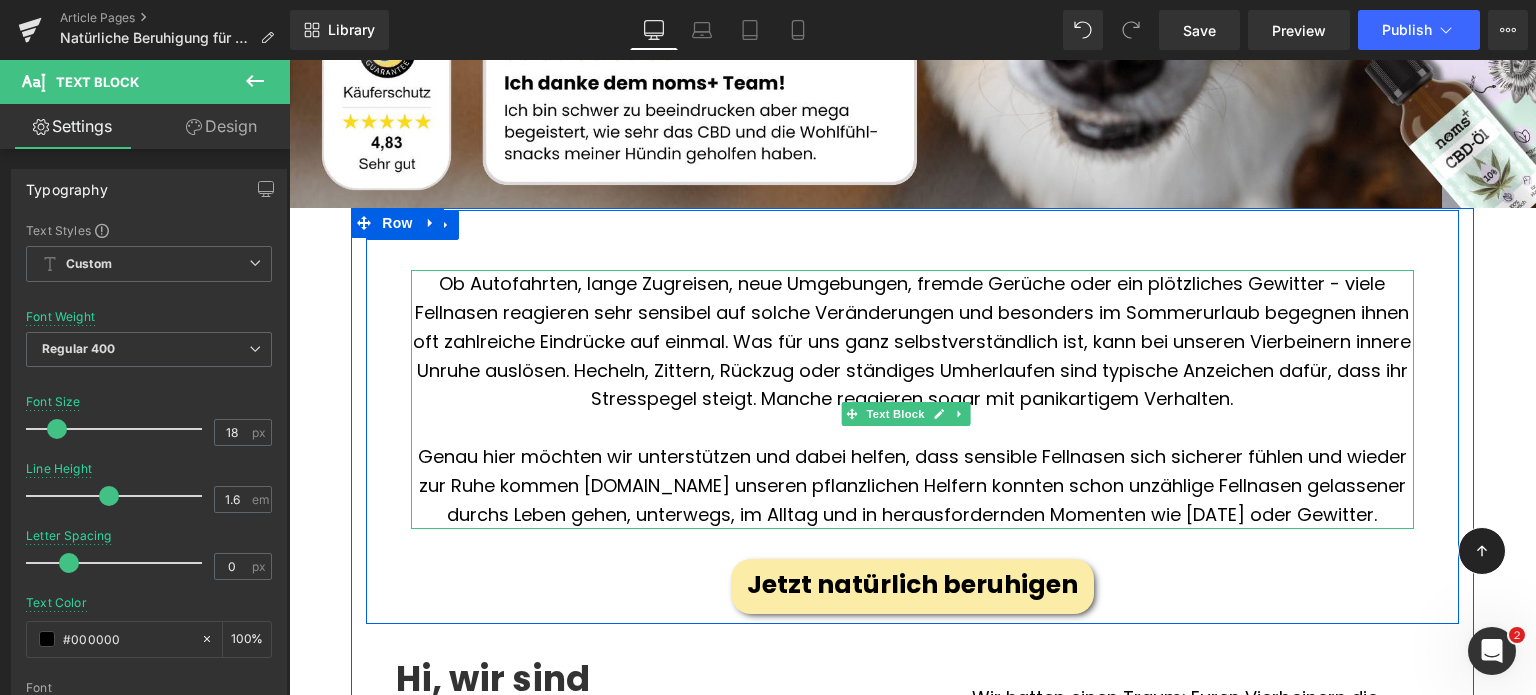 click on "Genau hier möchten wir unterstützen und dabei helfen, dass sensible Fellnasen sich sicherer fühlen und wieder zur Ruhe kommen [DOMAIN_NAME] unseren pflanzlichen Helfern konnten schon unzählige Fellnasen gelassener durchs Leben gehen, unterwegs, im Alltag und in herausfordernden Momenten wie [DATE] oder Gewitter." at bounding box center [912, 485] 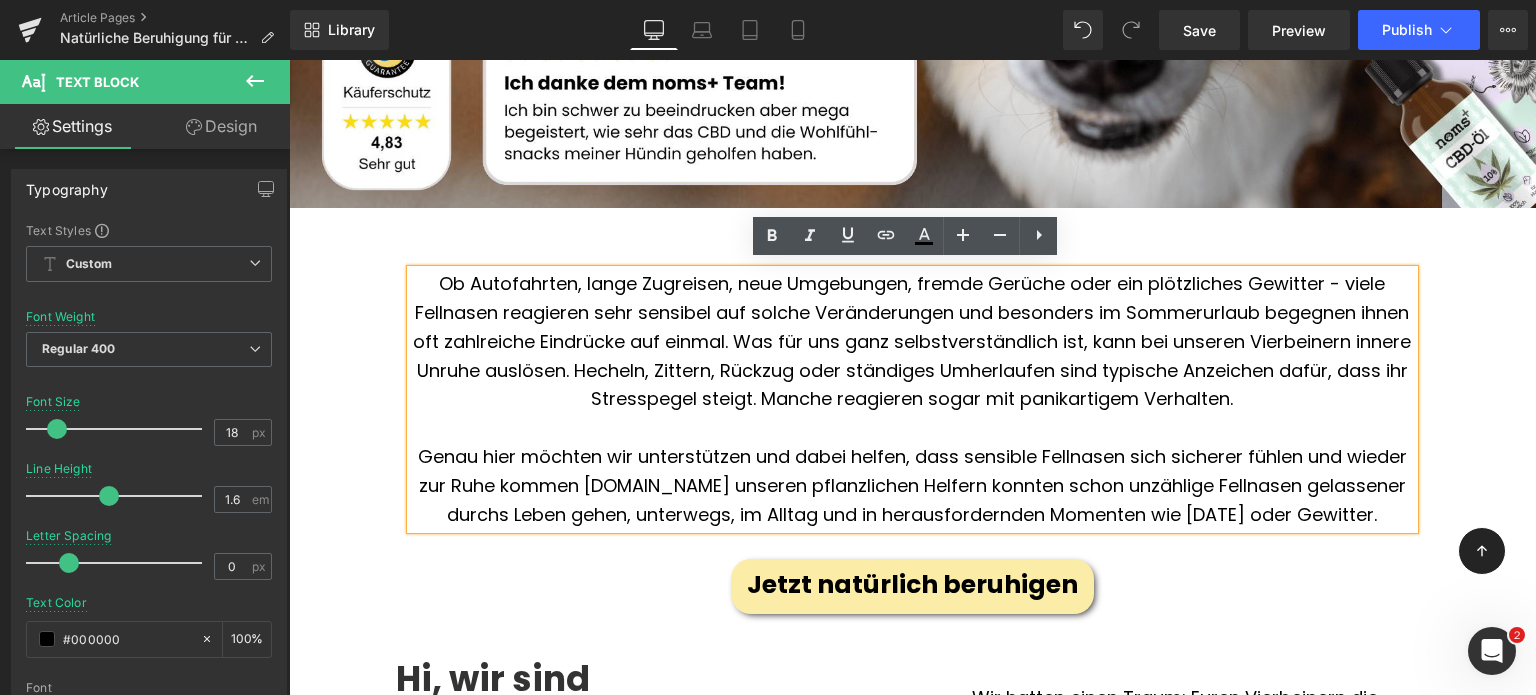 click on "Genau hier möchten wir unterstützen und dabei helfen, dass sensible Fellnasen sich sicherer fühlen und wieder zur Ruhe kommen [DOMAIN_NAME] unseren pflanzlichen Helfern konnten schon unzählige Fellnasen gelassener durchs Leben gehen, unterwegs, im Alltag und in herausfordernden Momenten wie [DATE] oder Gewitter." at bounding box center [912, 485] 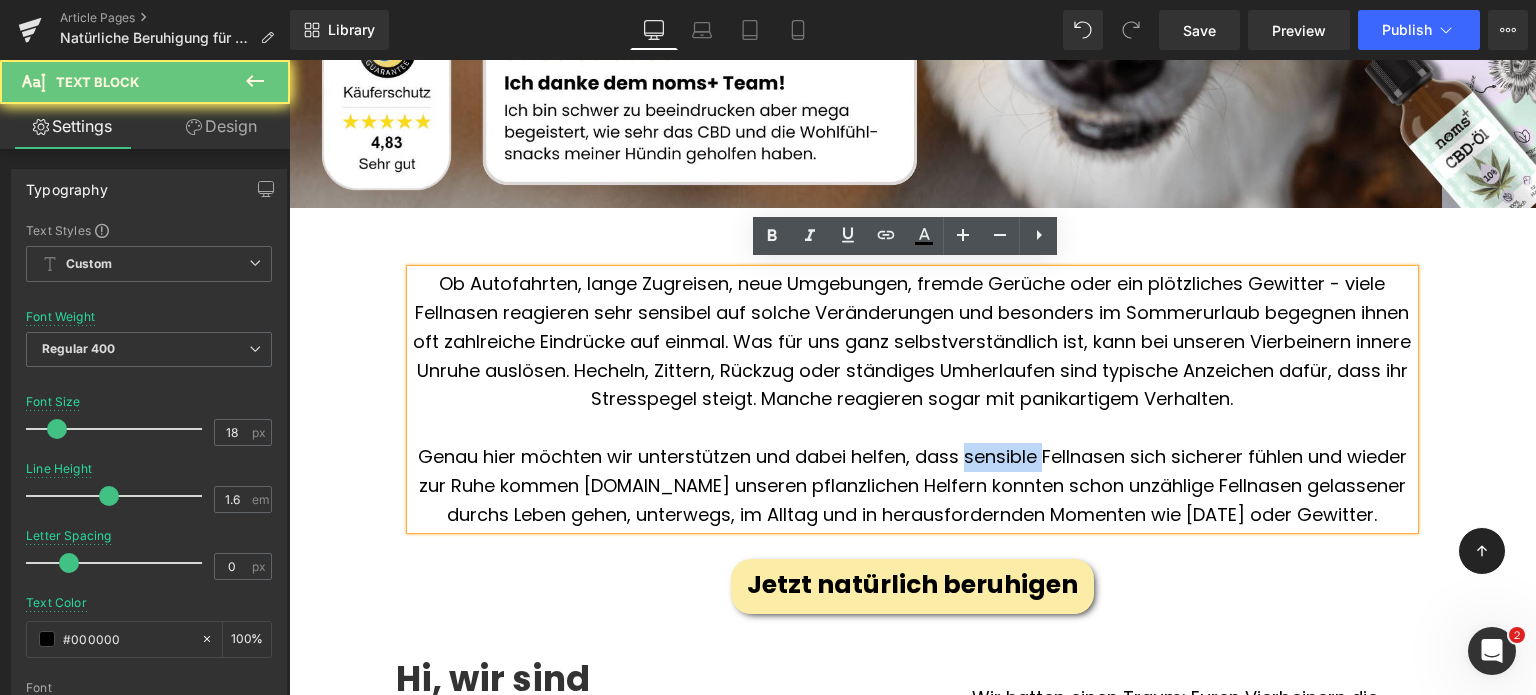 click on "Genau hier möchten wir unterstützen und dabei helfen, dass sensible Fellnasen sich sicherer fühlen und wieder zur Ruhe kommen [DOMAIN_NAME] unseren pflanzlichen Helfern konnten schon unzählige Fellnasen gelassener durchs Leben gehen, unterwegs, im Alltag und in herausfordernden Momenten wie [DATE] oder Gewitter." at bounding box center (912, 485) 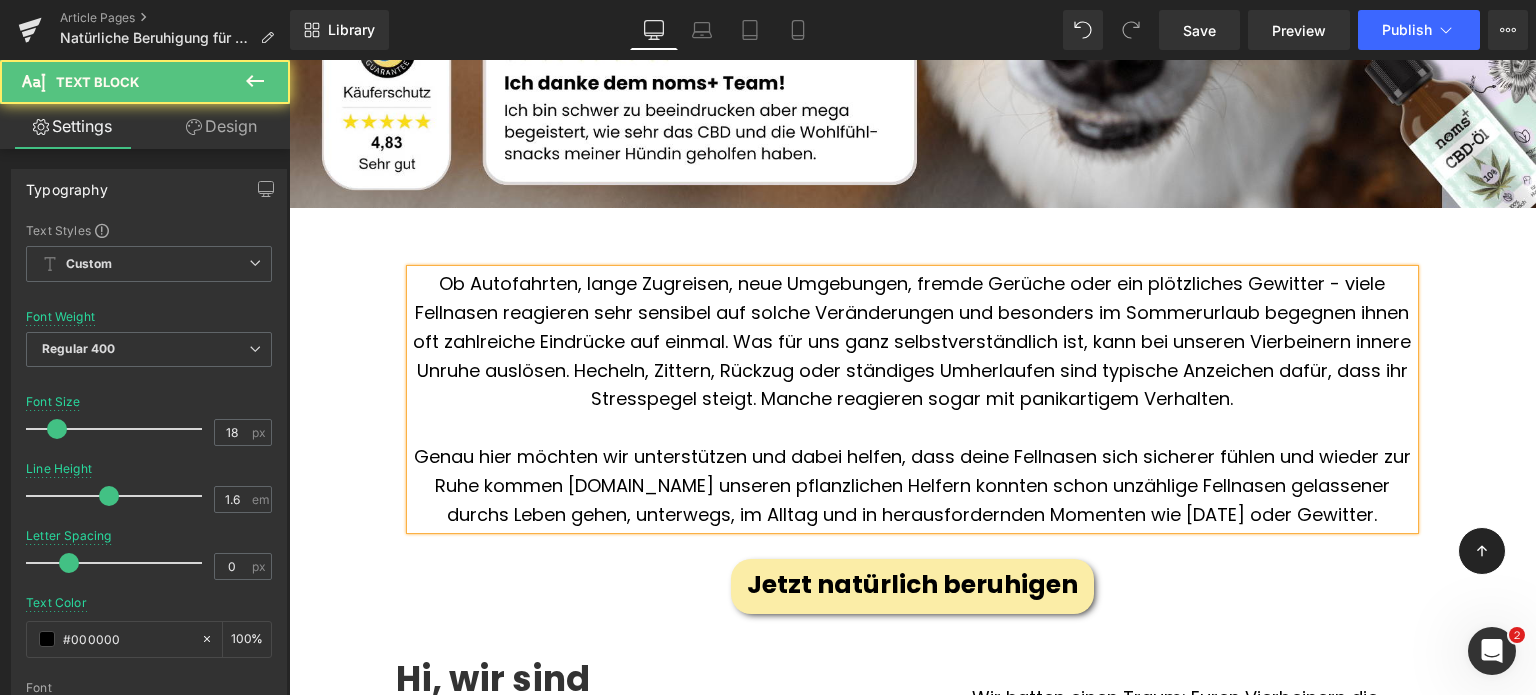 click on "Genau hier möchten wir unterstützen und dabei helfen, dass deine Fellnasen sich sicherer fühlen und wieder zur Ruhe kommen [DOMAIN_NAME] unseren pflanzlichen Helfern konnten schon unzählige Fellnasen gelassener durchs Leben gehen, unterwegs, im Alltag und in herausfordernden Momenten wie [DATE] oder Gewitter." at bounding box center (912, 485) 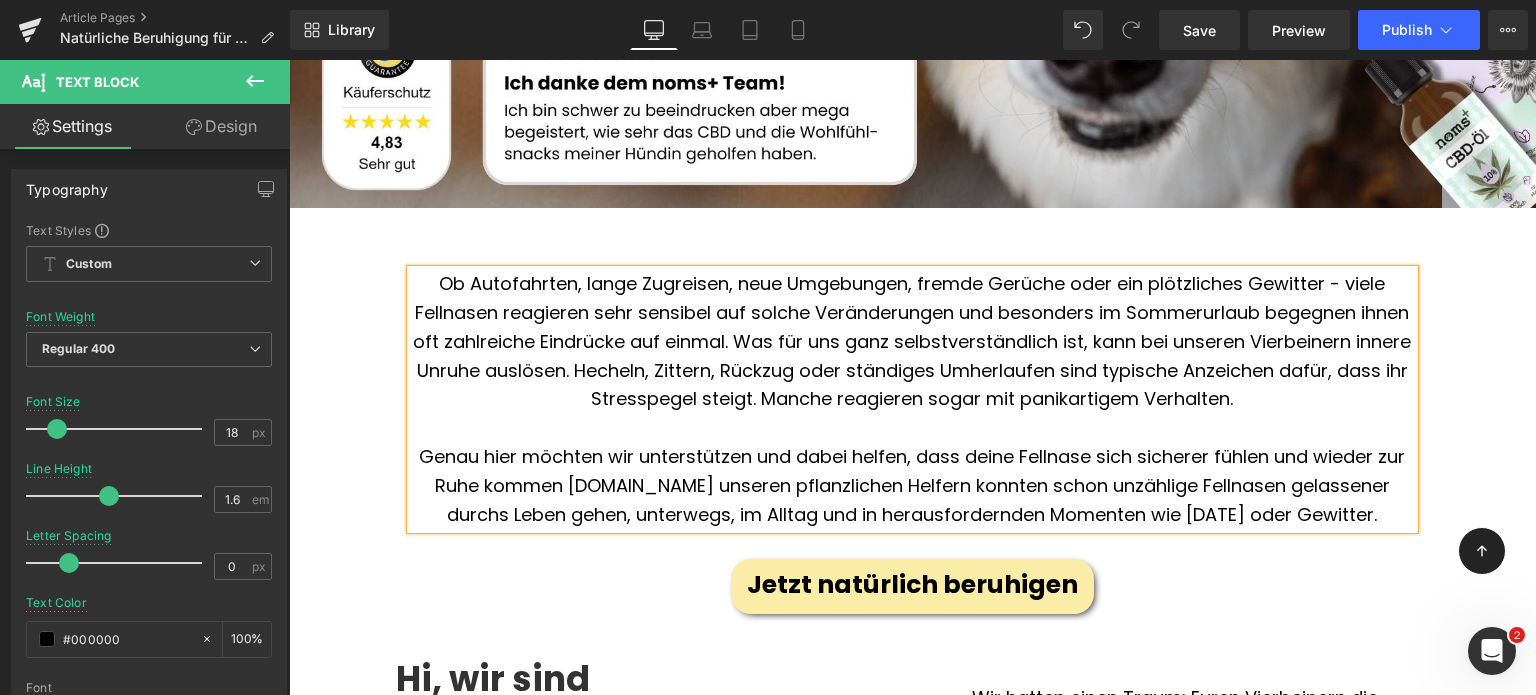 click on "Genau hier möchten wir unterstützen und dabei helfen, dass deine Fellnase sich sicherer fühlen und wieder zur Ruhe kommen [DOMAIN_NAME] unseren pflanzlichen Helfern konnten schon unzählige Fellnasen gelassener durchs Leben gehen, unterwegs, im Alltag und in herausfordernden Momenten wie [DATE] oder Gewitter." at bounding box center (912, 485) 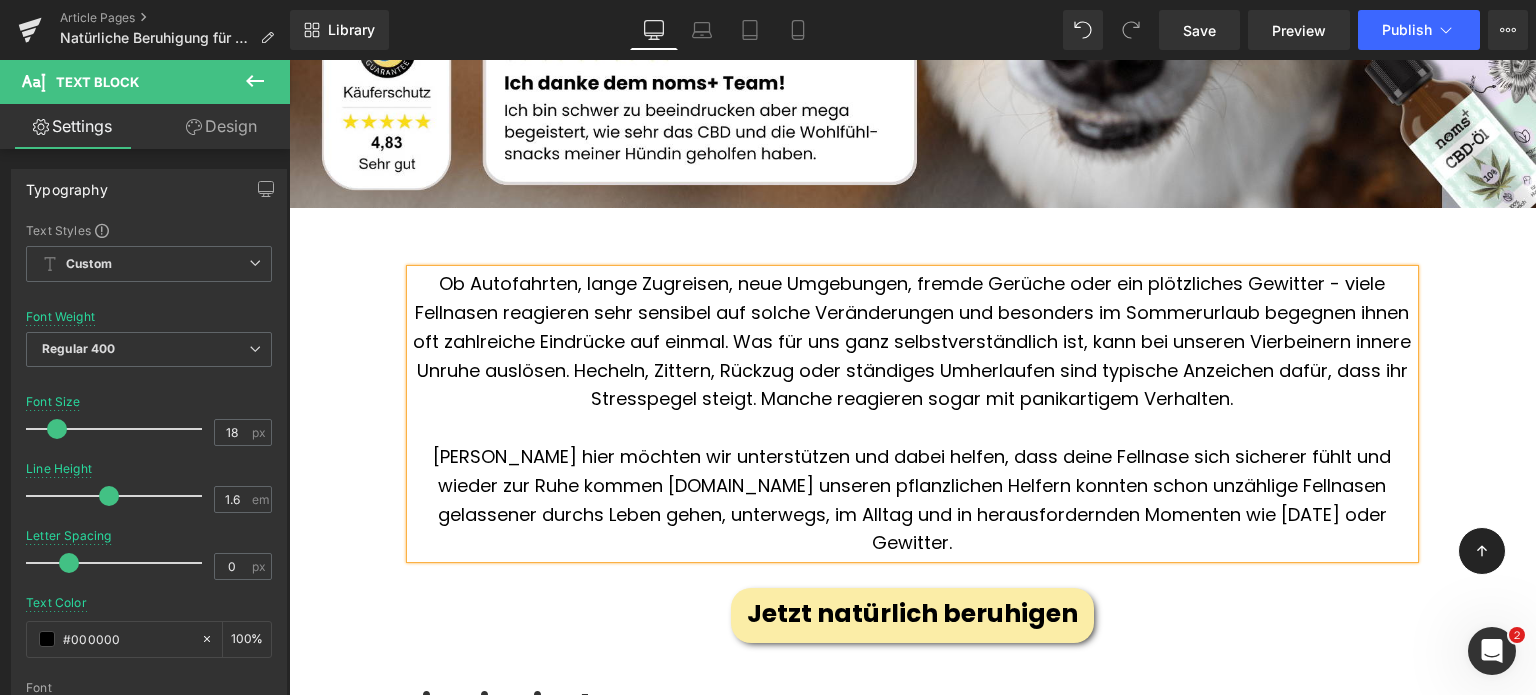 click on "[PERSON_NAME] hier möchten wir unterstützen und dabei helfen, dass deine Fellnase sich sicherer fühlt und wieder zur Ruhe kommen [DOMAIN_NAME] unseren pflanzlichen Helfern konnten schon unzählige Fellnasen gelassener durchs Leben gehen, unterwegs, im Alltag und in herausfordernden Momenten wie [DATE] oder Gewitter." at bounding box center [912, 499] 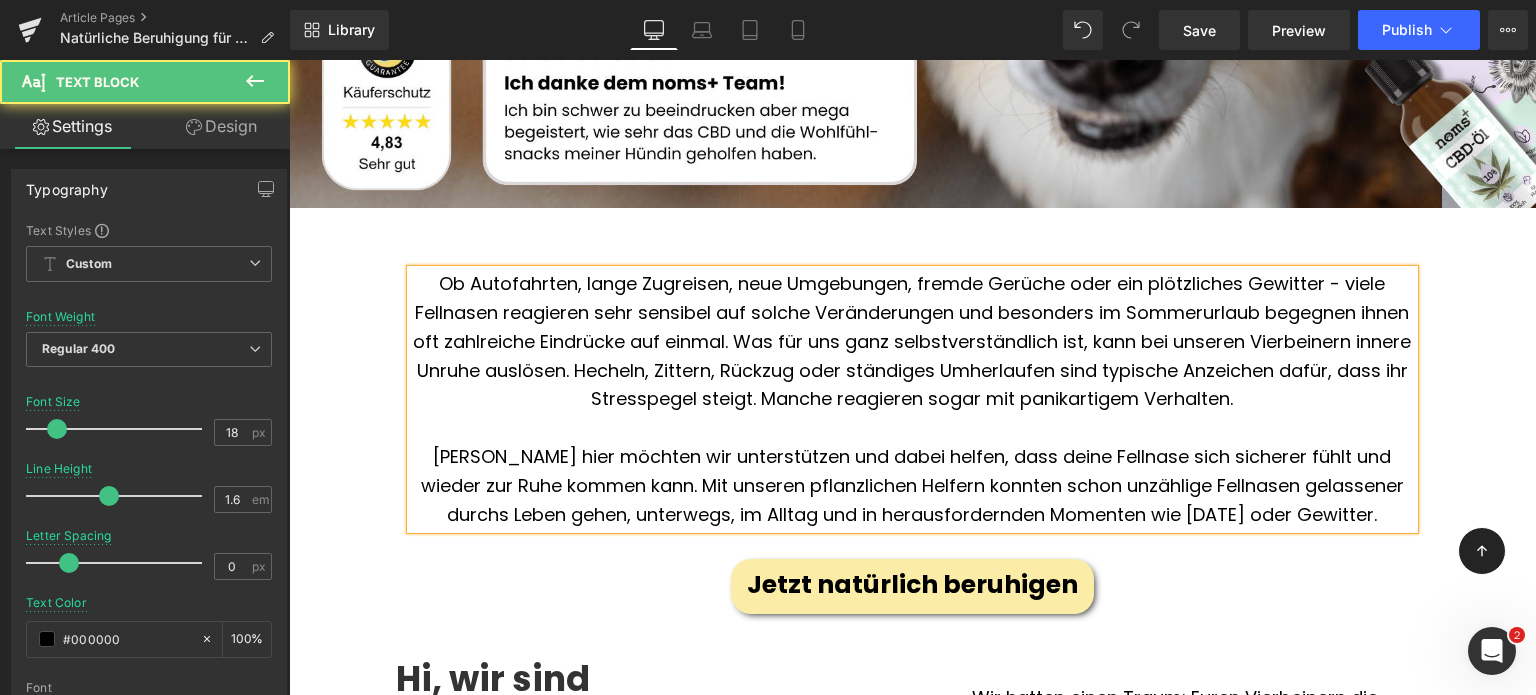 click on "[PERSON_NAME] hier möchten wir unterstützen und dabei helfen, dass deine Fellnase sich sicherer fühlt und wieder zur Ruhe kommen kann. Mit unseren pflanzlichen Helfern konnten schon unzählige Fellnasen gelassener durchs Leben gehen, unterwegs, im Alltag und in herausfordernden Momenten wie [DATE] oder Gewitter." at bounding box center [912, 485] 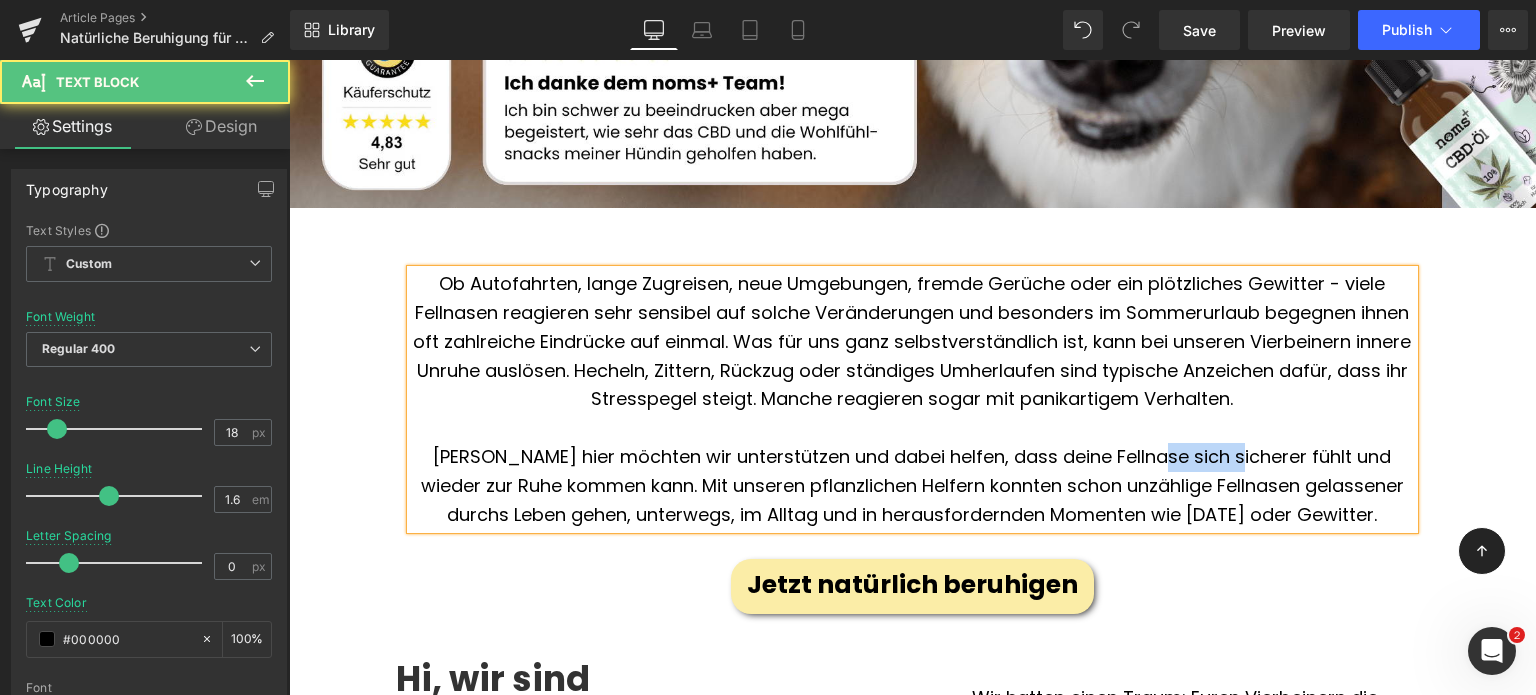 click on "[PERSON_NAME] hier möchten wir unterstützen und dabei helfen, dass deine Fellnase sich sicherer fühlt und wieder zur Ruhe kommen kann. Mit unseren pflanzlichen Helfern konnten schon unzählige Fellnasen gelassener durchs Leben gehen, unterwegs, im Alltag und in herausfordernden Momenten wie [DATE] oder Gewitter." at bounding box center (912, 485) 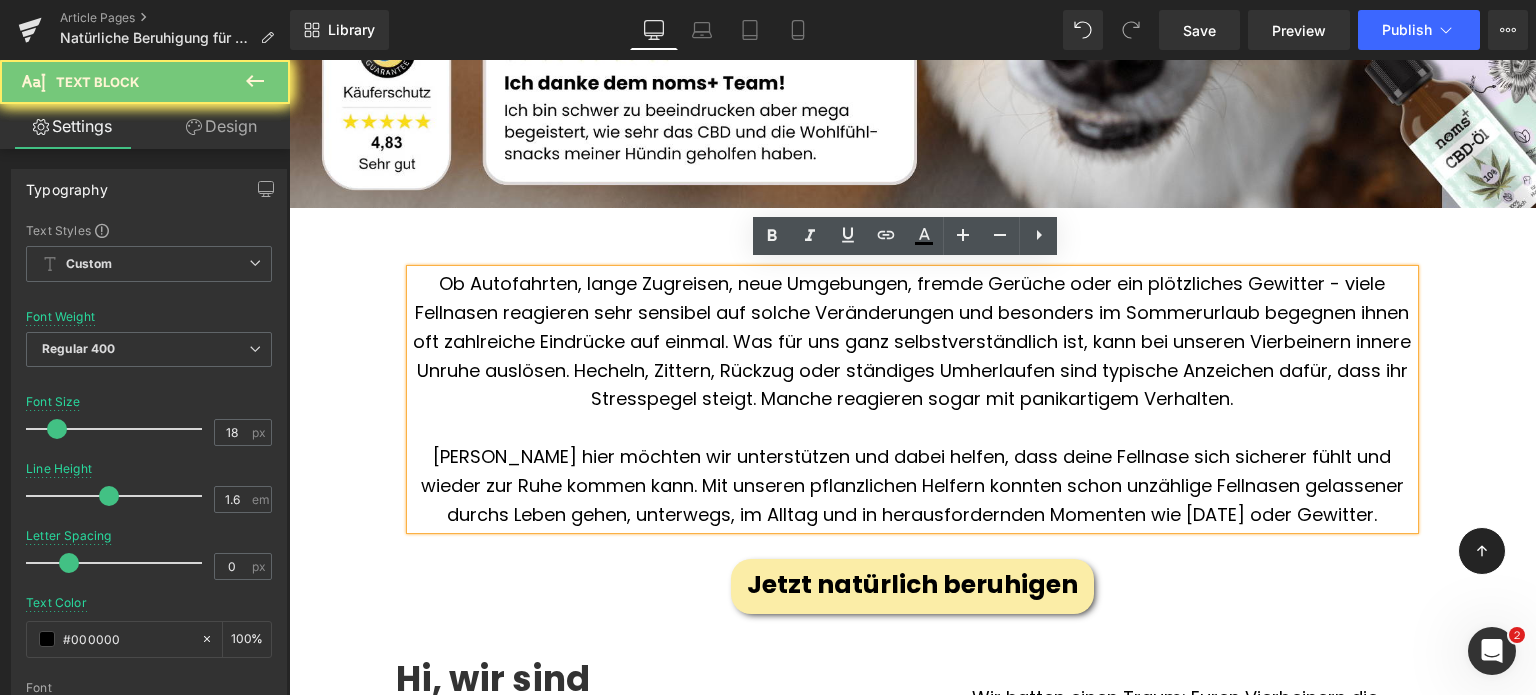 click on "[PERSON_NAME] hier möchten wir unterstützen und dabei helfen, dass deine Fellnase sich sicherer fühlt und wieder zur Ruhe kommen kann. Mit unseren pflanzlichen Helfern konnten schon unzählige Fellnasen gelassener durchs Leben gehen, unterwegs, im Alltag und in herausfordernden Momenten wie [DATE] oder Gewitter." at bounding box center (912, 485) 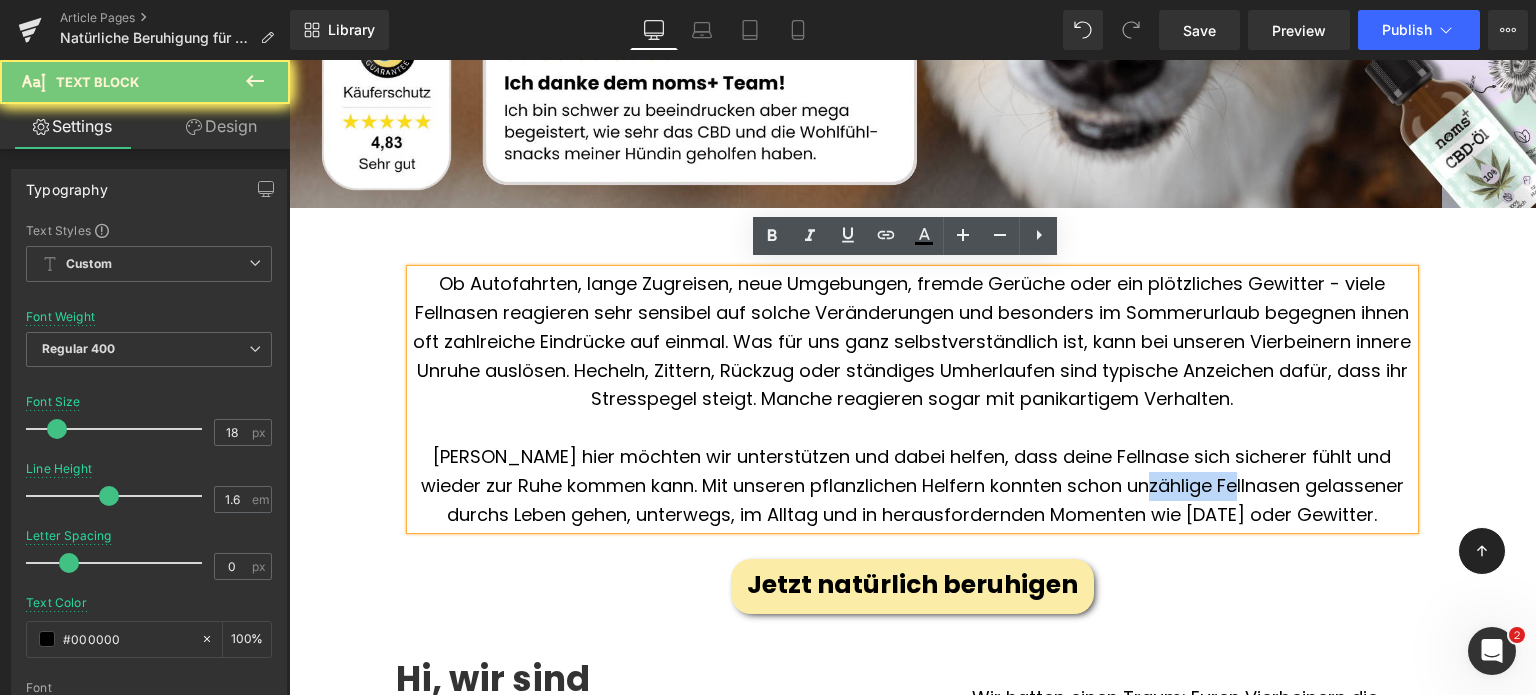 click on "[PERSON_NAME] hier möchten wir unterstützen und dabei helfen, dass deine Fellnase sich sicherer fühlt und wieder zur Ruhe kommen kann. Mit unseren pflanzlichen Helfern konnten schon unzählige Fellnasen gelassener durchs Leben gehen, unterwegs, im Alltag und in herausfordernden Momenten wie [DATE] oder Gewitter." at bounding box center [912, 485] 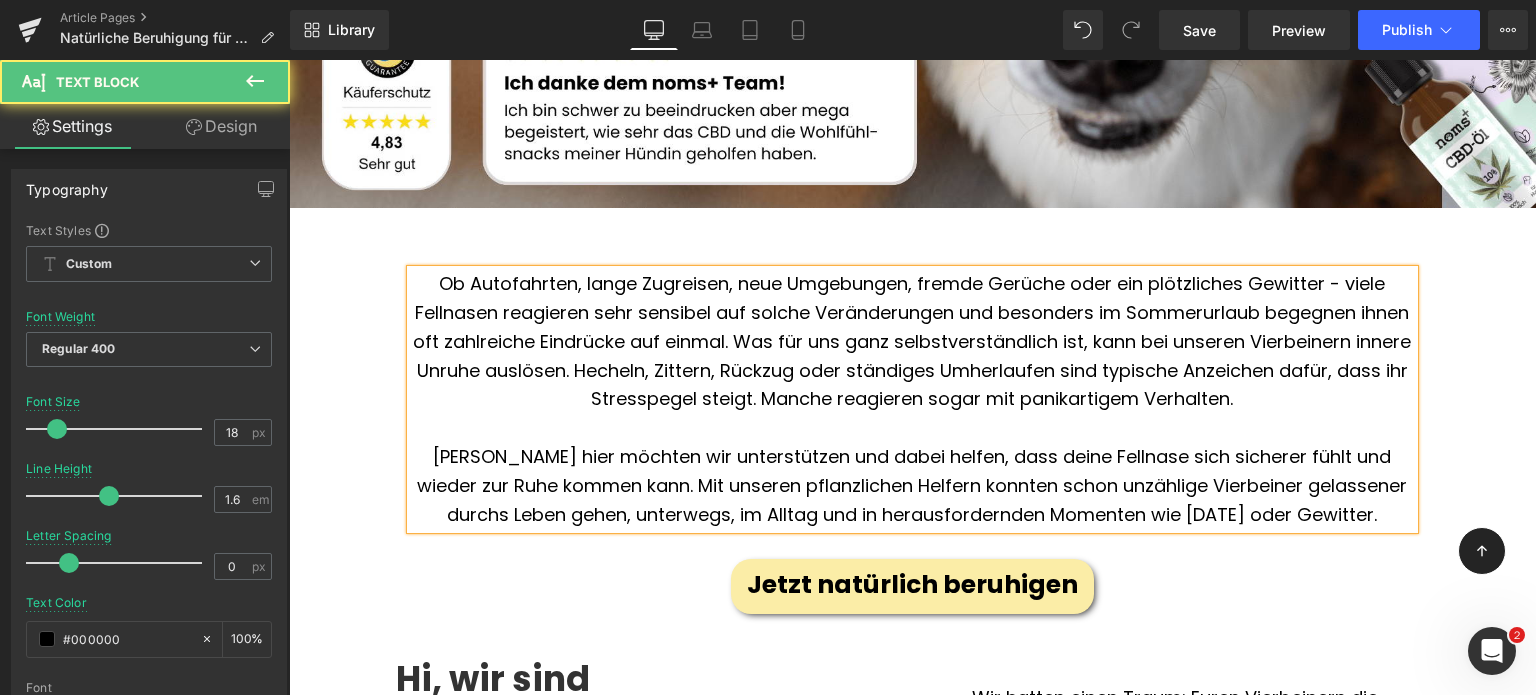 click on "[PERSON_NAME] hier möchten wir unterstützen und dabei helfen, dass deine Fellnase sich sicherer fühlt und wieder zur Ruhe kommen kann. Mit unseren pflanzlichen Helfern konnten schon unzählige Vierbeiner gelassener durchs Leben gehen, unterwegs, im Alltag und in herausfordernden Momenten wie [DATE] oder Gewitter." at bounding box center [912, 485] 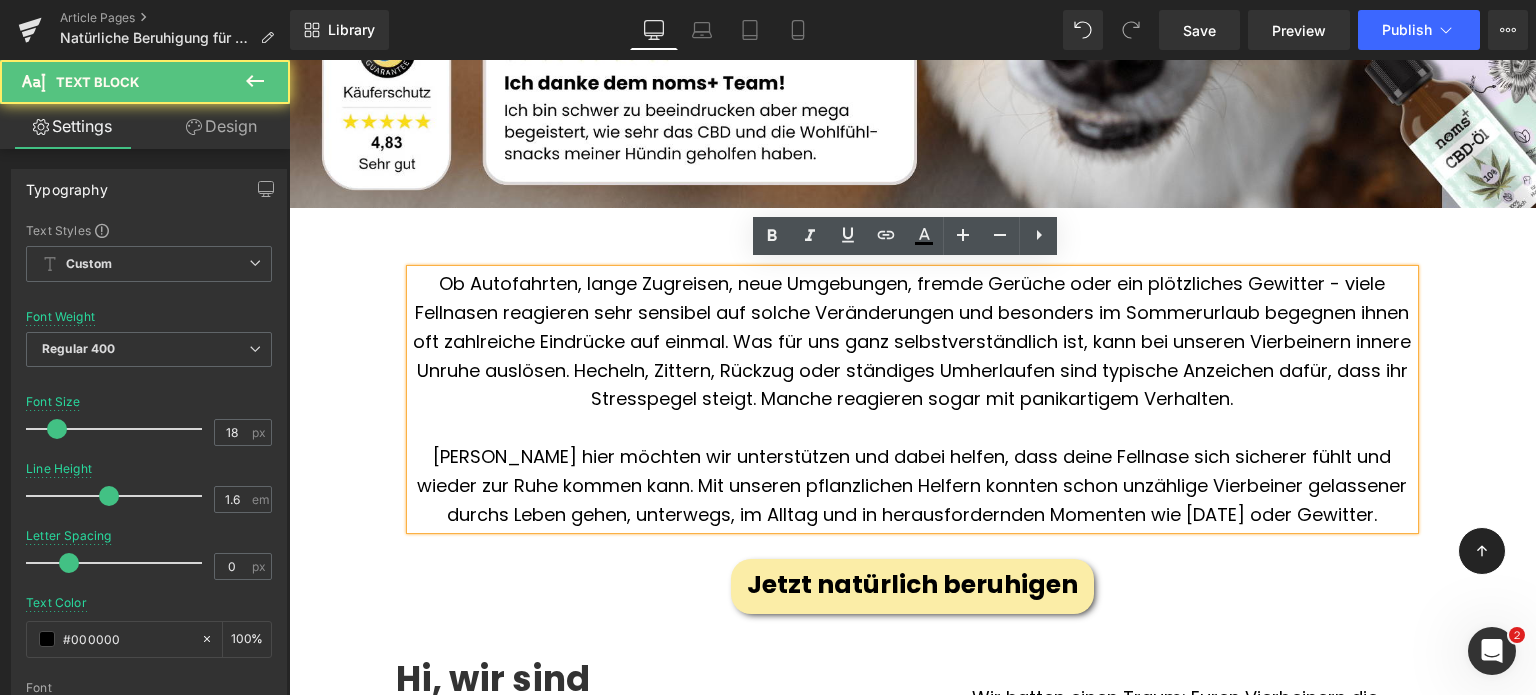 click on "[PERSON_NAME] hier möchten wir unterstützen und dabei helfen, dass deine Fellnase sich sicherer fühlt und wieder zur Ruhe kommen kann. Mit unseren pflanzlichen Helfern konnten schon unzählige Vierbeiner gelassener durchs Leben gehen, unterwegs, im Alltag und in herausfordernden Momenten wie [DATE] oder Gewitter." at bounding box center (912, 485) 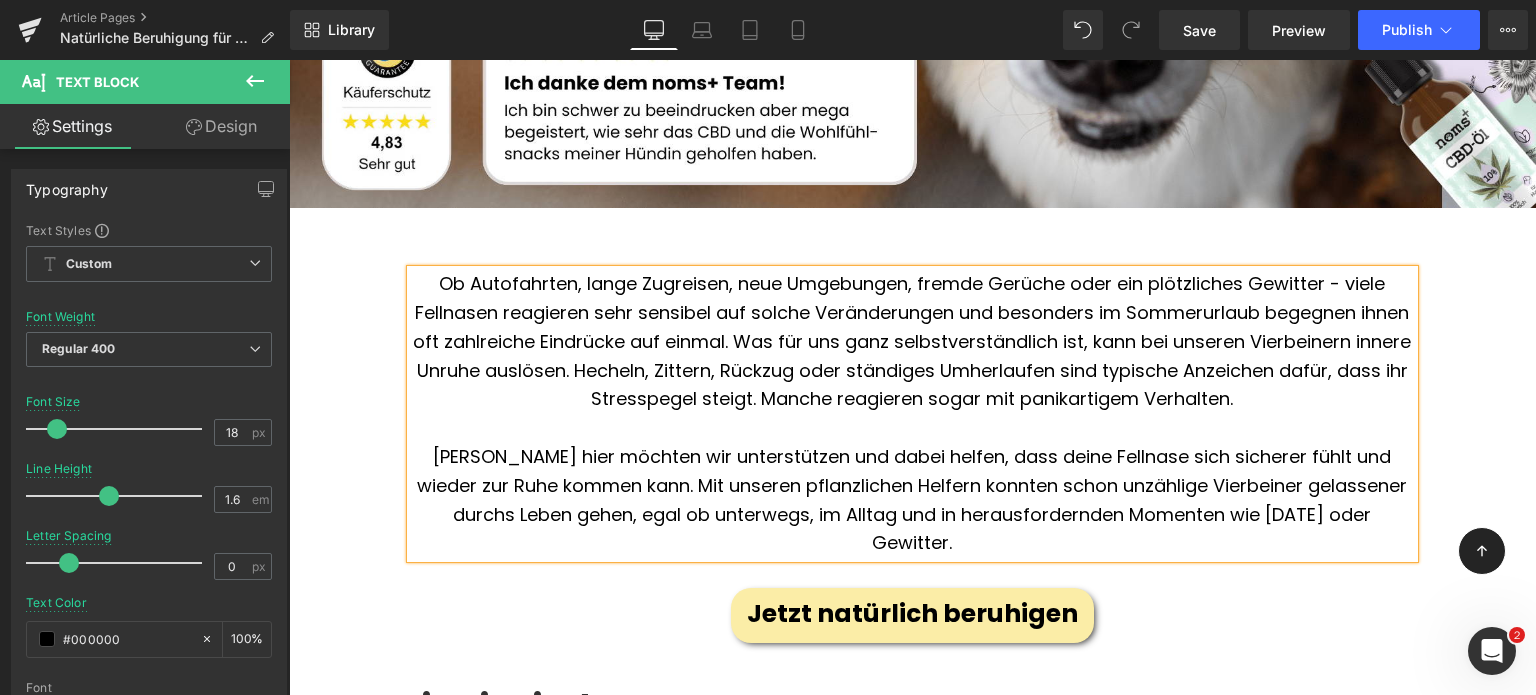 click on "[PERSON_NAME] hier möchten wir unterstützen und dabei helfen, dass deine Fellnase sich sicherer fühlt und wieder zur Ruhe kommen kann. Mit unseren pflanzlichen Helfern konnten schon unzählige Vierbeiner gelassener durchs Leben gehen, egal ob unterwegs, im Alltag und in herausfordernden Momenten wie [DATE] oder Gewitter." at bounding box center (912, 499) 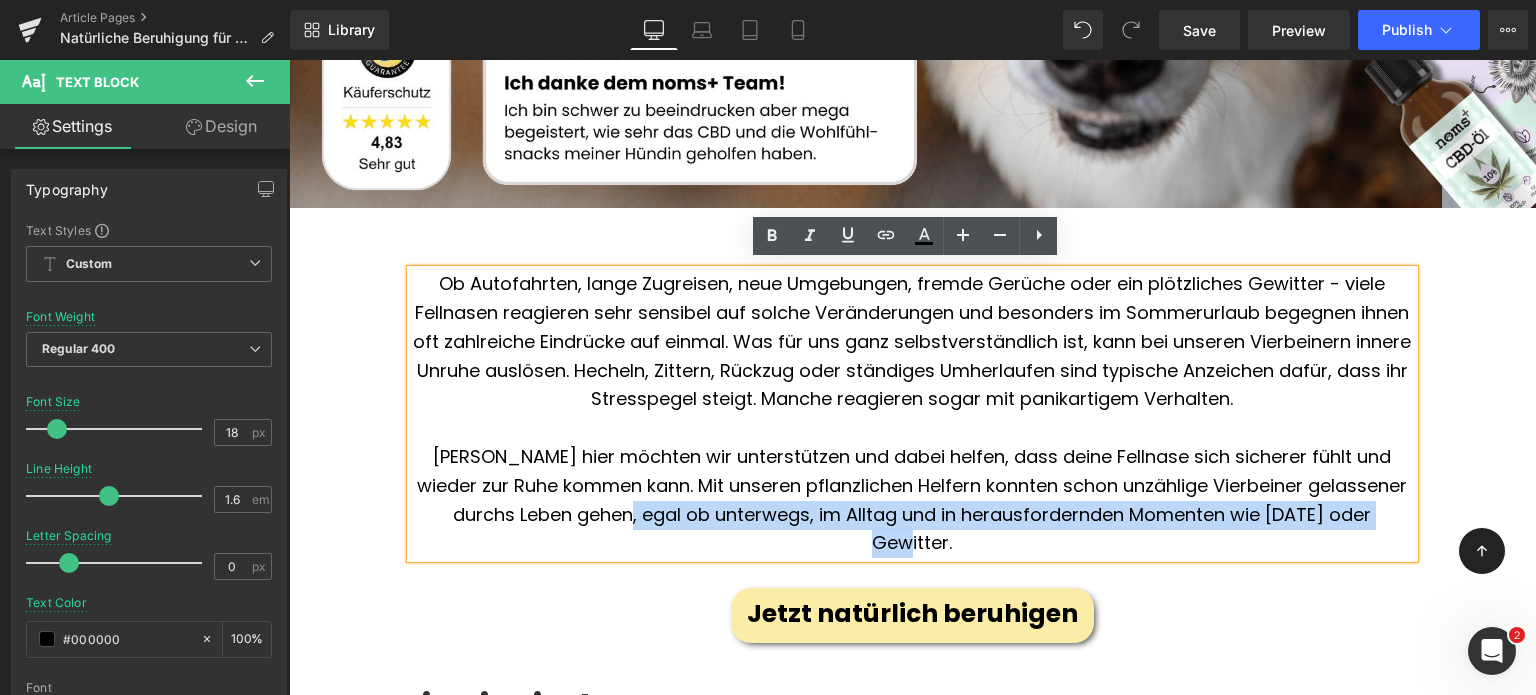 drag, startPoint x: 606, startPoint y: 507, endPoint x: 1379, endPoint y: 519, distance: 773.09314 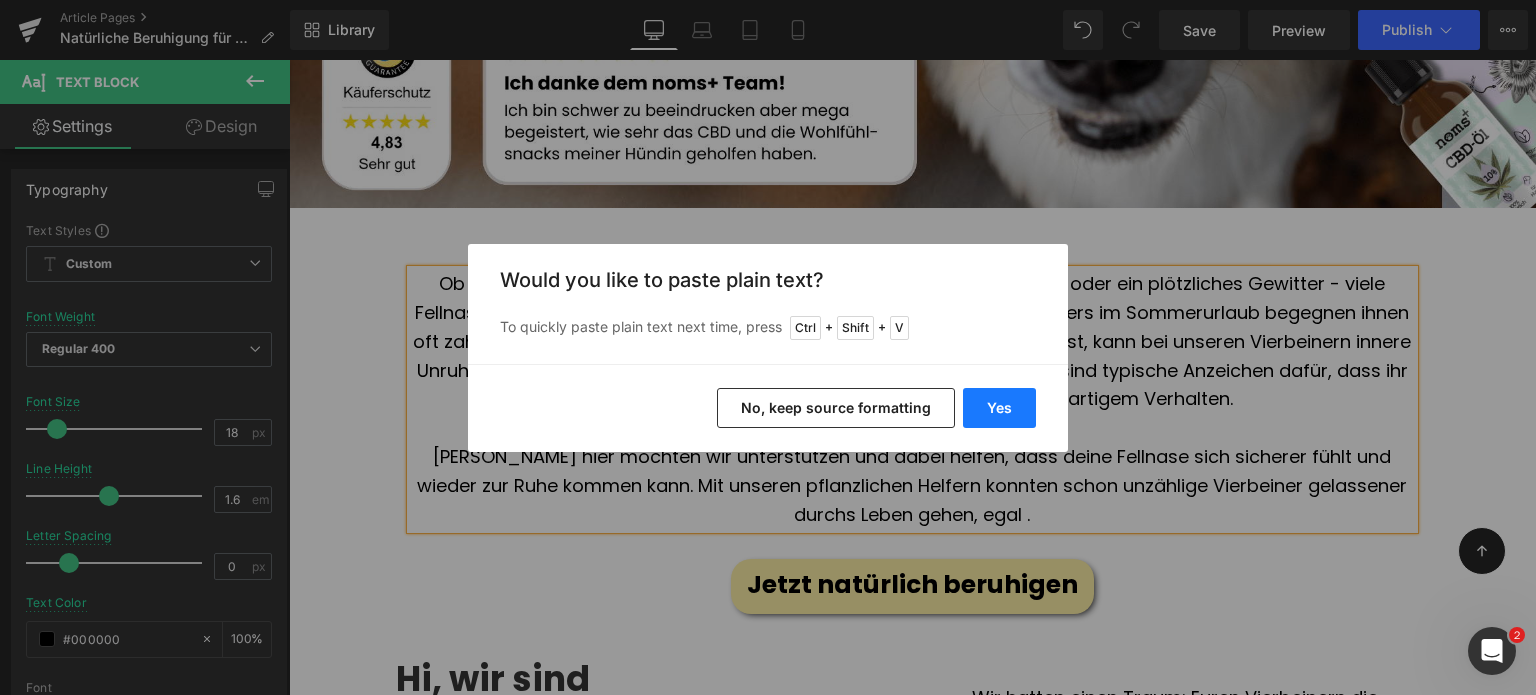 click on "Yes" at bounding box center (999, 408) 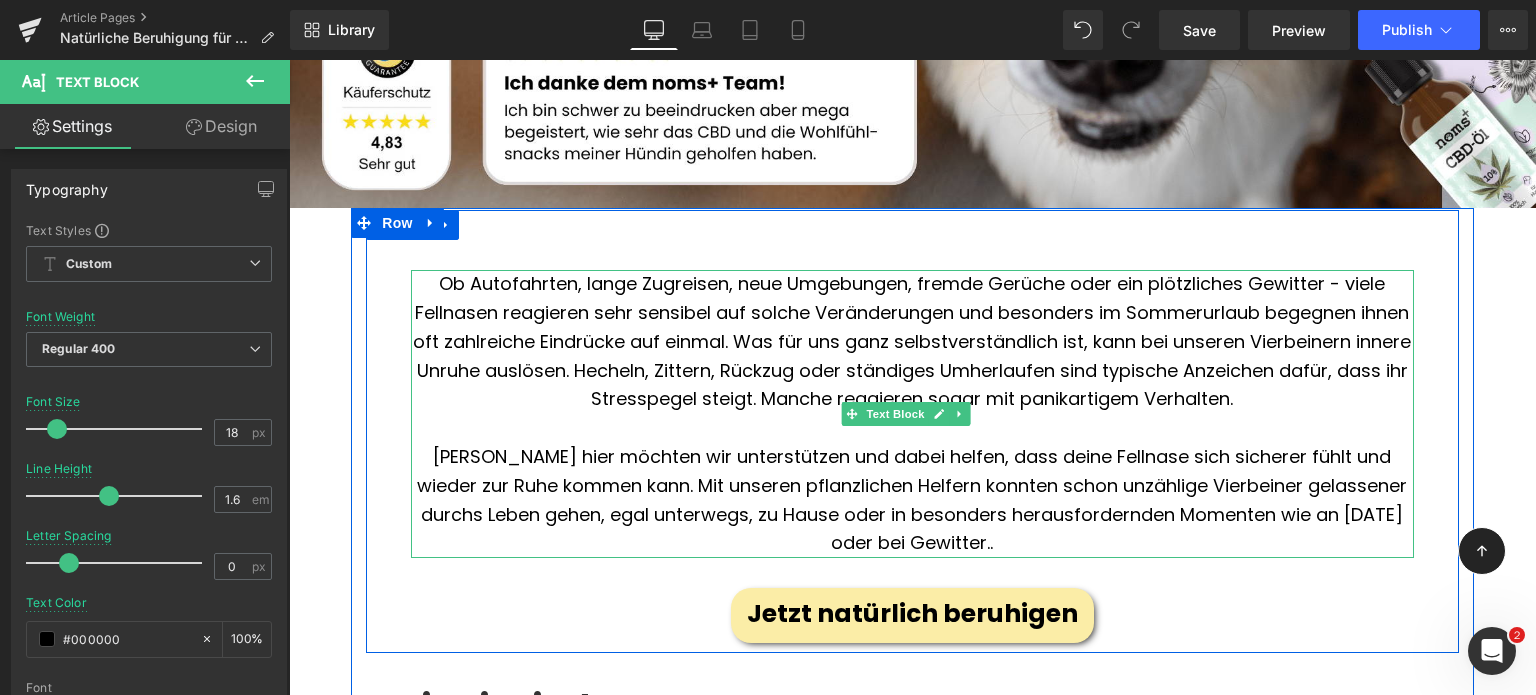 click on "[PERSON_NAME] hier möchten wir unterstützen und dabei helfen, dass deine Fellnase sich sicherer fühlt und wieder zur Ruhe kommen kann. Mit unseren pflanzlichen Helfern konnten schon unzählige Vierbeiner gelassener durchs Leben gehen, egal unterwegs, zu Hause oder in besonders herausfordernden Momenten wie an [DATE] oder bei Gewitter.." at bounding box center (912, 499) 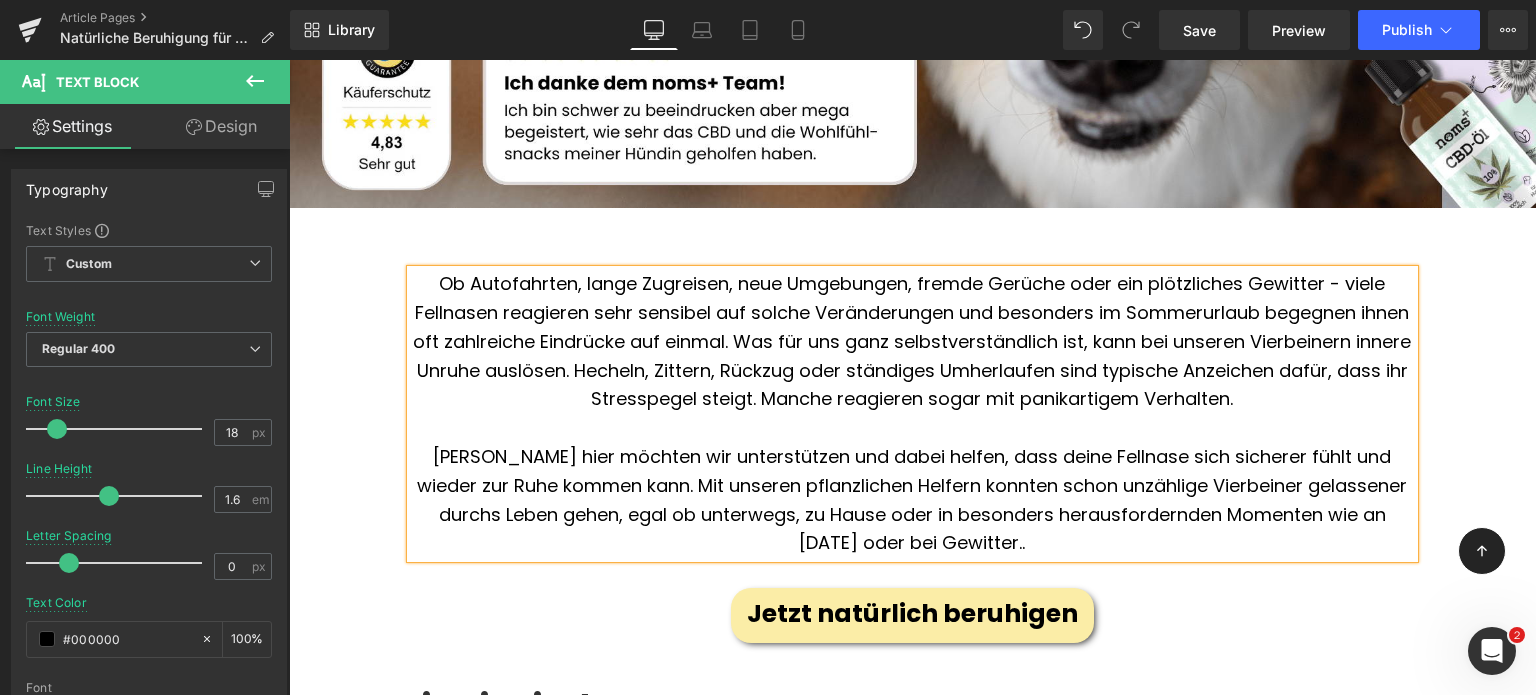 click on "[PERSON_NAME] hier möchten wir unterstützen und dabei helfen, dass deine Fellnase sich sicherer fühlt und wieder zur Ruhe kommen kann. Mit unseren pflanzlichen Helfern konnten schon unzählige Vierbeiner gelassener durchs Leben gehen, egal ob unterwegs, zu Hause oder in besonders herausfordernden Momenten wie an [DATE] oder bei Gewitter.." at bounding box center [912, 500] 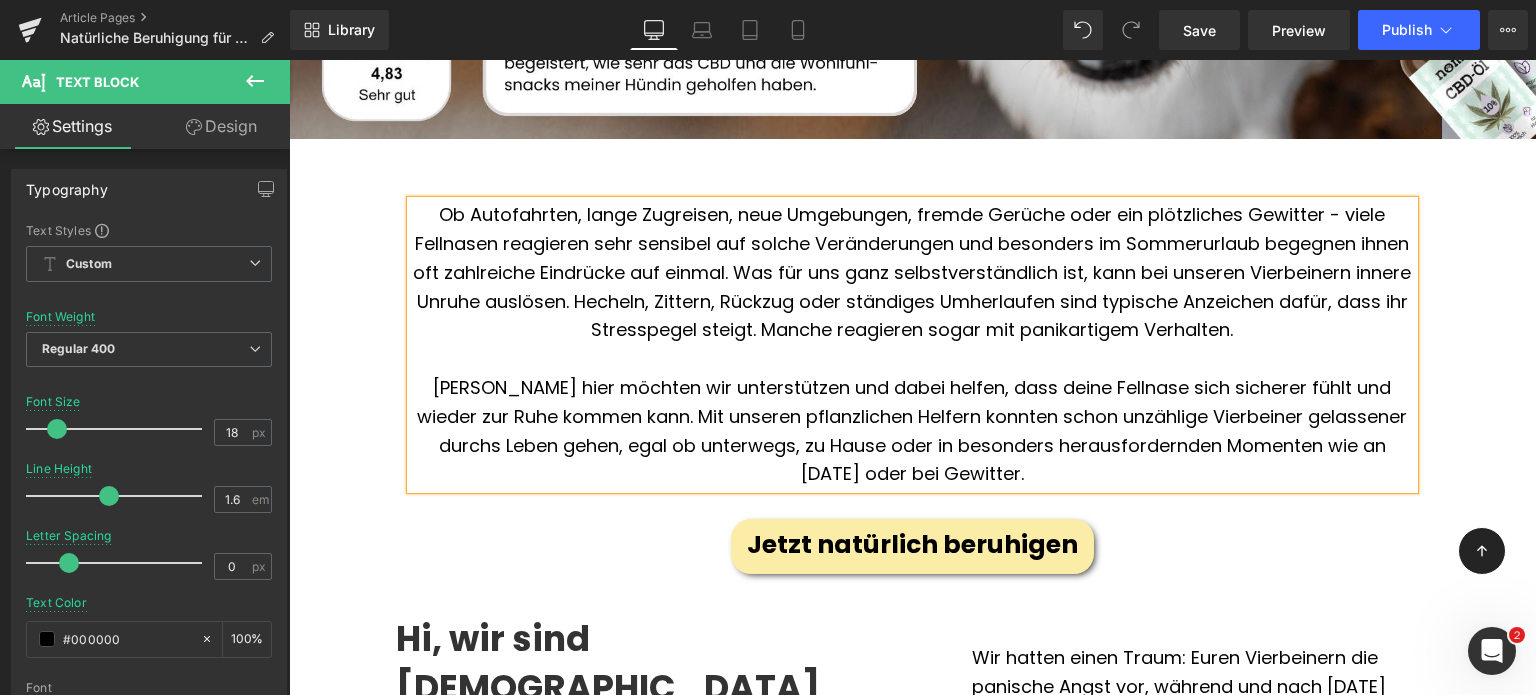 scroll, scrollTop: 872, scrollLeft: 0, axis: vertical 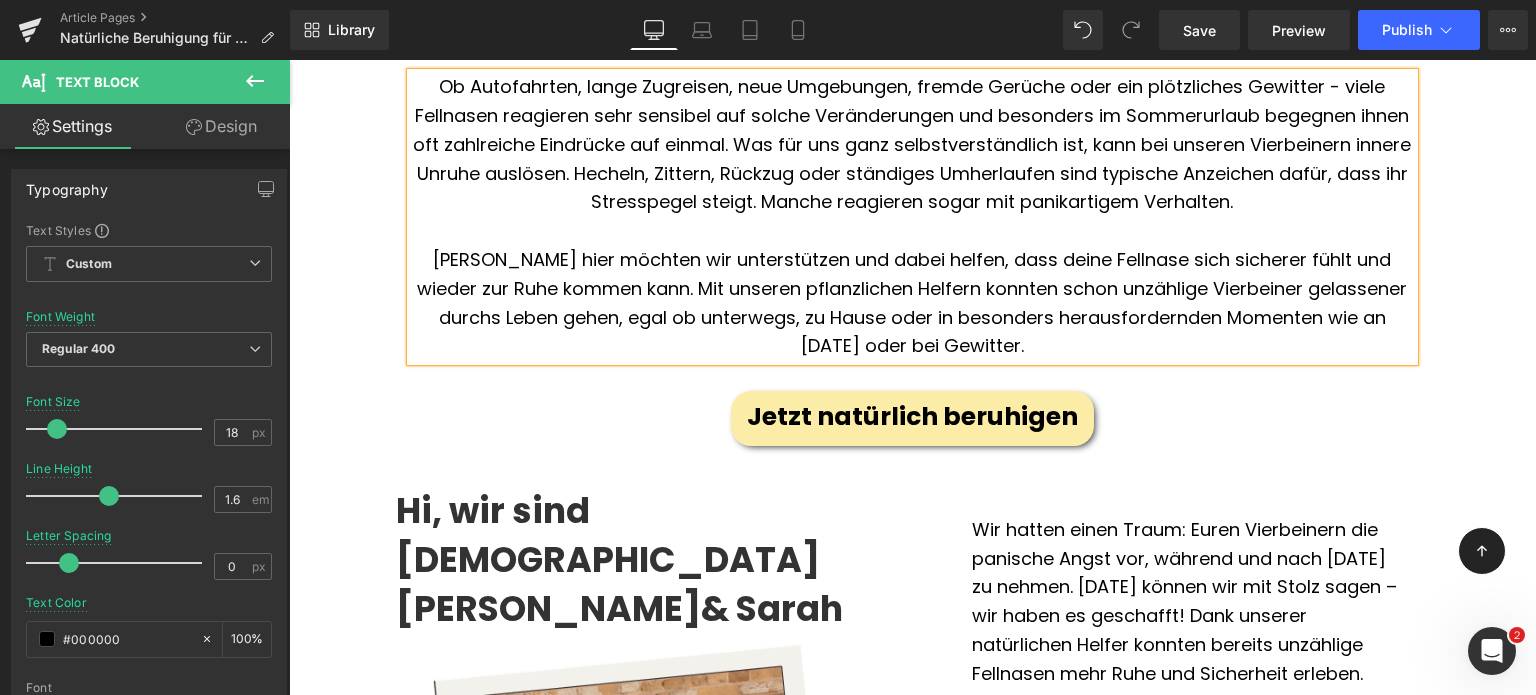click on "Hi, wir sind [PERSON_NAME]  & [PERSON_NAME] Heading         Image         Row" at bounding box center (639, 792) 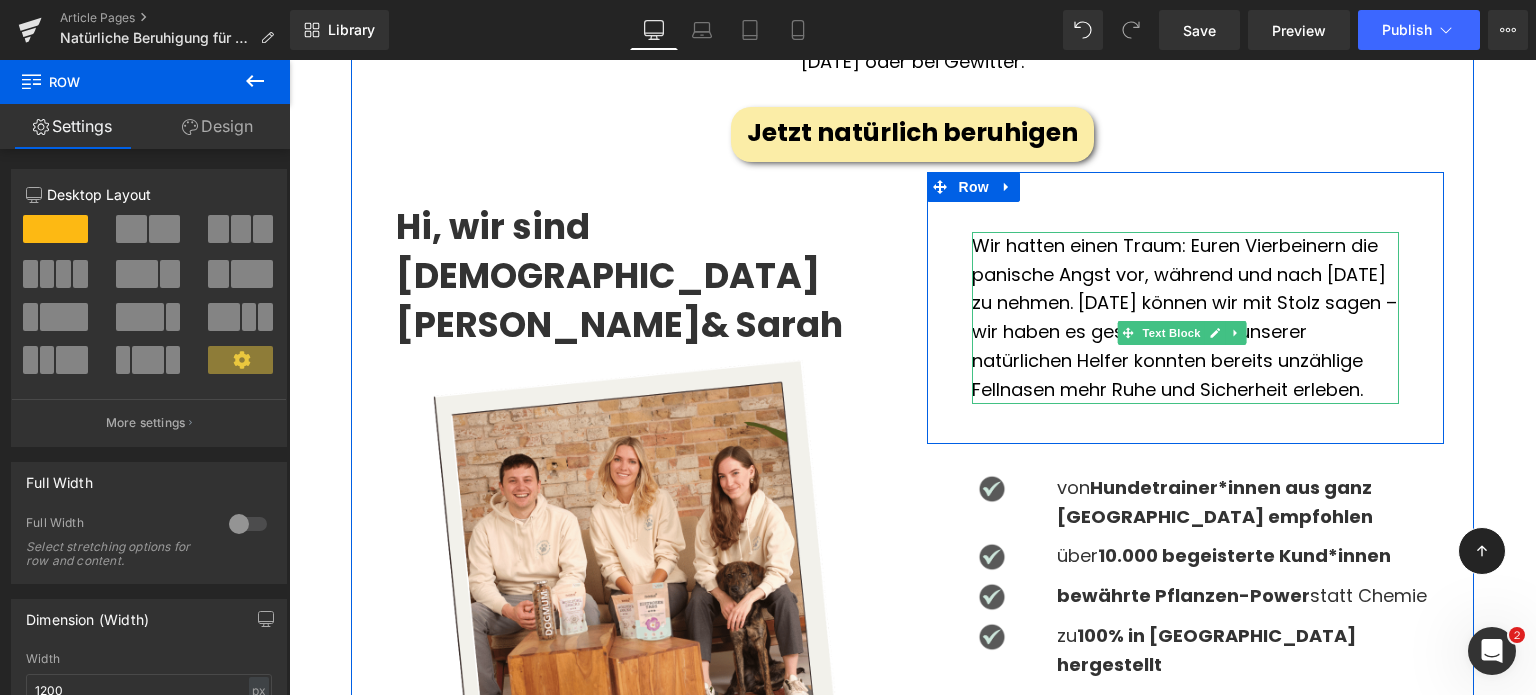 scroll, scrollTop: 1266, scrollLeft: 0, axis: vertical 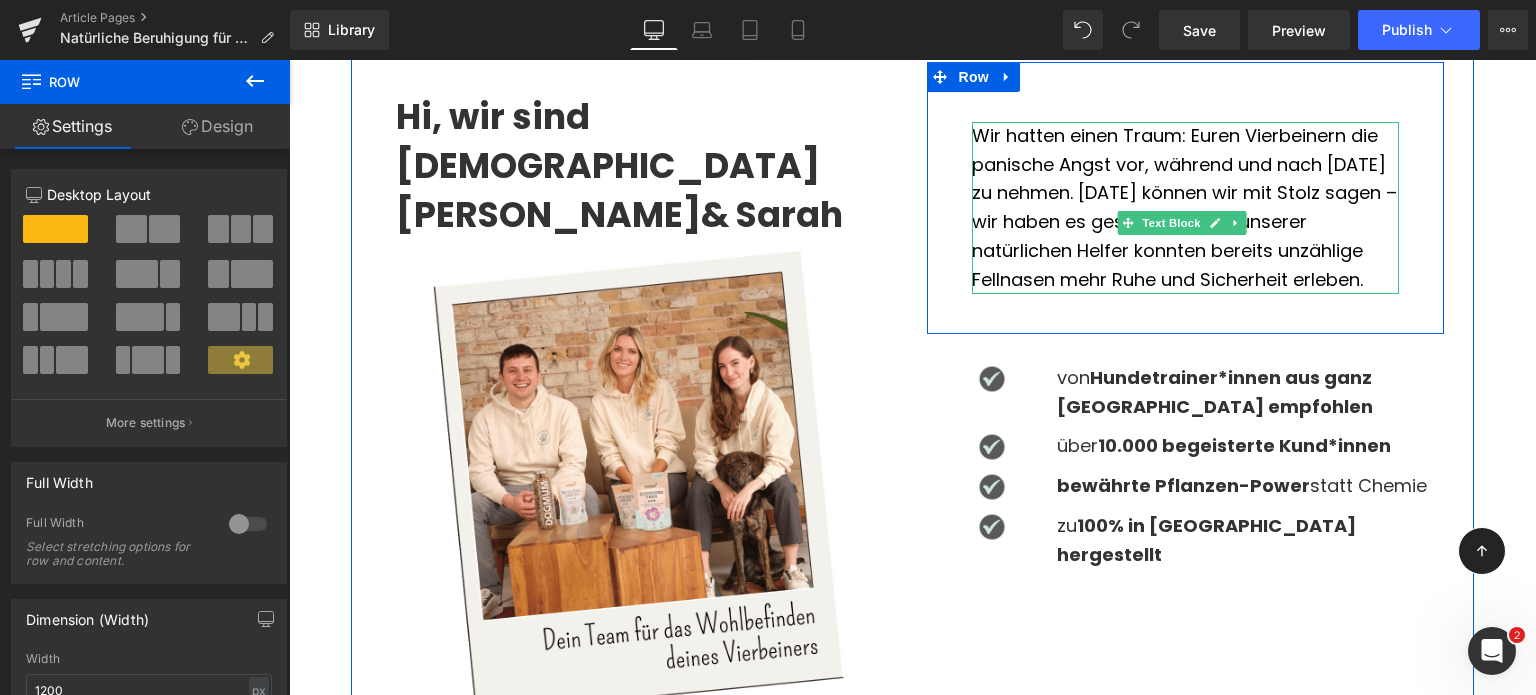 click on "Wir hatten einen Traum: Euren Vierbeinern die panische Angst vor, während und nach [DATE] zu nehmen. [DATE] können wir mit Stolz sagen – wir haben es geschafft! Dank unserer natürlichen Helfer konnten bereits unzählige Fellnasen mehr Ruhe und Sicherheit erleben." at bounding box center (1185, 208) 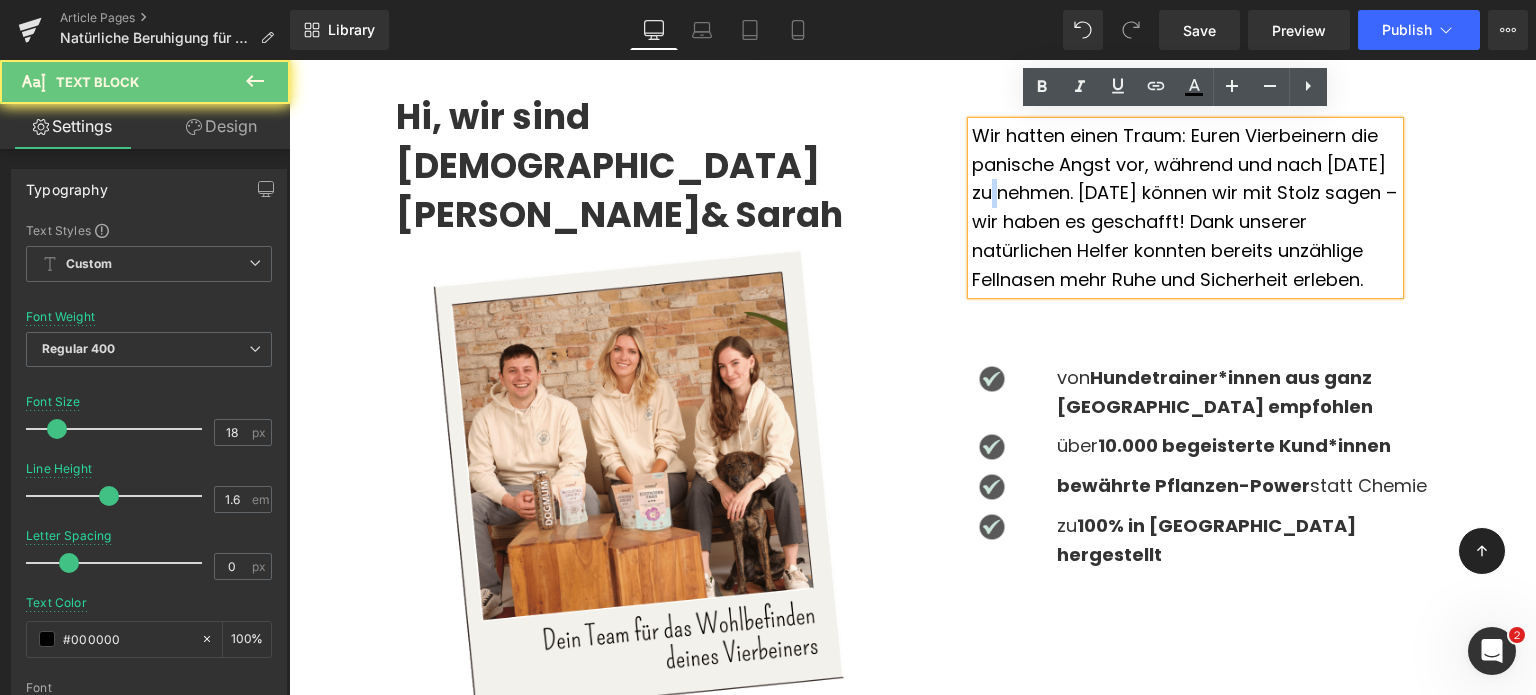 click on "Wir hatten einen Traum: Euren Vierbeinern die panische Angst vor, während und nach [DATE] zu nehmen. [DATE] können wir mit Stolz sagen – wir haben es geschafft! Dank unserer natürlichen Helfer konnten bereits unzählige Fellnasen mehr Ruhe und Sicherheit erleben." at bounding box center [1185, 208] 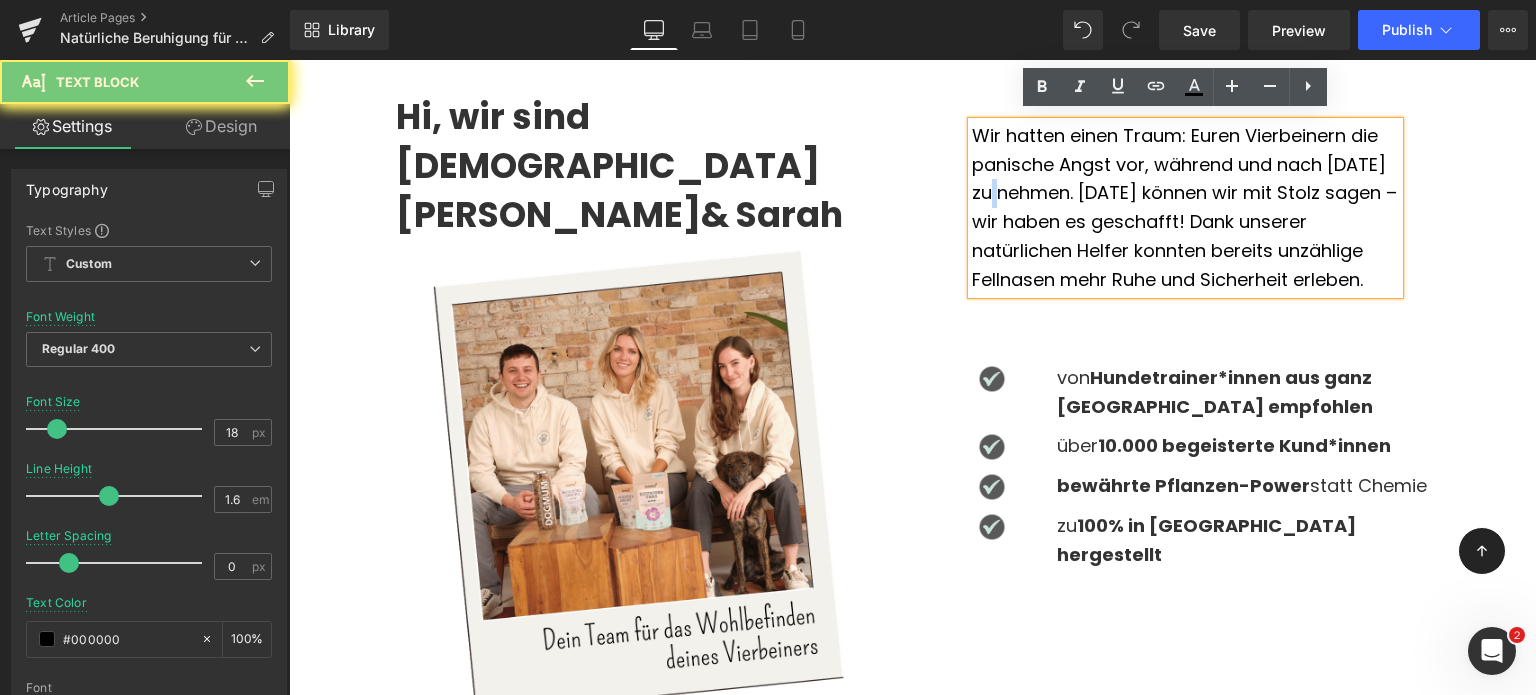 copy on "Wir hatten einen Traum: Euren Vierbeinern die panische Angst vor, während und nach [DATE] zu nehmen. [DATE] können wir mit Stolz sagen – wir haben es geschafft! Dank unserer natürlichen Helfer konnten bereits unzählige Fellnasen mehr Ruhe und Sicherheit erleben." 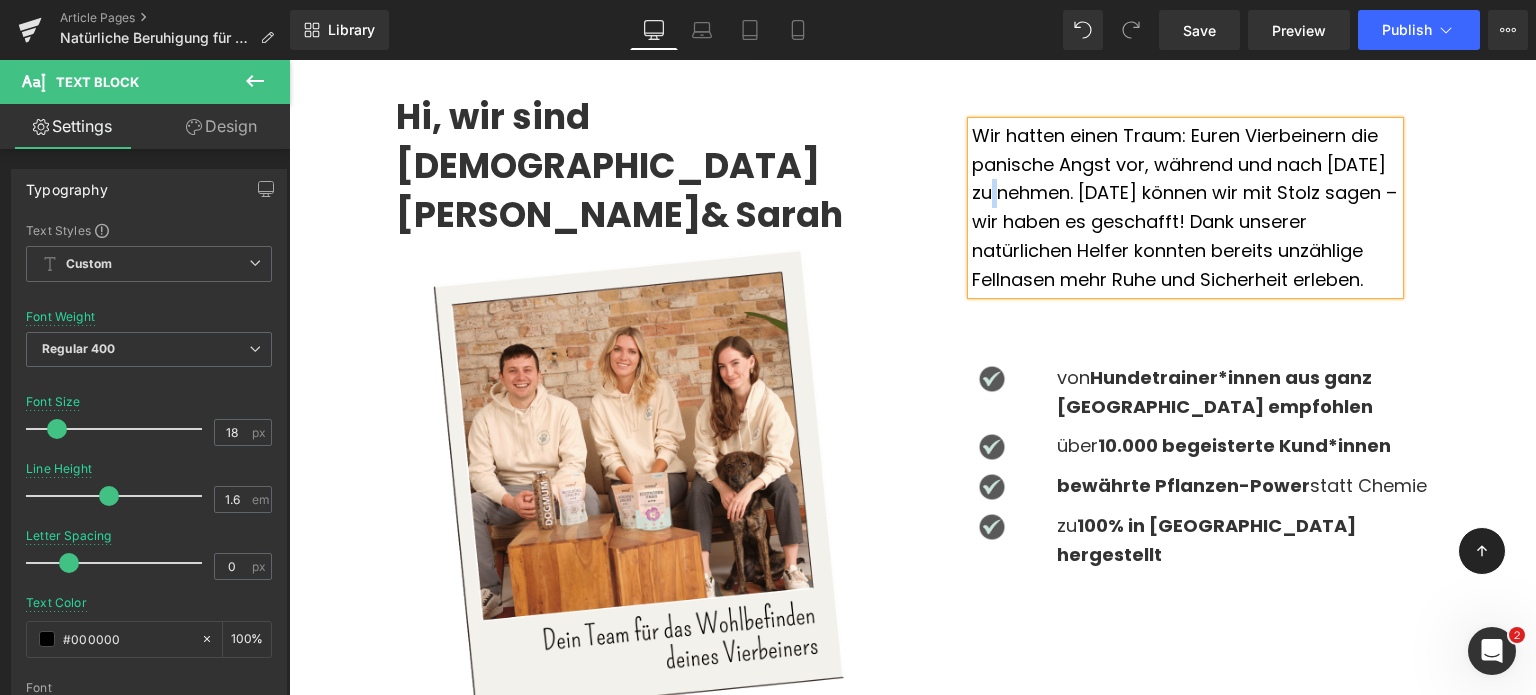 click on "Wir hatten einen Traum: Euren Vierbeinern die panische Angst vor, während und nach [DATE] zu nehmen. [DATE] können wir mit Stolz sagen – wir haben es geschafft! Dank unserer natürlichen Helfer konnten bereits unzählige Fellnasen mehr Ruhe und Sicherheit erleben." at bounding box center (1185, 208) 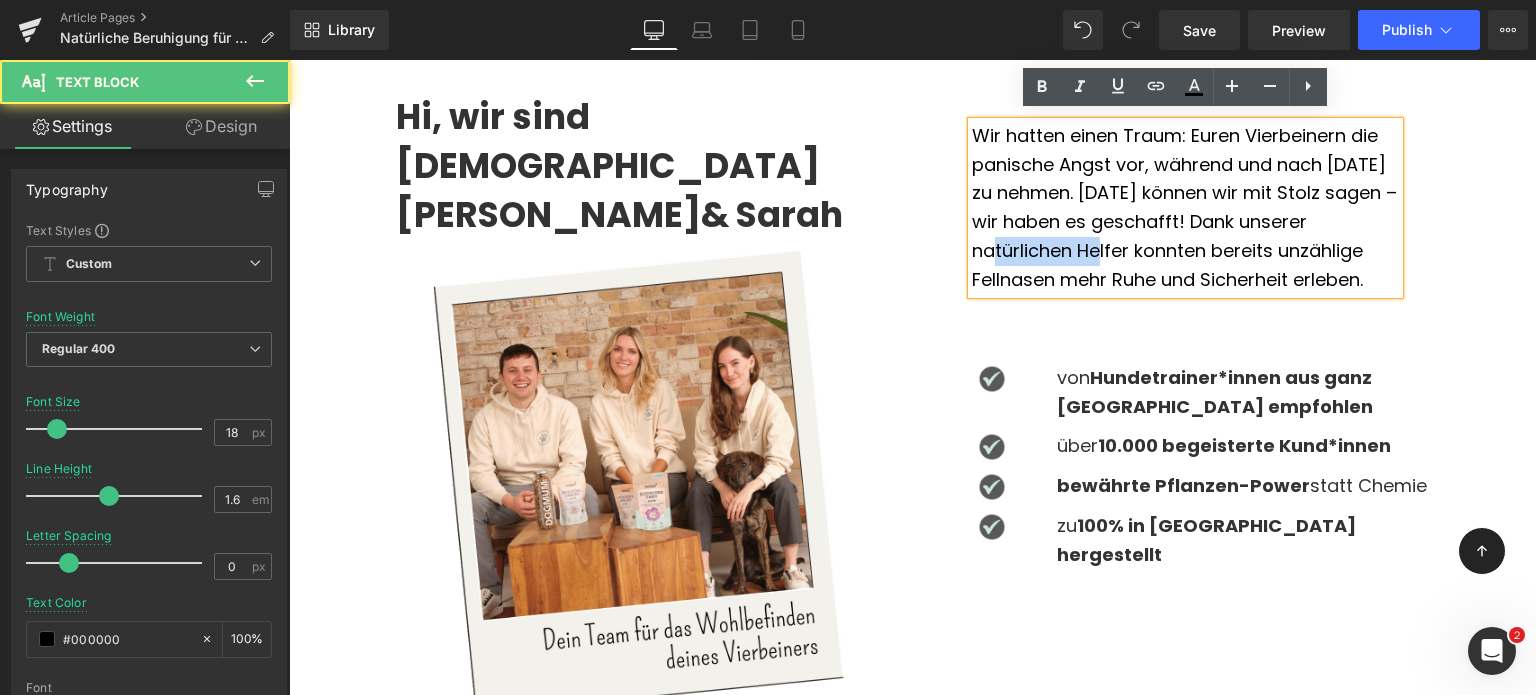 click on "Wir hatten einen Traum: Euren Vierbeinern die panische Angst vor, während und nach [DATE] zu nehmen. [DATE] können wir mit Stolz sagen – wir haben es geschafft! Dank unserer natürlichen Helfer konnten bereits unzählige Fellnasen mehr Ruhe und Sicherheit erleben." at bounding box center (1185, 208) 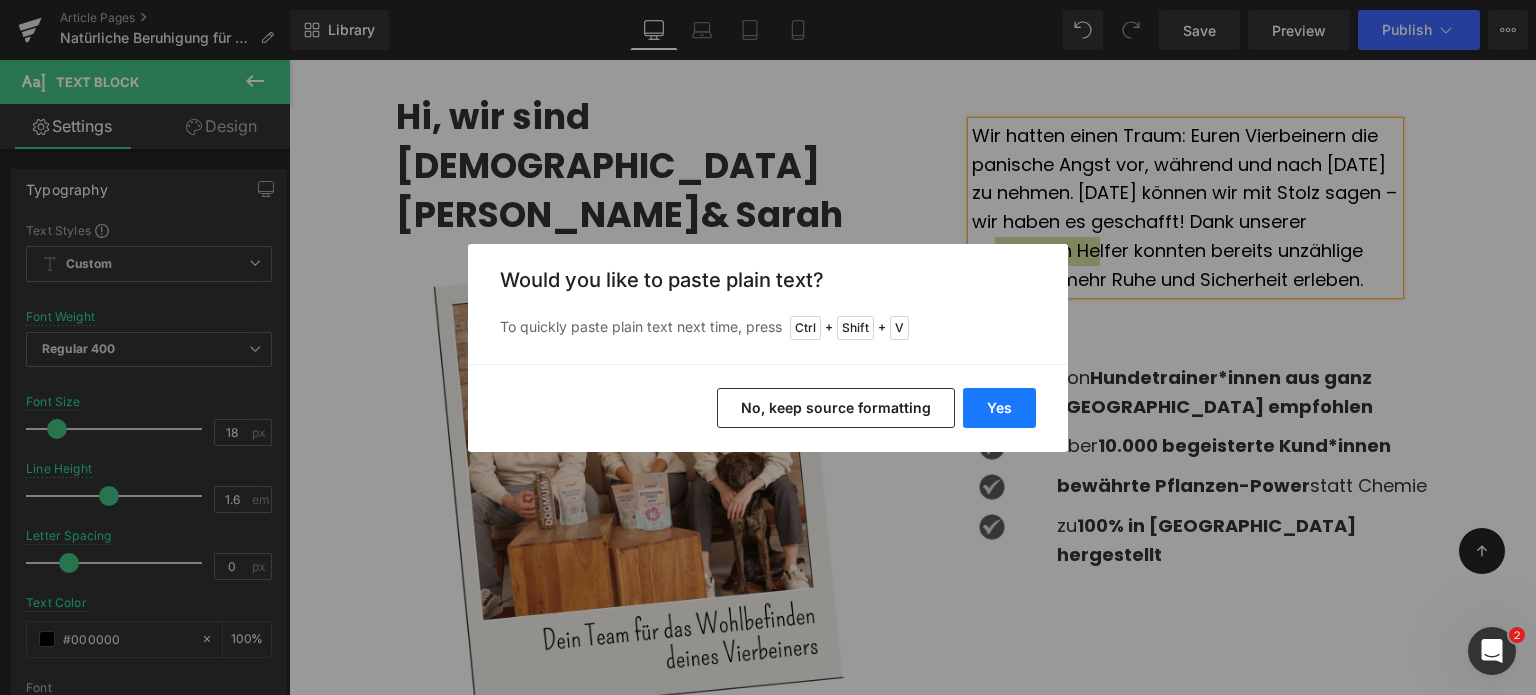 click on "Yes" at bounding box center [999, 408] 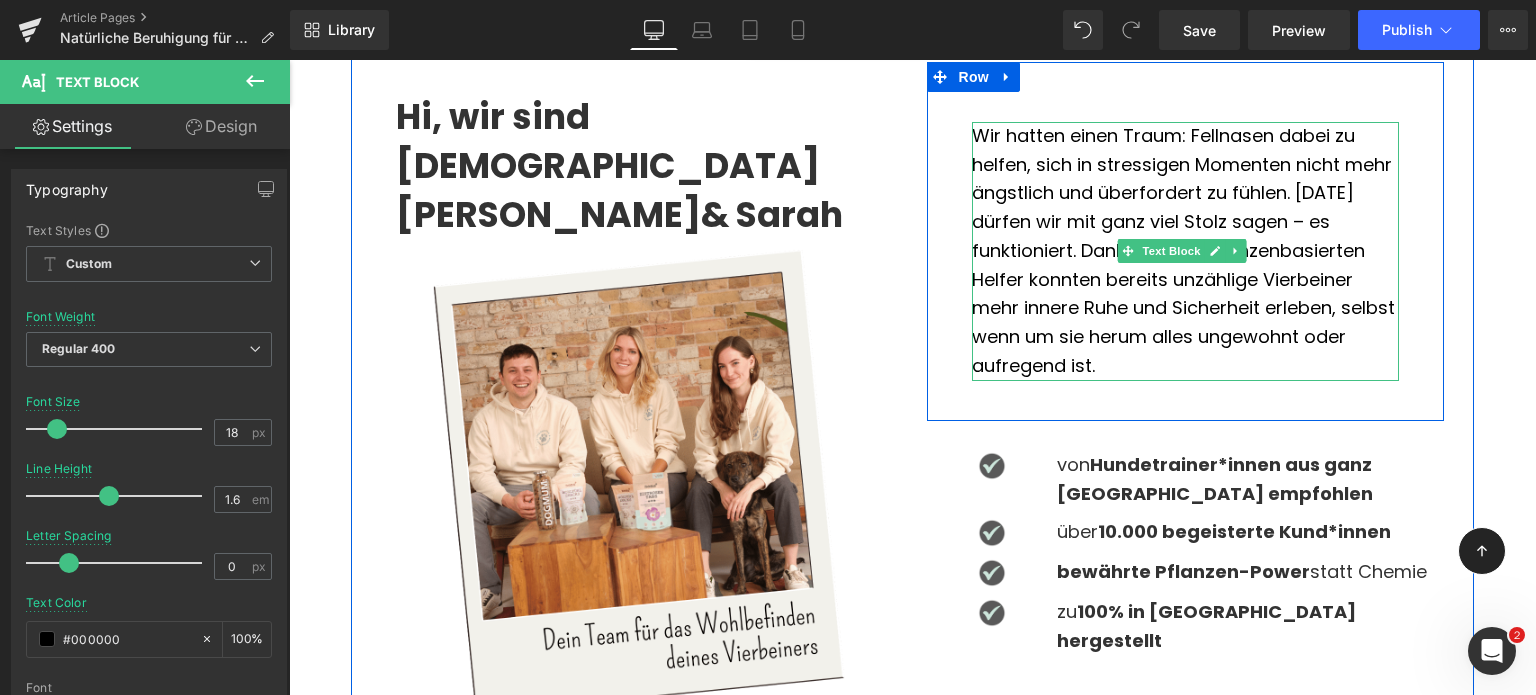 click on "Wir hatten einen Traum: Fellnasen dabei zu helfen, sich in stressigen Momenten nicht mehr ängstlich und überfordert zu fühlen. [DATE] dürfen wir mit ganz viel Stolz sagen – es funktioniert. Dank unserer pflanzenbasierten Helfer konnten bereits unzählige Vierbeiner mehr innere Ruhe und Sicherheit erleben, selbst wenn um sie herum alles ungewohnt oder aufregend ist." at bounding box center (1185, 251) 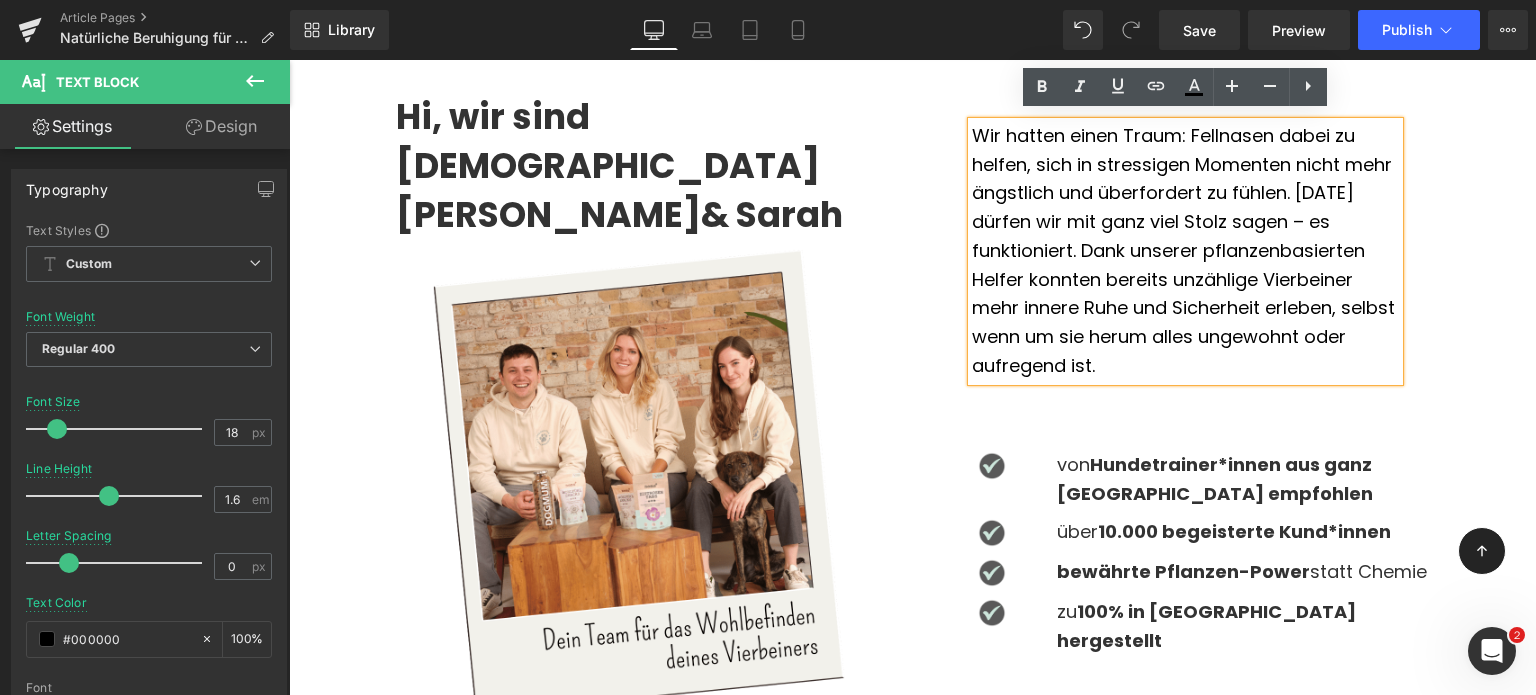 click on "Wir hatten einen Traum: Fellnasen dabei zu helfen, sich in stressigen Momenten nicht mehr ängstlich und überfordert zu fühlen. [DATE] dürfen wir mit ganz viel Stolz sagen – es funktioniert. Dank unserer pflanzenbasierten Helfer konnten bereits unzählige Vierbeiner mehr innere Ruhe und Sicherheit erleben, selbst wenn um sie herum alles ungewohnt oder aufregend ist." at bounding box center [1185, 251] 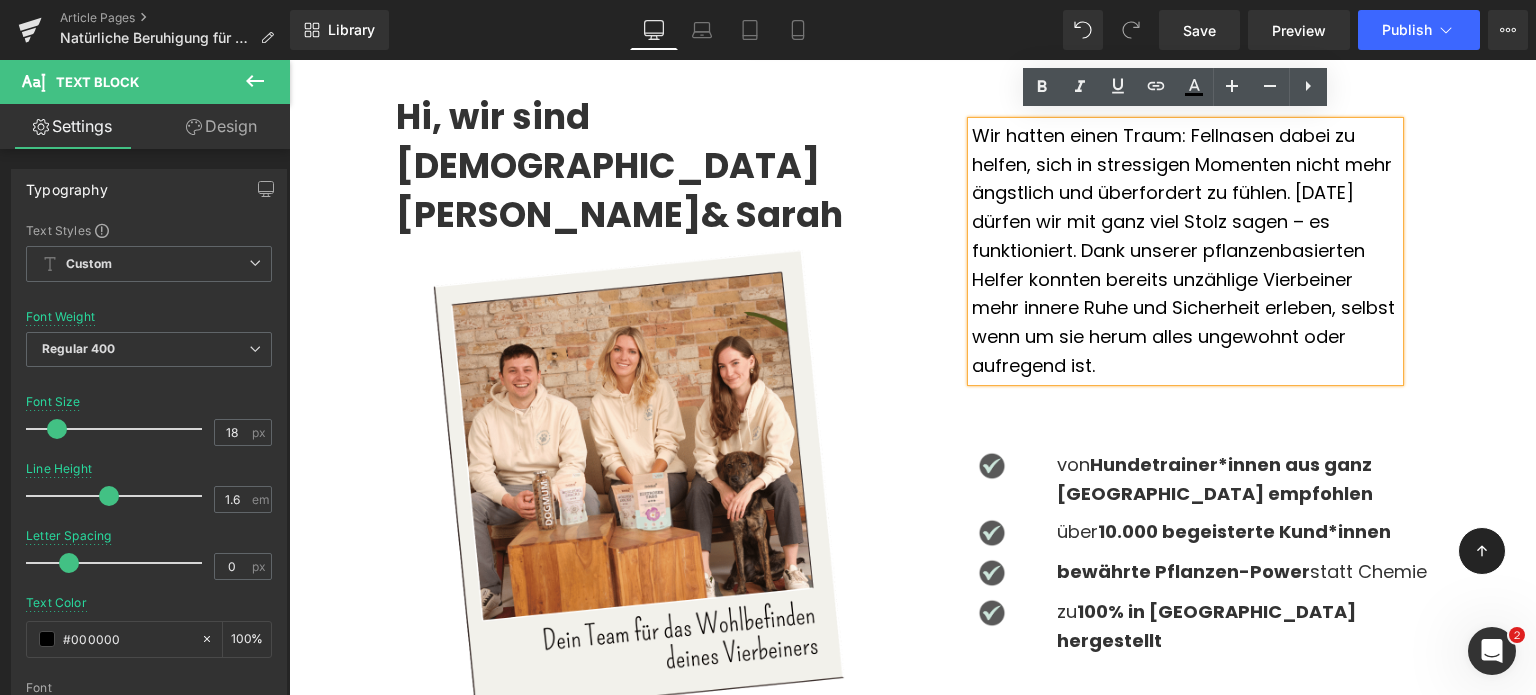 click on "Wir hatten einen Traum: Fellnasen dabei zu helfen, sich in stressigen Momenten nicht mehr ängstlich und überfordert zu fühlen. [DATE] dürfen wir mit ganz viel Stolz sagen – es funktioniert. Dank unserer pflanzenbasierten Helfer konnten bereits unzählige Vierbeiner mehr innere Ruhe und Sicherheit erleben, selbst wenn um sie herum alles ungewohnt oder aufregend ist." at bounding box center (1185, 251) 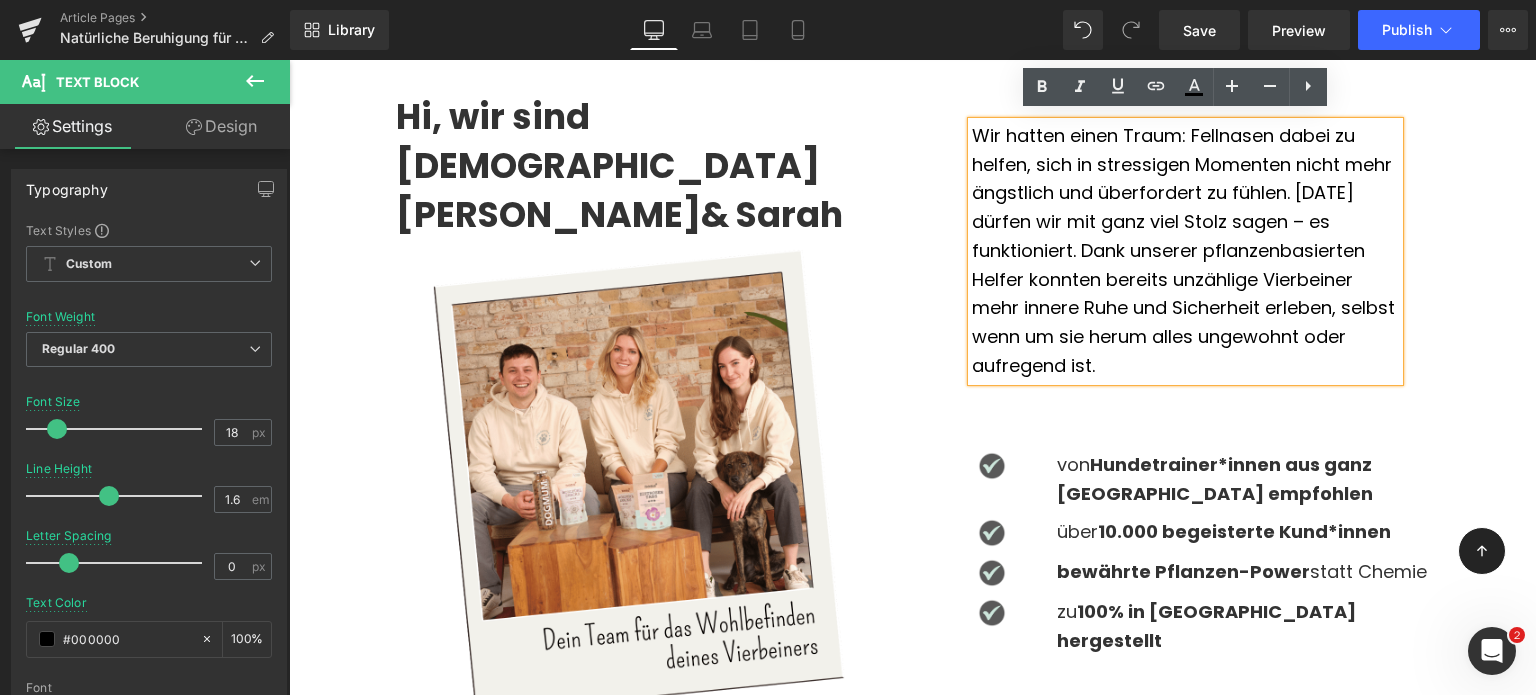 click on "Wir hatten einen Traum: Fellnasen dabei zu helfen, sich in stressigen Momenten nicht mehr ängstlich und überfordert zu fühlen. [DATE] dürfen wir mit ganz viel Stolz sagen – es funktioniert. Dank unserer pflanzenbasierten Helfer konnten bereits unzählige Vierbeiner mehr innere Ruhe und Sicherheit erleben, selbst wenn um sie herum alles ungewohnt oder aufregend ist. Text Block" at bounding box center [1185, 251] 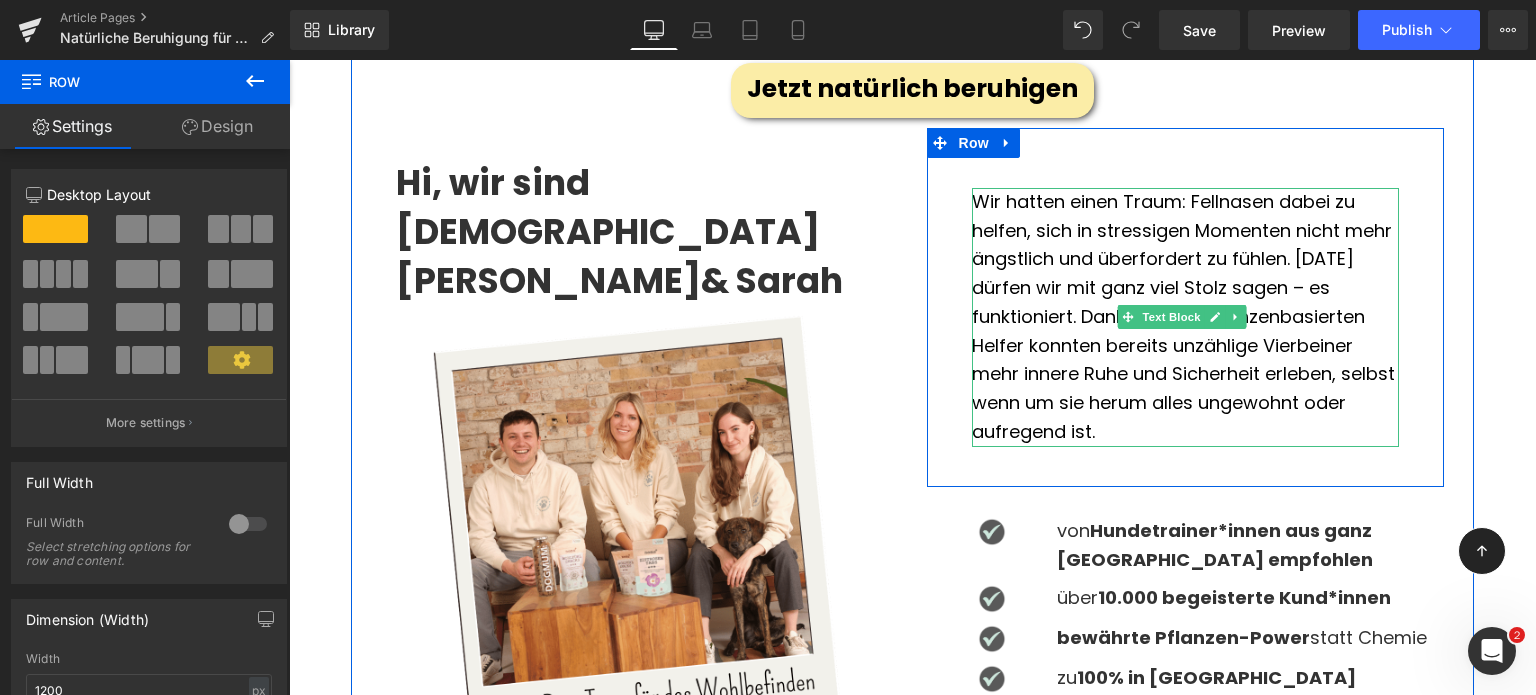 scroll, scrollTop: 1200, scrollLeft: 0, axis: vertical 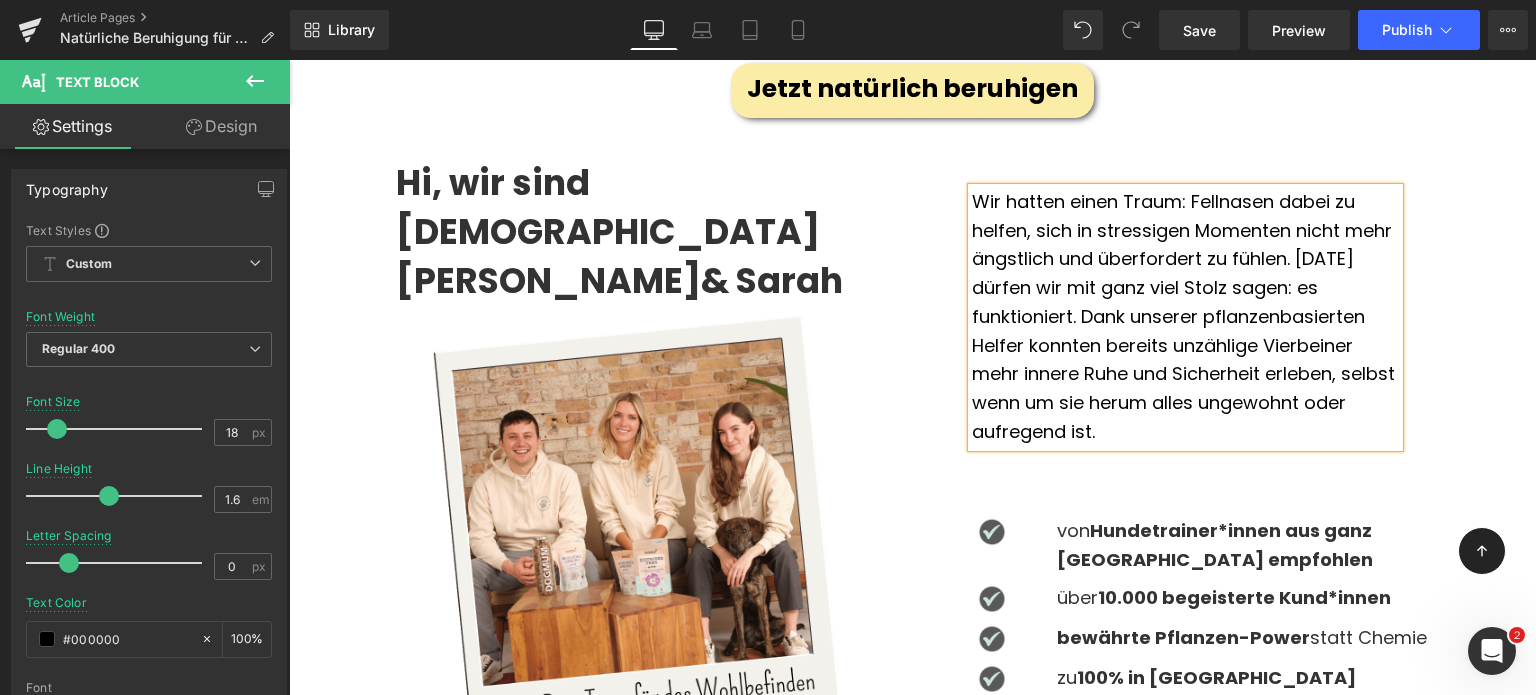 click on "Wir hatten einen Traum: Fellnasen dabei zu helfen, sich in stressigen Momenten nicht mehr ängstlich und überfordert zu fühlen. [DATE] dürfen wir mit ganz viel Stolz sagen: es funktioniert. Dank unserer pflanzenbasierten Helfer konnten bereits unzählige Vierbeiner mehr innere Ruhe und Sicherheit erleben, selbst wenn um sie herum alles ungewohnt oder aufregend ist." at bounding box center (1185, 317) 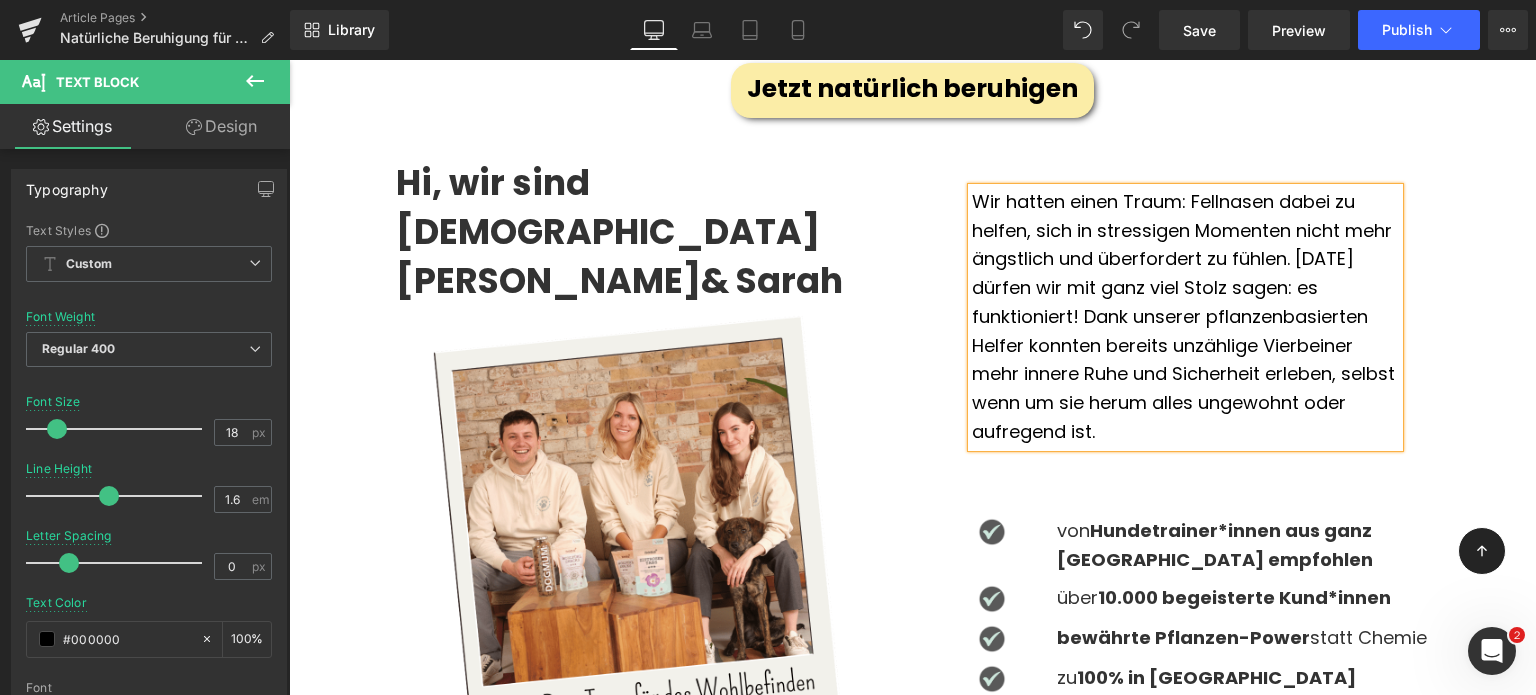 click on "Wir hatten einen Traum: Fellnasen dabei zu helfen, sich in stressigen Momenten nicht mehr ängstlich und überfordert zu fühlen. [DATE] dürfen wir mit ganz viel Stolz sagen: es funktioniert! Dank unserer pflanzenbasierten Helfer konnten bereits unzählige Vierbeiner mehr innere Ruhe und Sicherheit erleben, selbst wenn um sie herum alles ungewohnt oder aufregend ist." at bounding box center [1185, 317] 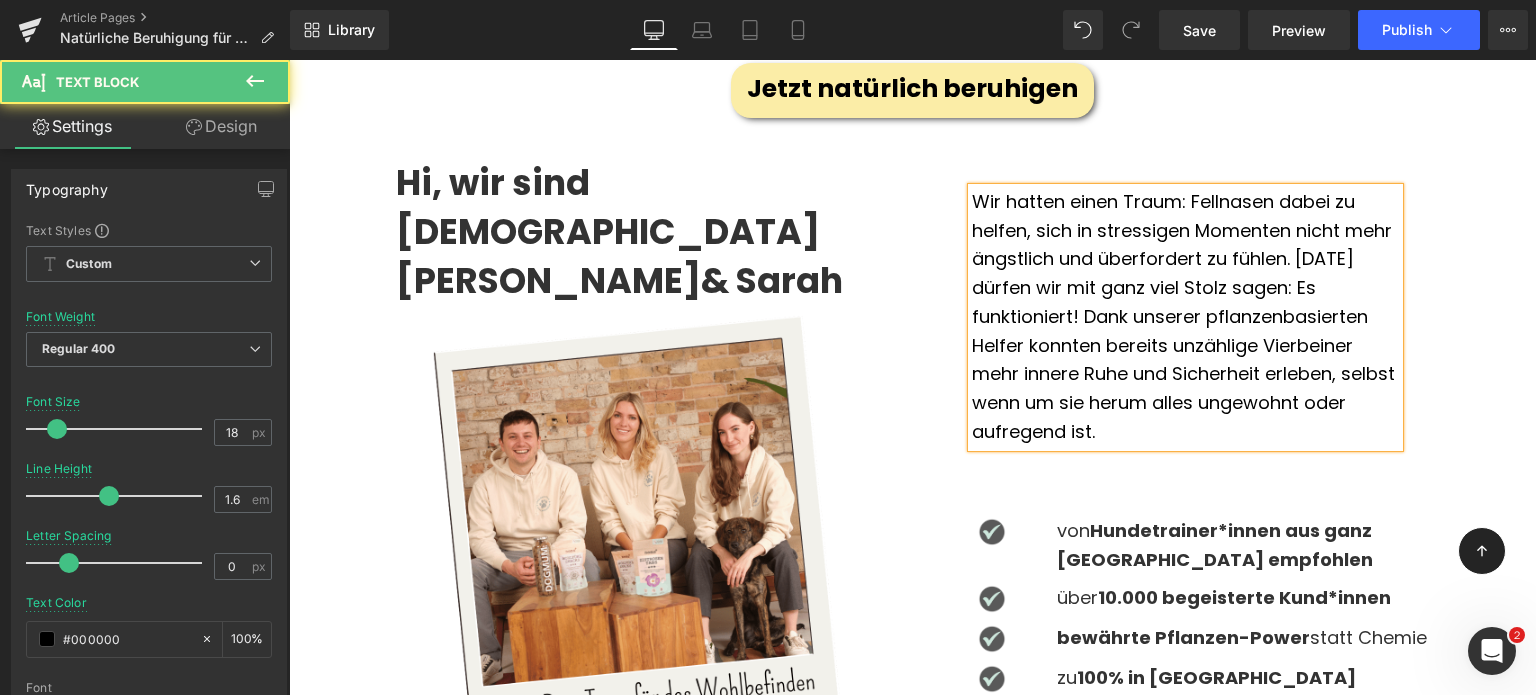 click on "Wir hatten einen Traum: Fellnasen dabei zu helfen, sich in stressigen Momenten nicht mehr ängstlich und überfordert zu fühlen. [DATE] dürfen wir mit ganz viel Stolz sagen: Es funktioniert! Dank unserer pflanzenbasierten Helfer konnten bereits unzählige Vierbeiner mehr innere Ruhe und Sicherheit erleben, selbst wenn um sie herum alles ungewohnt oder aufregend ist." at bounding box center (1185, 317) 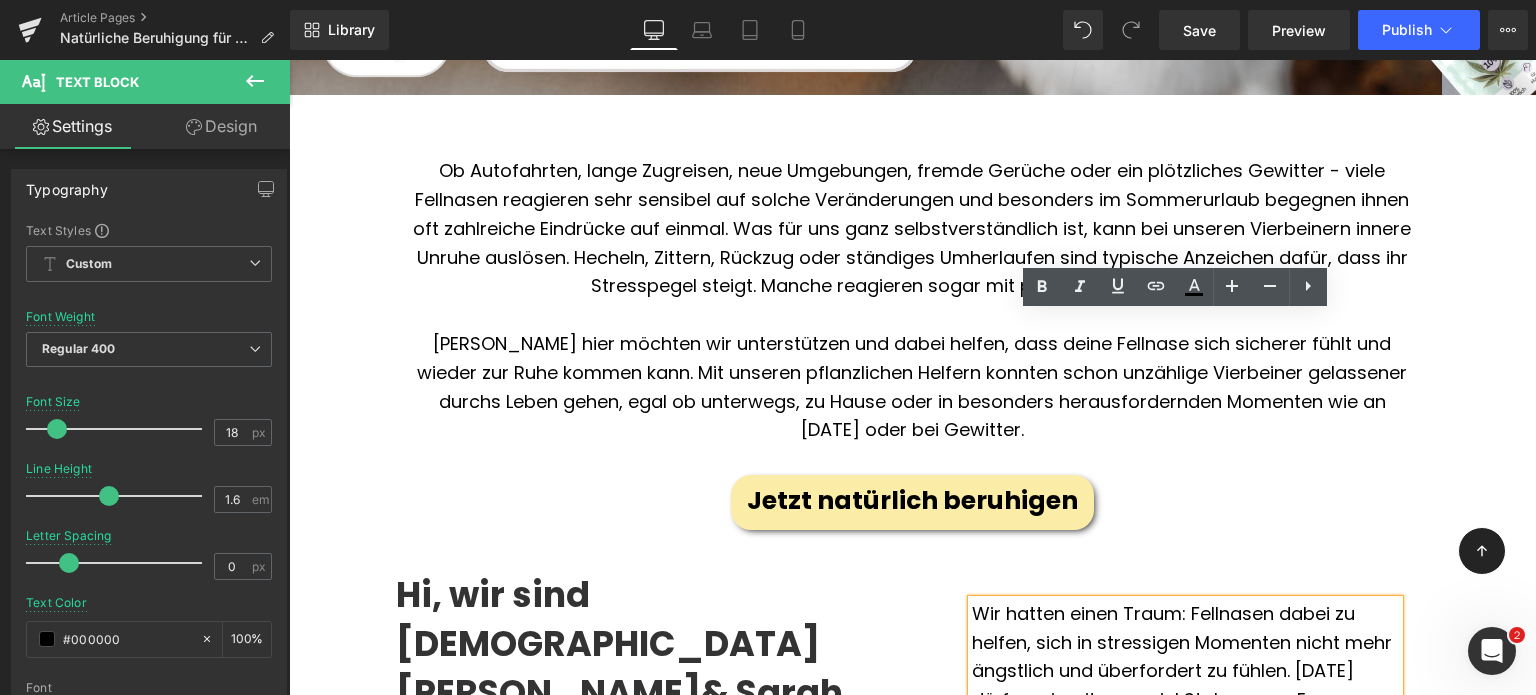 scroll, scrollTop: 740, scrollLeft: 0, axis: vertical 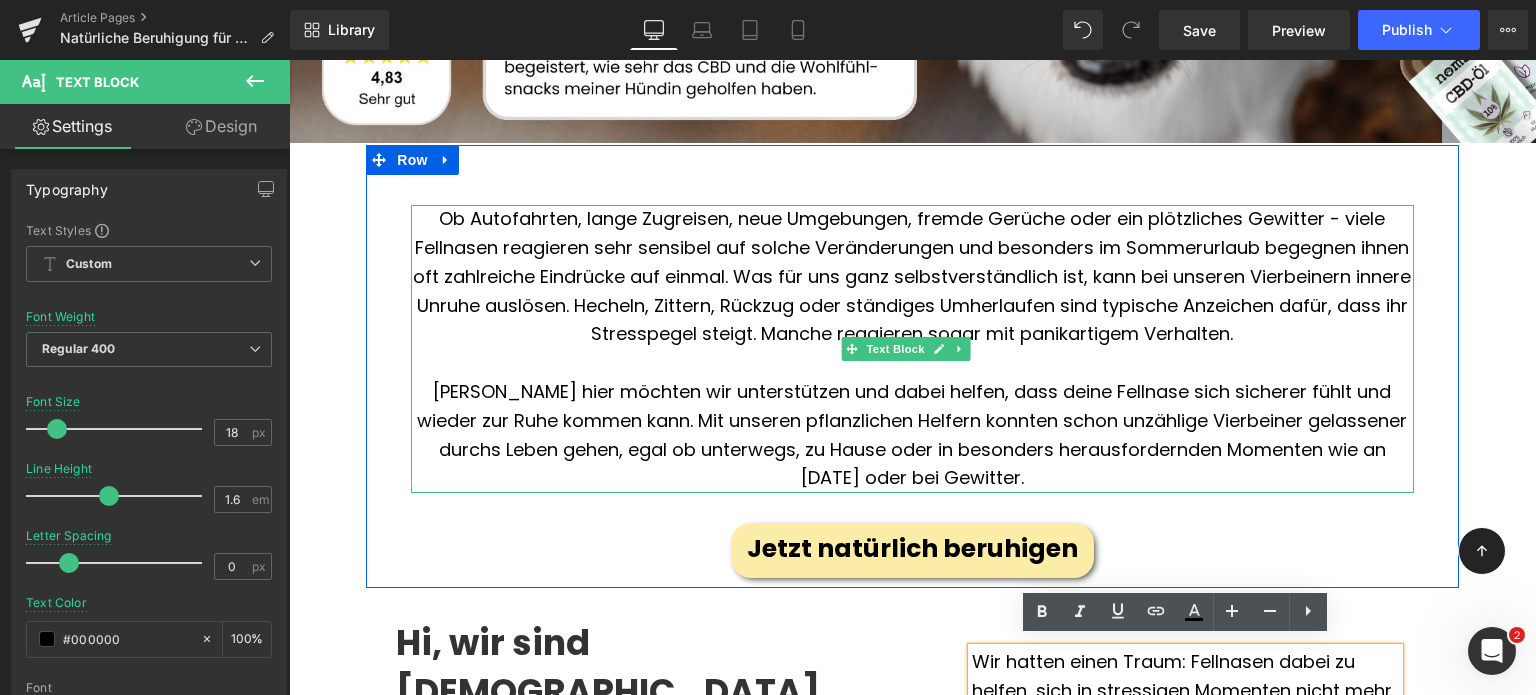 click on "[PERSON_NAME] hier möchten wir unterstützen und dabei helfen, dass deine Fellnase sich sicherer fühlt und wieder zur Ruhe kommen kann. Mit unseren pflanzlichen Helfern konnten schon unzählige Vierbeiner gelassener durchs Leben gehen, egal ob unterwegs, zu Hause oder in besonders herausfordernden Momenten wie an [DATE] oder bei Gewitter." at bounding box center (912, 434) 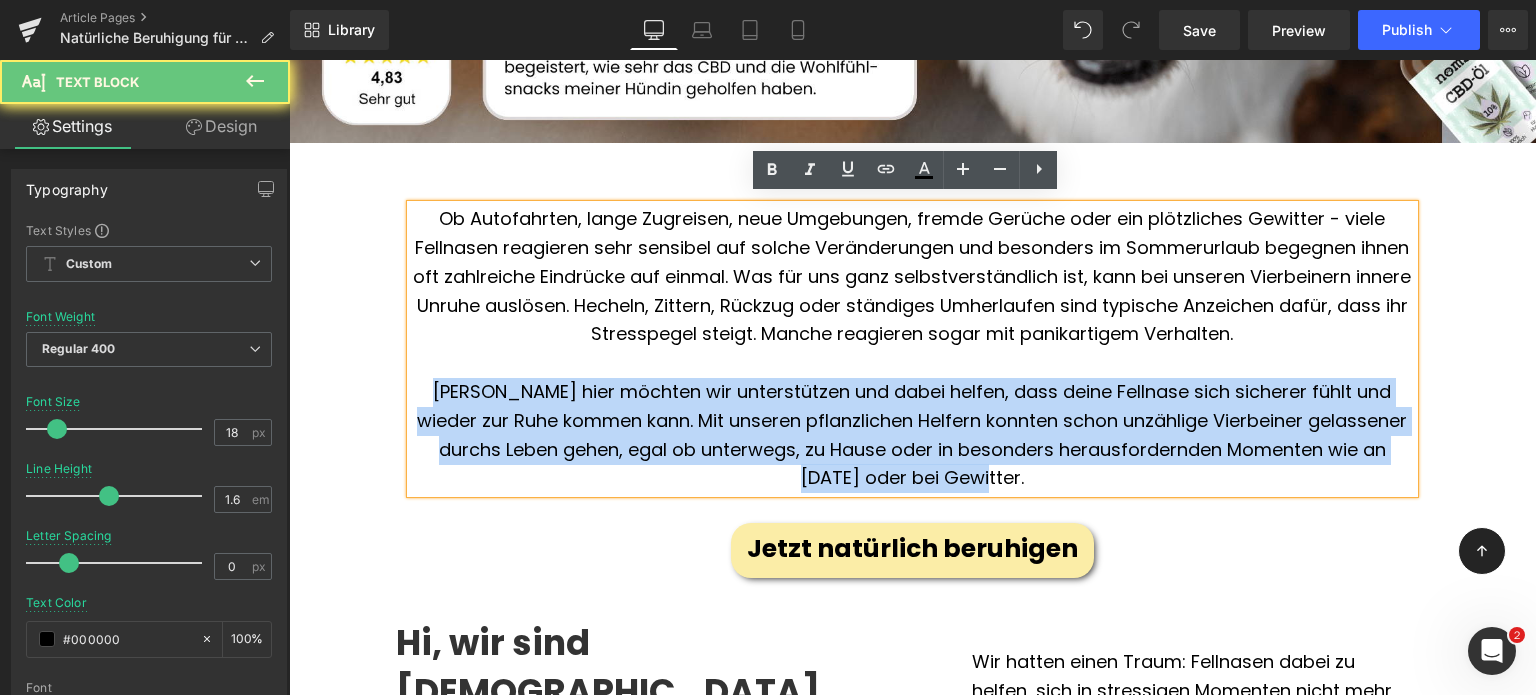 click on "[PERSON_NAME] hier möchten wir unterstützen und dabei helfen, dass deine Fellnase sich sicherer fühlt und wieder zur Ruhe kommen kann. Mit unseren pflanzlichen Helfern konnten schon unzählige Vierbeiner gelassener durchs Leben gehen, egal ob unterwegs, zu Hause oder in besonders herausfordernden Momenten wie an [DATE] oder bei Gewitter." at bounding box center [912, 434] 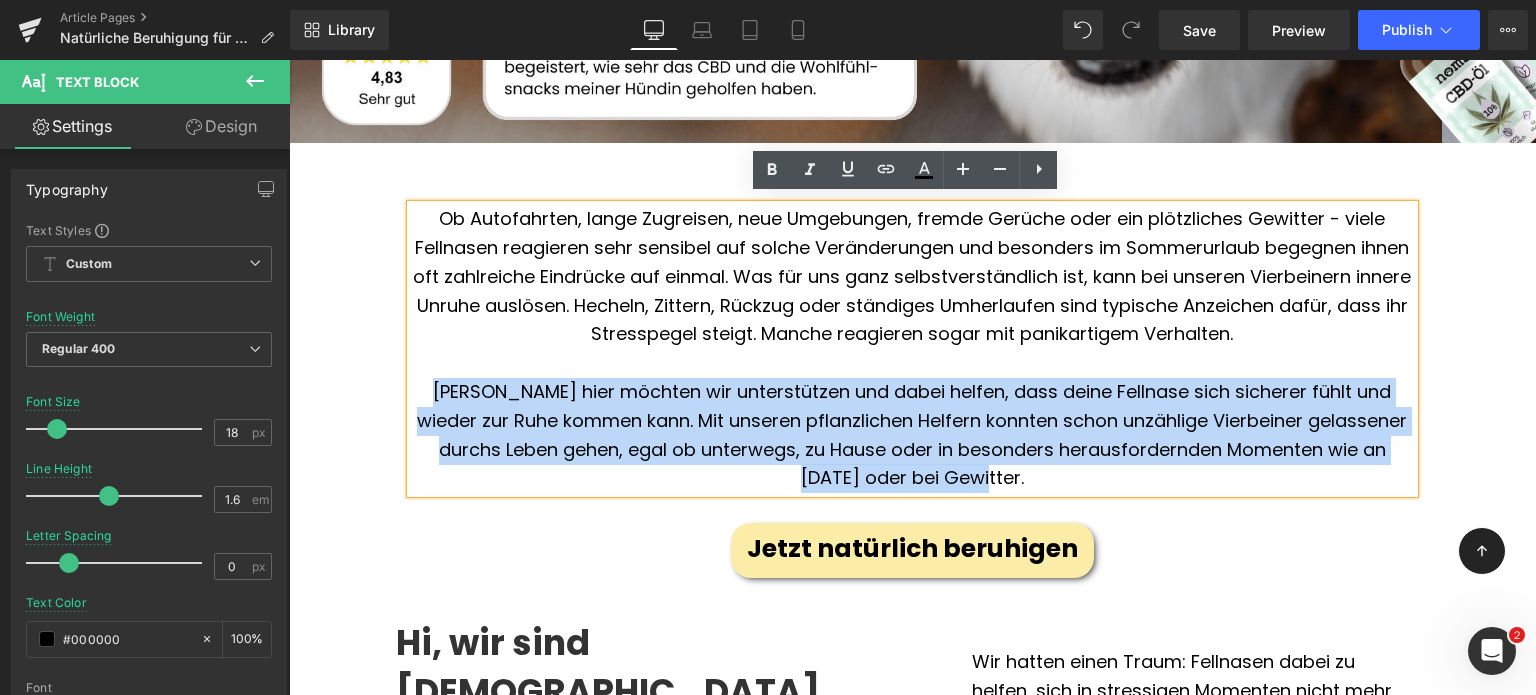 click on "[PERSON_NAME] hier möchten wir unterstützen und dabei helfen, dass deine Fellnase sich sicherer fühlt und wieder zur Ruhe kommen kann. Mit unseren pflanzlichen Helfern konnten schon unzählige Vierbeiner gelassener durchs Leben gehen, egal ob unterwegs, zu Hause oder in besonders herausfordernden Momenten wie an [DATE] oder bei Gewitter." at bounding box center (912, 434) 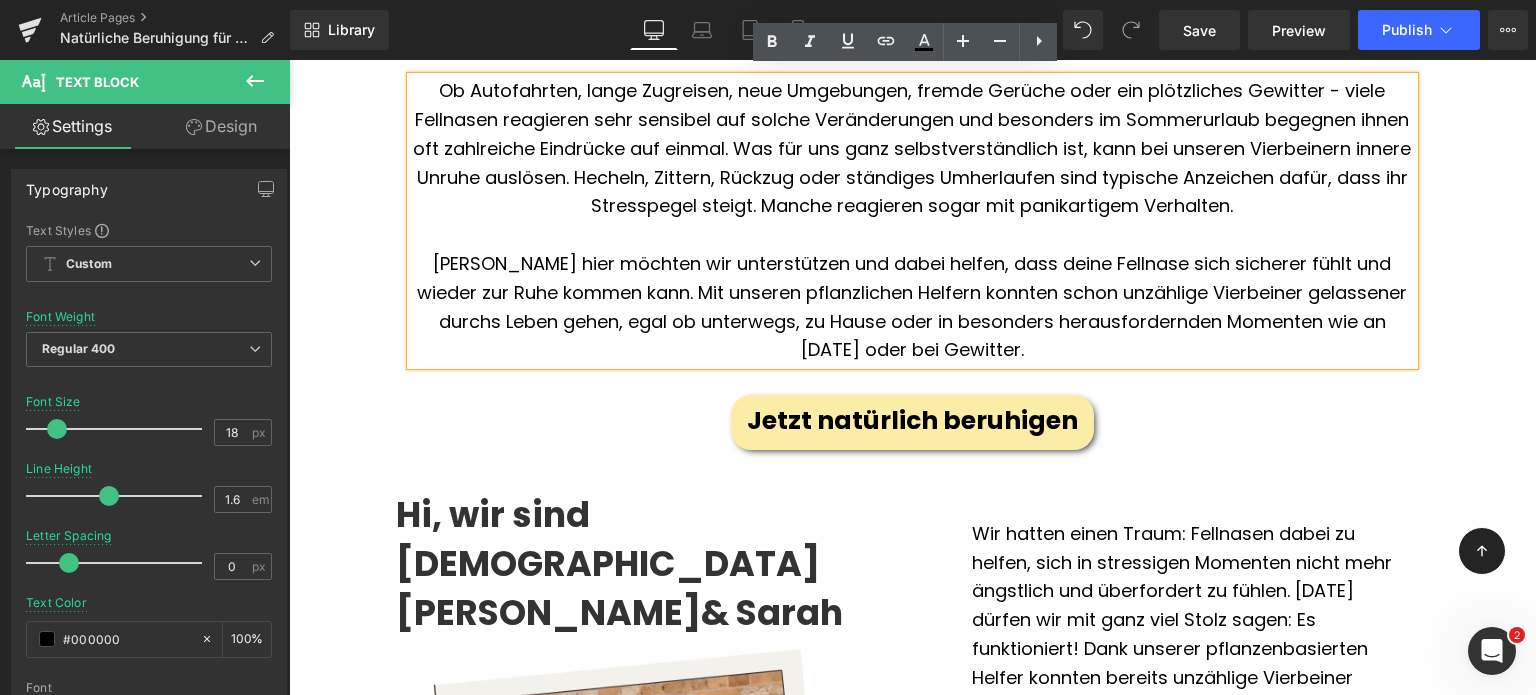 scroll, scrollTop: 816, scrollLeft: 0, axis: vertical 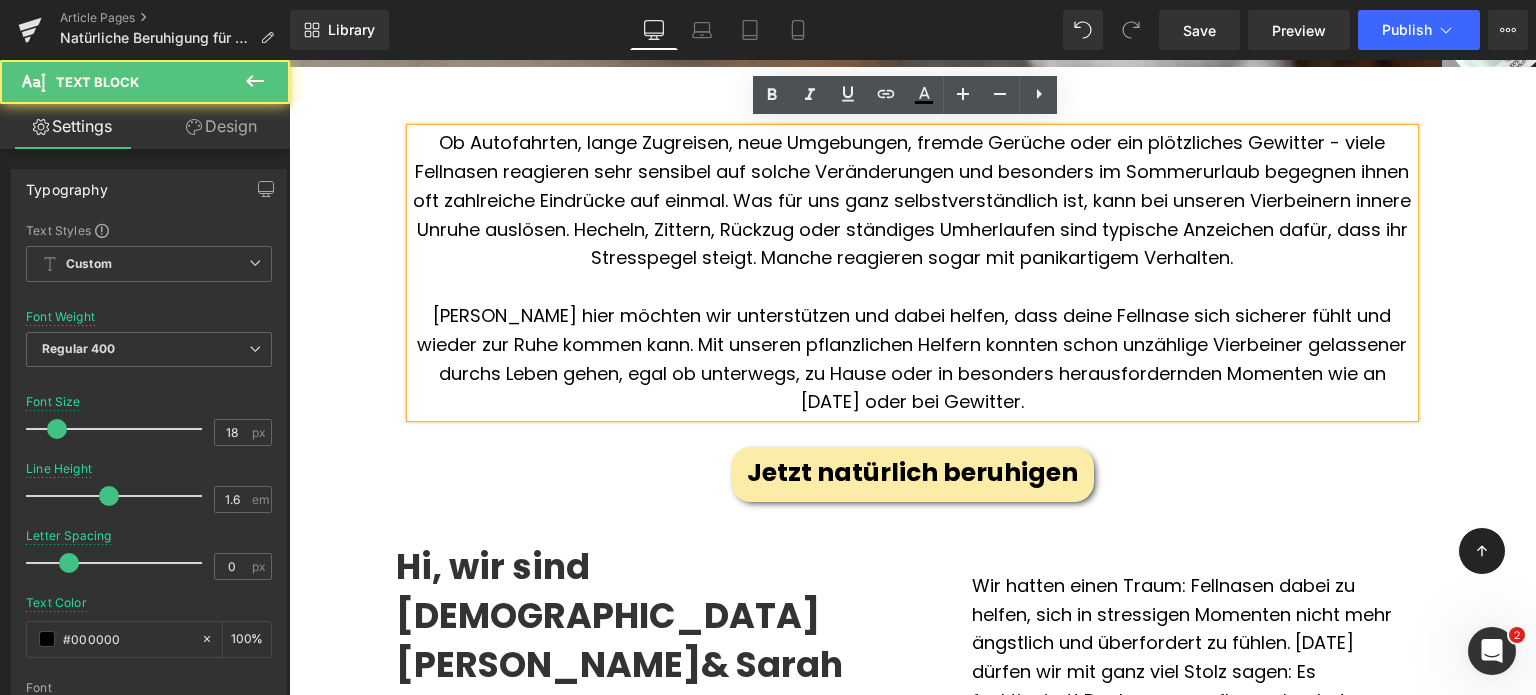 click on "[PERSON_NAME] hier möchten wir unterstützen und dabei helfen, dass deine Fellnase sich sicherer fühlt und wieder zur Ruhe kommen kann. Mit unseren pflanzlichen Helfern konnten schon unzählige Vierbeiner gelassener durchs Leben gehen, egal ob unterwegs, zu Hause oder in besonders herausfordernden Momenten wie an [DATE] oder bei Gewitter." at bounding box center [912, 359] 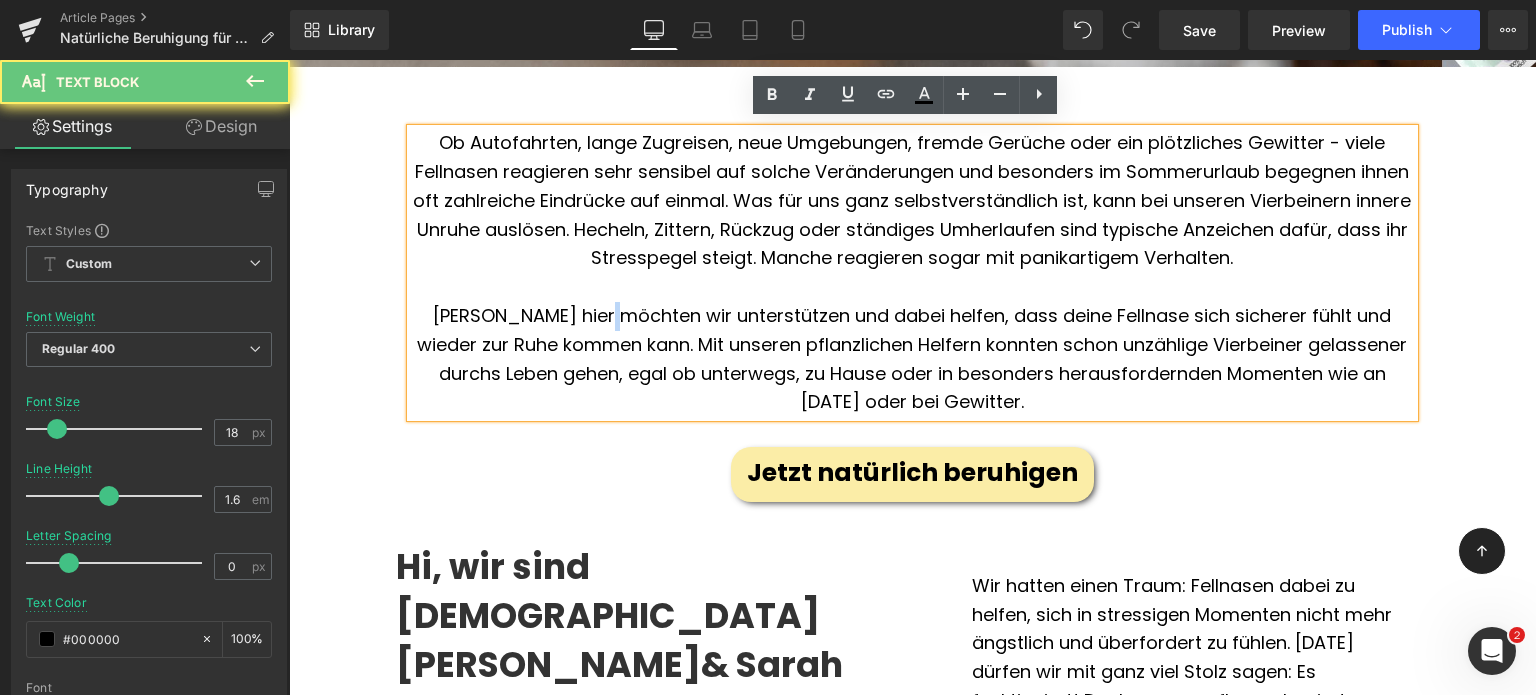 click on "[PERSON_NAME] hier möchten wir unterstützen und dabei helfen, dass deine Fellnase sich sicherer fühlt und wieder zur Ruhe kommen kann. Mit unseren pflanzlichen Helfern konnten schon unzählige Vierbeiner gelassener durchs Leben gehen, egal ob unterwegs, zu Hause oder in besonders herausfordernden Momenten wie an [DATE] oder bei Gewitter." at bounding box center (912, 359) 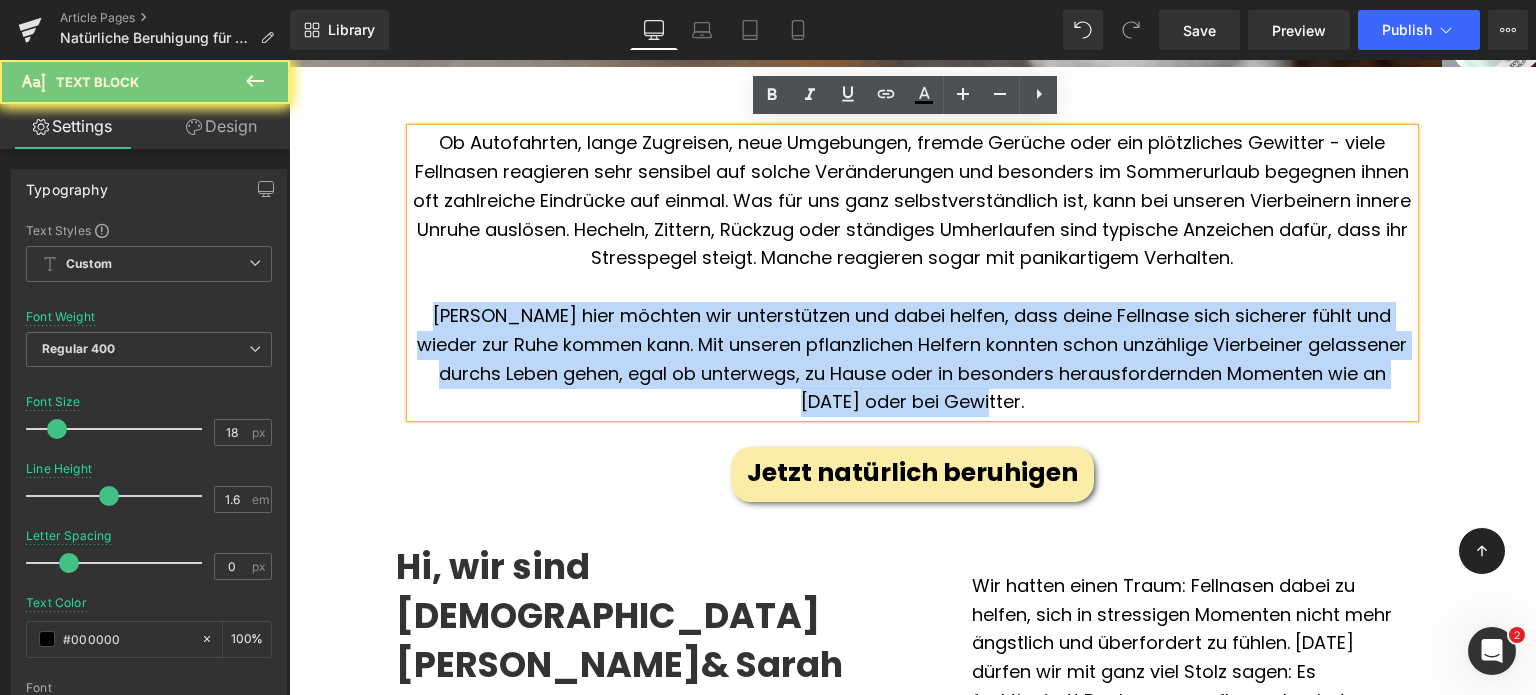 click on "[PERSON_NAME] hier möchten wir unterstützen und dabei helfen, dass deine Fellnase sich sicherer fühlt und wieder zur Ruhe kommen kann. Mit unseren pflanzlichen Helfern konnten schon unzählige Vierbeiner gelassener durchs Leben gehen, egal ob unterwegs, zu Hause oder in besonders herausfordernden Momenten wie an [DATE] oder bei Gewitter." at bounding box center [912, 359] 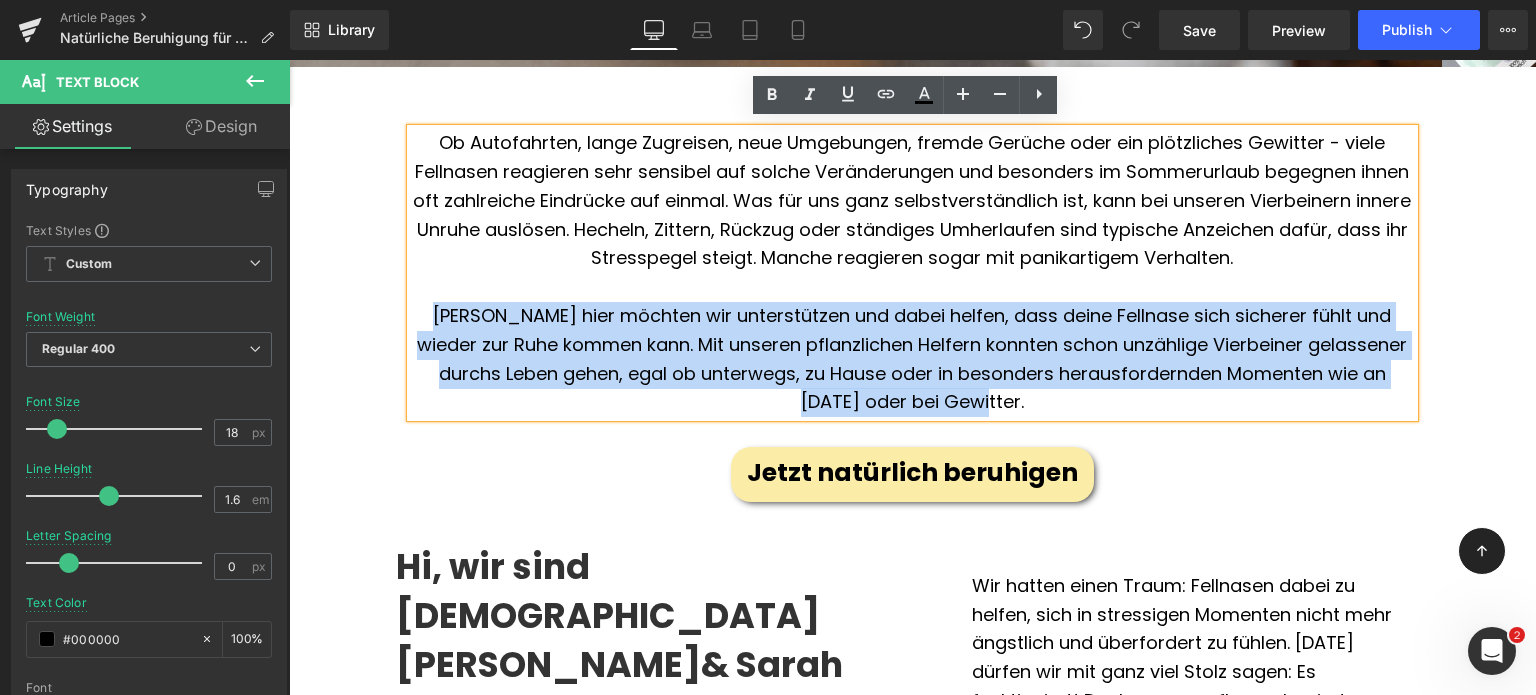 click on "[PERSON_NAME] hier möchten wir unterstützen und dabei helfen, dass deine Fellnase sich sicherer fühlt und wieder zur Ruhe kommen kann. Mit unseren pflanzlichen Helfern konnten schon unzählige Vierbeiner gelassener durchs Leben gehen, egal ob unterwegs, zu Hause oder in besonders herausfordernden Momenten wie an [DATE] oder bei Gewitter." at bounding box center (912, 359) 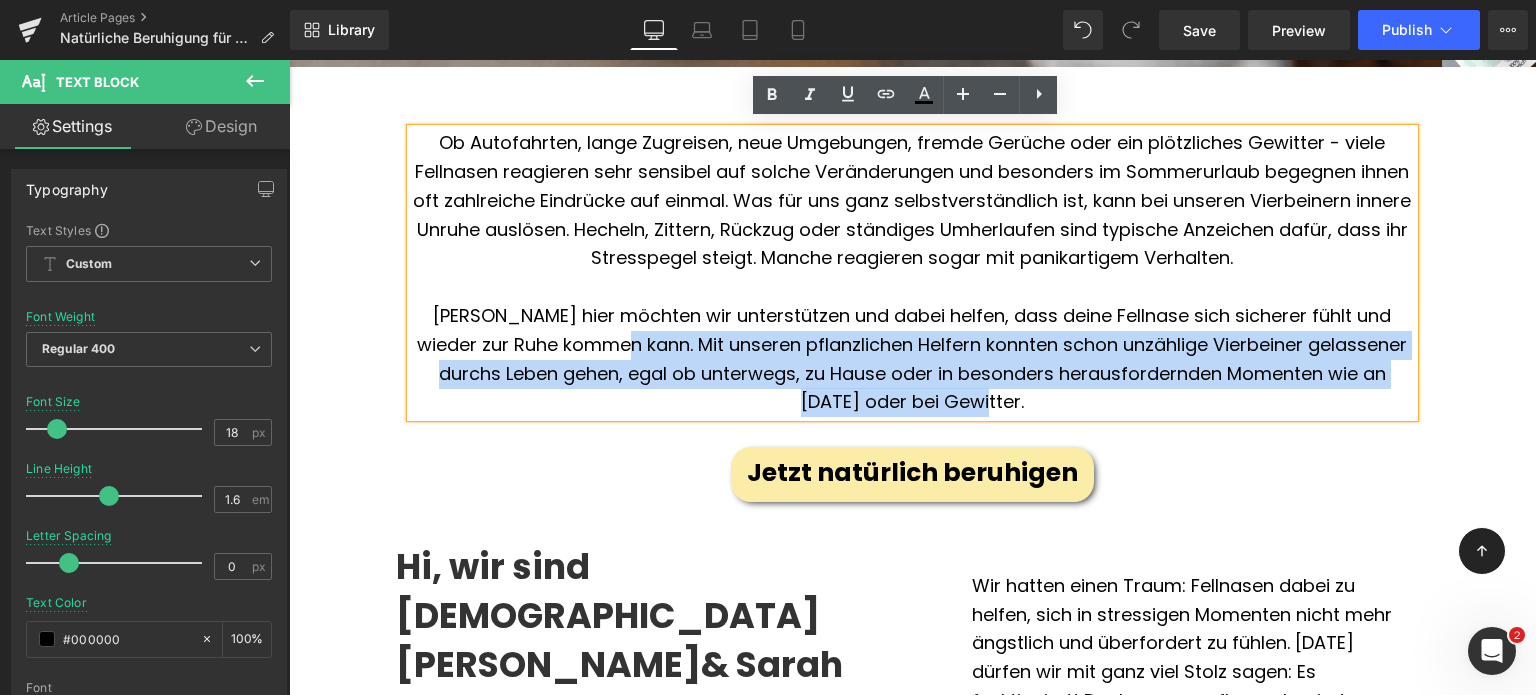 drag, startPoint x: 607, startPoint y: 342, endPoint x: 1012, endPoint y: 406, distance: 410.0256 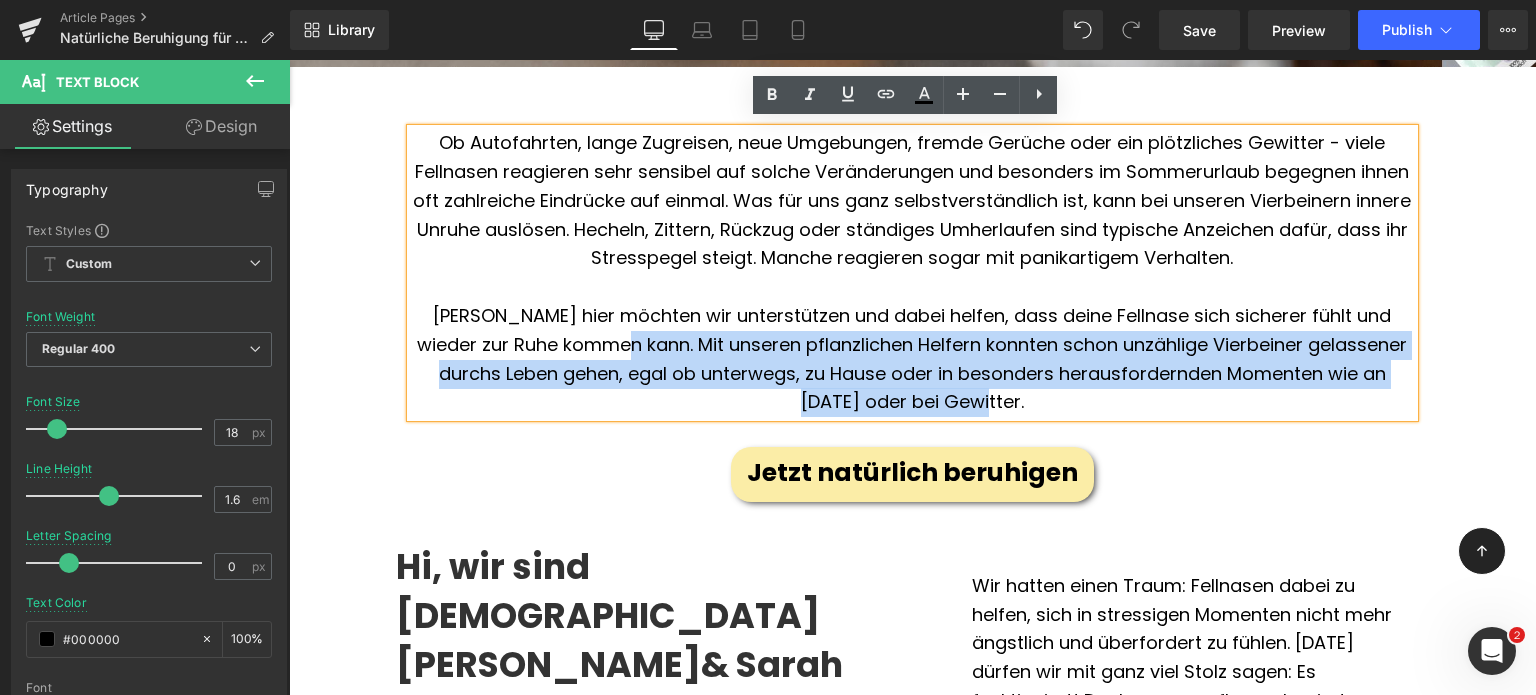 click on "[PERSON_NAME] hier möchten wir unterstützen und dabei helfen, dass deine Fellnase sich sicherer fühlt und wieder zur Ruhe kommen kann. Mit unseren pflanzlichen Helfern konnten schon unzählige Vierbeiner gelassener durchs Leben gehen, egal ob unterwegs, zu Hause oder in besonders herausfordernden Momenten wie an [DATE] oder bei Gewitter." at bounding box center [912, 359] 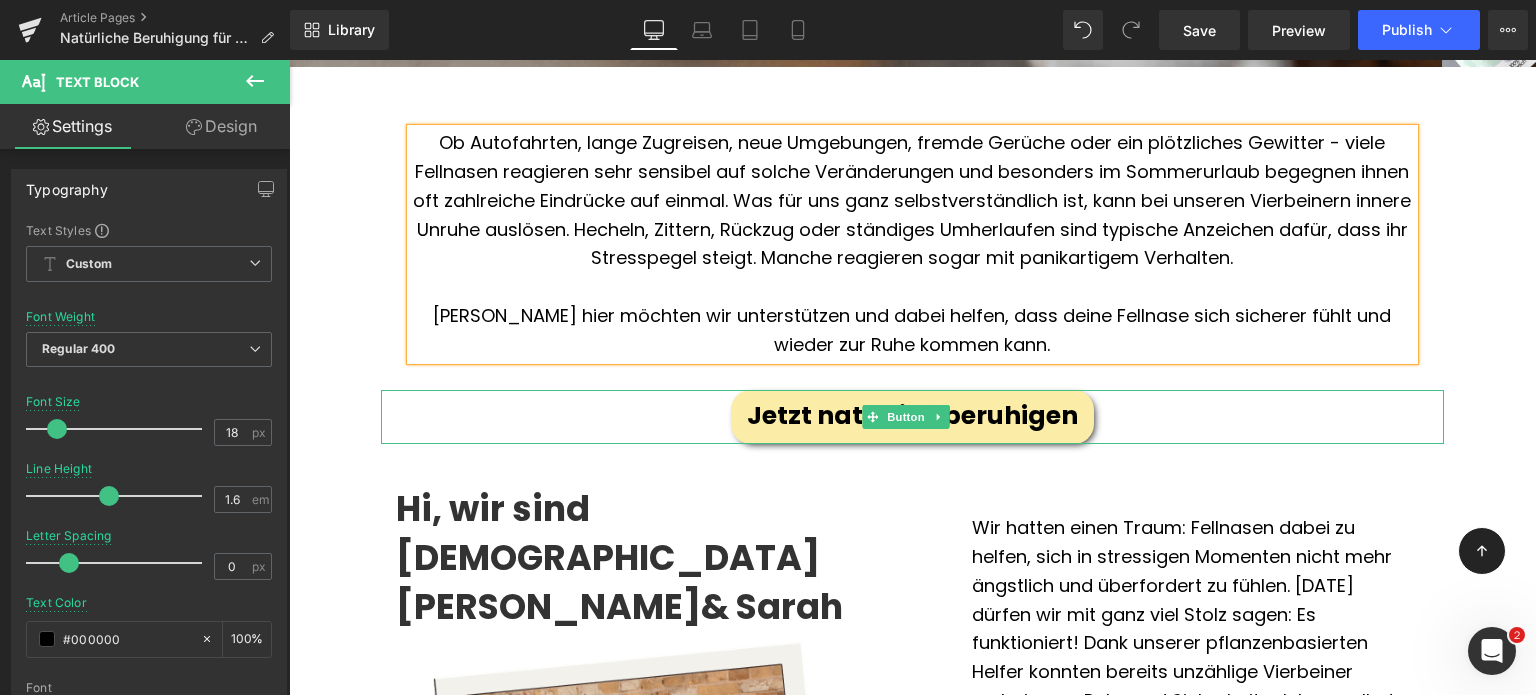 click on "Jetzt natürlich beruhigen" at bounding box center [912, 417] 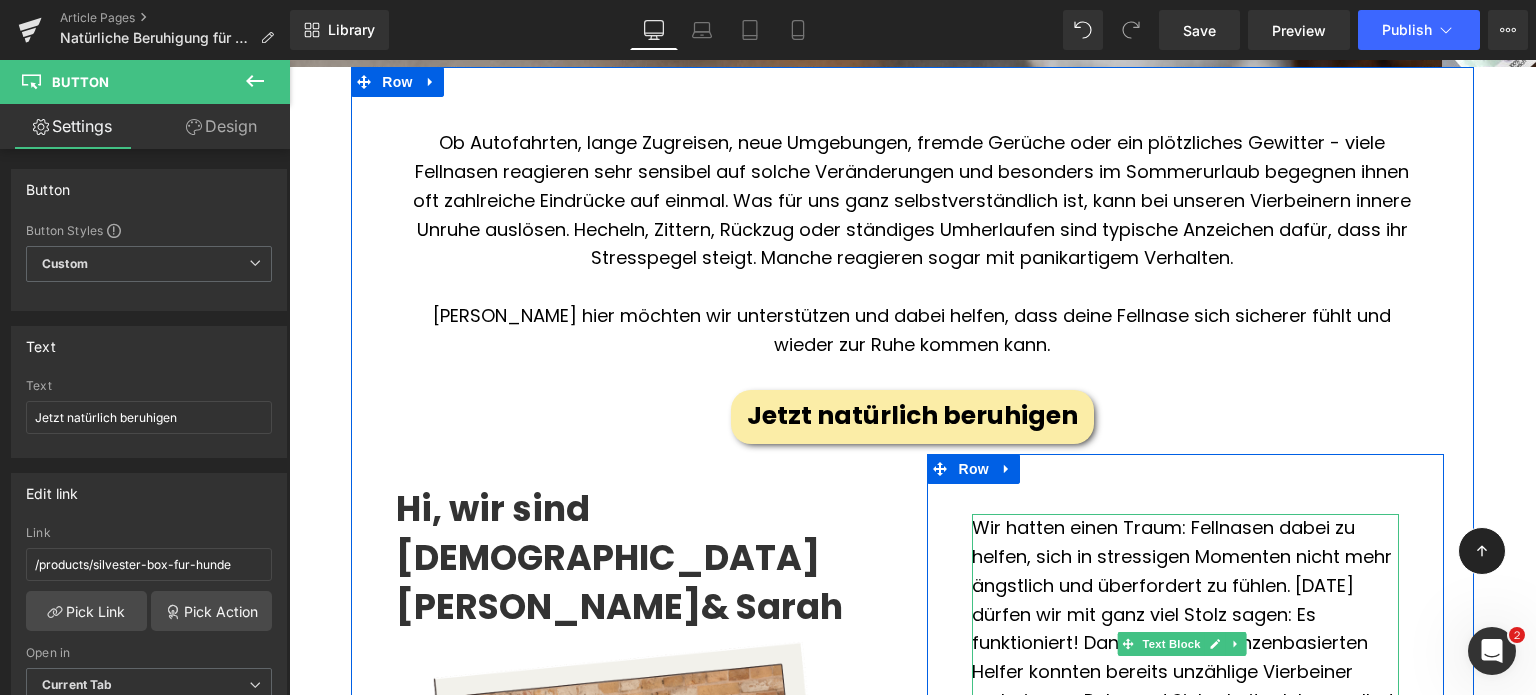 click on "Wir hatten einen Traum: Fellnasen dabei zu helfen, sich in stressigen Momenten nicht mehr ängstlich und überfordert zu fühlen. [DATE] dürfen wir mit ganz viel Stolz sagen: Es funktioniert! Dank unserer pflanzenbasierten Helfer konnten bereits unzählige Vierbeiner mehr innere Ruhe und Sicherheit erleben, selbst wenn um sie herum alles ungewohnt oder aufregend ist." at bounding box center [1185, 643] 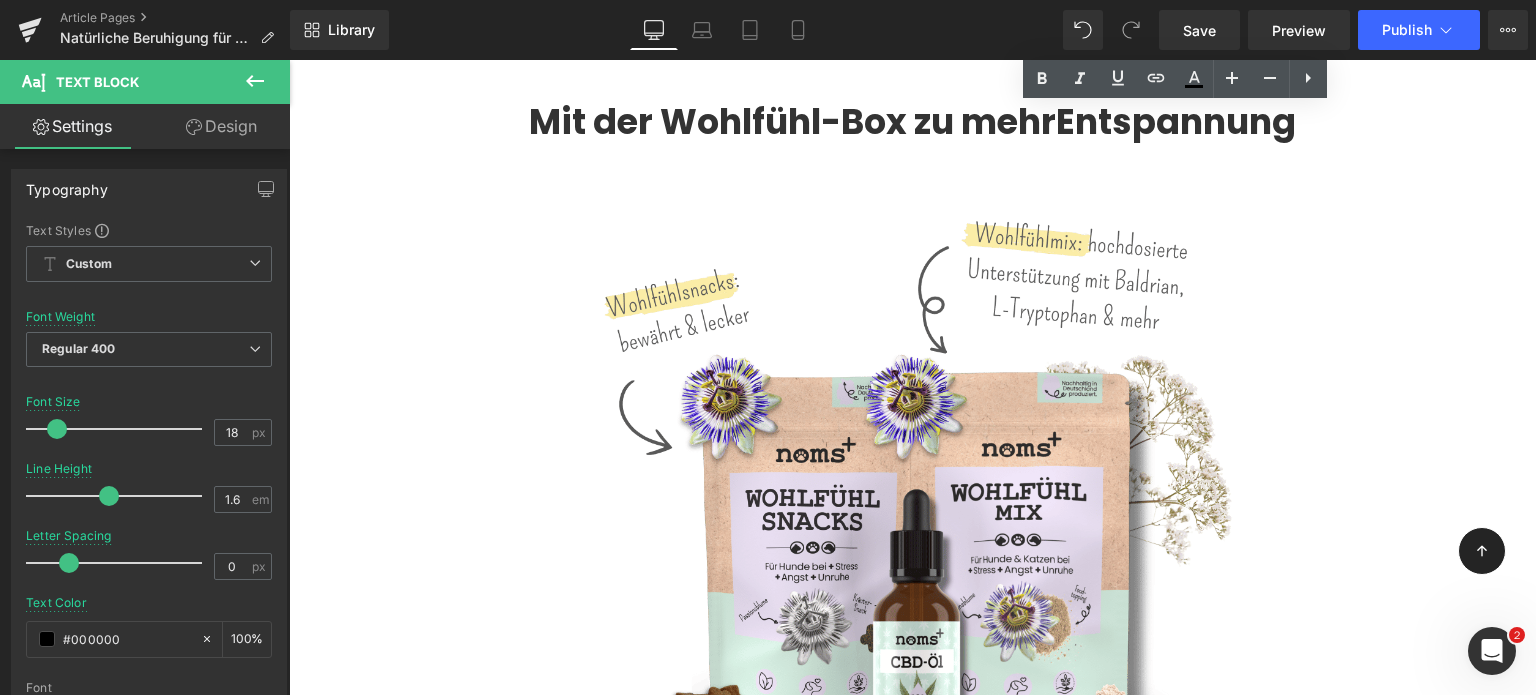 scroll, scrollTop: 1988, scrollLeft: 0, axis: vertical 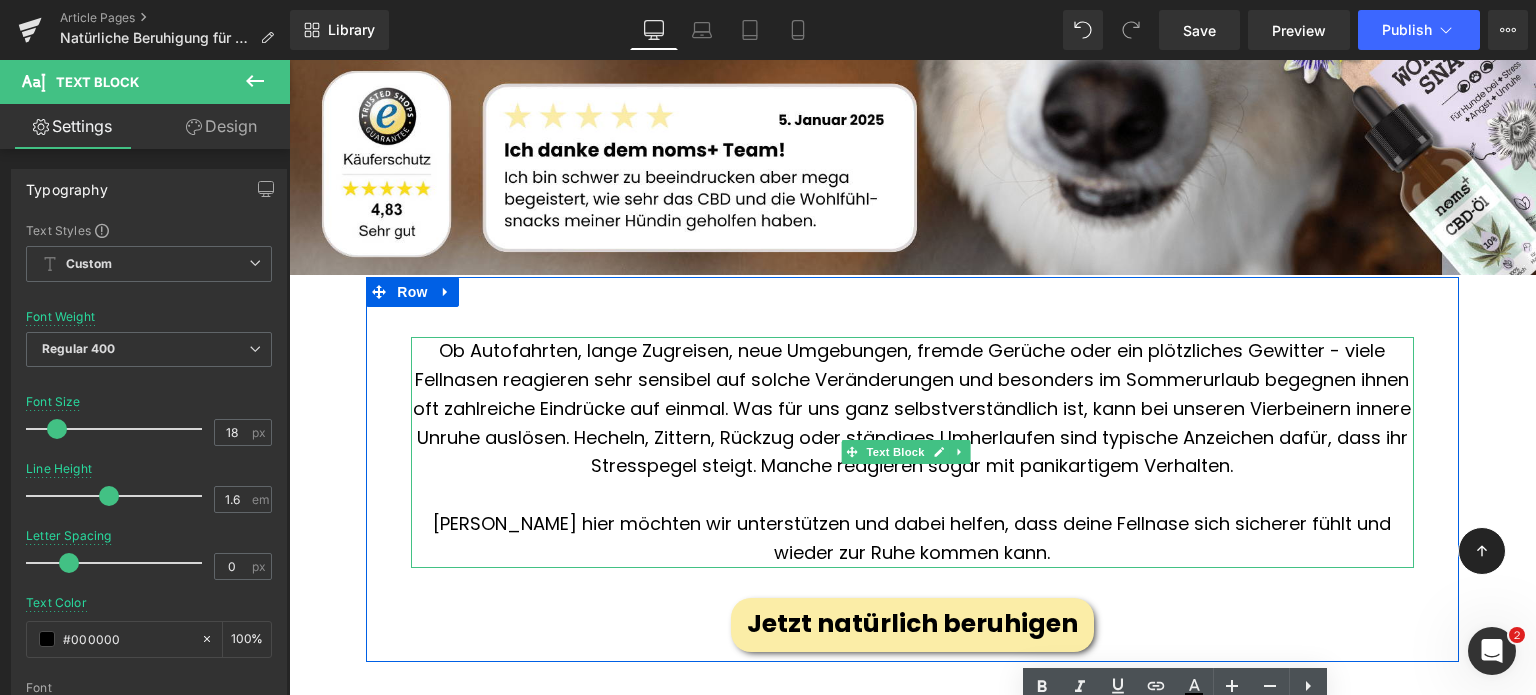 click on "[PERSON_NAME] hier möchten wir unterstützen und dabei helfen, dass deine Fellnase sich sicherer fühlt und wieder zur Ruhe kommen kann." at bounding box center [912, 538] 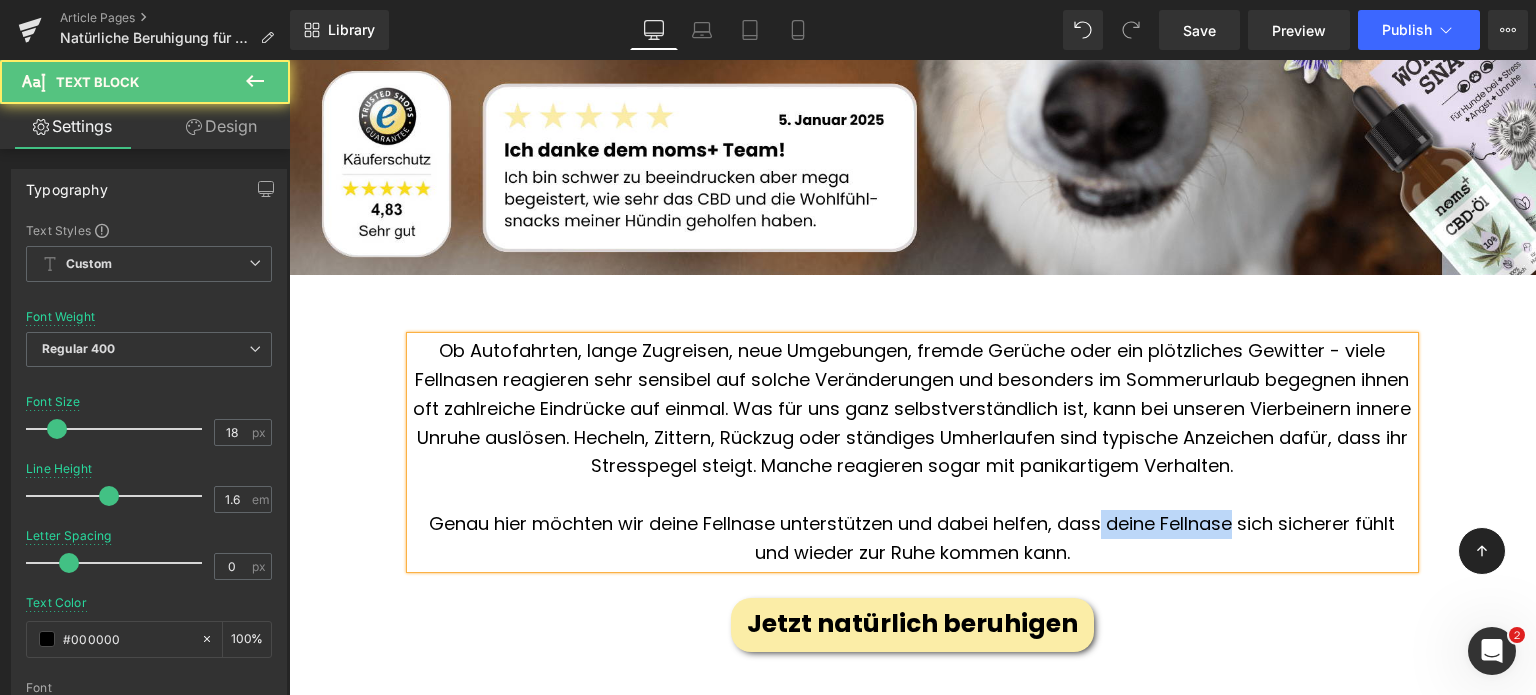 drag, startPoint x: 1228, startPoint y: 515, endPoint x: 1097, endPoint y: 513, distance: 131.01526 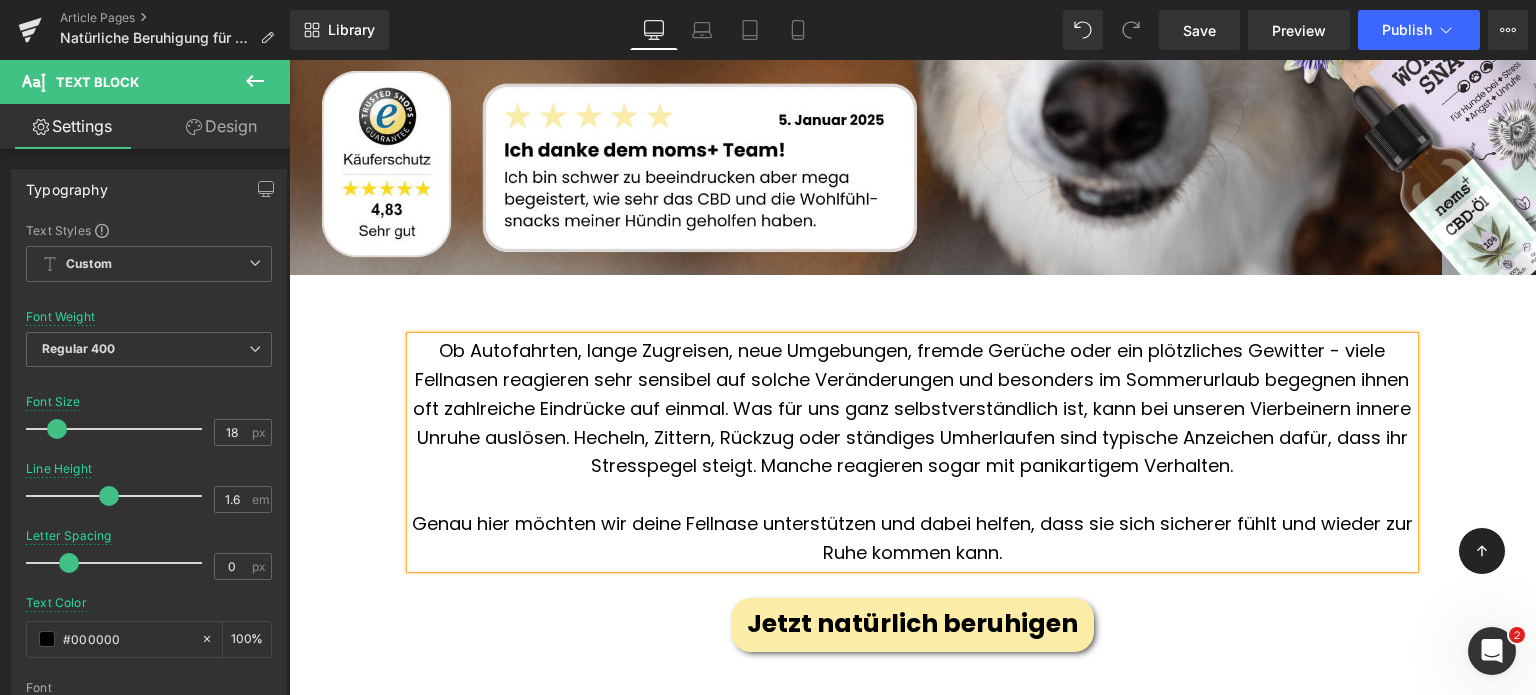 click on "Genau hier möchten wir deine Fellnase unterstützen und dabei helfen, dass sie sich sicherer fühlt und wieder zur Ruhe kommen kann." at bounding box center [912, 538] 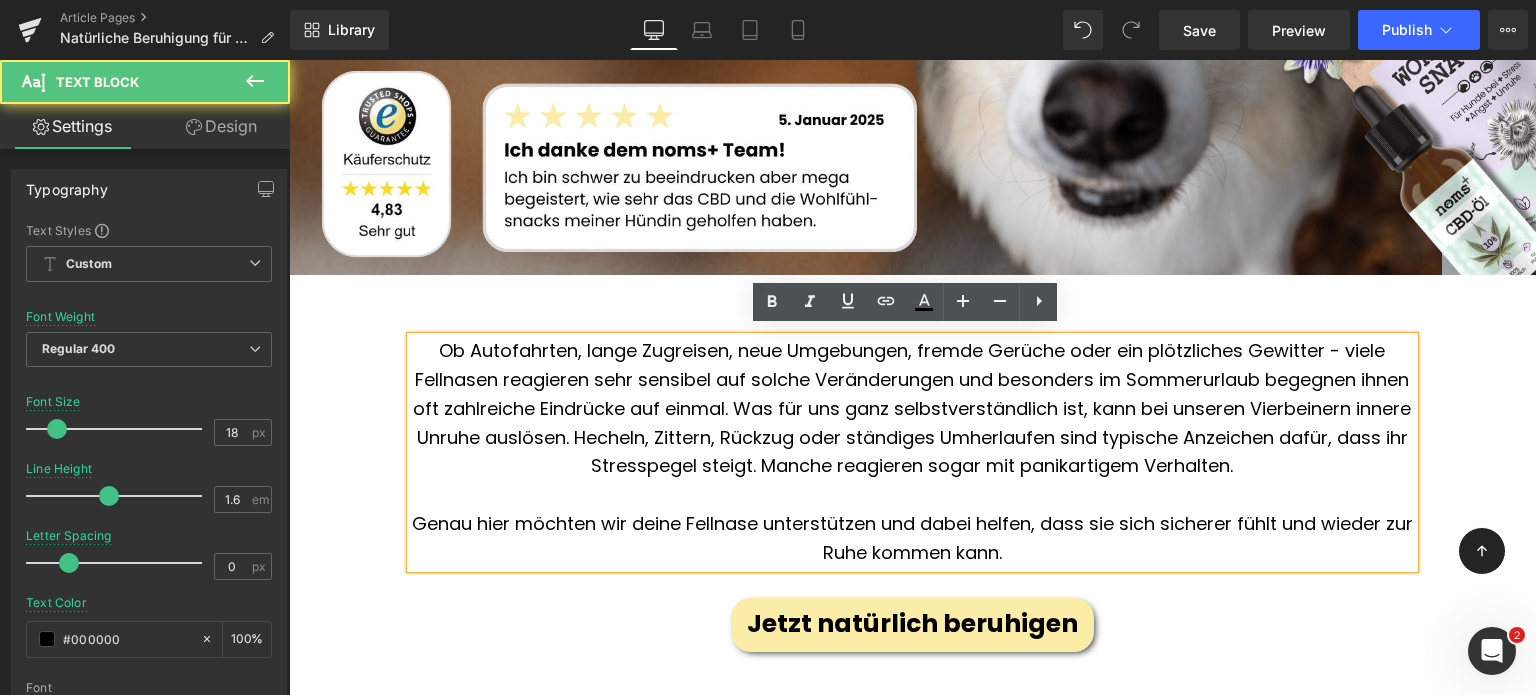 click on "Genau hier möchten wir deine Fellnase unterstützen und dabei helfen, dass sie sich sicherer fühlt und wieder zur Ruhe kommen kann." at bounding box center (912, 538) 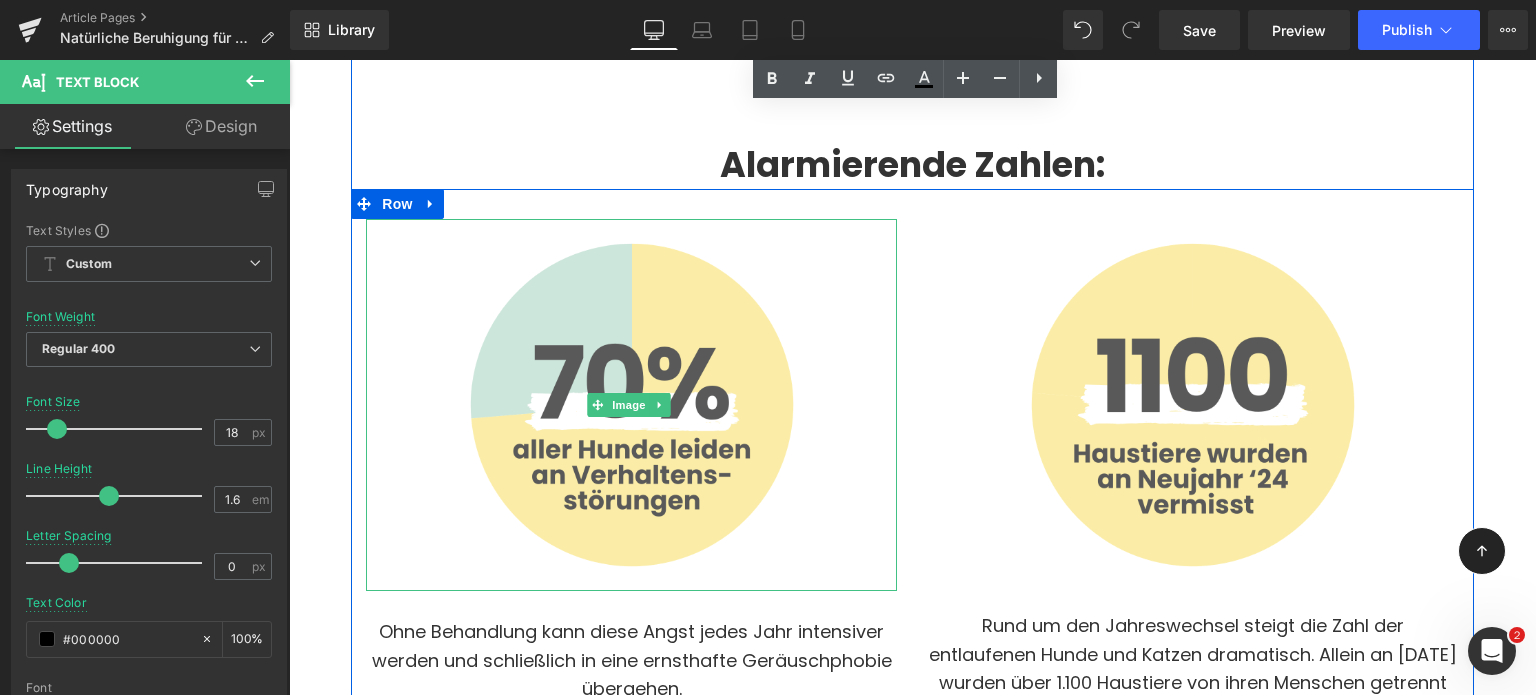 scroll, scrollTop: 2944, scrollLeft: 0, axis: vertical 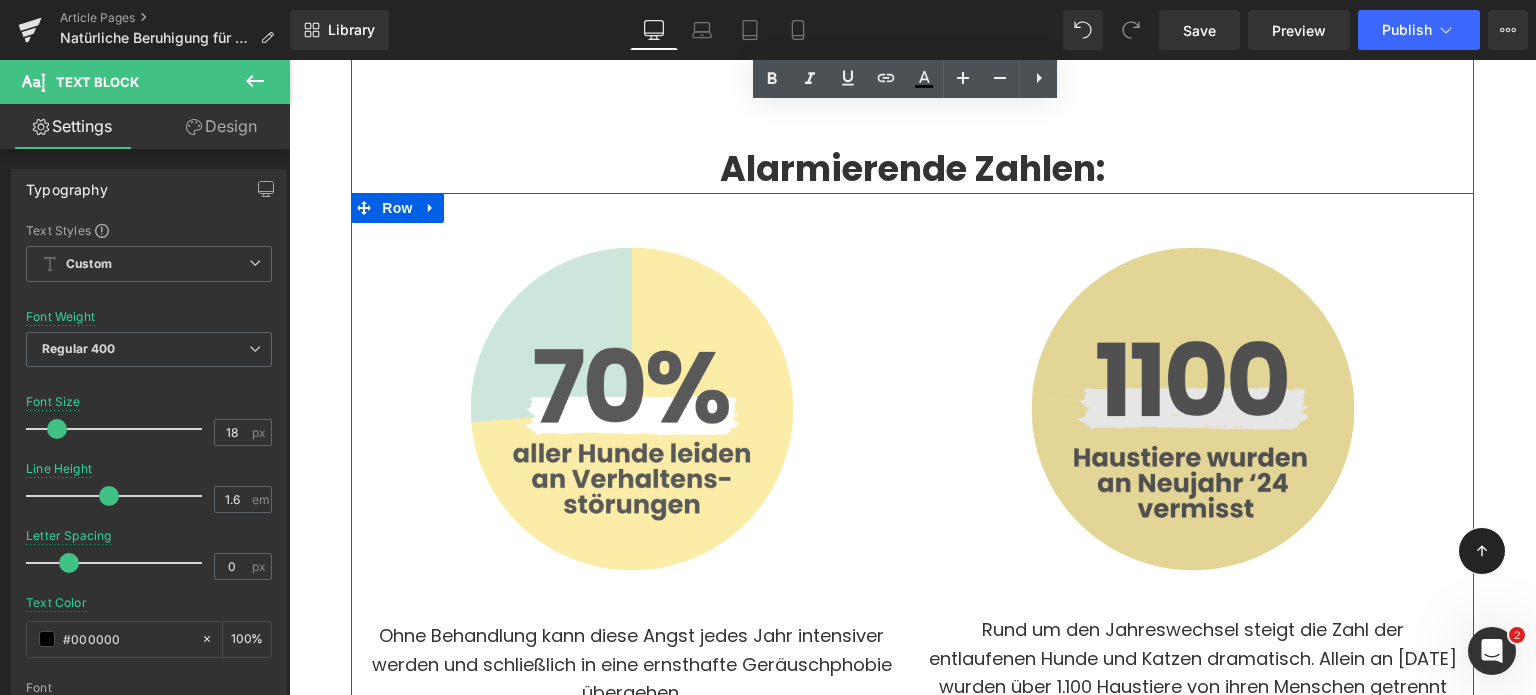 click at bounding box center (1193, 409) 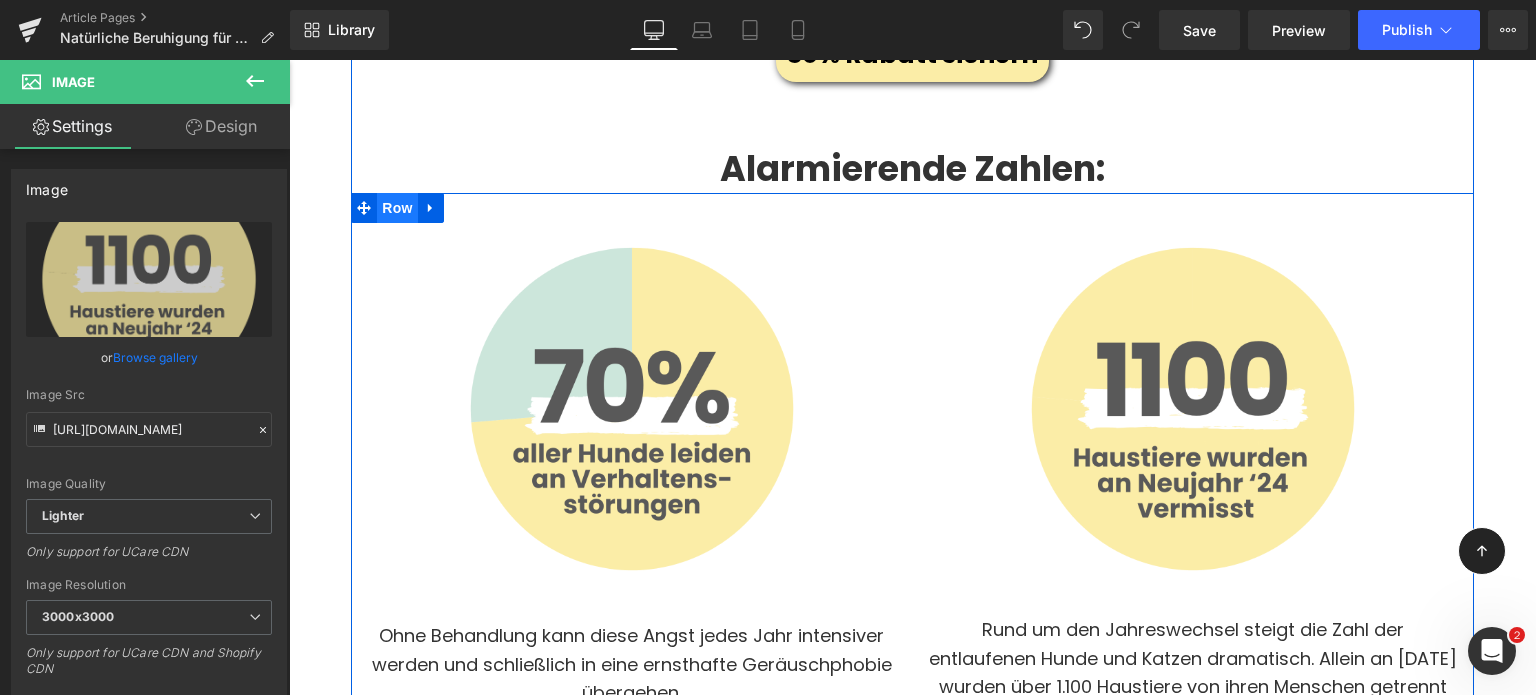click on "Row" at bounding box center (397, 208) 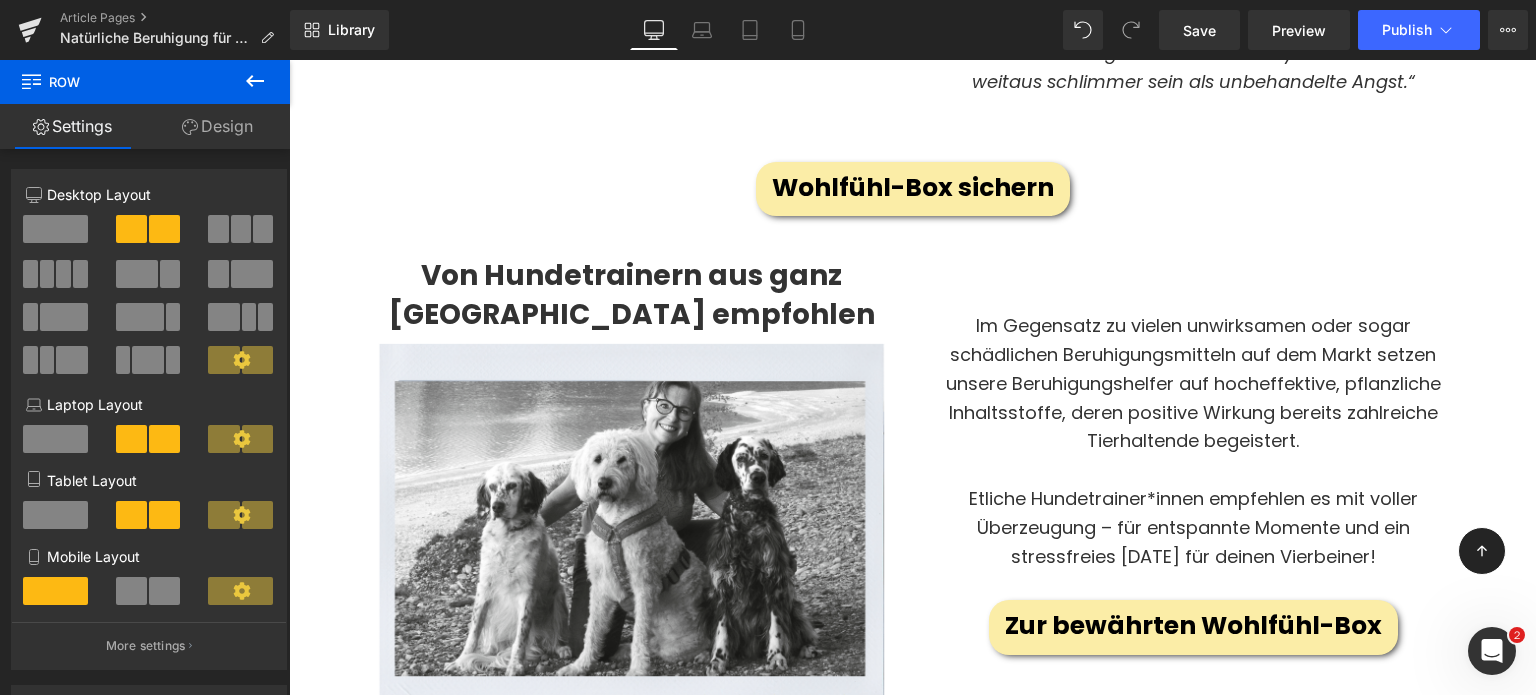 scroll, scrollTop: 4742, scrollLeft: 0, axis: vertical 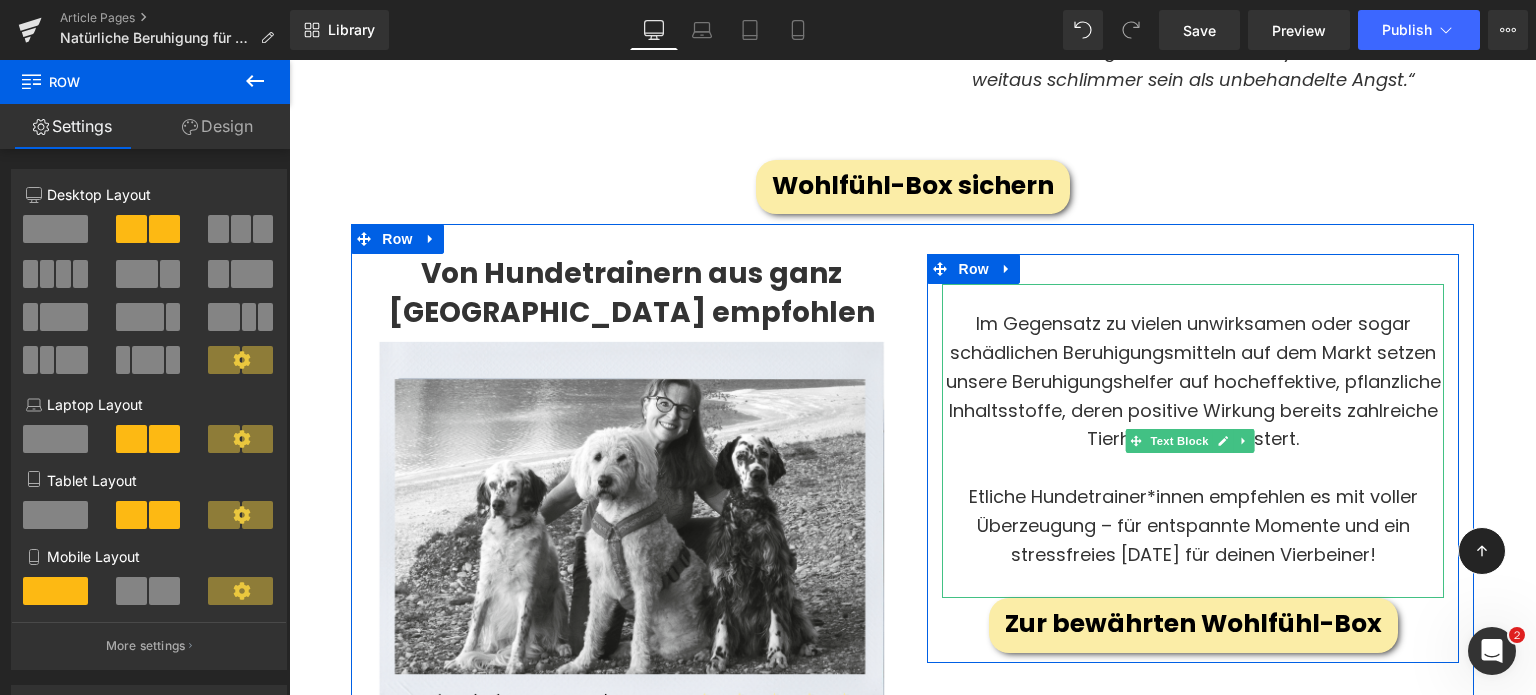 click on "Etliche Hundetrainer*innen empfehlen es mit voller Überzeugung – für entspannte Momente und ein stressfreies [DATE] für deinen Vierbeiner!" at bounding box center [1192, 526] 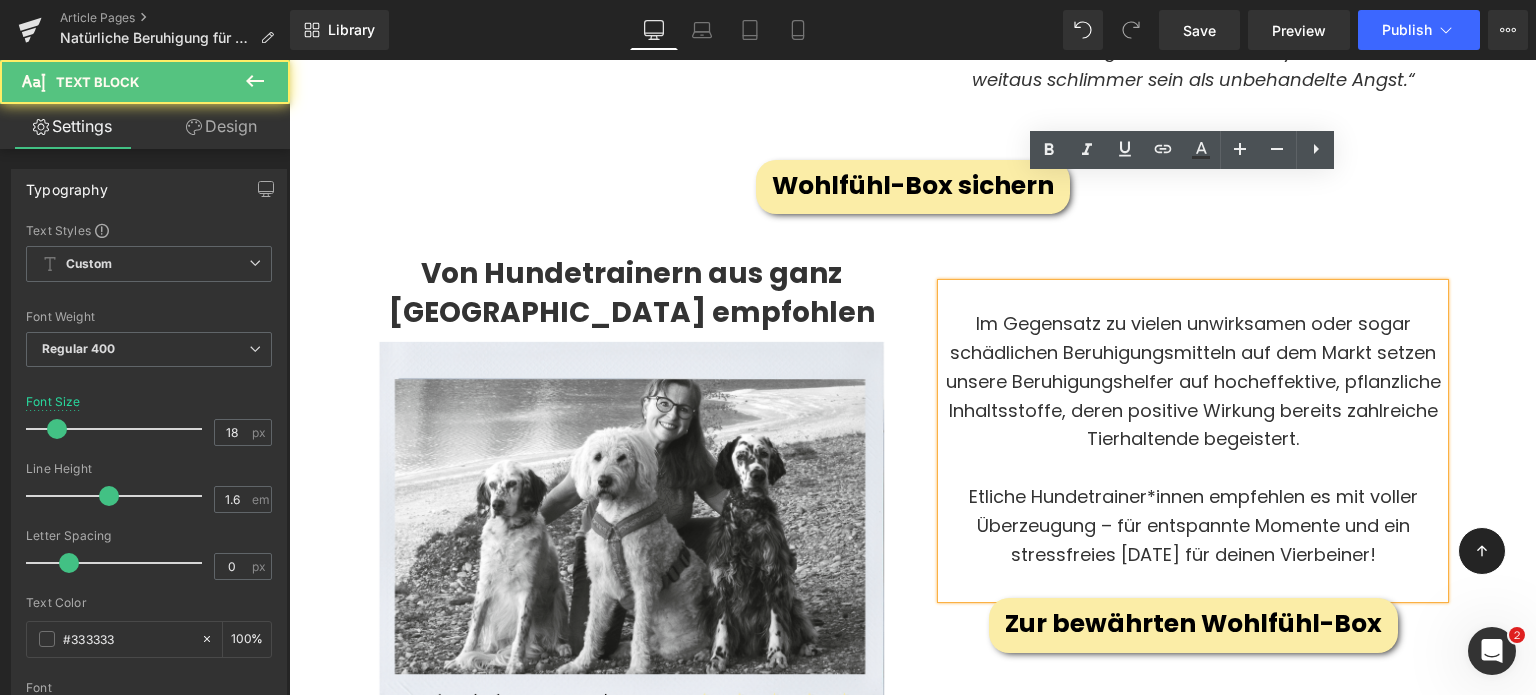 click on "Etliche Hundetrainer*innen empfehlen es mit voller Überzeugung – für entspannte Momente und ein stressfreies [DATE] für deinen Vierbeiner!" at bounding box center [1192, 526] 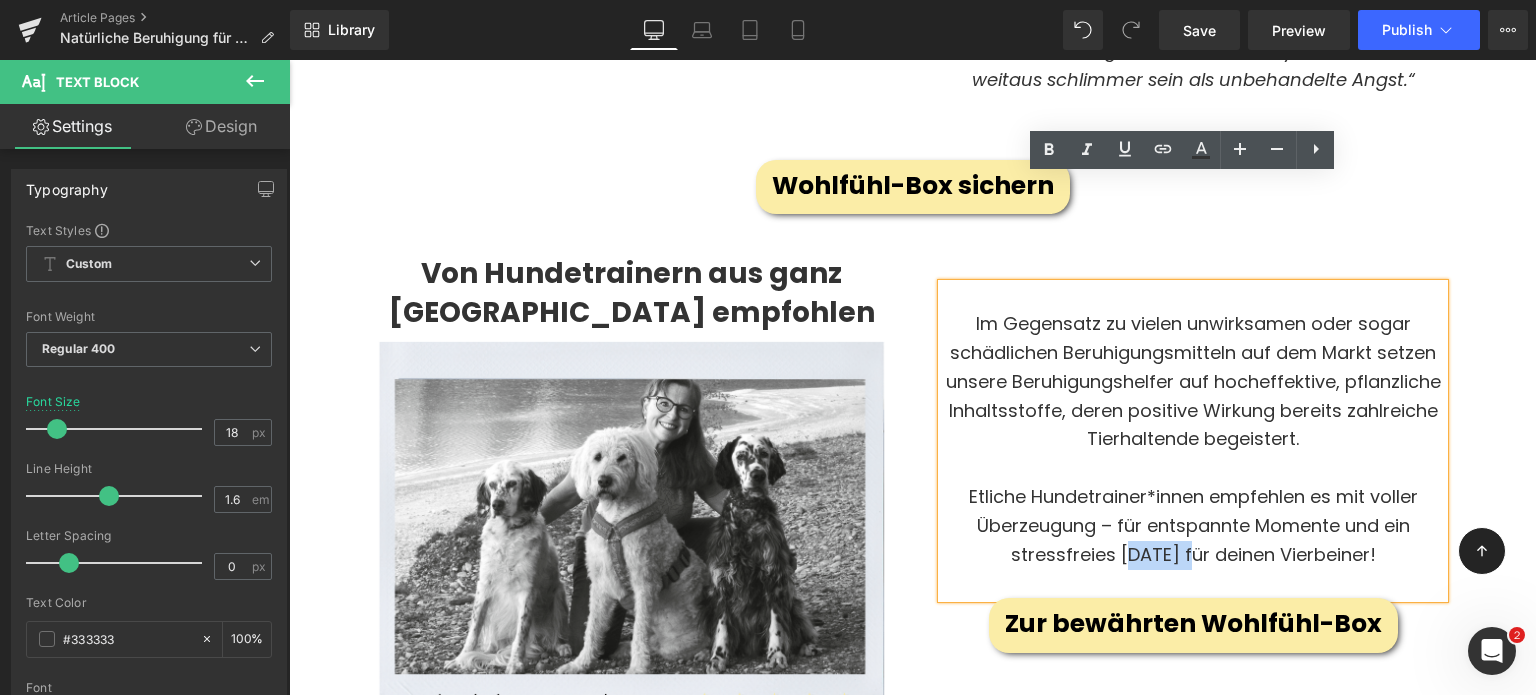 drag, startPoint x: 1168, startPoint y: 444, endPoint x: 1111, endPoint y: 446, distance: 57.035076 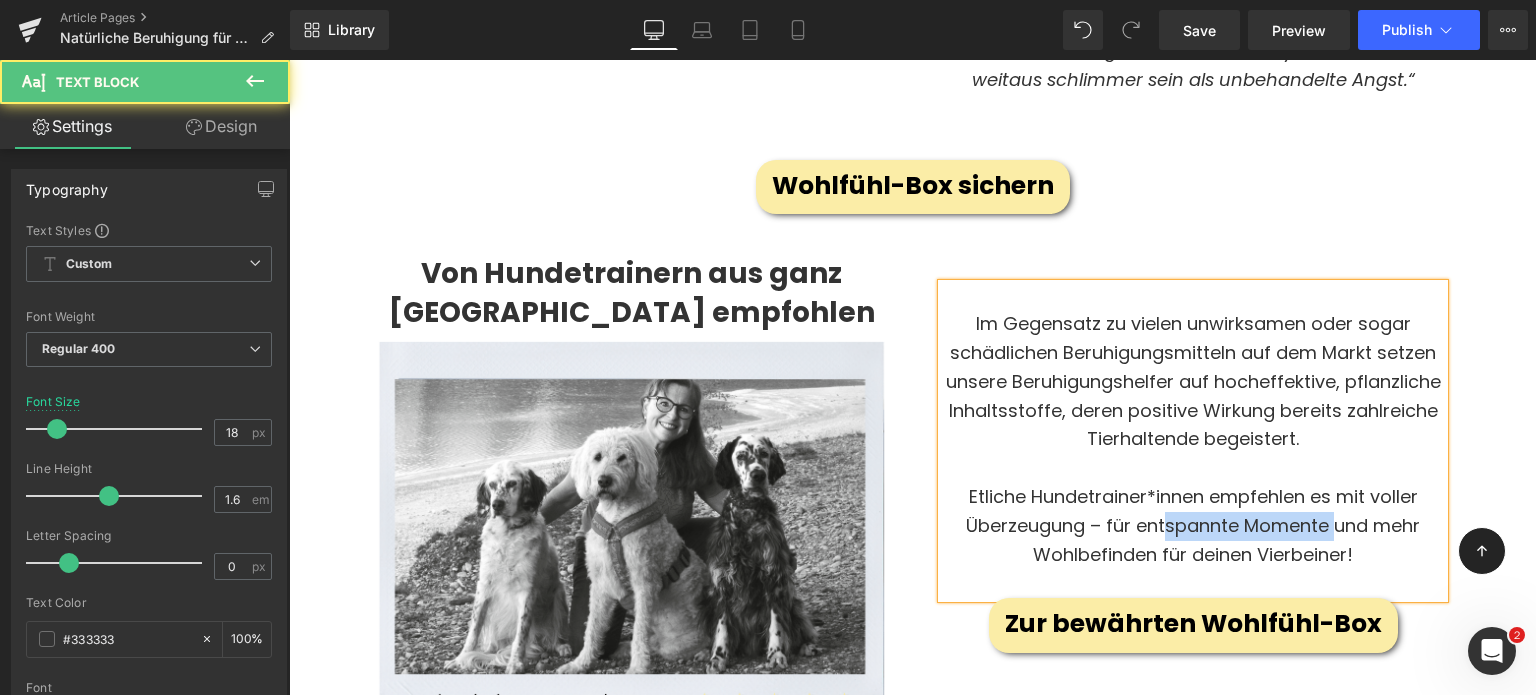 drag, startPoint x: 1321, startPoint y: 416, endPoint x: 1156, endPoint y: 417, distance: 165.00304 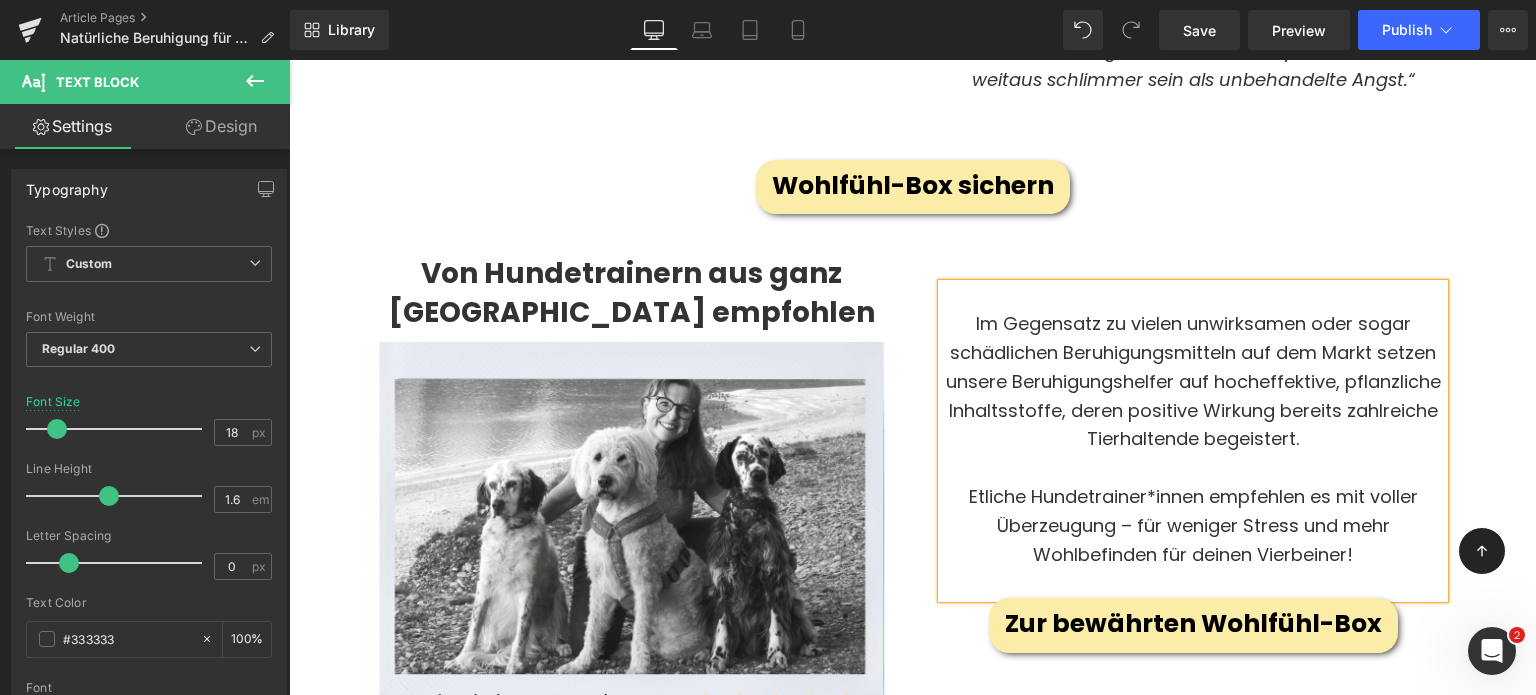 click on "Etliche Hundetrainer*innen empfehlen es mit voller Überzeugung – für weniger Stress und mehr Wohlbefinden für deinen Vierbeiner!" at bounding box center [1192, 526] 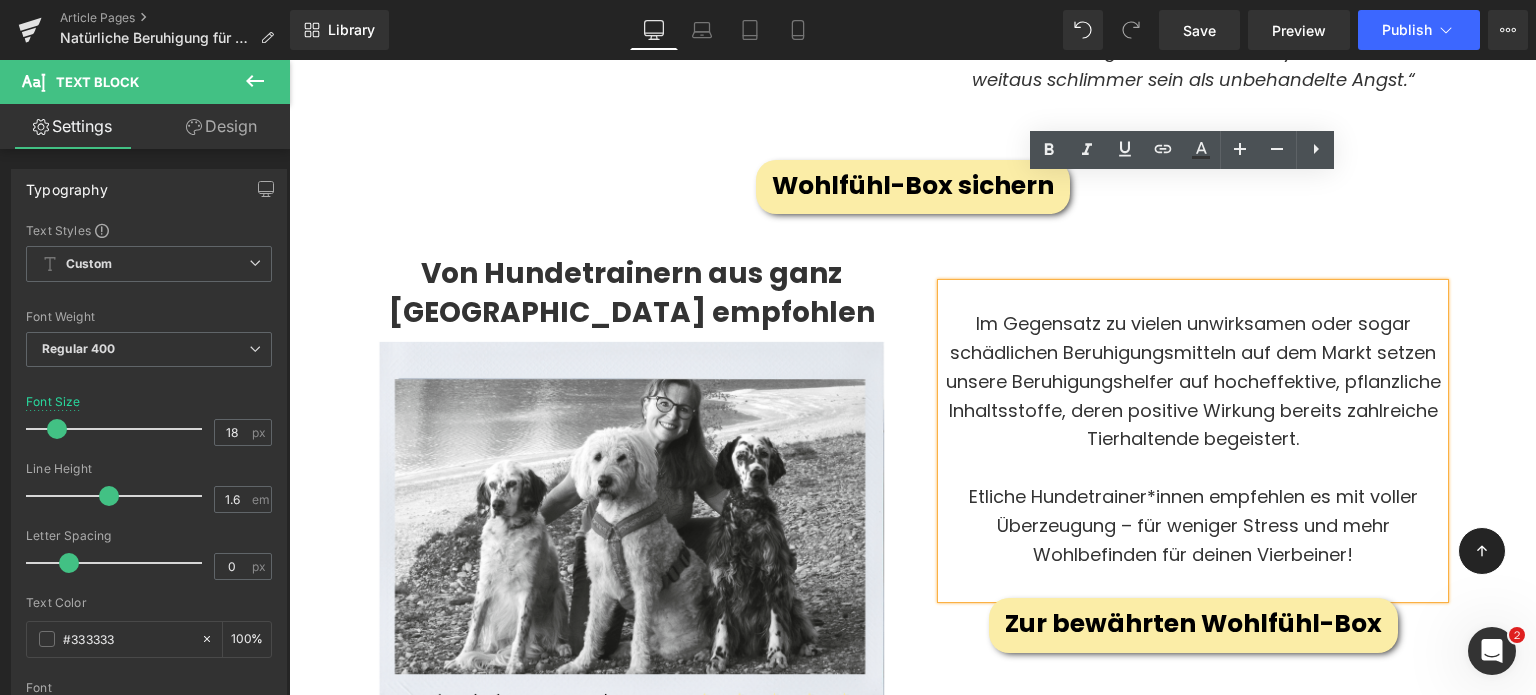 click on "Etliche Hundetrainer*innen empfehlen es mit voller Überzeugung – für weniger Stress und mehr Wohlbefinden für deinen Vierbeiner!" at bounding box center (1192, 526) 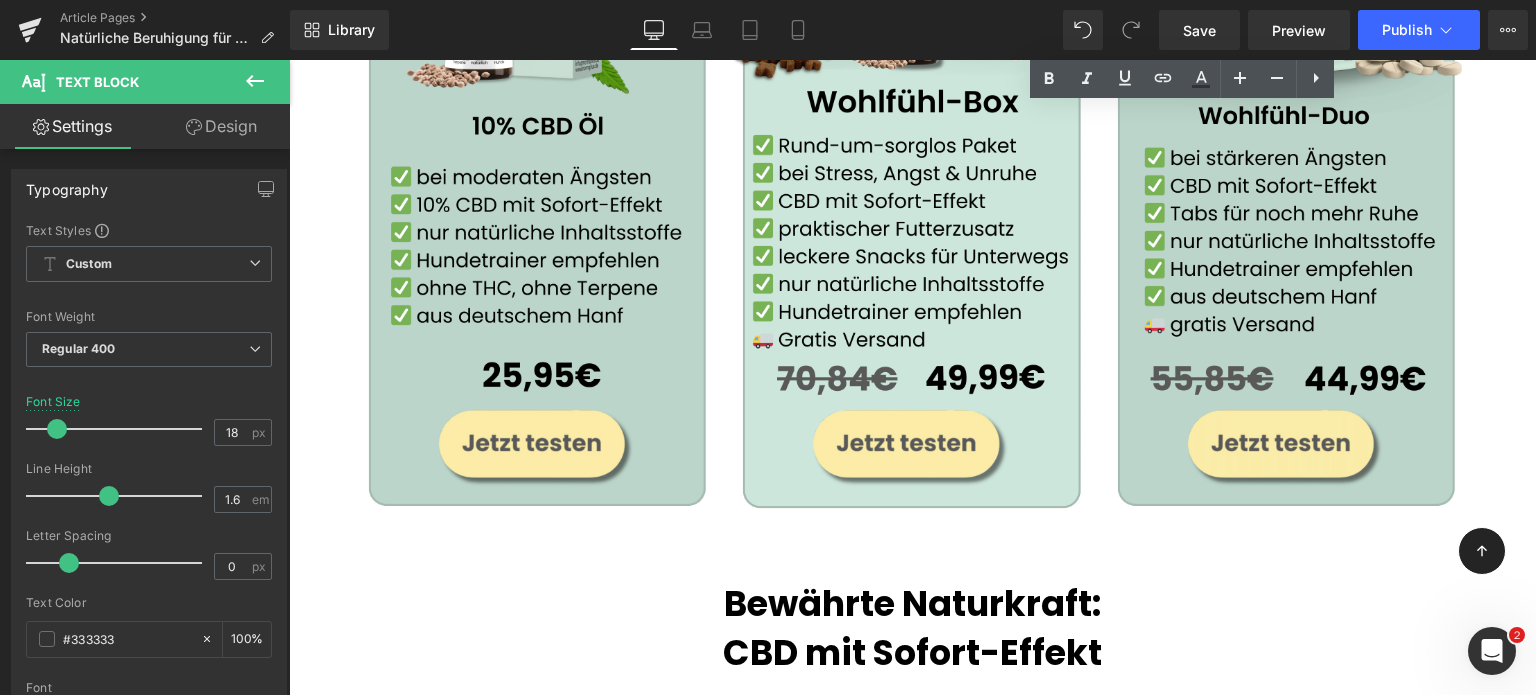 scroll, scrollTop: 6288, scrollLeft: 0, axis: vertical 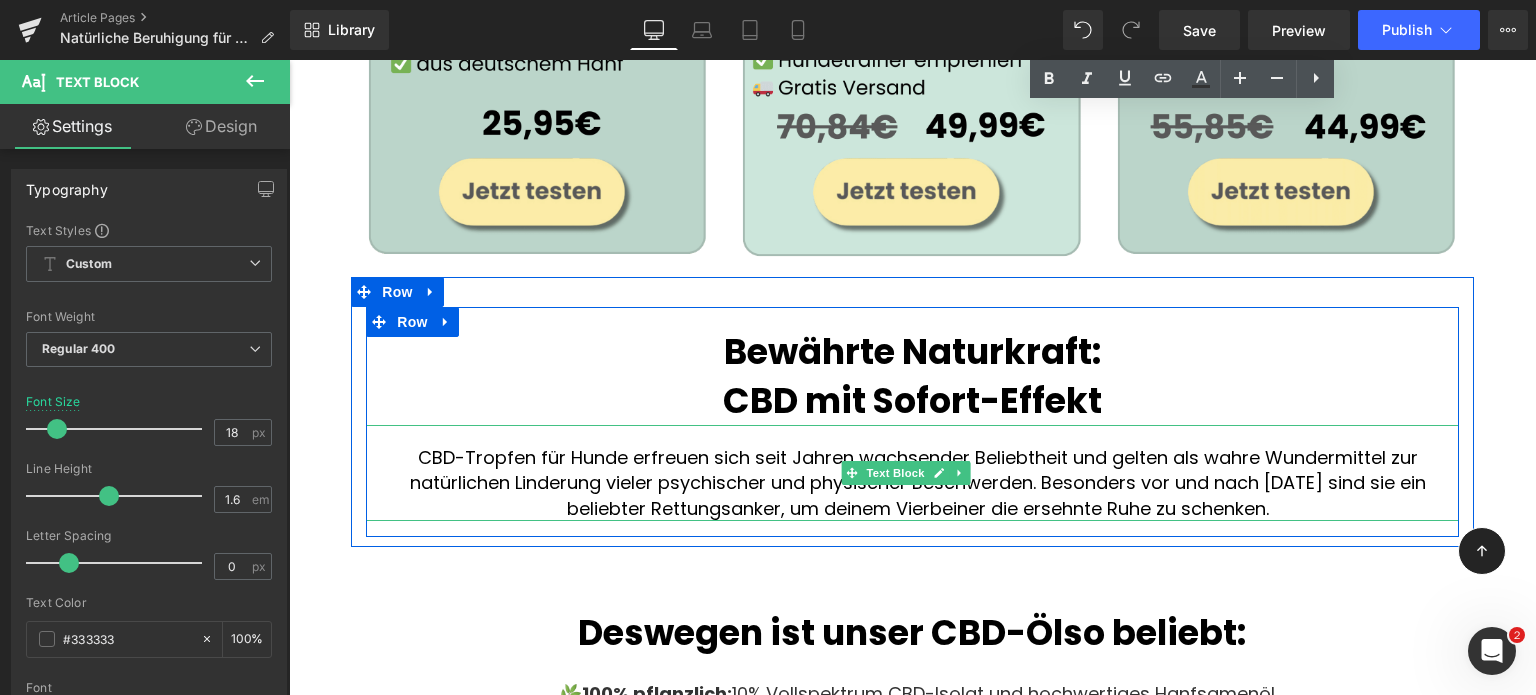 click on "CBD-Tropfen für Hunde erfreuen sich seit Jahren wachsender Beliebtheit und gelten als wahre Wundermittel zur natürlichen Linderung vieler psychischer und physischer Beschwerden. Besonders vor und nach [DATE] sind sie ein beliebter Rettungsanker, um deinem Vierbeiner die ersehnte Ruhe zu schenken." at bounding box center (917, 483) 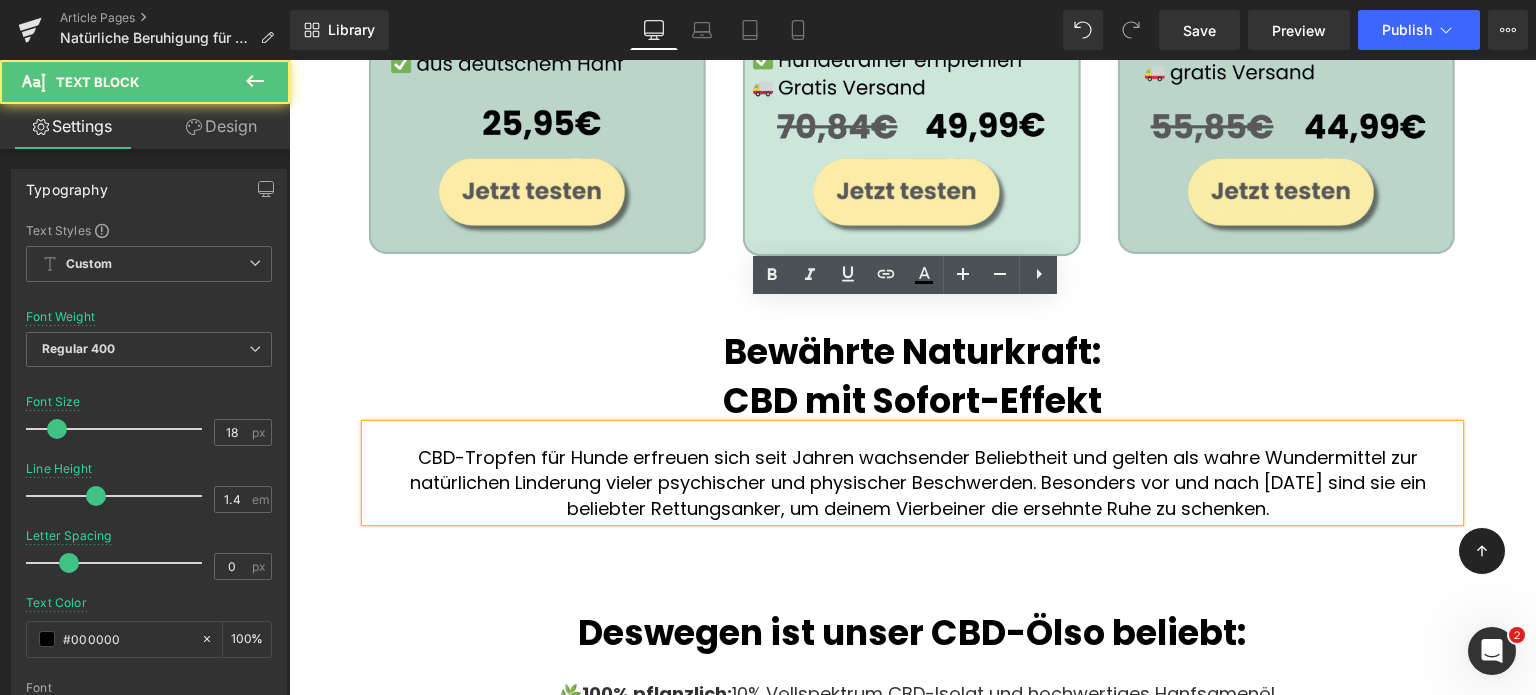 scroll, scrollTop: 6347, scrollLeft: 0, axis: vertical 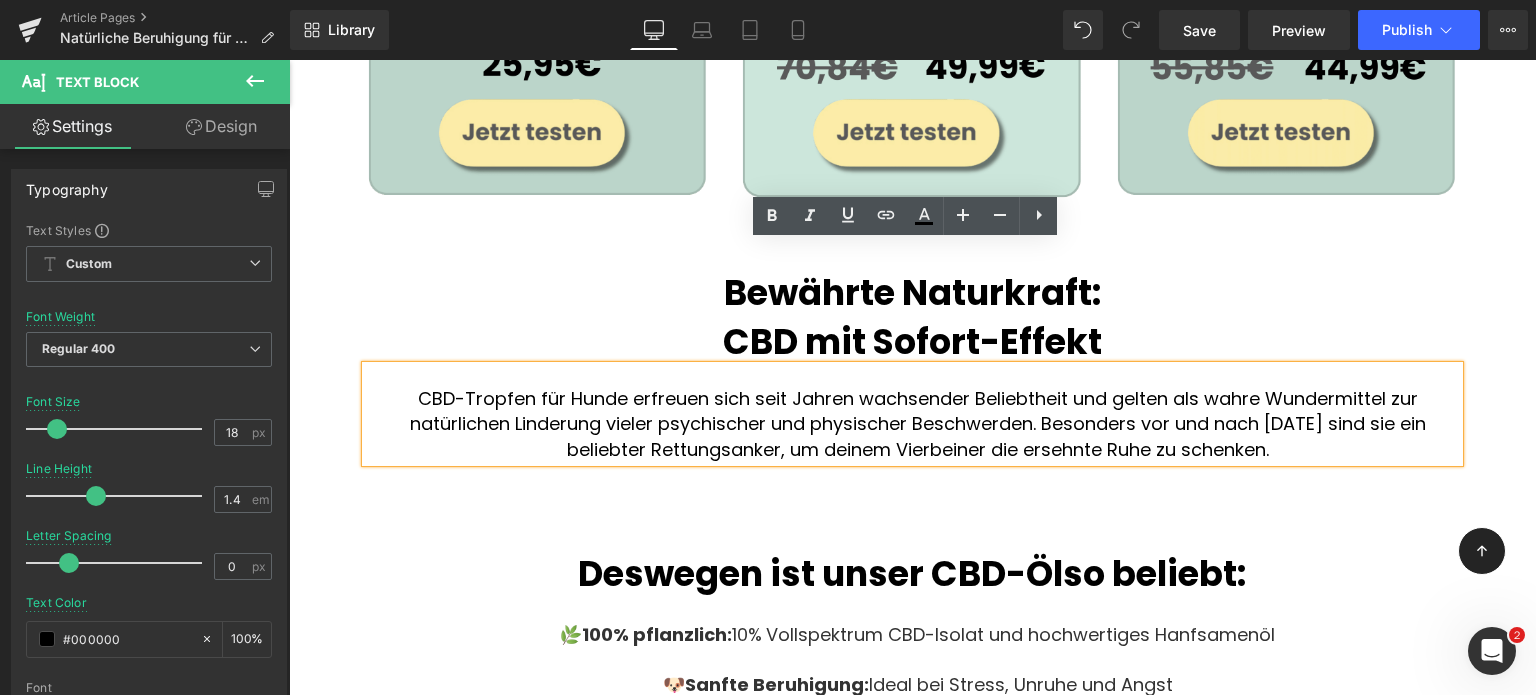click on "CBD-Tropfen für Hunde erfreuen sich seit Jahren wachsender Beliebtheit und gelten als wahre Wundermittel zur natürlichen Linderung vieler psychischer und physischer Beschwerden. Besonders vor und nach [DATE] sind sie ein beliebter Rettungsanker, um deinem Vierbeiner die ersehnte Ruhe zu schenken." at bounding box center [917, 424] 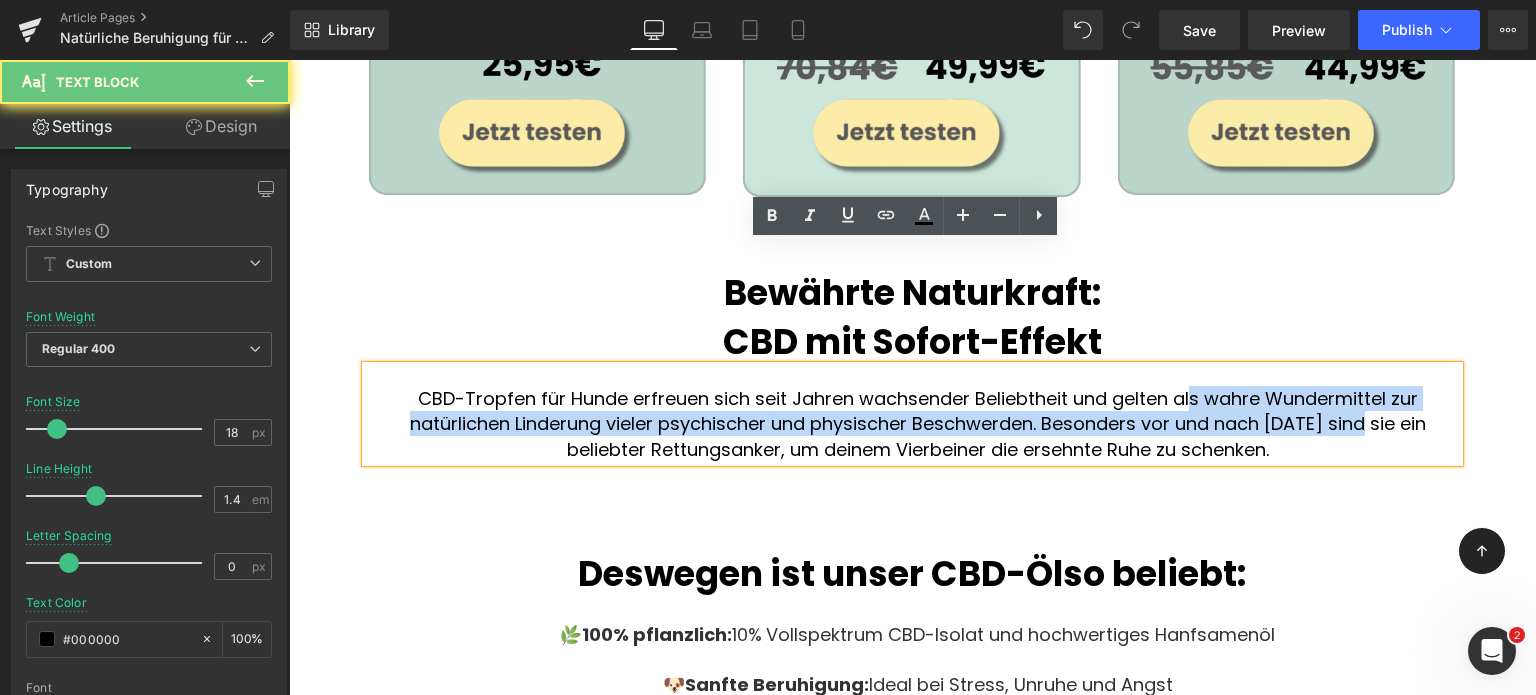 drag, startPoint x: 1336, startPoint y: 295, endPoint x: 1184, endPoint y: 284, distance: 152.3975 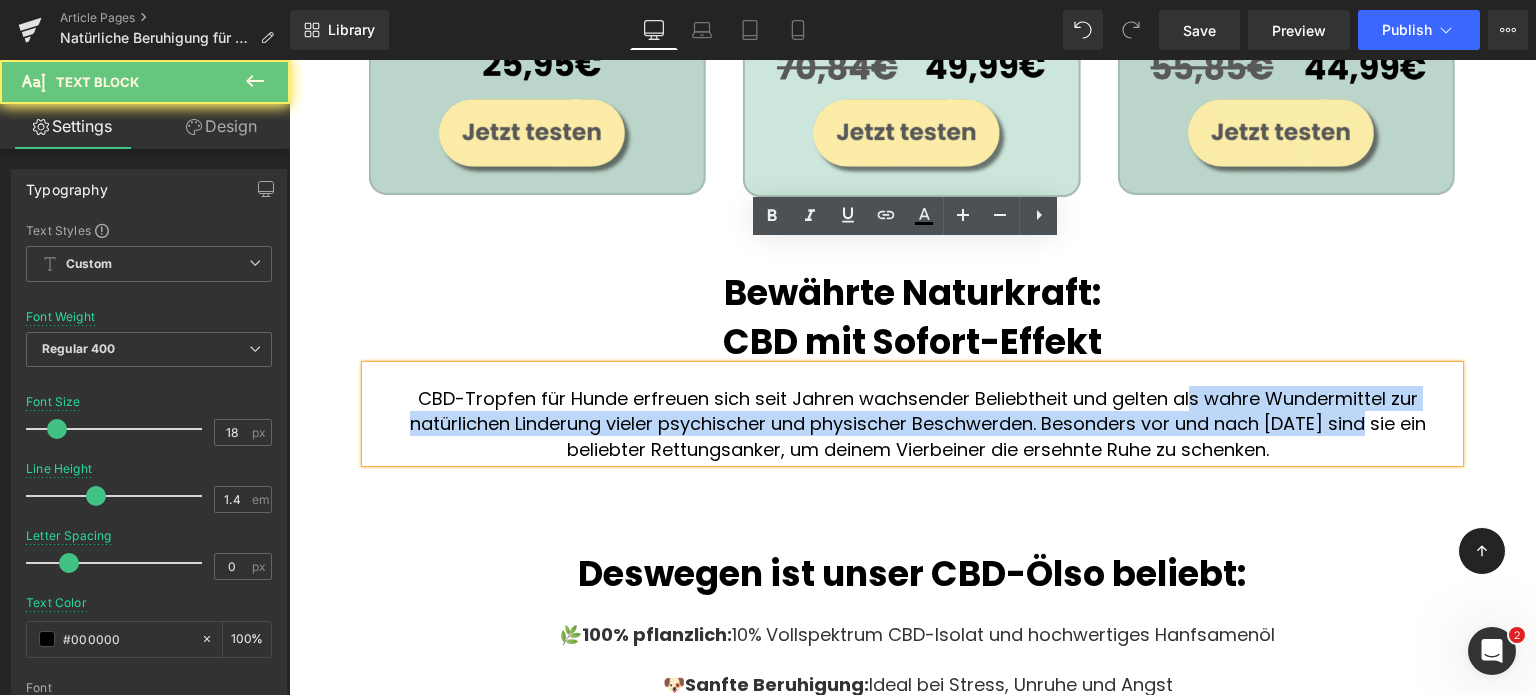 click on "CBD-Tropfen für Hunde erfreuen sich seit Jahren wachsender Beliebtheit und gelten als wahre Wundermittel zur natürlichen Linderung vieler psychischer und physischer Beschwerden. Besonders vor und nach [DATE] sind sie ein beliebter Rettungsanker, um deinem Vierbeiner die ersehnte Ruhe zu schenken." at bounding box center [917, 424] 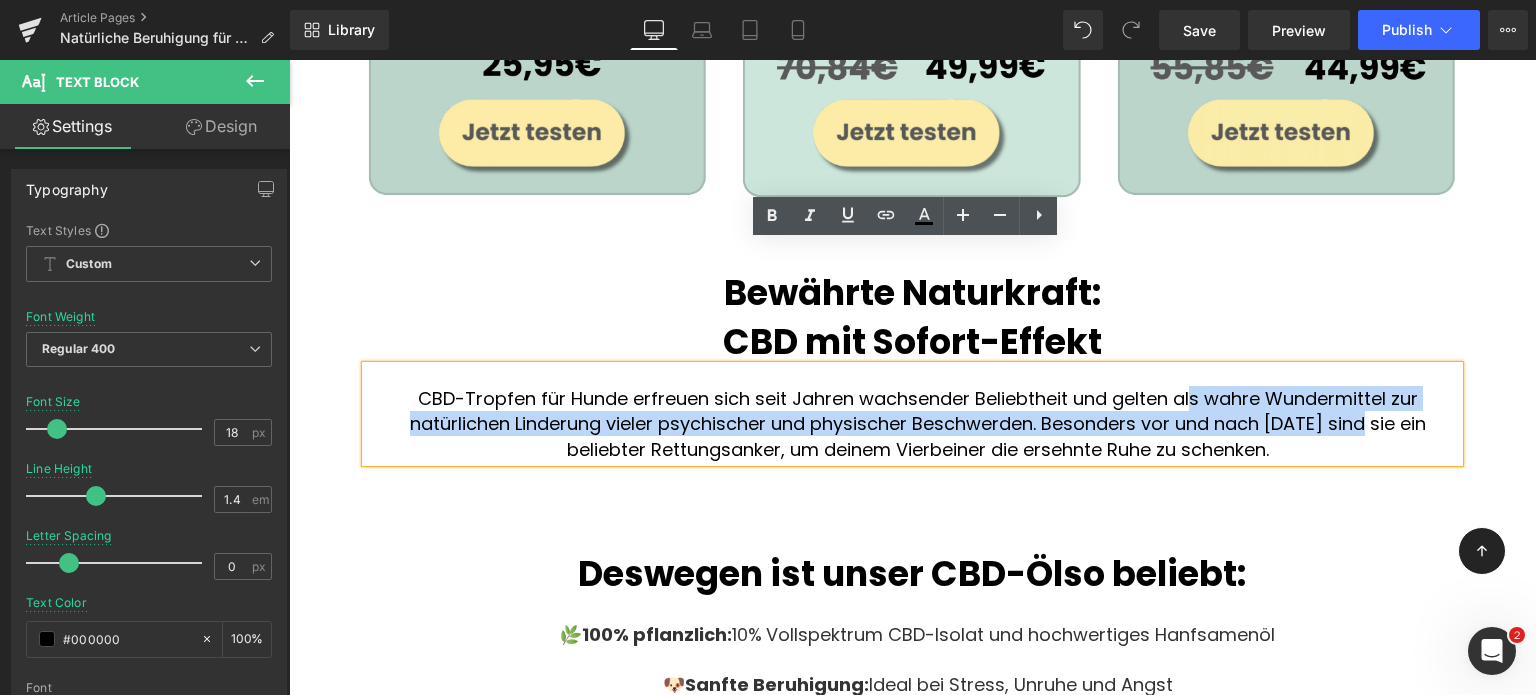 click on "CBD-Tropfen für Hunde erfreuen sich seit Jahren wachsender Beliebtheit und gelten als wahre Wundermittel zur natürlichen Linderung vieler psychischer und physischer Beschwerden. Besonders vor und nach [DATE] sind sie ein beliebter Rettungsanker, um deinem Vierbeiner die ersehnte Ruhe zu schenken." at bounding box center (917, 424) 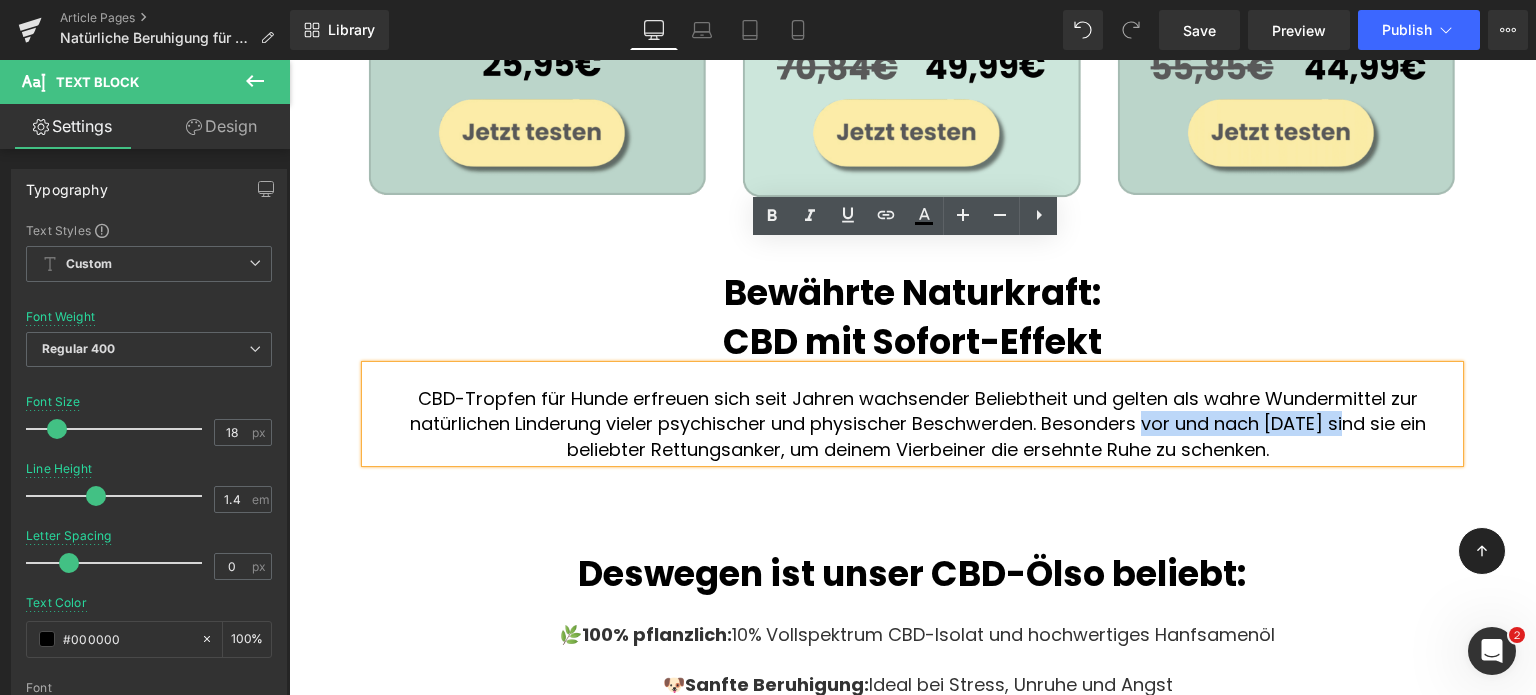 drag, startPoint x: 1326, startPoint y: 301, endPoint x: 1128, endPoint y: 296, distance: 198.06313 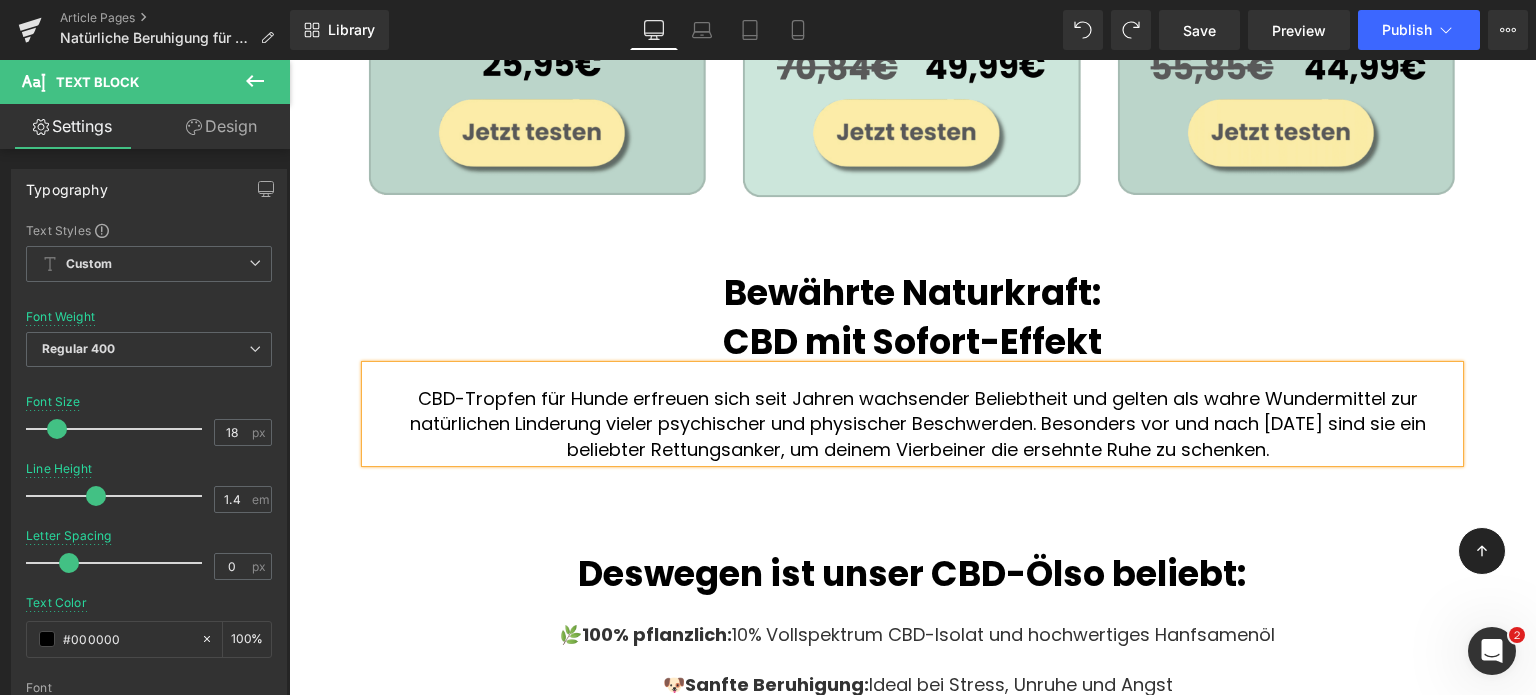 click on "CBD-Tropfen für Hunde erfreuen sich seit Jahren wachsender Beliebtheit und gelten als wahre Wundermittel zur natürlichen Linderung vieler psychischer und physischer Beschwerden. Besonders vor und nach [DATE] sind sie ein beliebter Rettungsanker, um deinem Vierbeiner die ersehnte Ruhe zu schenken." at bounding box center [917, 424] 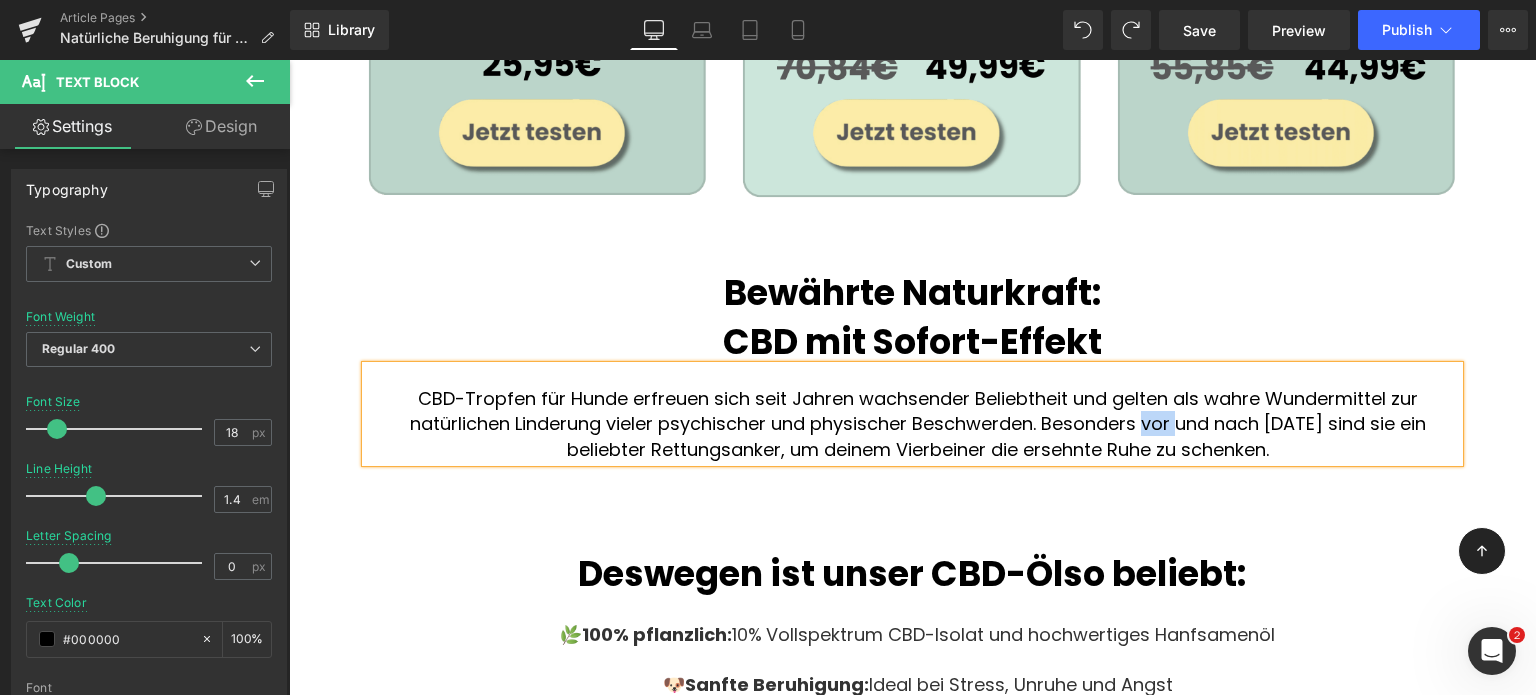 click on "CBD-Tropfen für Hunde erfreuen sich seit Jahren wachsender Beliebtheit und gelten als wahre Wundermittel zur natürlichen Linderung vieler psychischer und physischer Beschwerden. Besonders vor und nach [DATE] sind sie ein beliebter Rettungsanker, um deinem Vierbeiner die ersehnte Ruhe zu schenken." at bounding box center (917, 424) 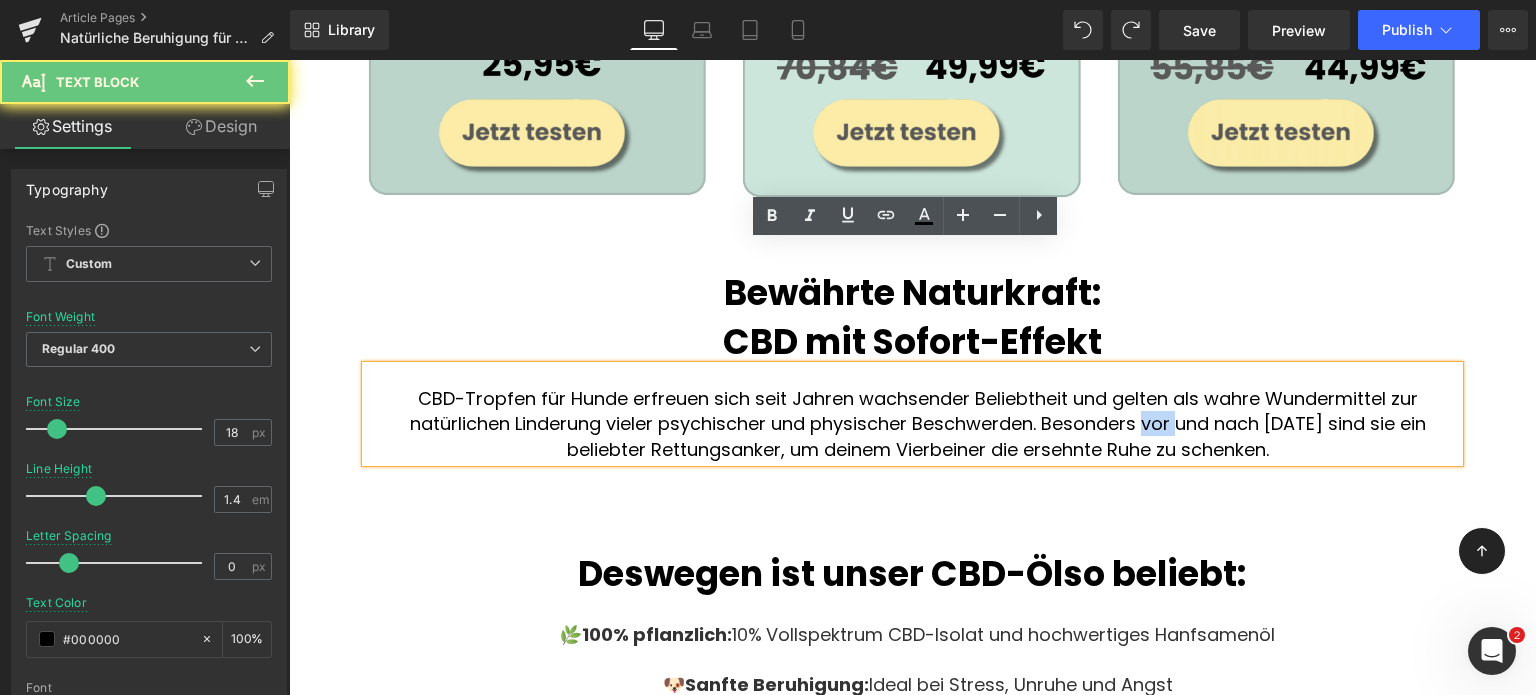 click on "CBD-Tropfen für Hunde erfreuen sich seit Jahren wachsender Beliebtheit und gelten als wahre Wundermittel zur natürlichen Linderung vieler psychischer und physischer Beschwerden. Besonders vor und nach [DATE] sind sie ein beliebter Rettungsanker, um deinem Vierbeiner die ersehnte Ruhe zu schenken." at bounding box center (917, 424) 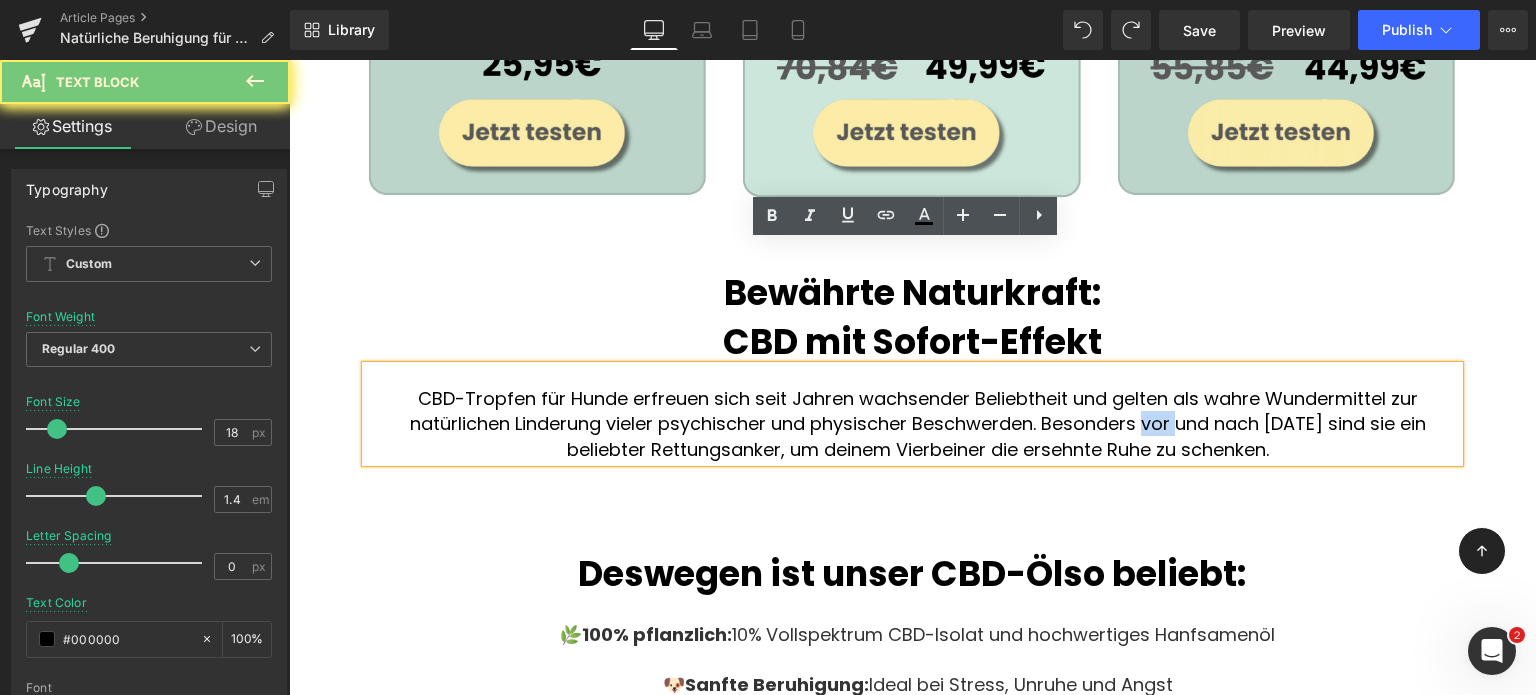 copy on "CBD-Tropfen für Hunde erfreuen sich seit Jahren wachsender Beliebtheit und gelten als wahre Wundermittel zur natürlichen Linderung vieler psychischer und physischer Beschwerden. Besonders vor und nach [DATE] sind sie ein beliebter Rettungsanker, um deinem Vierbeiner die ersehnte Ruhe zu schenken." 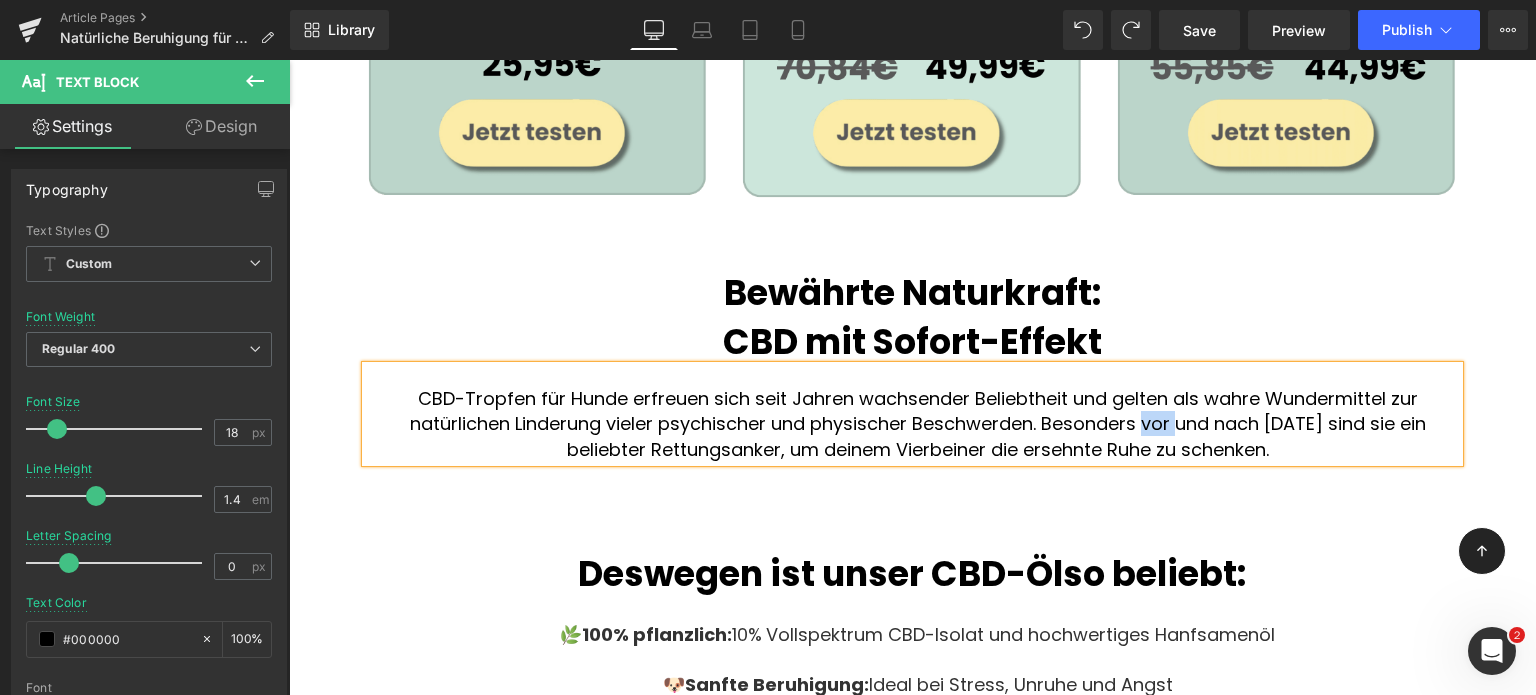 click on "CBD-Tropfen für Hunde erfreuen sich seit Jahren wachsender Beliebtheit und gelten als wahre Wundermittel zur natürlichen Linderung vieler psychischer und physischer Beschwerden. Besonders vor und nach [DATE] sind sie ein beliebter Rettungsanker, um deinem Vierbeiner die ersehnte Ruhe zu schenken." at bounding box center (917, 424) 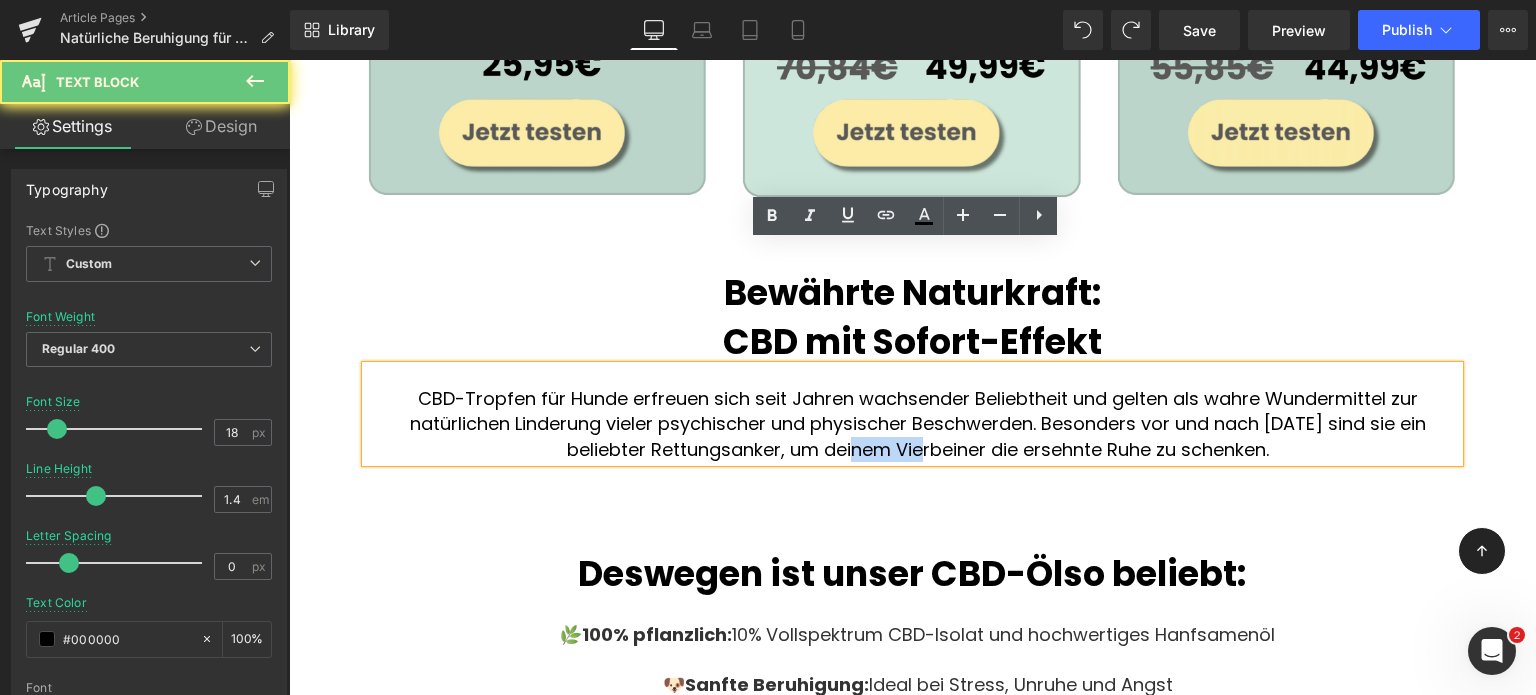 click on "CBD-Tropfen für Hunde erfreuen sich seit Jahren wachsender Beliebtheit und gelten als wahre Wundermittel zur natürlichen Linderung vieler psychischer und physischer Beschwerden. Besonders vor und nach [DATE] sind sie ein beliebter Rettungsanker, um deinem Vierbeiner die ersehnte Ruhe zu schenken." at bounding box center [917, 424] 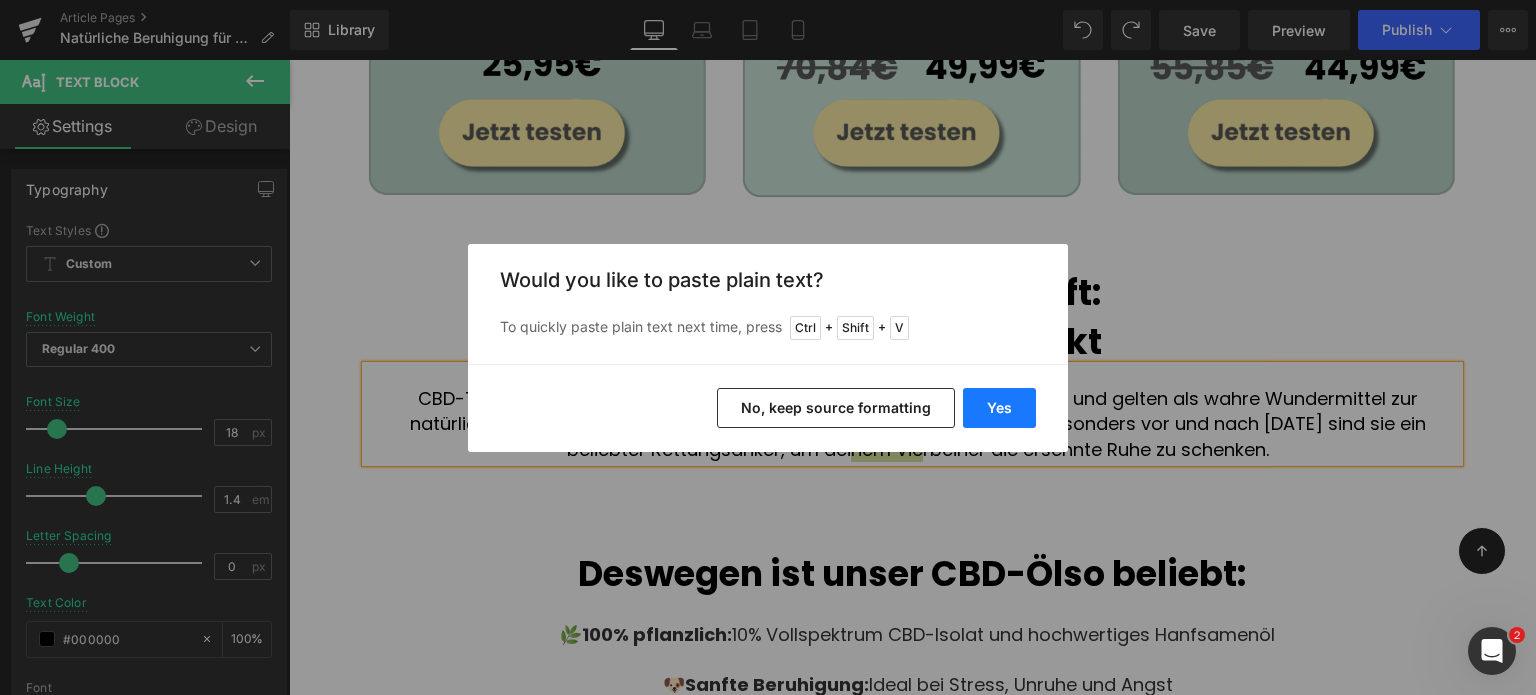 click on "Yes" at bounding box center [999, 408] 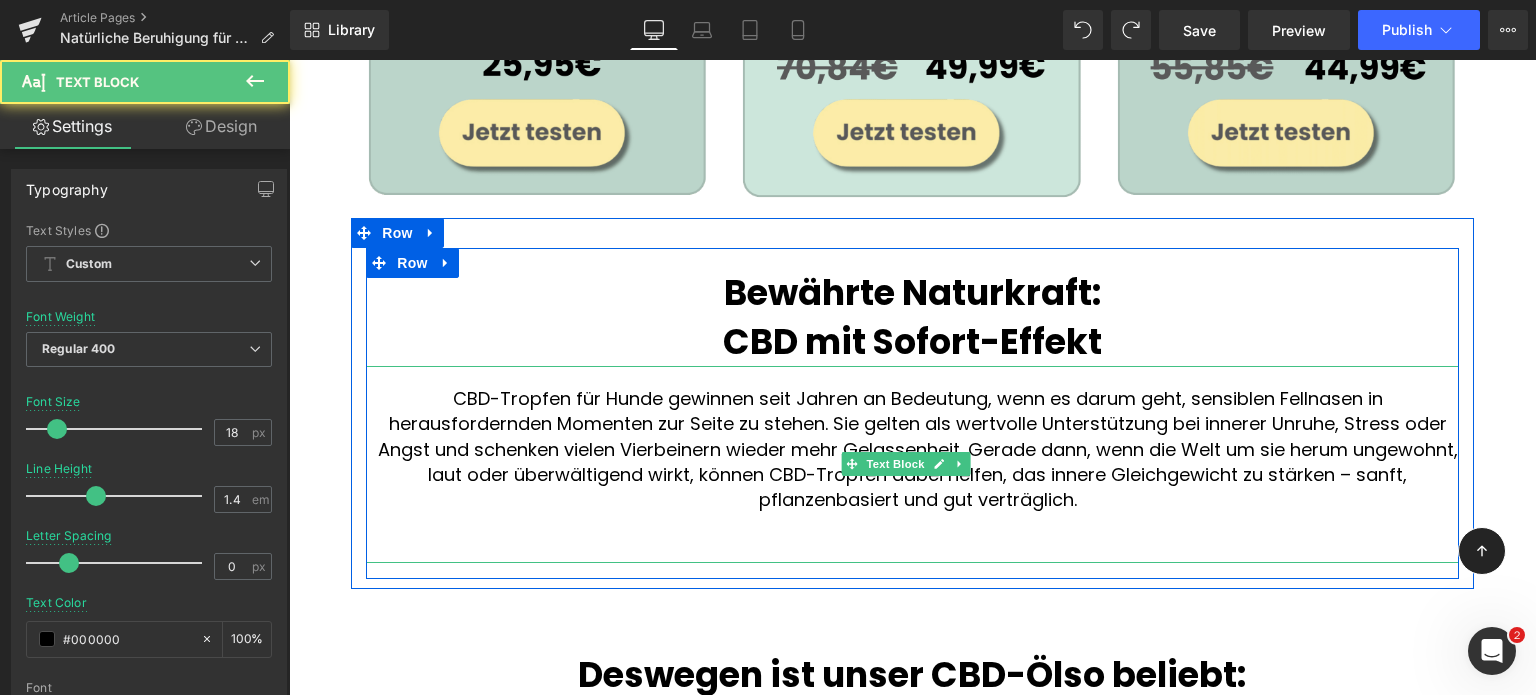 click on "CBD-Tropfen für Hunde gewinnen seit Jahren an Bedeutung, wenn es darum geht, sensiblen Fellnasen in herausfordernden Momenten zur Seite zu stehen. Sie gelten als wertvolle Unterstützung bei innerer Unruhe, Stress oder Angst und schenken vielen Vierbeinern wieder mehr Gelassenheit. Gerade dann, wenn die Welt um sie herum ungewohnt, laut oder überwältigend wirkt, können CBD-Tropfen dabei helfen, das innere Gleichgewicht zu stärken – sanft, pflanzenbasiert und gut verträglich." at bounding box center (917, 449) 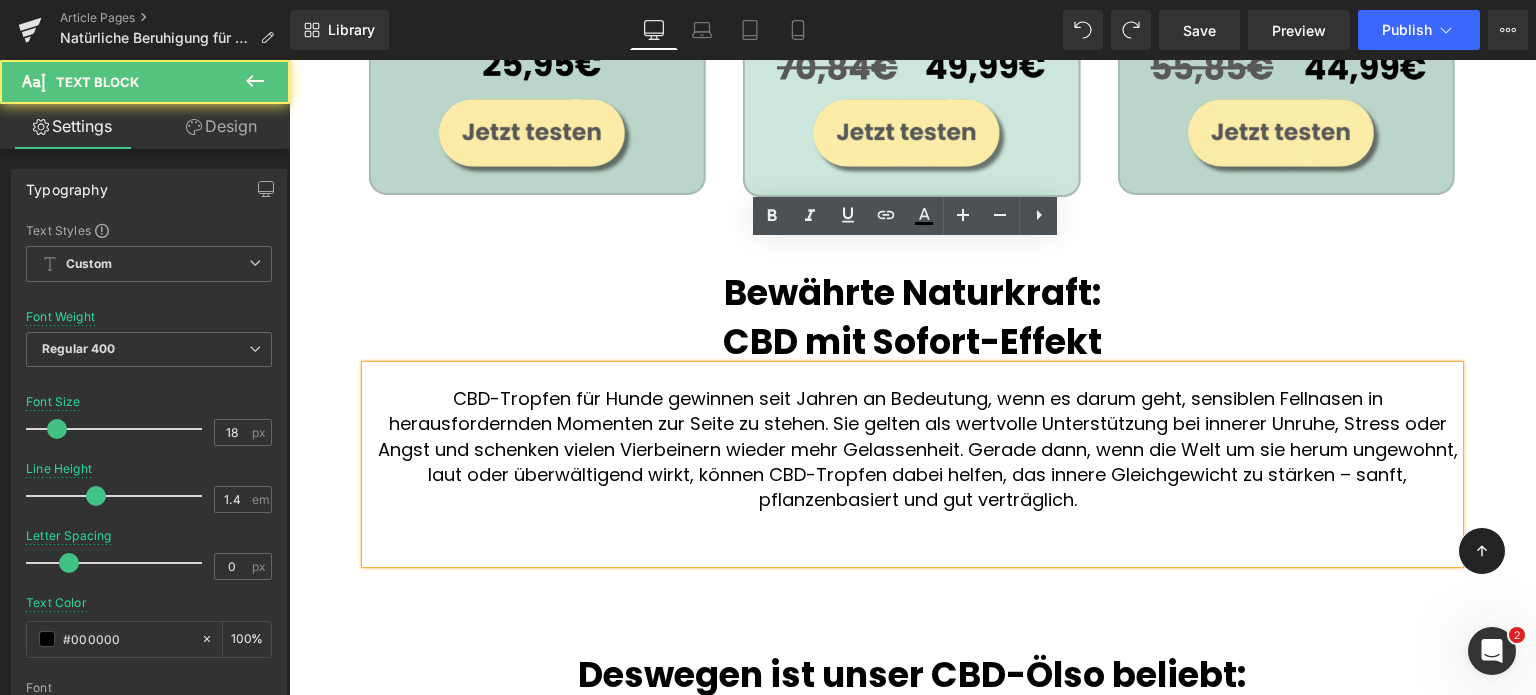 click at bounding box center (917, 524) 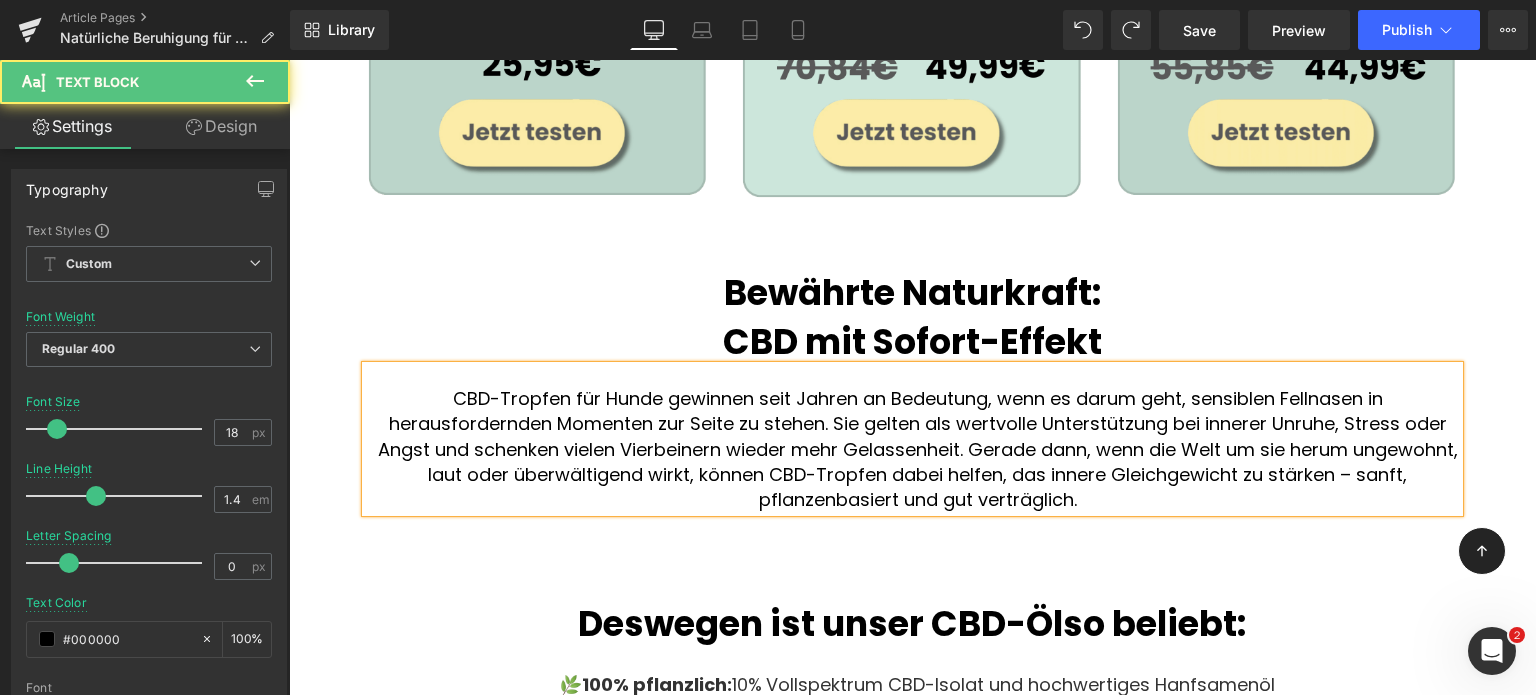 click on "CBD-Tropfen für Hunde gewinnen seit Jahren an Bedeutung, wenn es darum geht, sensiblen Fellnasen in herausfordernden Momenten zur Seite zu stehen. Sie gelten als wertvolle Unterstützung bei innerer Unruhe, Stress oder Angst und schenken vielen Vierbeinern wieder mehr Gelassenheit. Gerade dann, wenn die Welt um sie herum ungewohnt, laut oder überwältigend wirkt, können CBD-Tropfen dabei helfen, das innere Gleichgewicht zu stärken – sanft, pflanzenbasiert und gut verträglich." at bounding box center (917, 449) 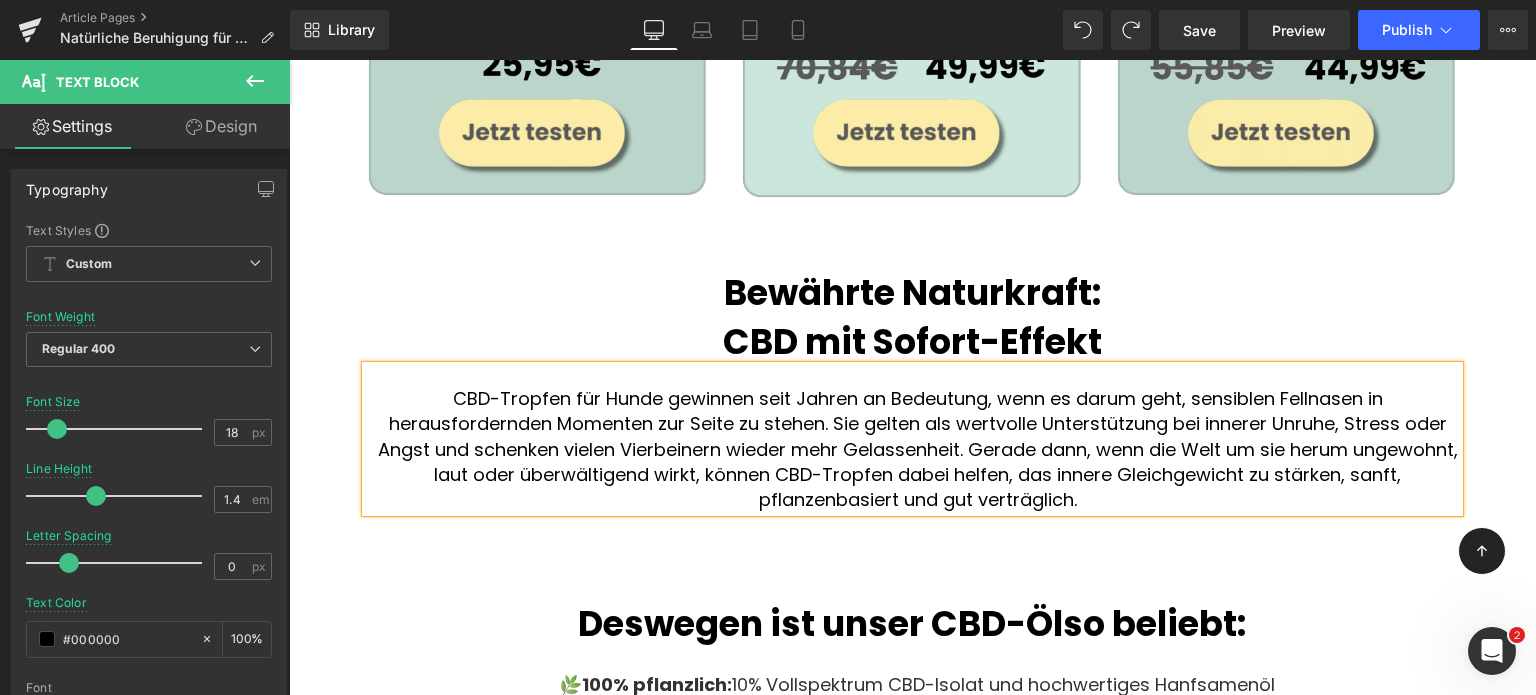 click on "CBD-Tropfen für Hunde gewinnen seit Jahren an Bedeutung, wenn es darum geht, sensiblen Fellnasen in herausfordernden Momenten zur Seite zu stehen. Sie gelten als wertvolle Unterstützung bei innerer Unruhe, Stress oder Angst und schenken vielen Vierbeinern wieder mehr Gelassenheit. Gerade dann, wenn die Welt um sie herum ungewohnt, laut oder überwältigend wirkt, können CBD-Tropfen dabei helfen, das innere Gleichgewicht zu stärken, sanft, pflanzenbasiert und gut verträglich." at bounding box center (917, 449) 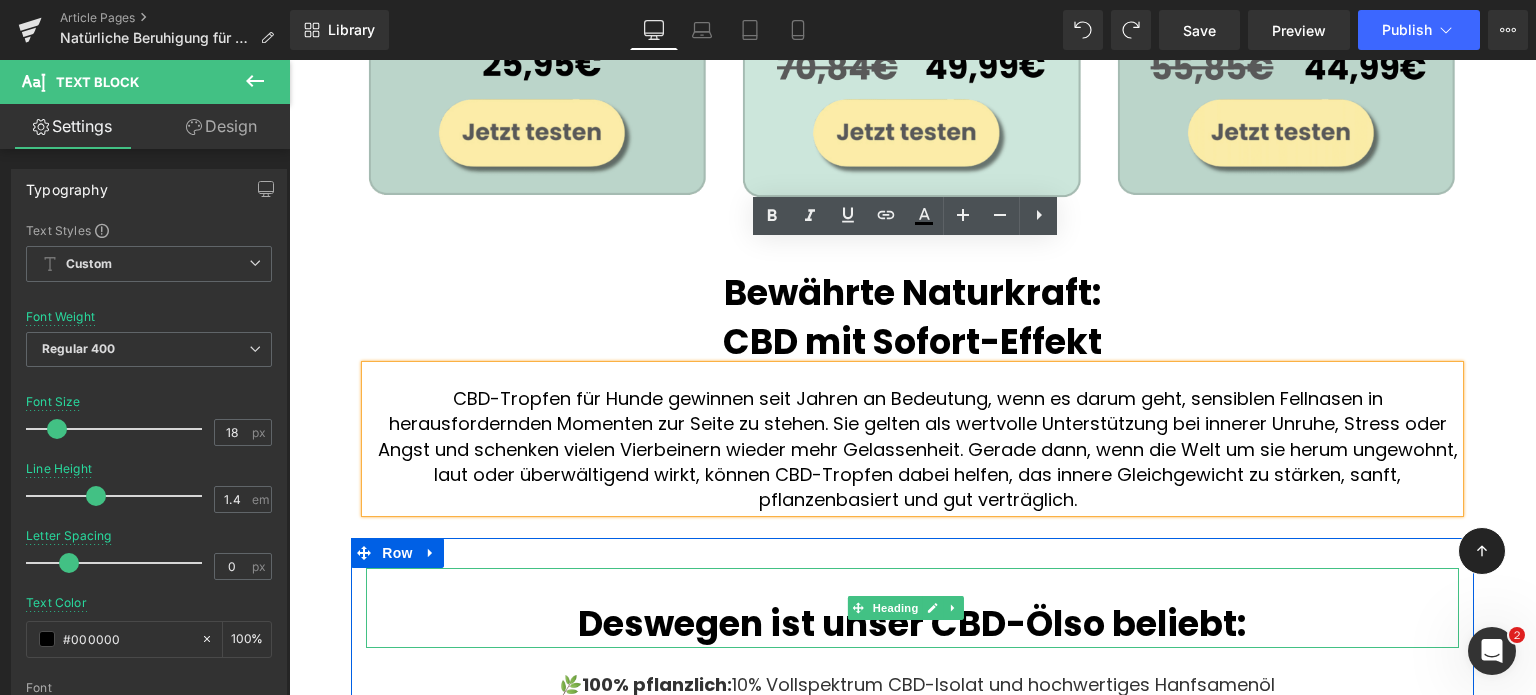 scroll, scrollTop: 6436, scrollLeft: 0, axis: vertical 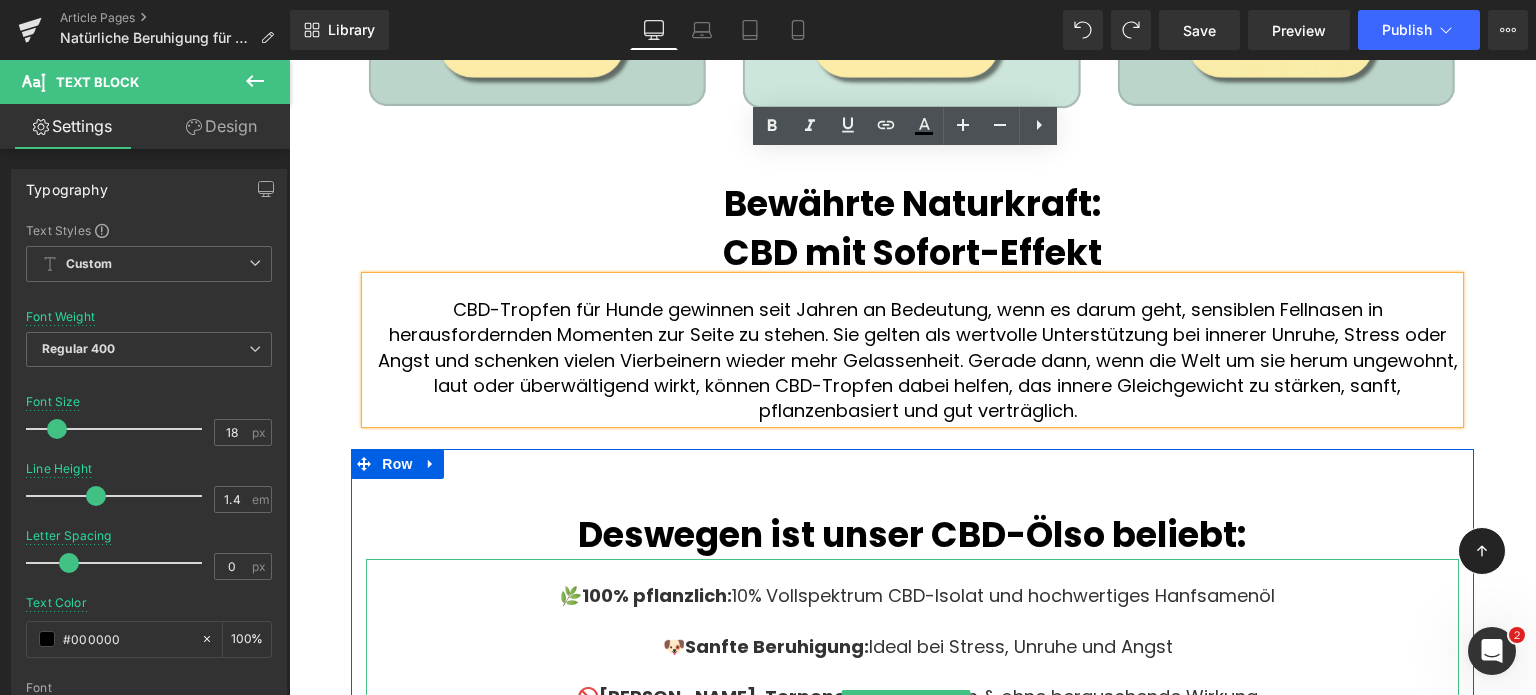 click on "🌿  100% pflanzlich:  10%   Vollspektrum CBD-Isolat und hochwertiges Hanfsamenöl" at bounding box center (917, 595) 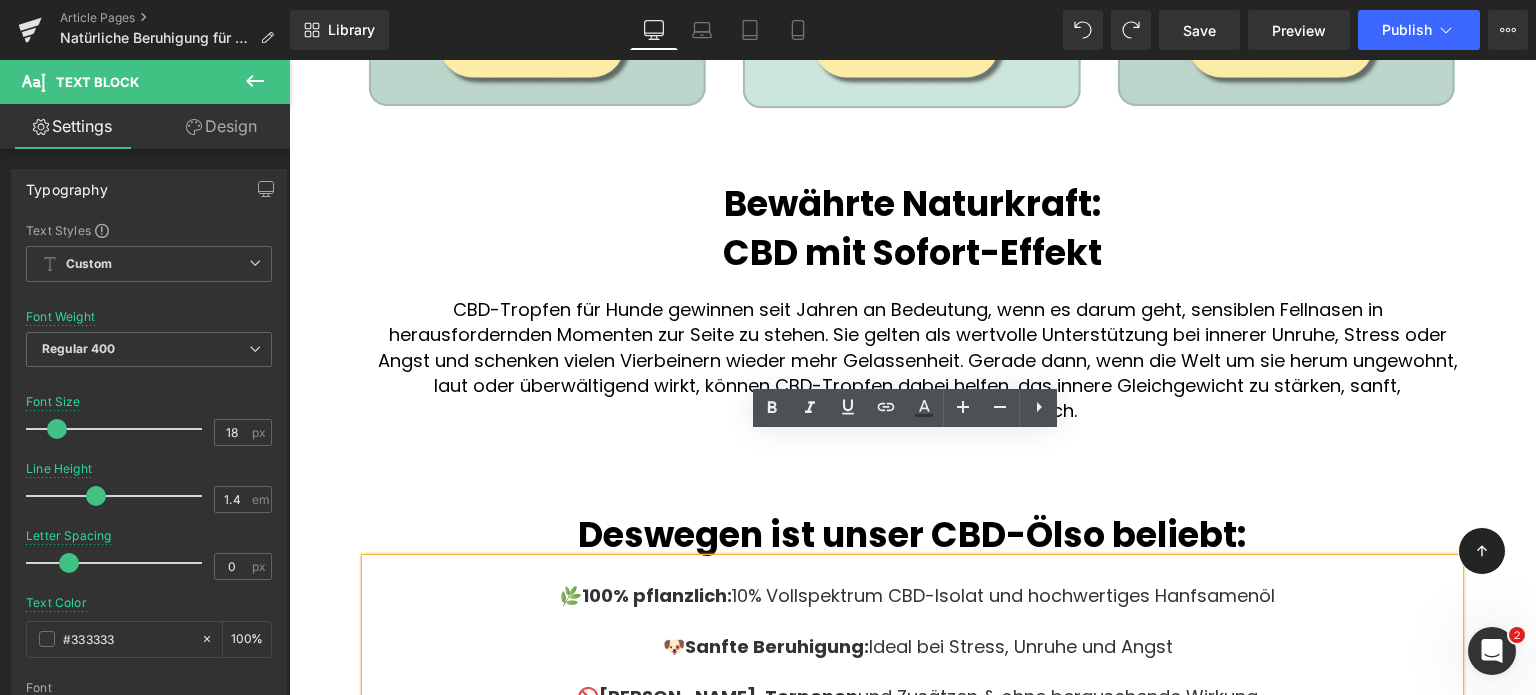 click on "Deswegen ist unser CBD-Öl  so beliebt: Heading" at bounding box center (912, 519) 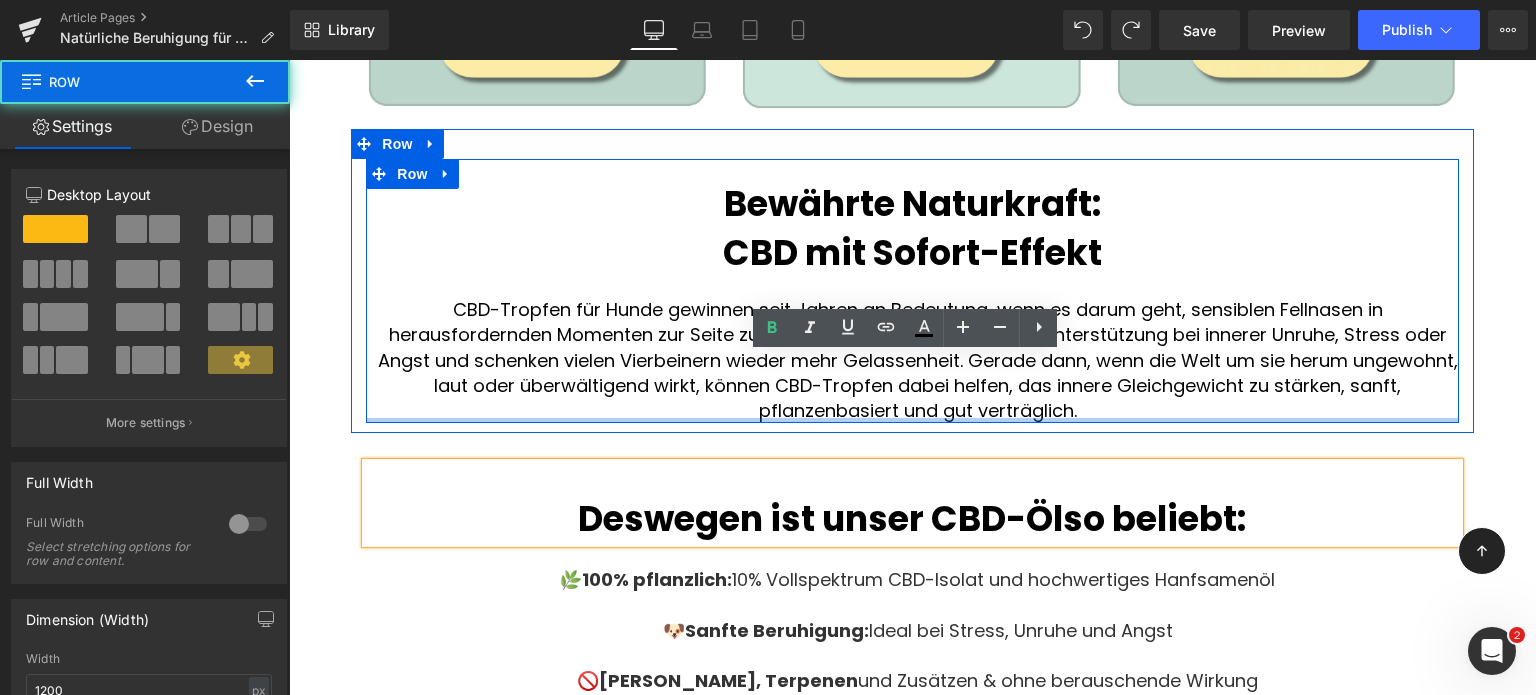 drag, startPoint x: 676, startPoint y: 307, endPoint x: 677, endPoint y: 290, distance: 17.029387 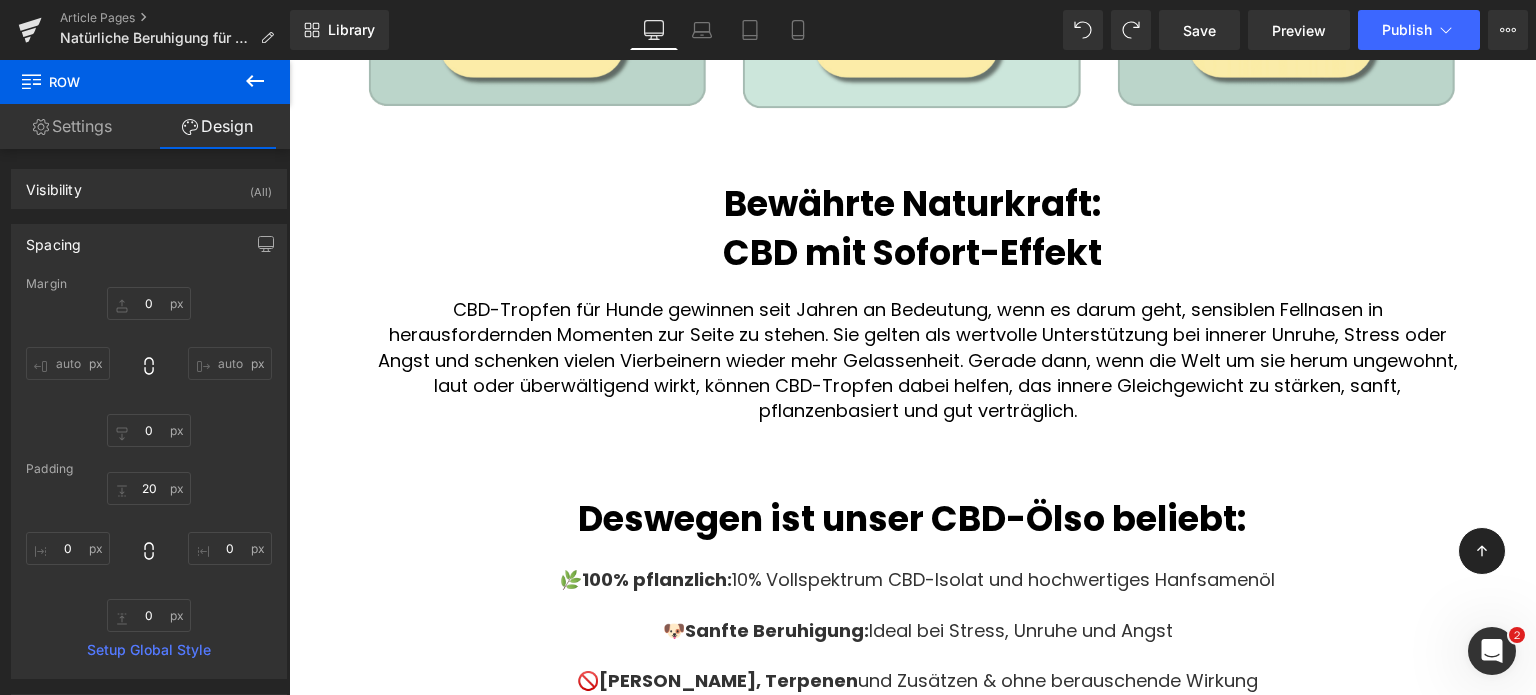 click on "Deswegen ist unser CBD-Öl" at bounding box center [820, 518] 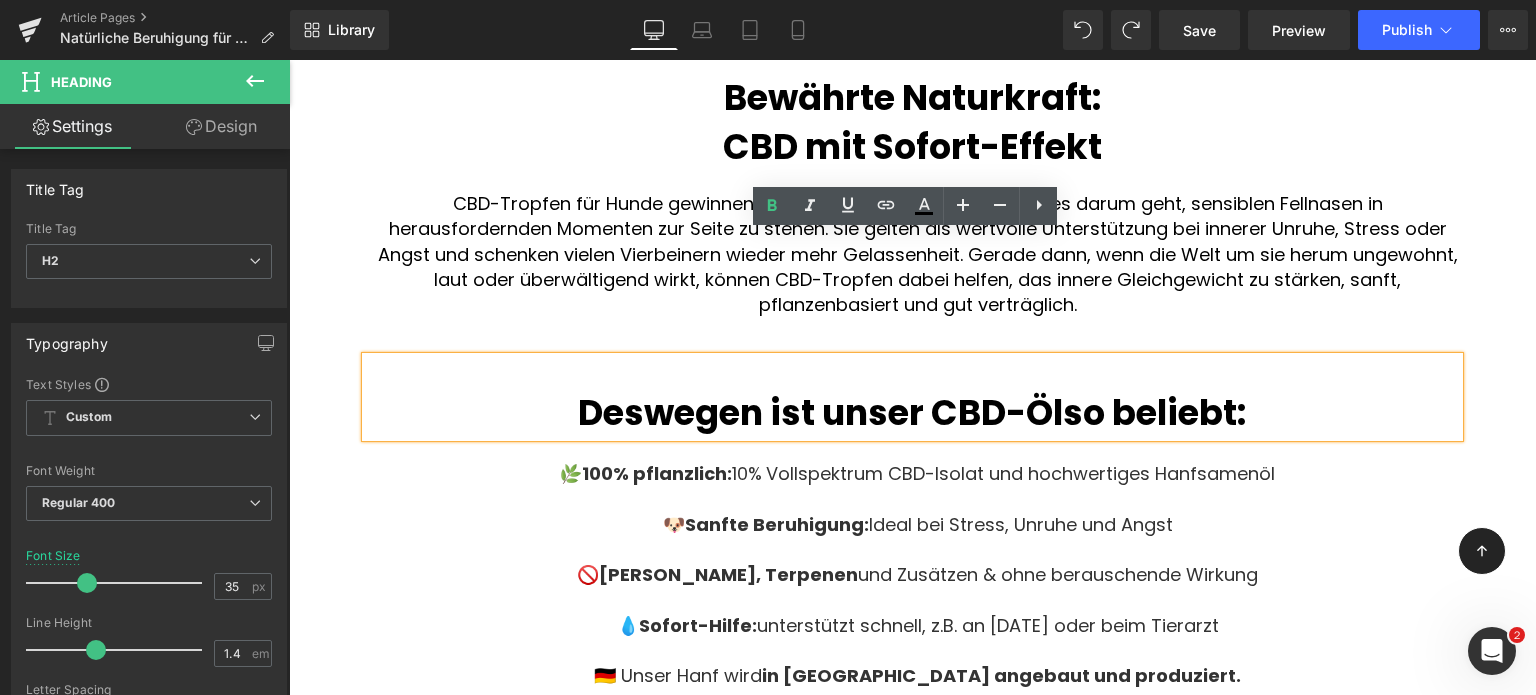 scroll, scrollTop: 6544, scrollLeft: 0, axis: vertical 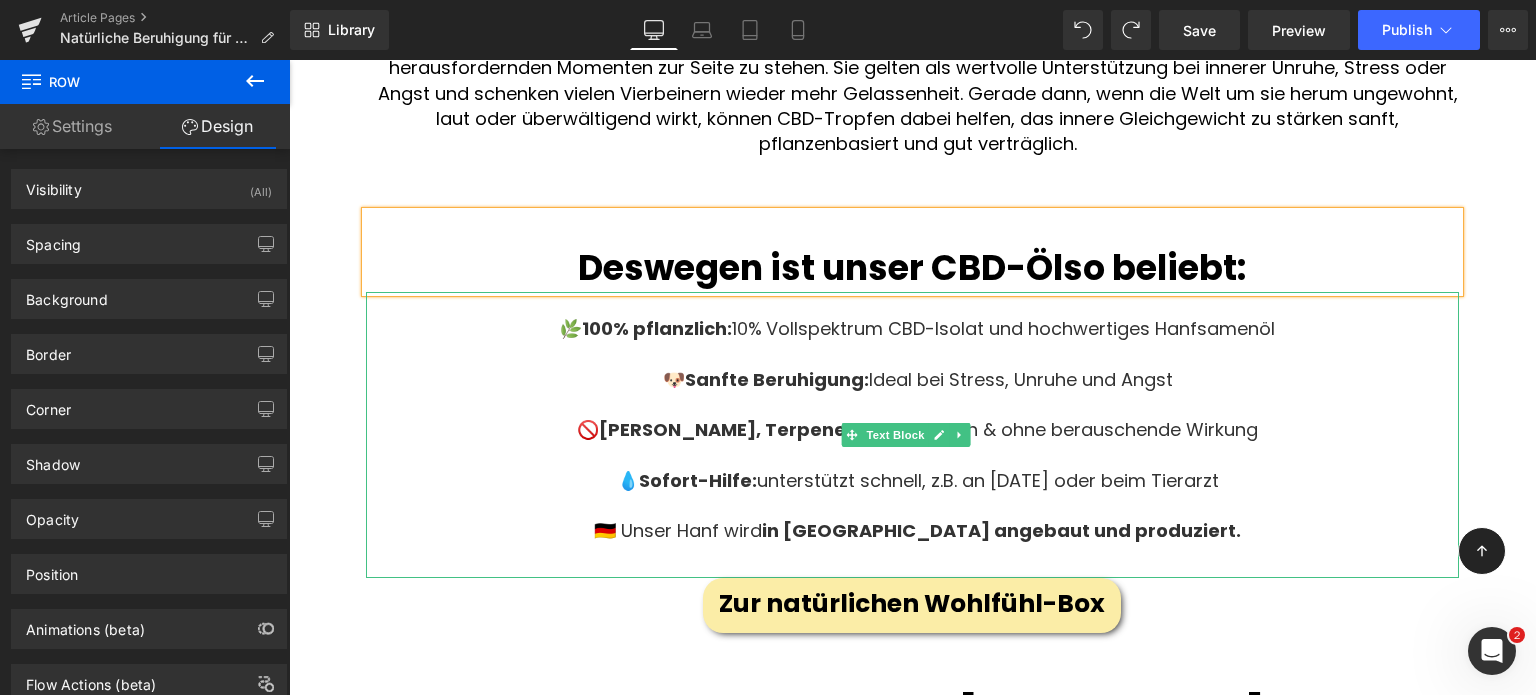 click at bounding box center (917, 505) 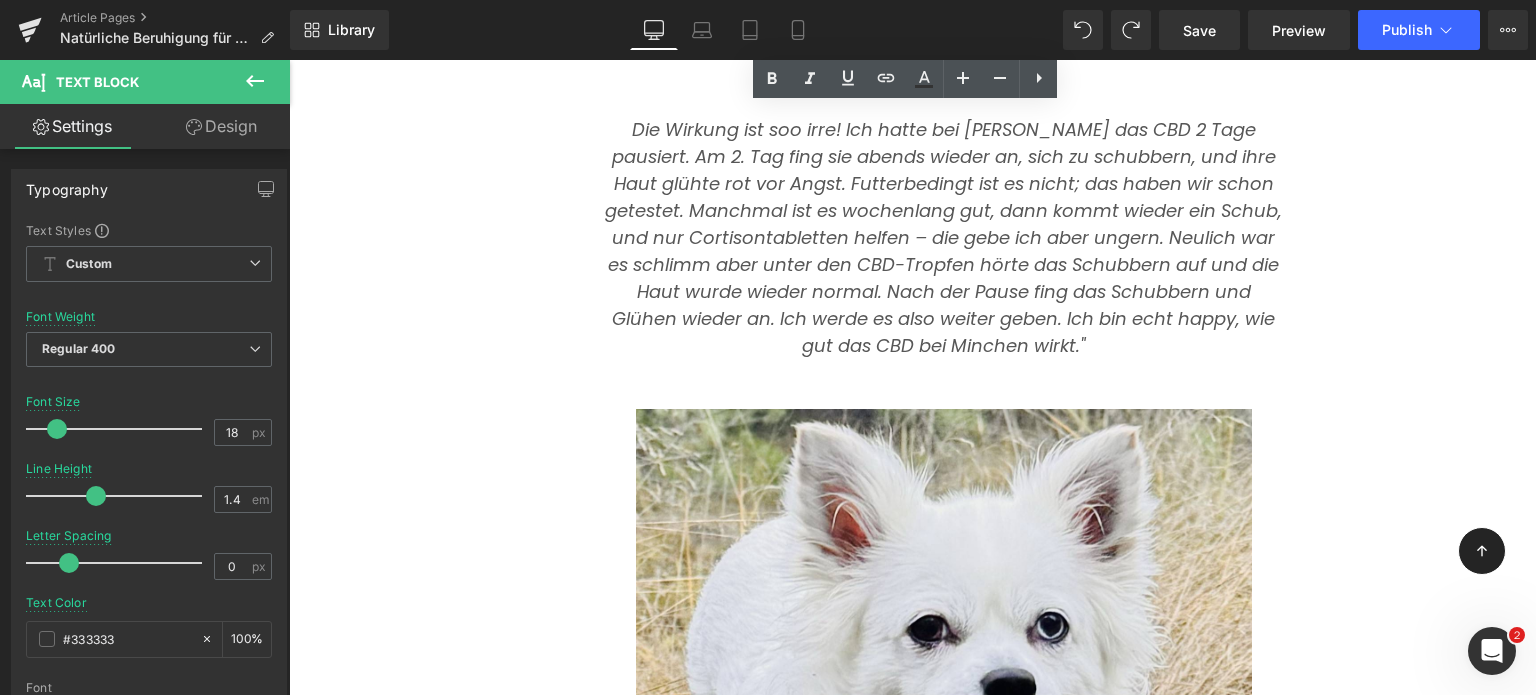 scroll, scrollTop: 7631, scrollLeft: 0, axis: vertical 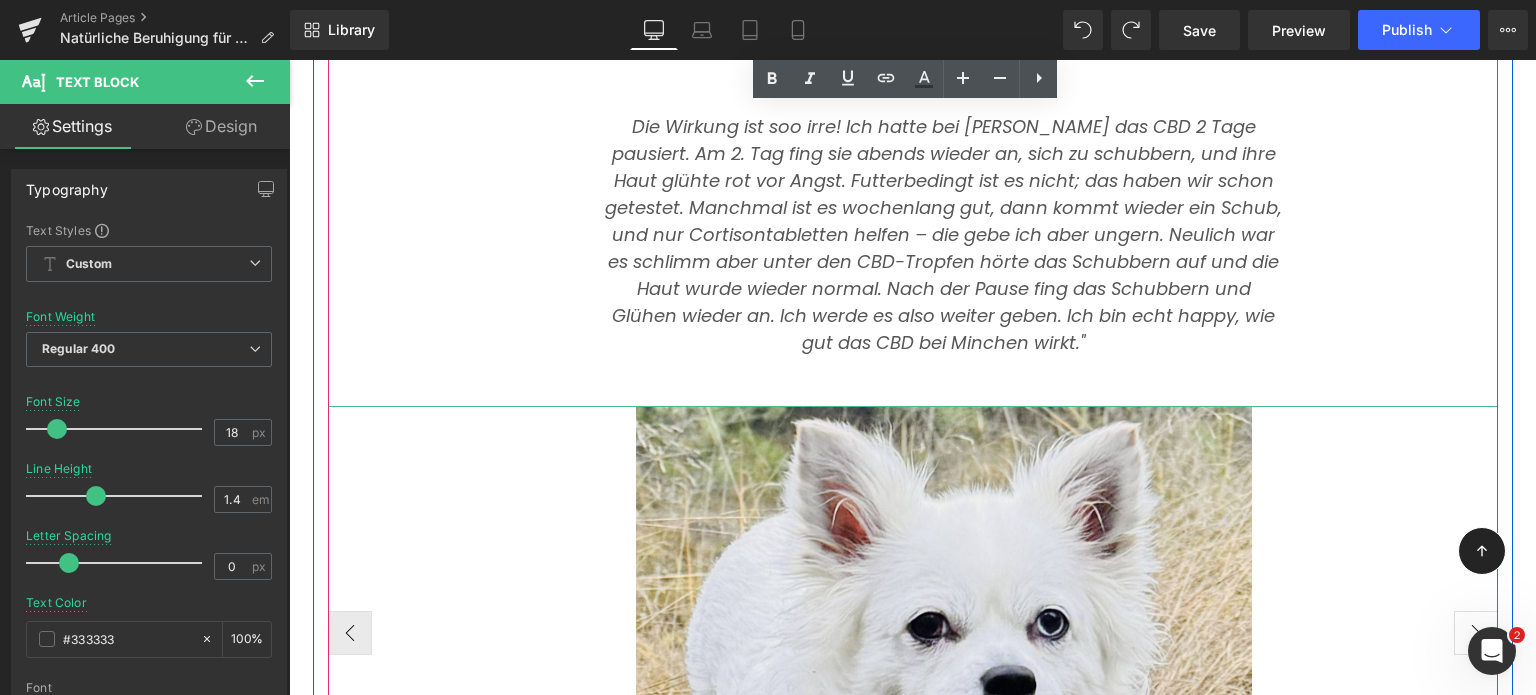 click on "›" at bounding box center [1476, 633] 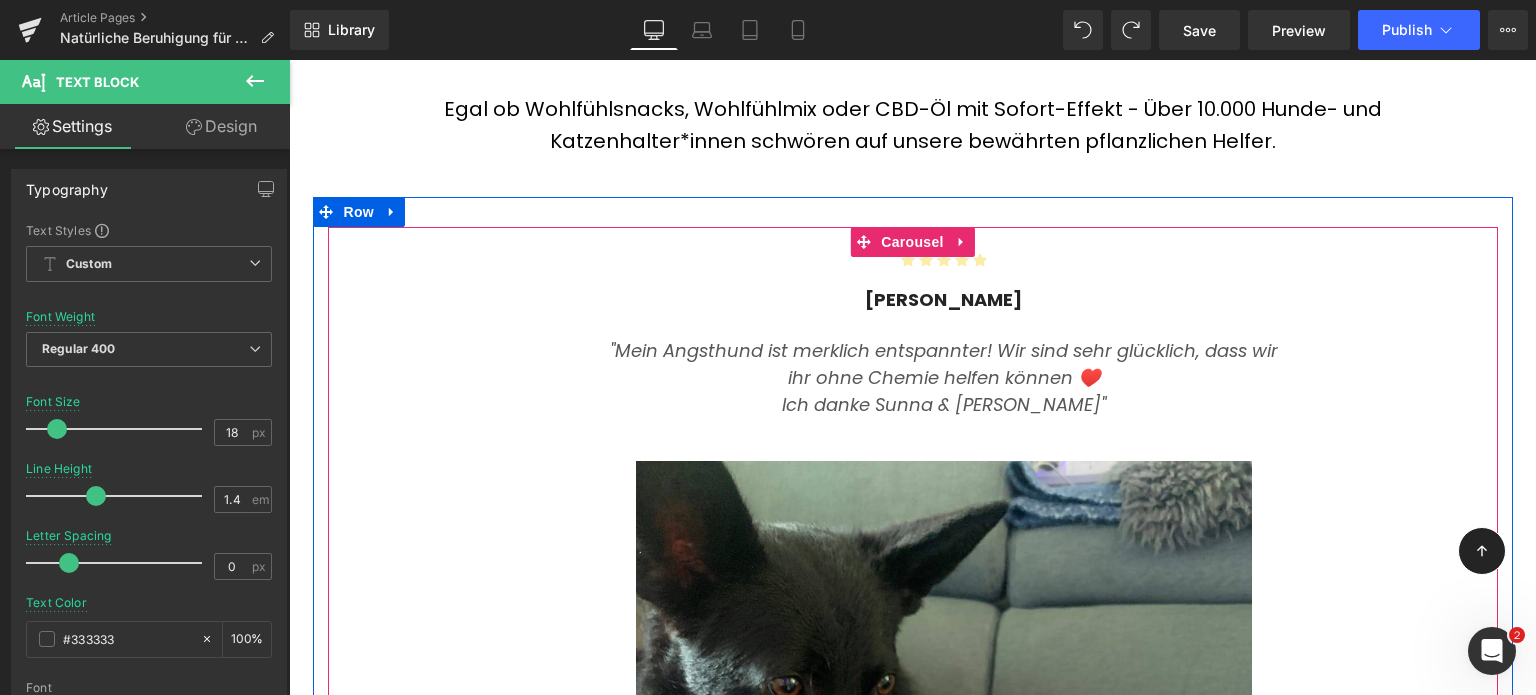 scroll, scrollTop: 7675, scrollLeft: 0, axis: vertical 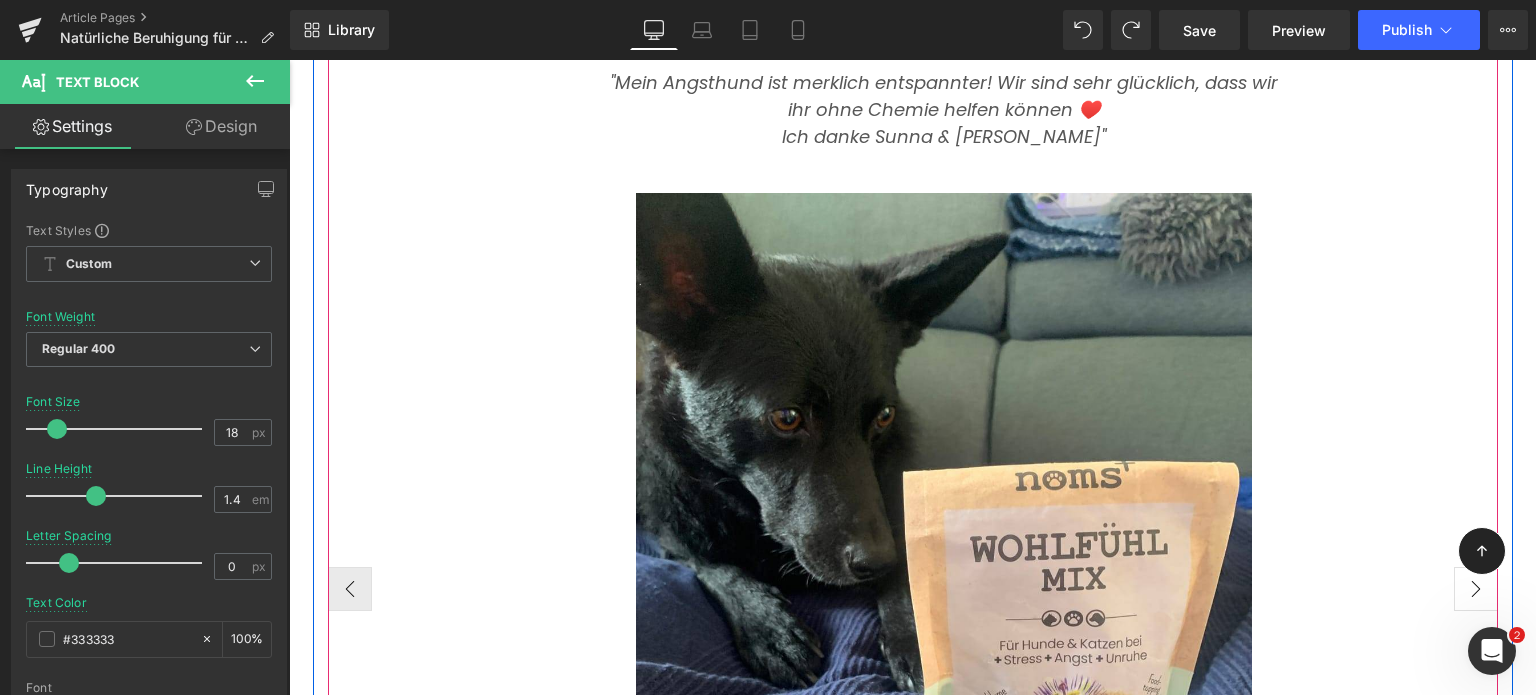 click on "›" at bounding box center [1476, 589] 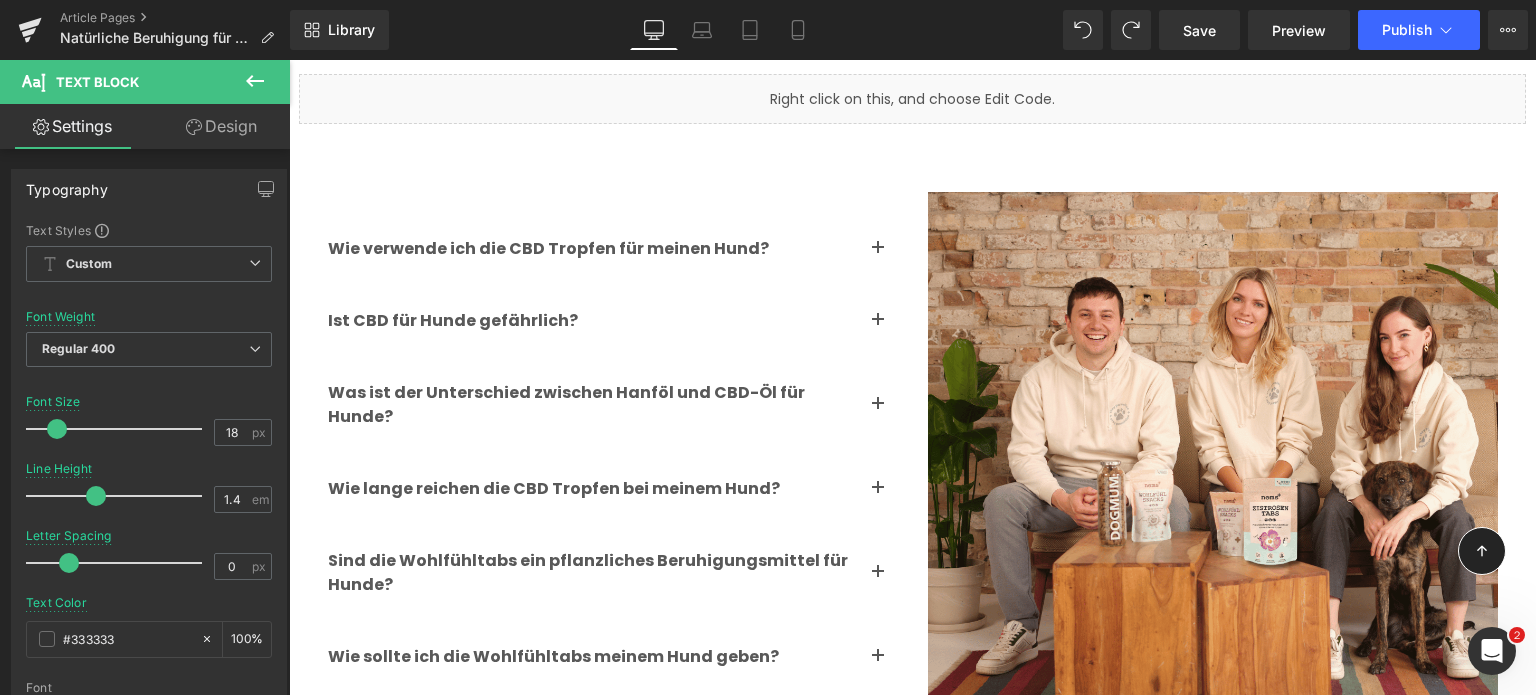 scroll, scrollTop: 8860, scrollLeft: 0, axis: vertical 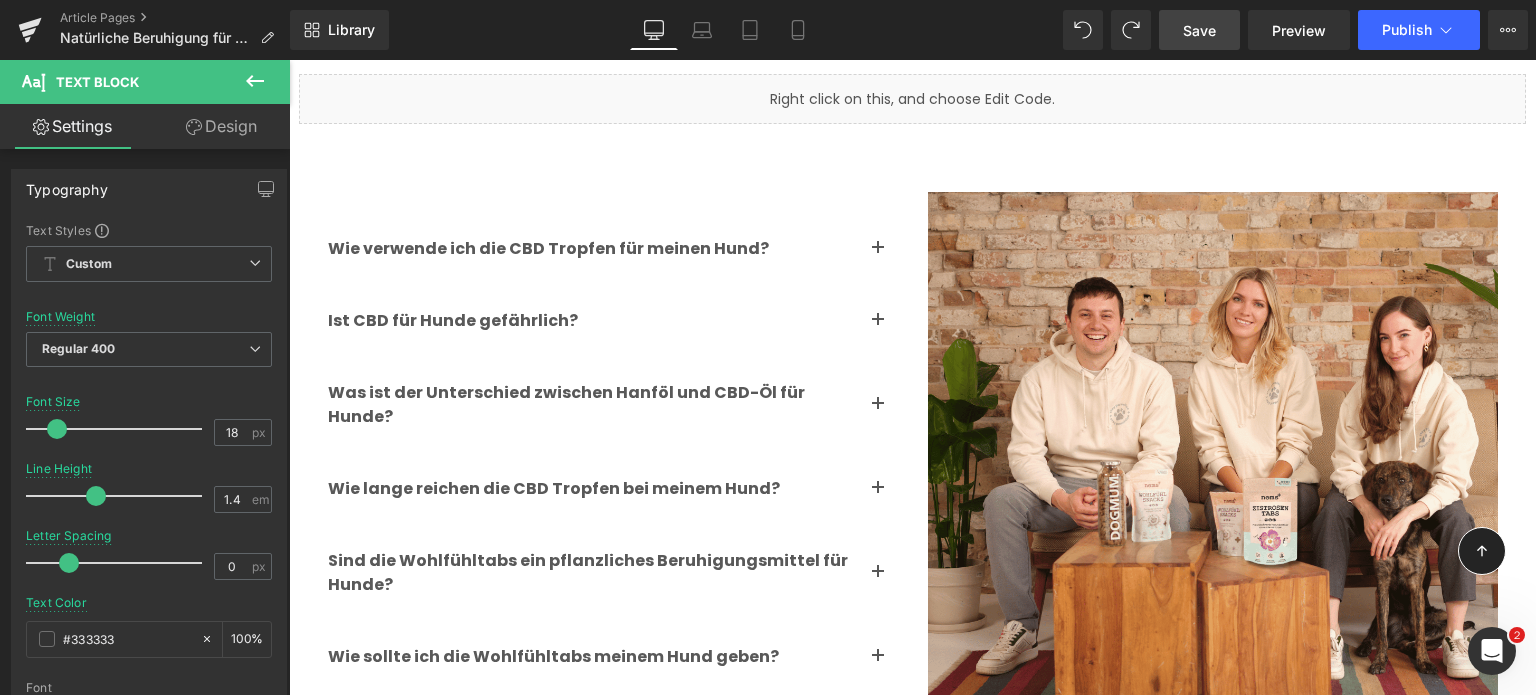 click on "Save" at bounding box center (1199, 30) 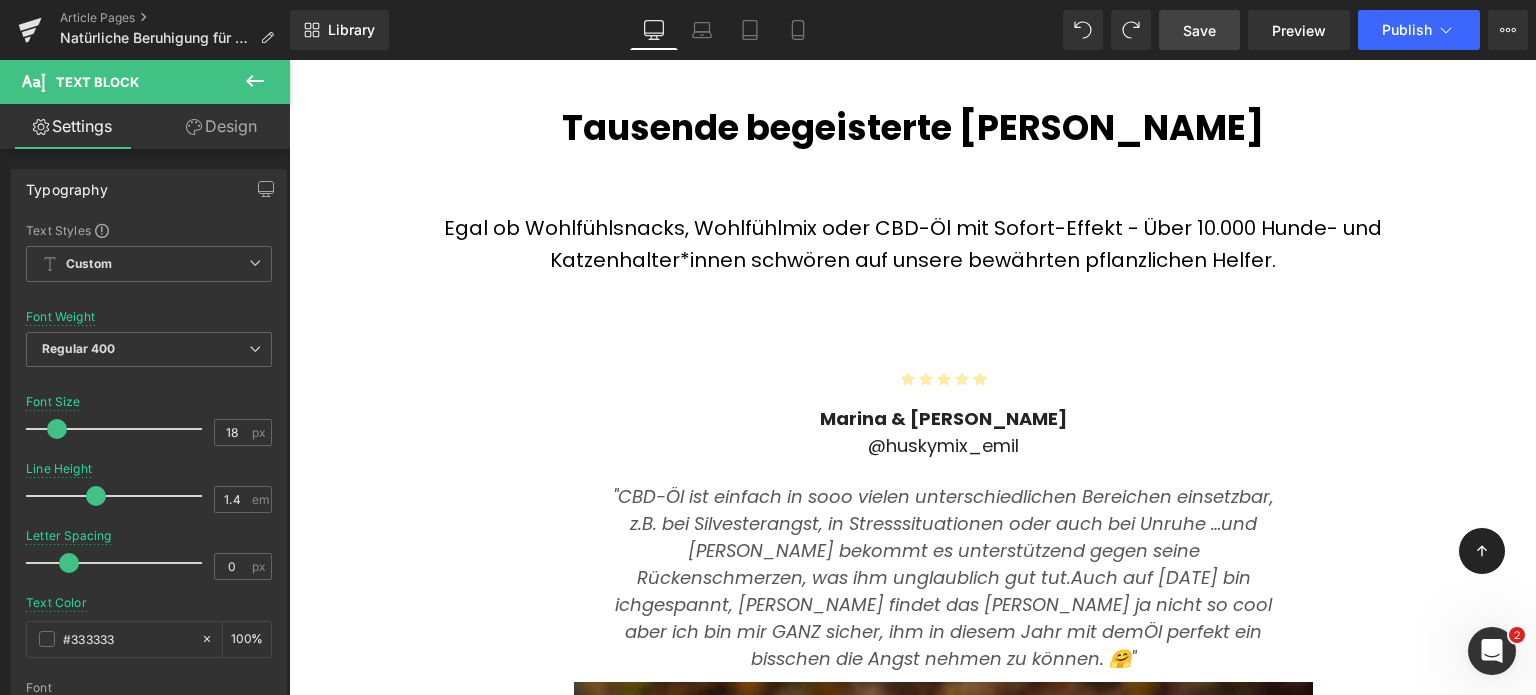 scroll, scrollTop: 7315, scrollLeft: 0, axis: vertical 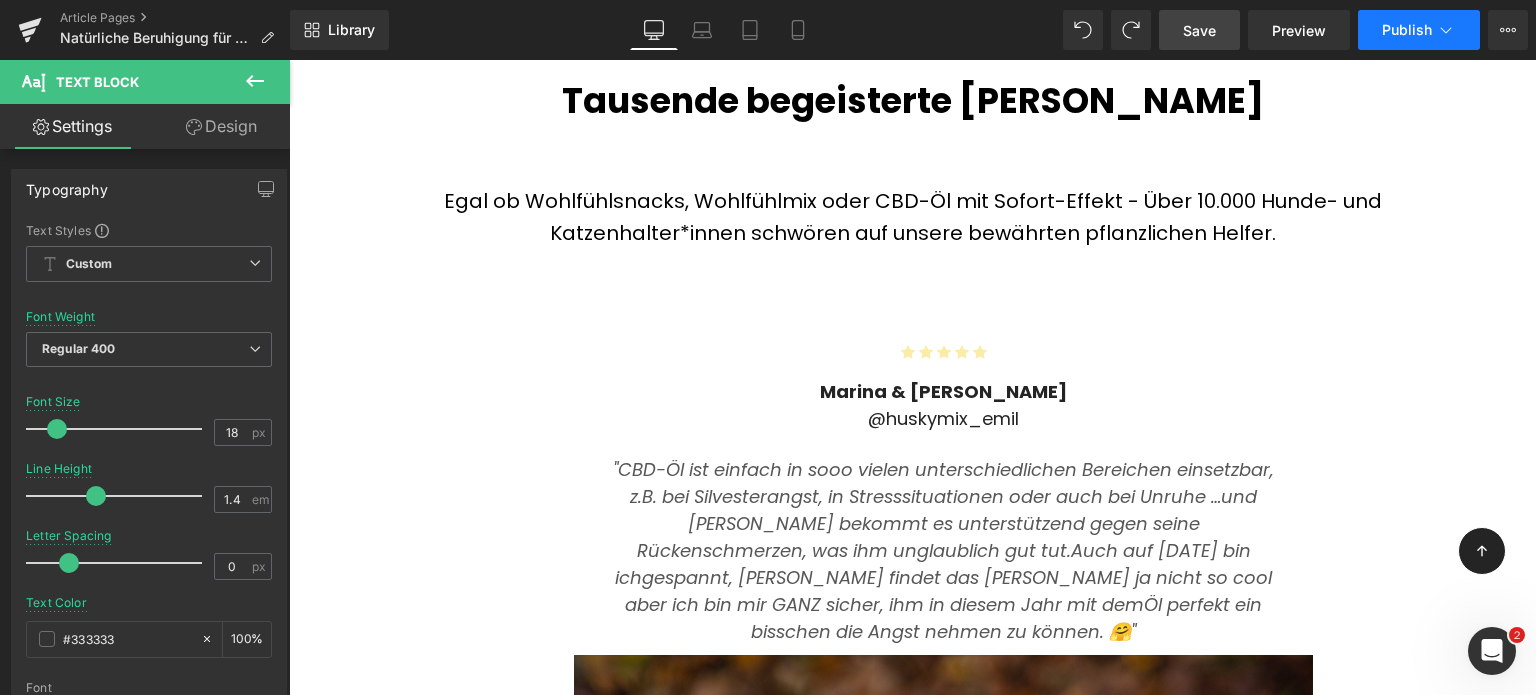click on "Publish" at bounding box center [1419, 30] 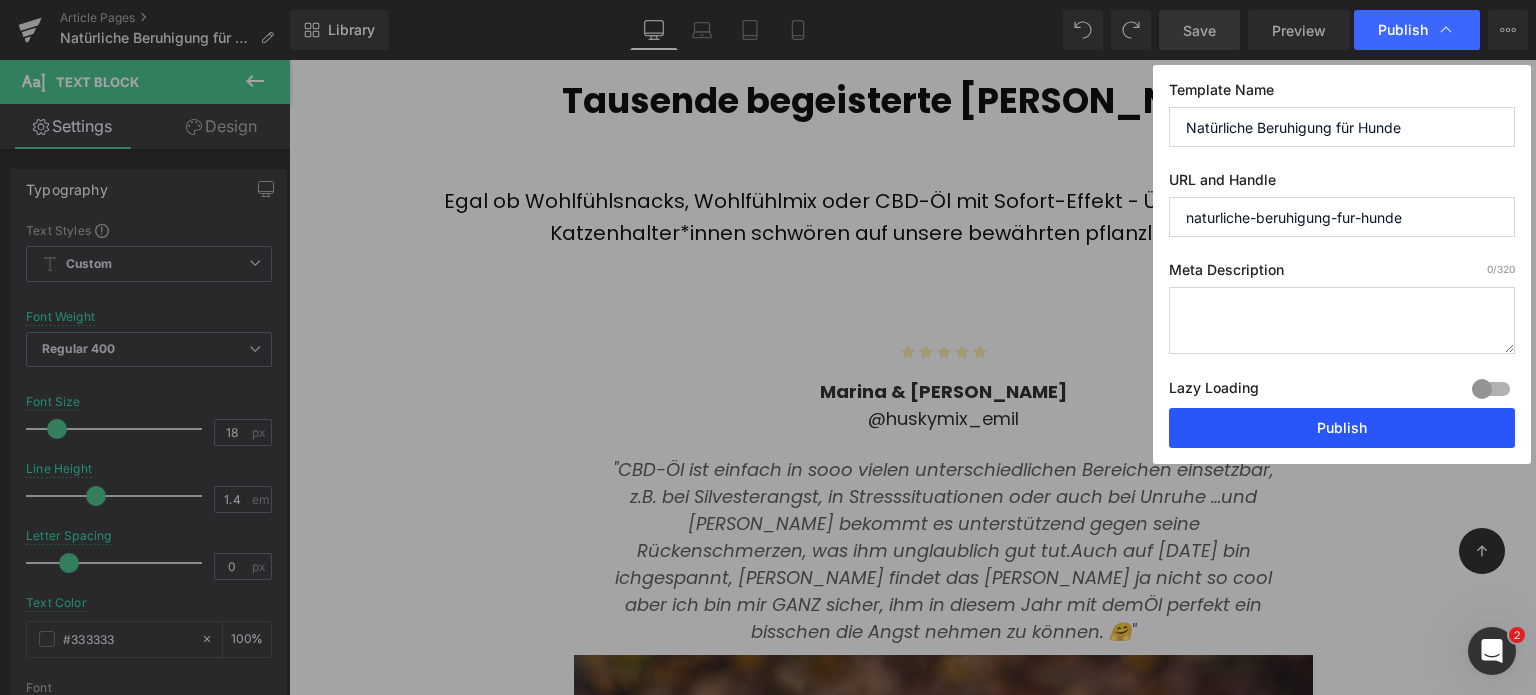 click on "Publish" at bounding box center [1342, 428] 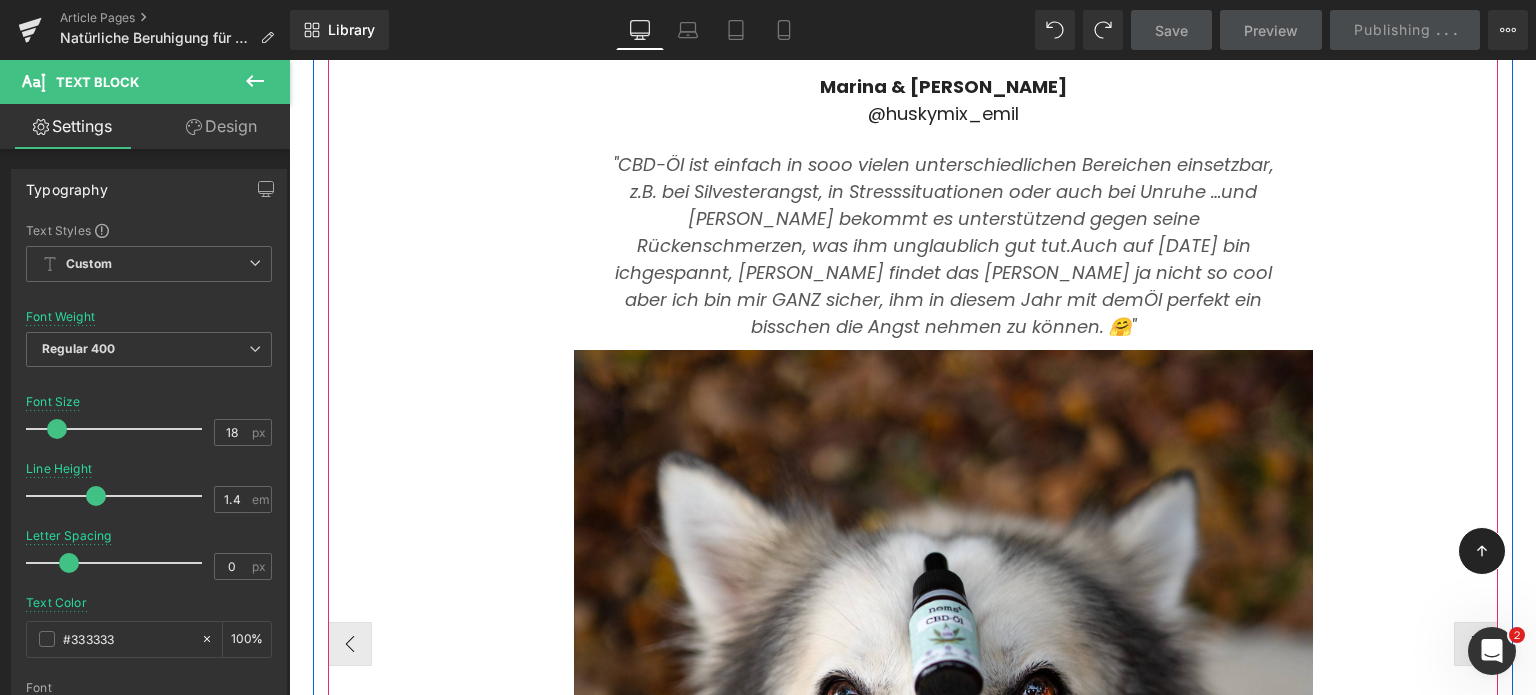 scroll, scrollTop: 7621, scrollLeft: 0, axis: vertical 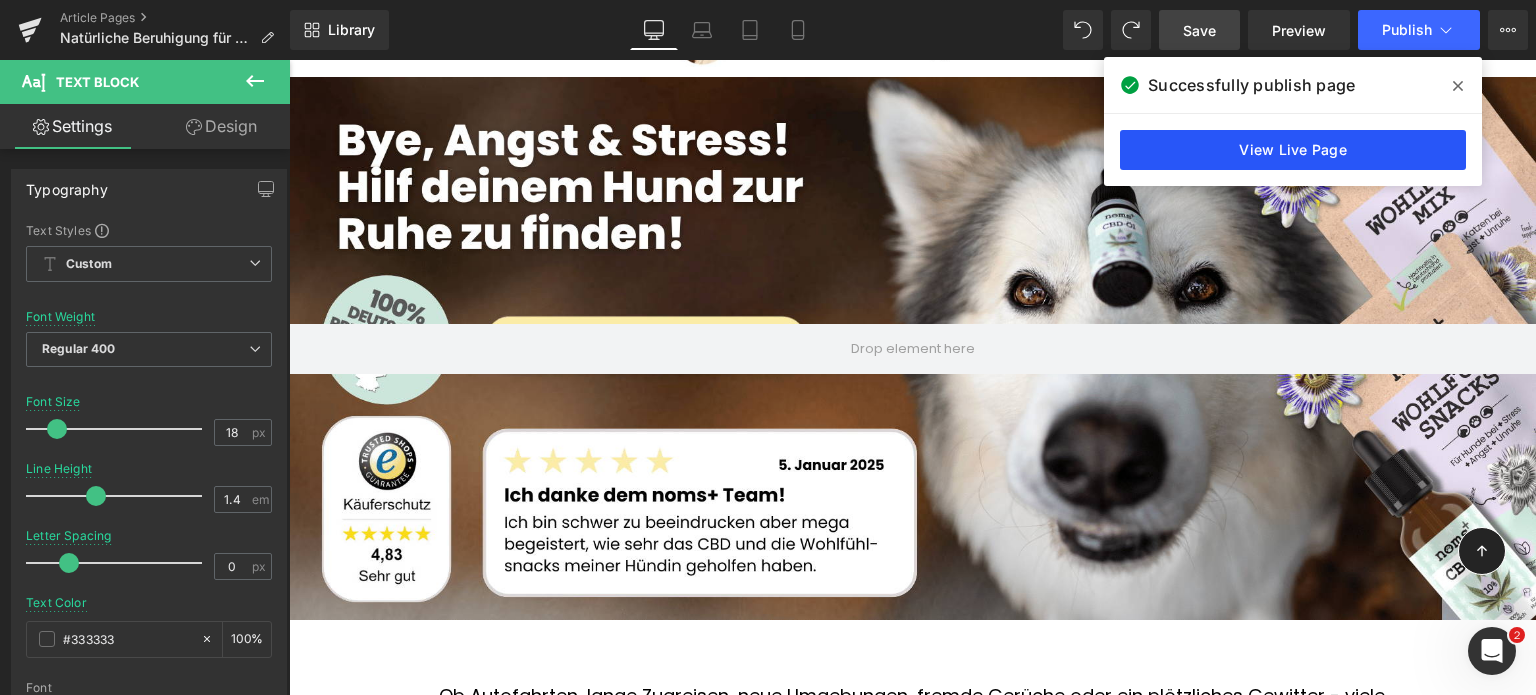 click on "View Live Page" at bounding box center [1293, 150] 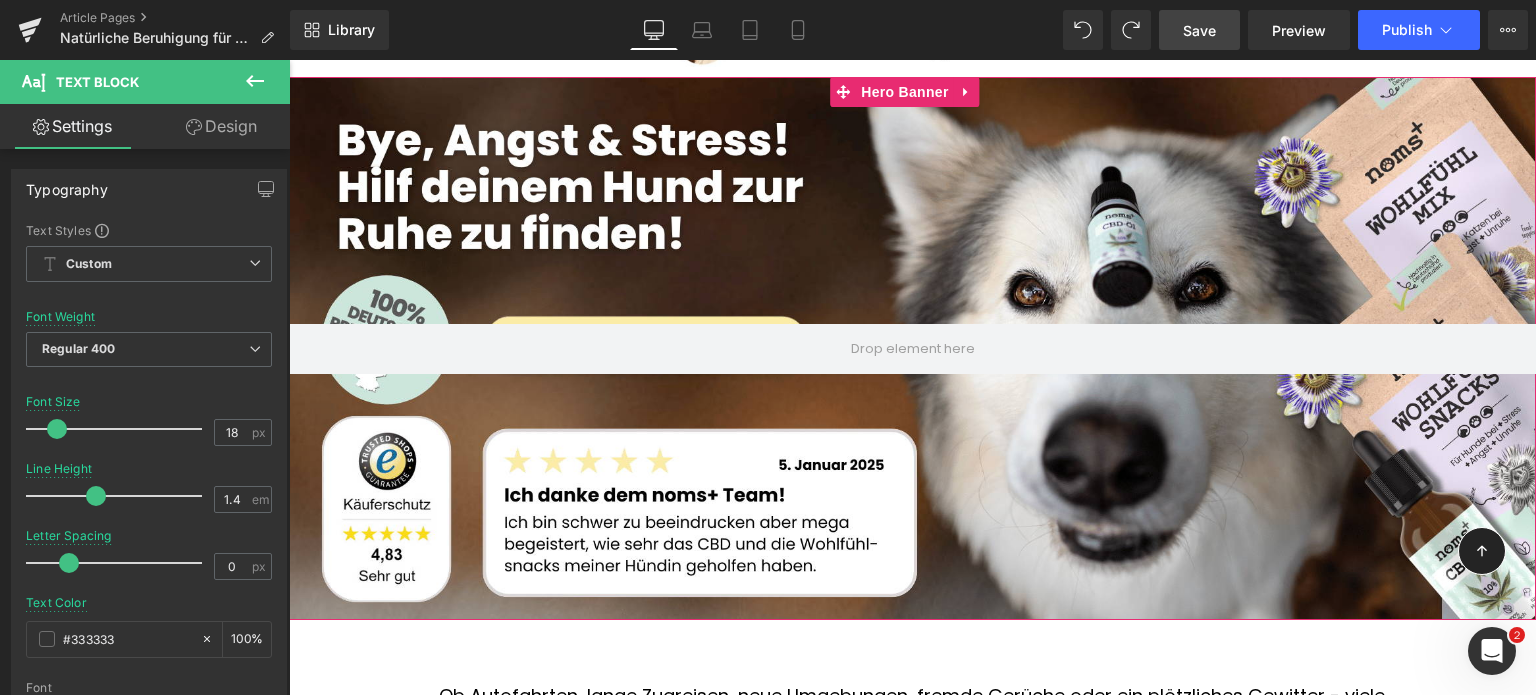 scroll, scrollTop: 0, scrollLeft: 0, axis: both 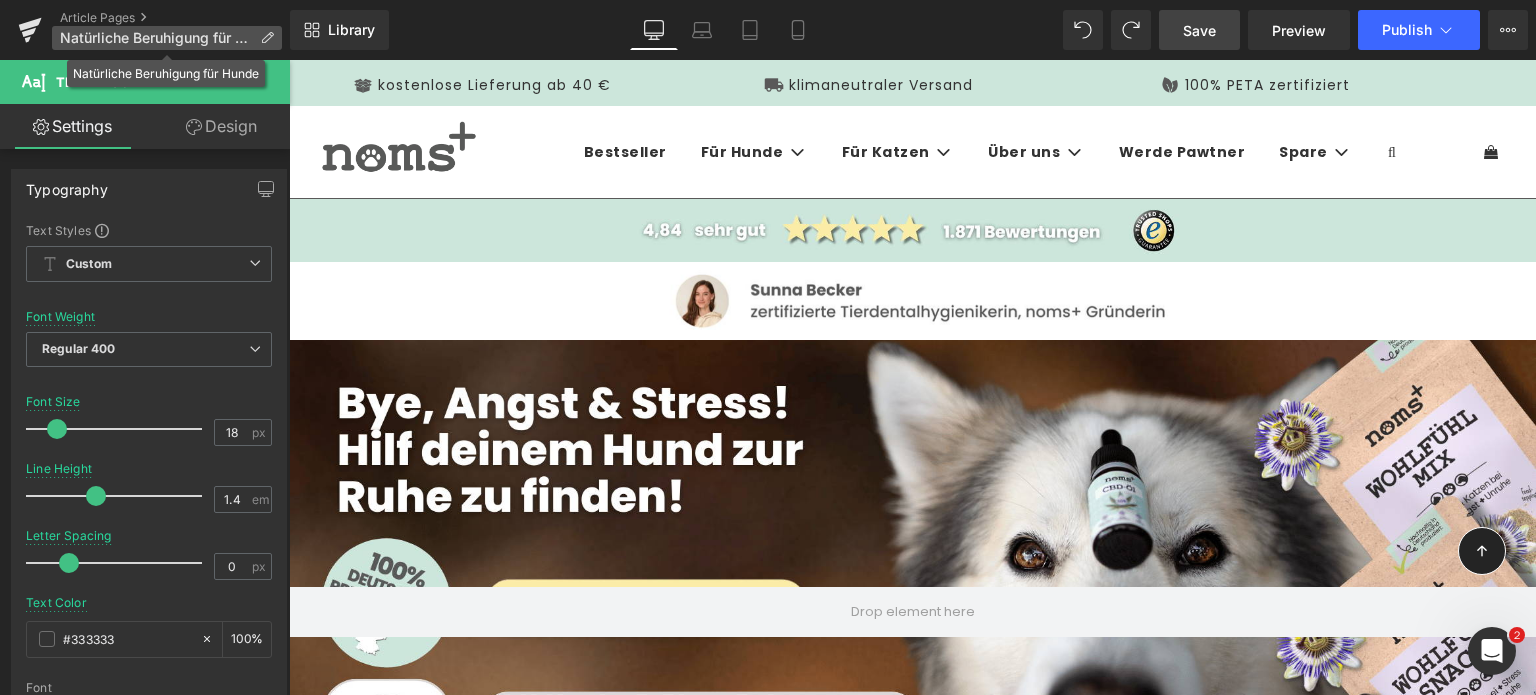 click at bounding box center (267, 38) 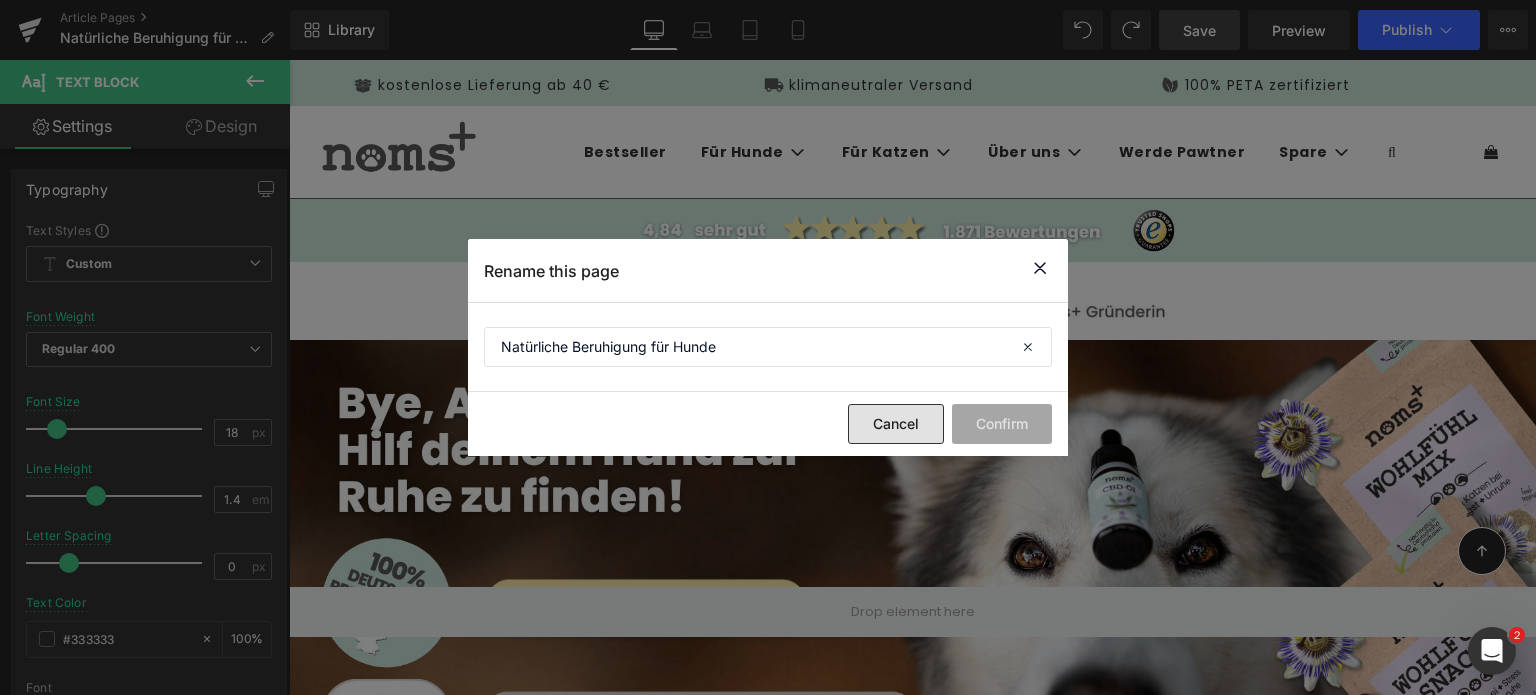 click on "Cancel" at bounding box center [896, 424] 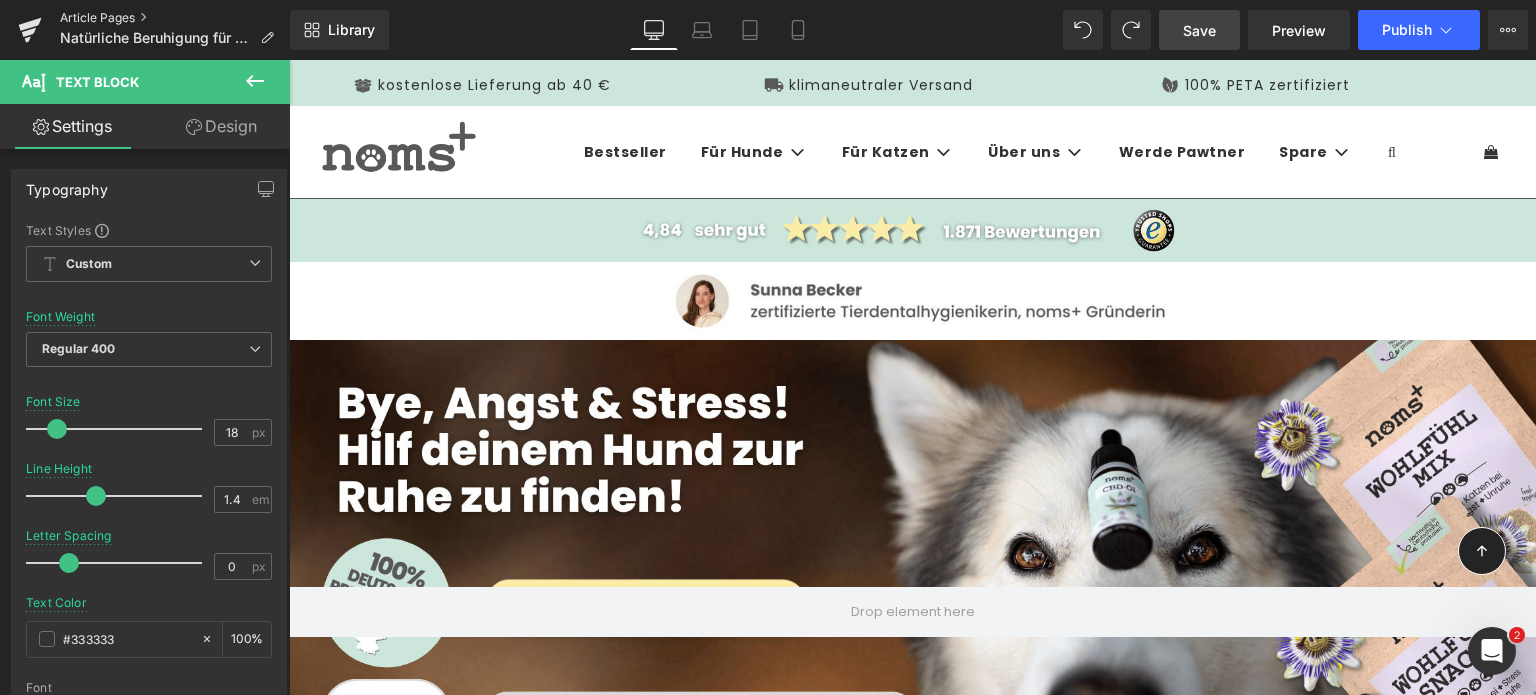 click on "Article Pages" at bounding box center (175, 18) 